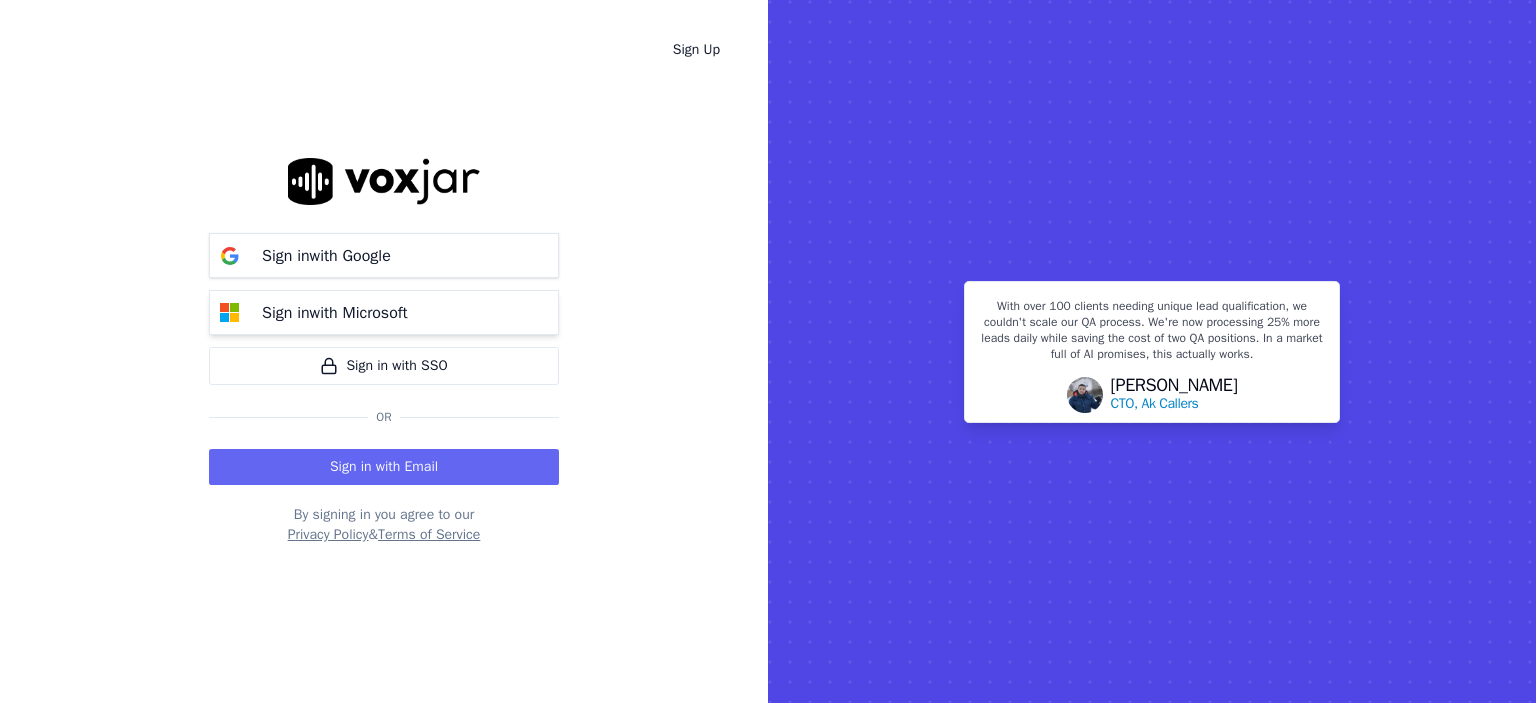 scroll, scrollTop: 0, scrollLeft: 0, axis: both 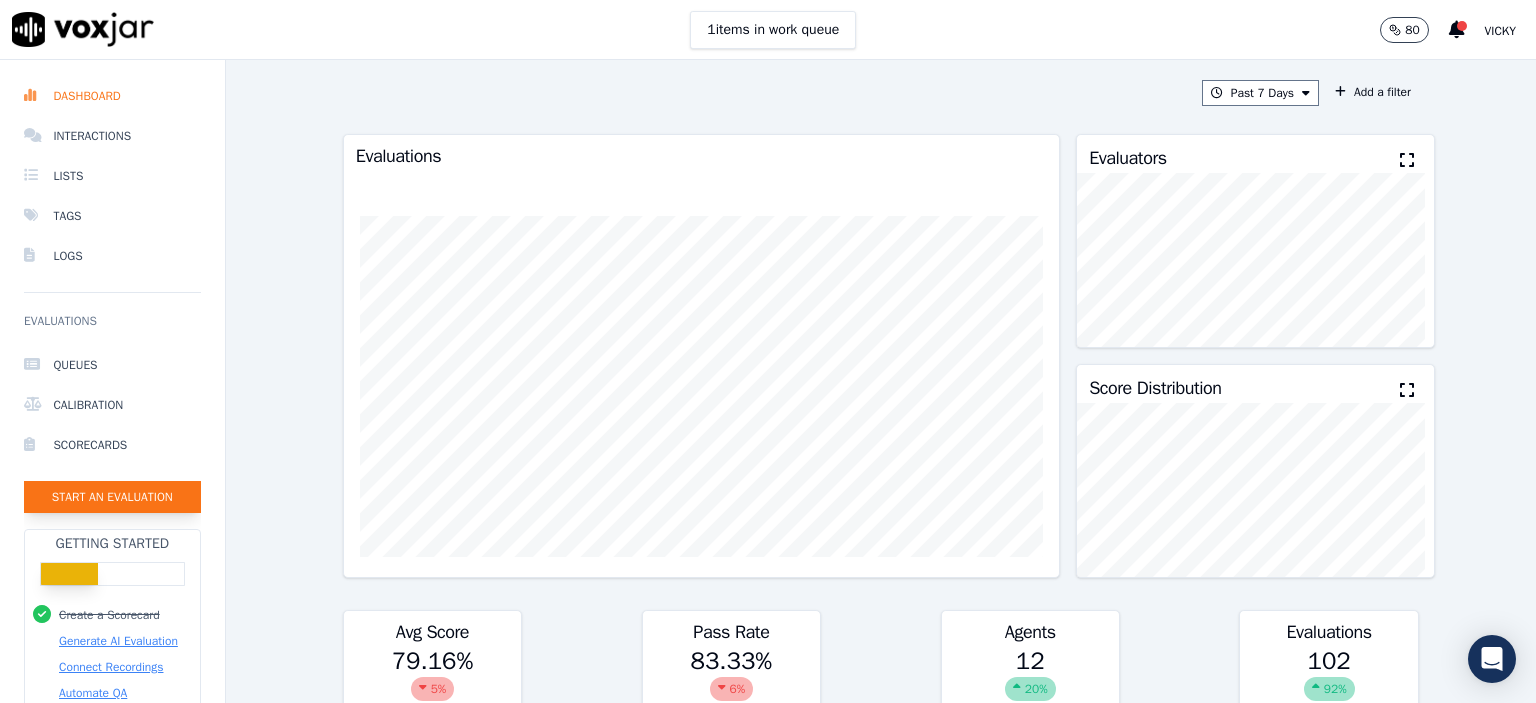 click on "Start an Evaluation" 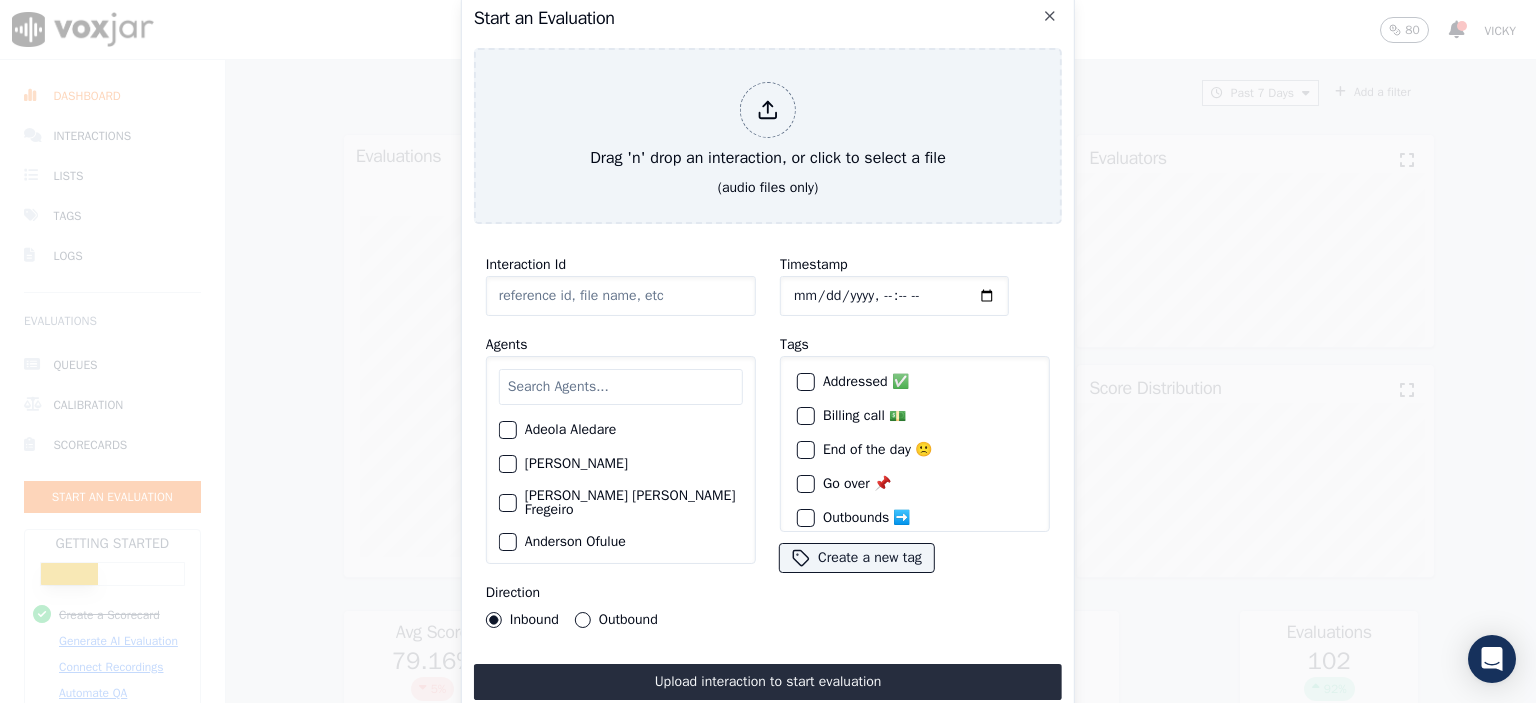 click on "Interaction Id" 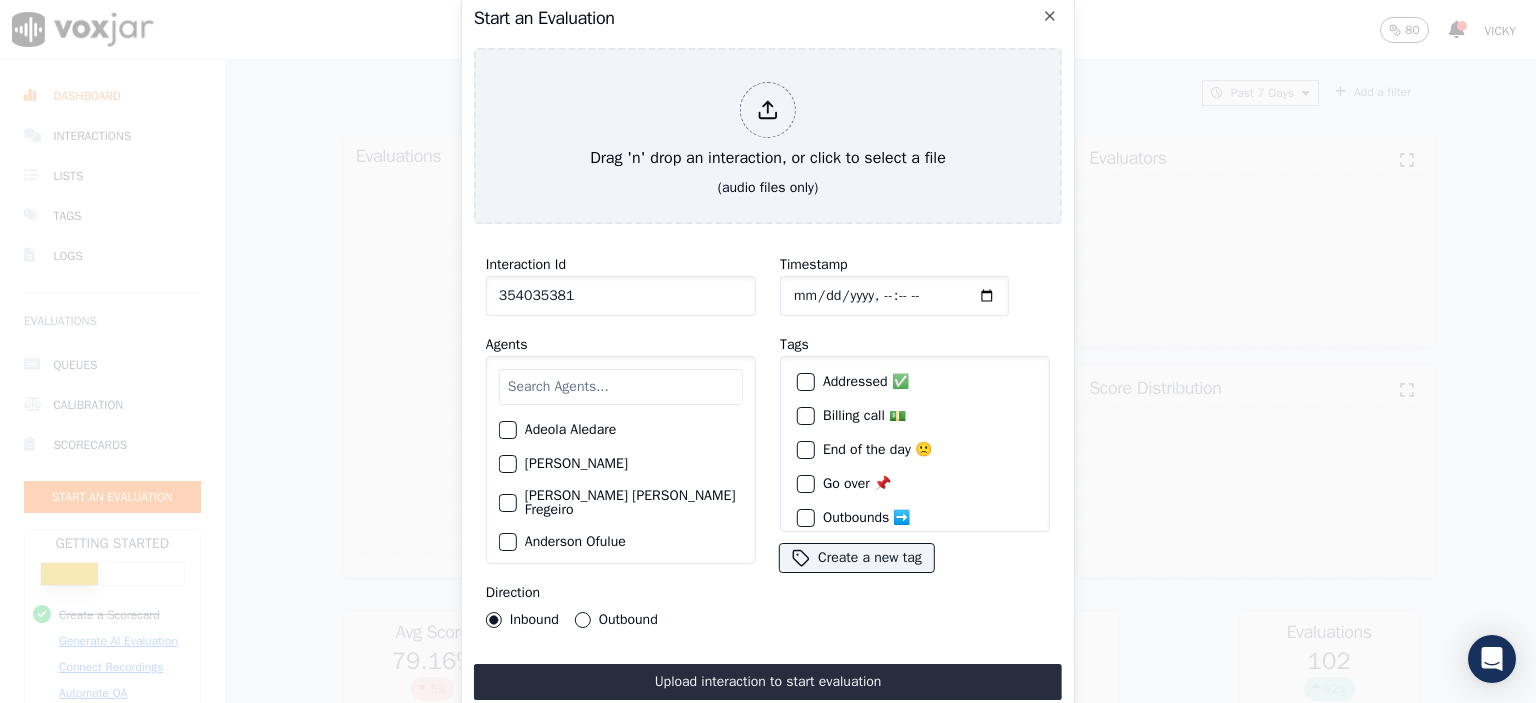 type on "354035381" 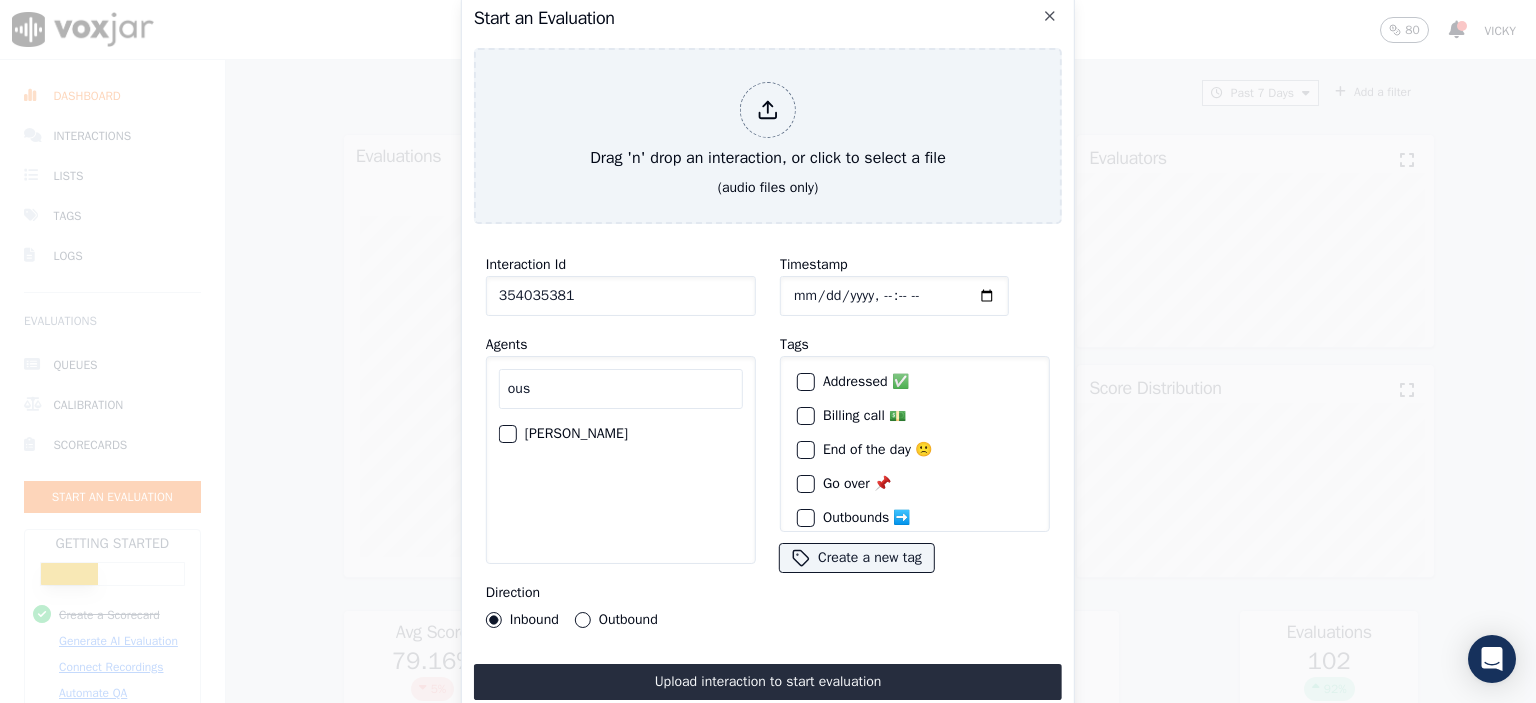 type on "ous" 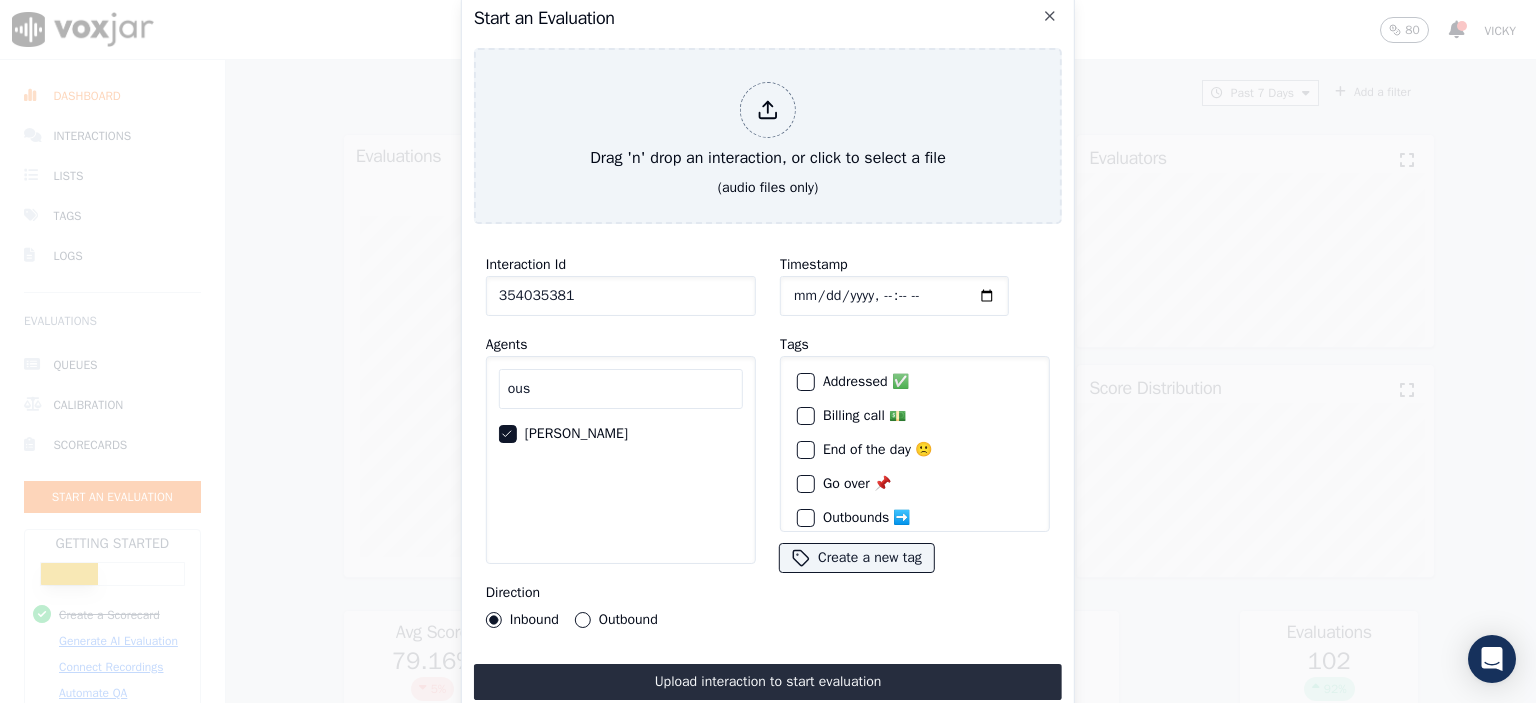 click on "Timestamp" 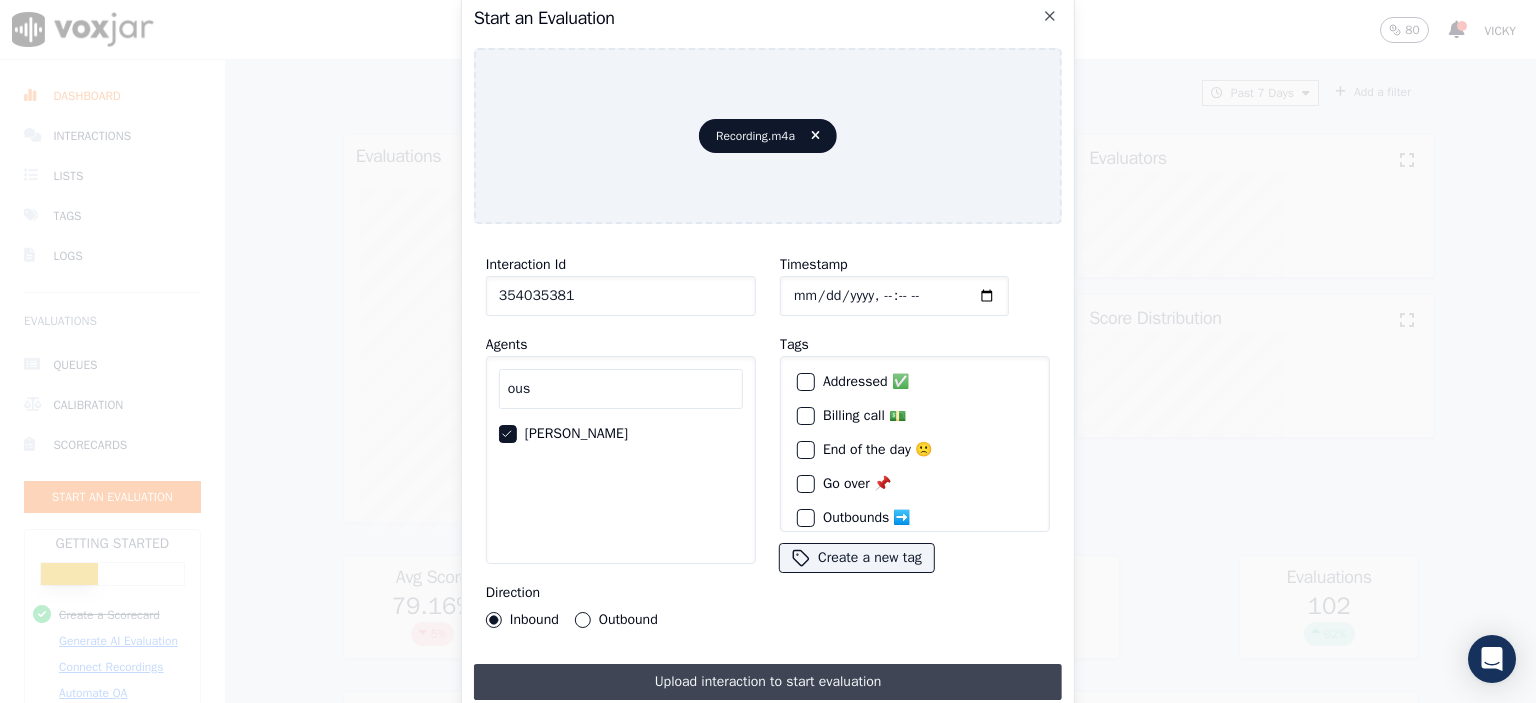 click on "Upload interaction to start evaluation" at bounding box center [768, 682] 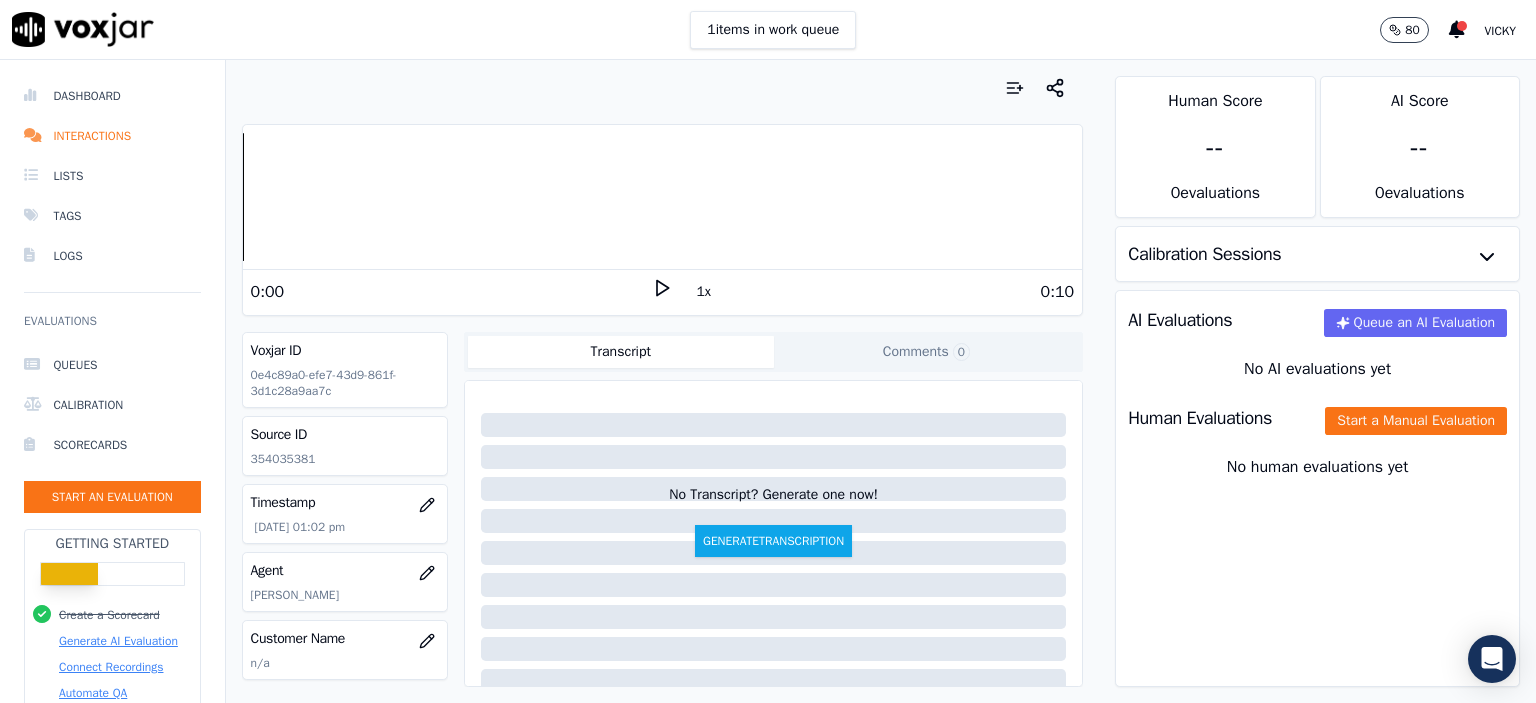 click on "Human Evaluations   Start a Manual Evaluation" at bounding box center [1317, 418] 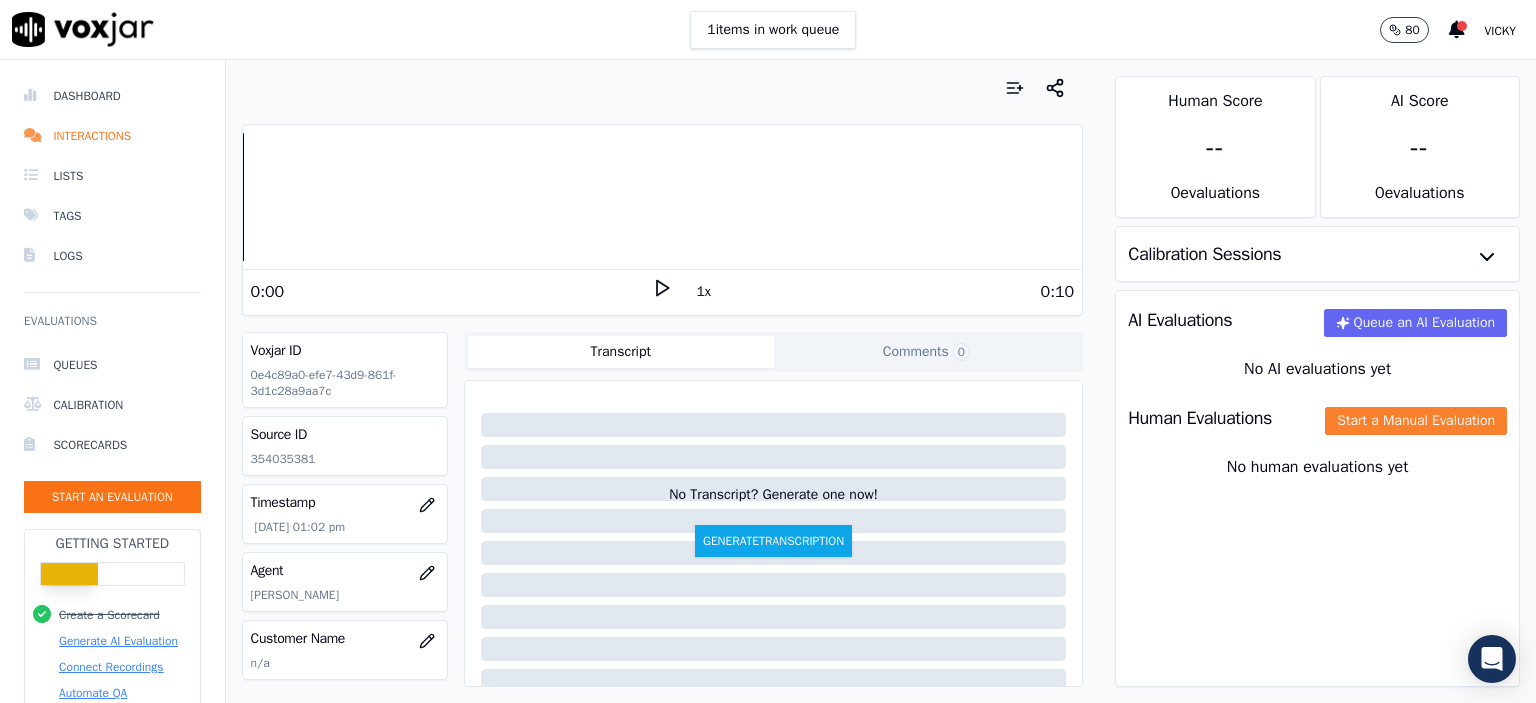 click on "Start a Manual Evaluation" 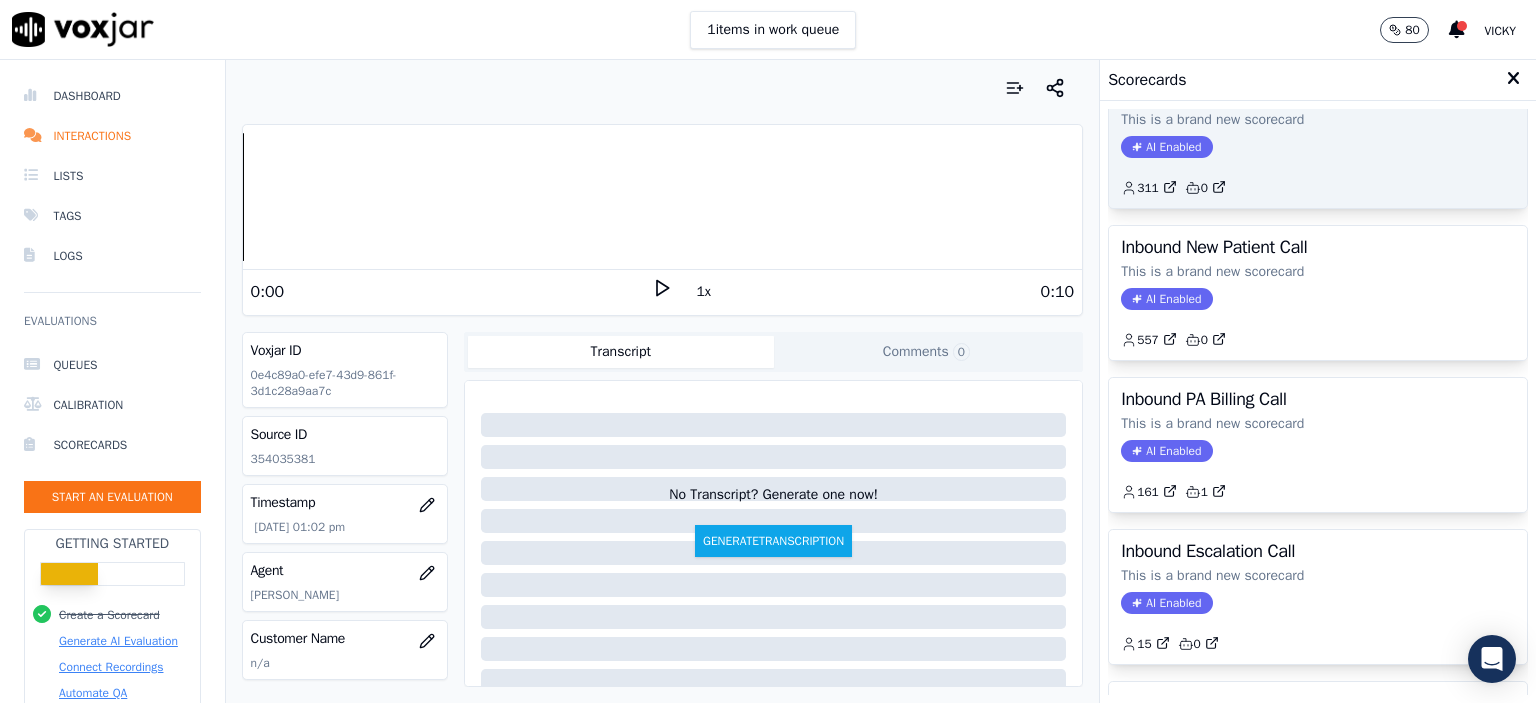 scroll, scrollTop: 500, scrollLeft: 0, axis: vertical 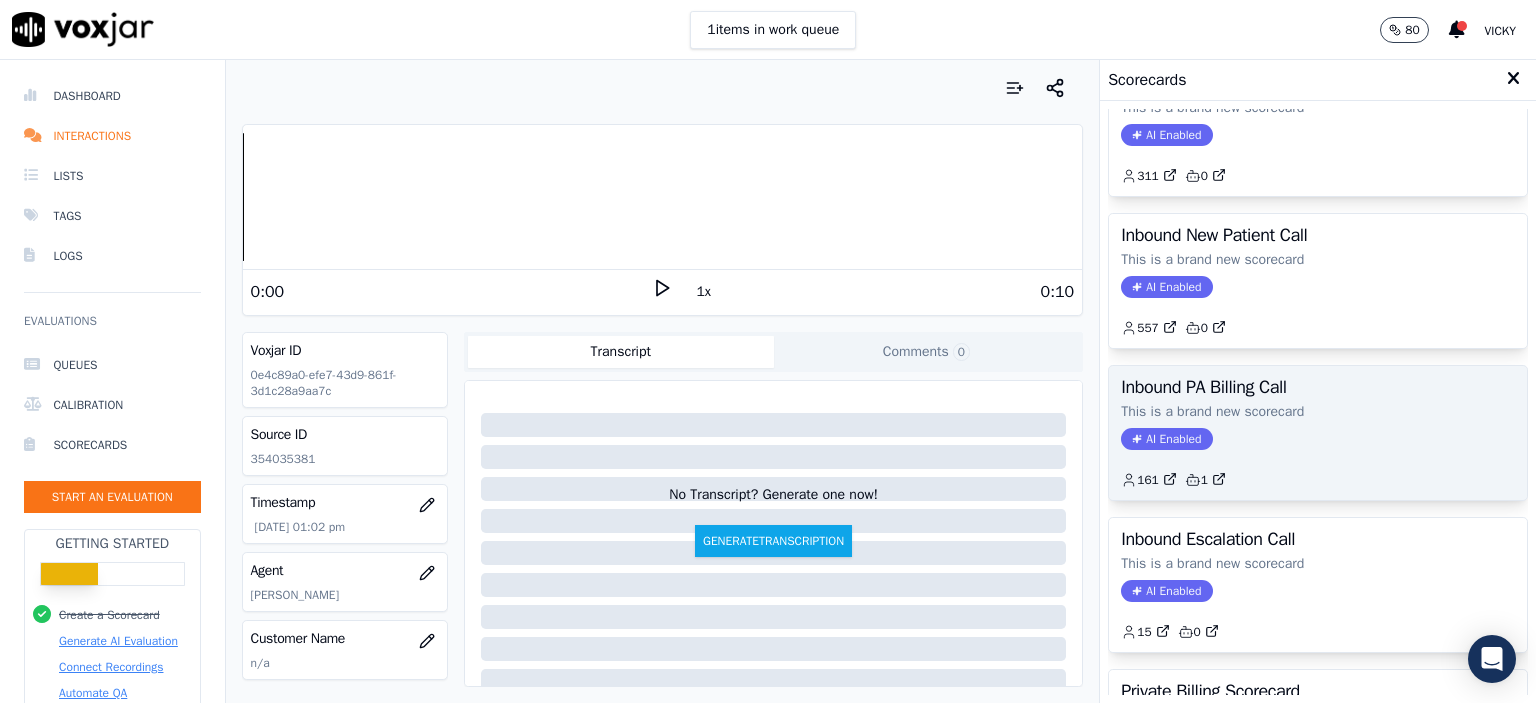click on "This is a brand new scorecard" 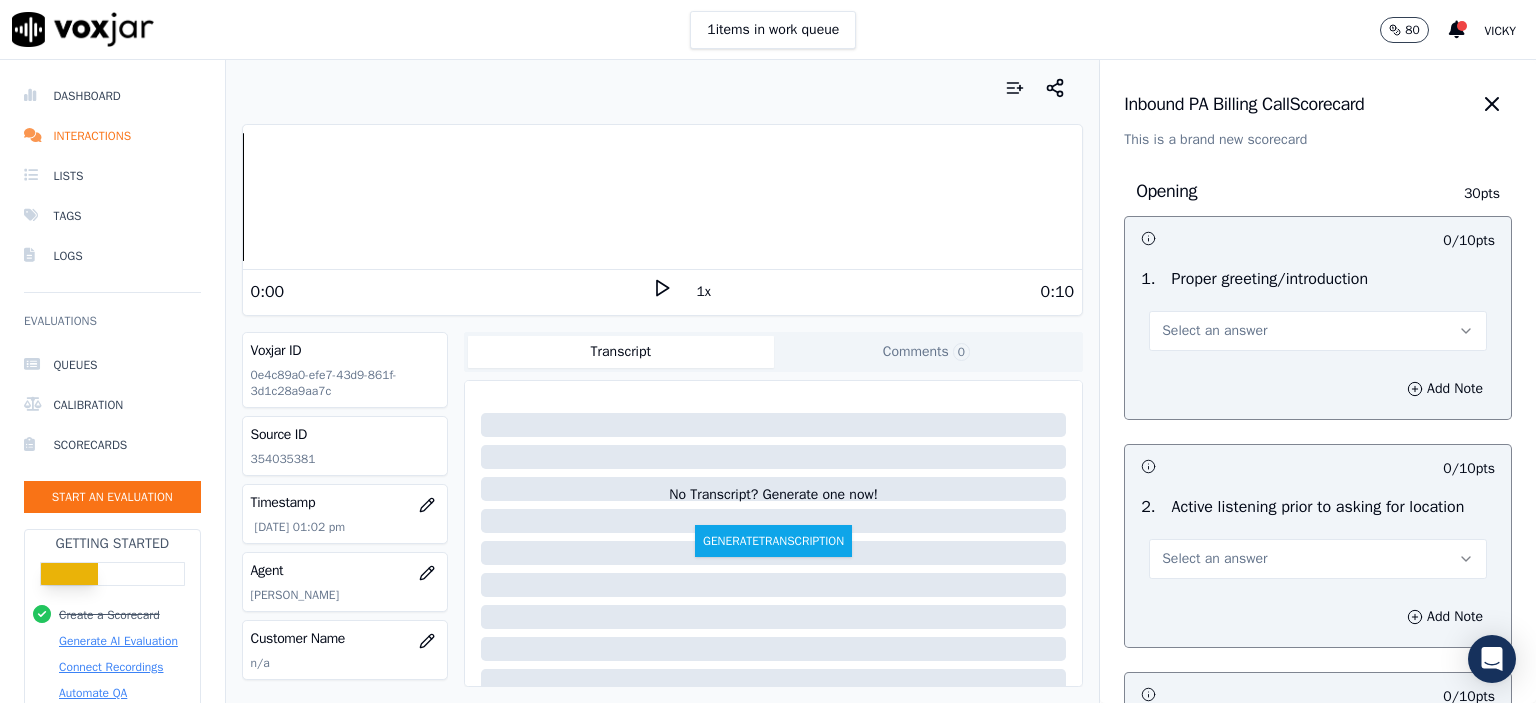 click on "Select an answer" at bounding box center [1318, 331] 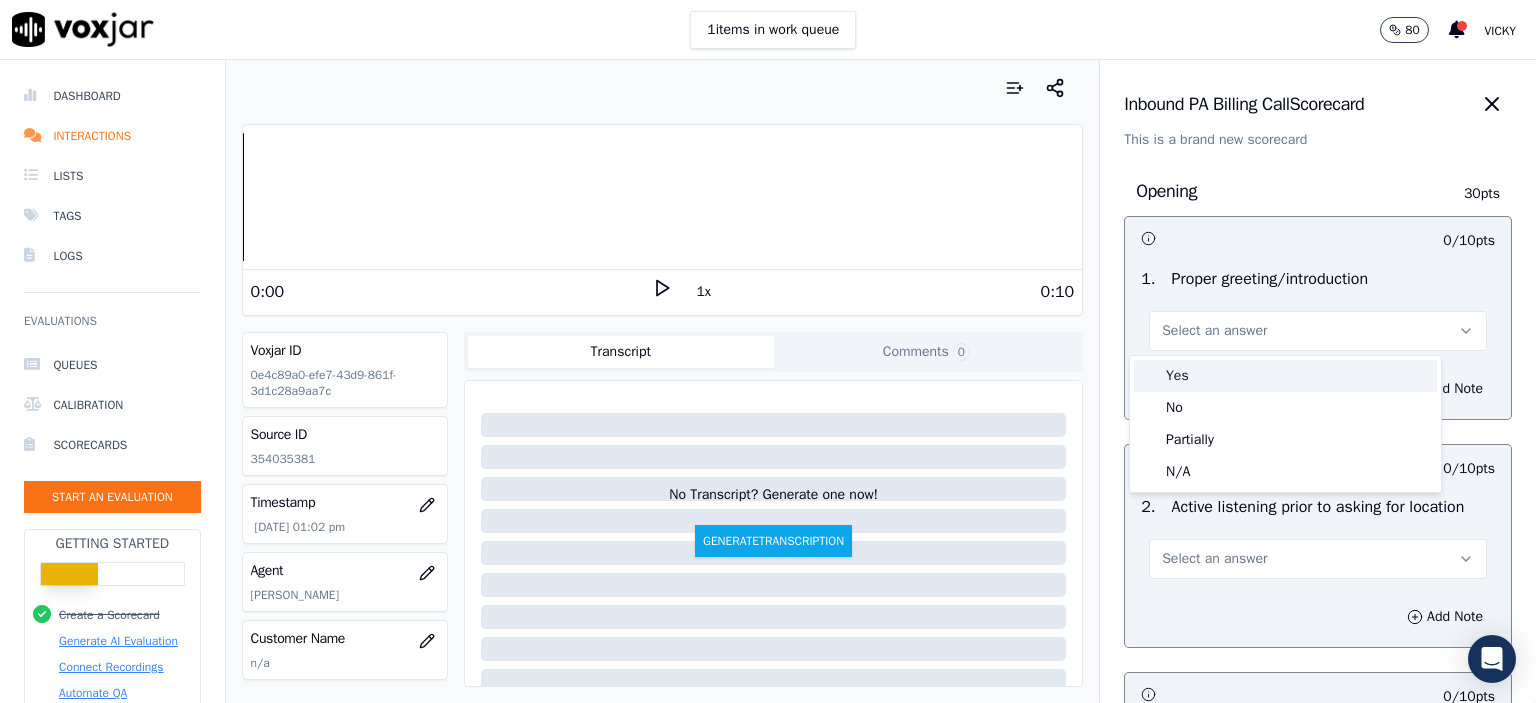 click on "Yes" at bounding box center (1285, 376) 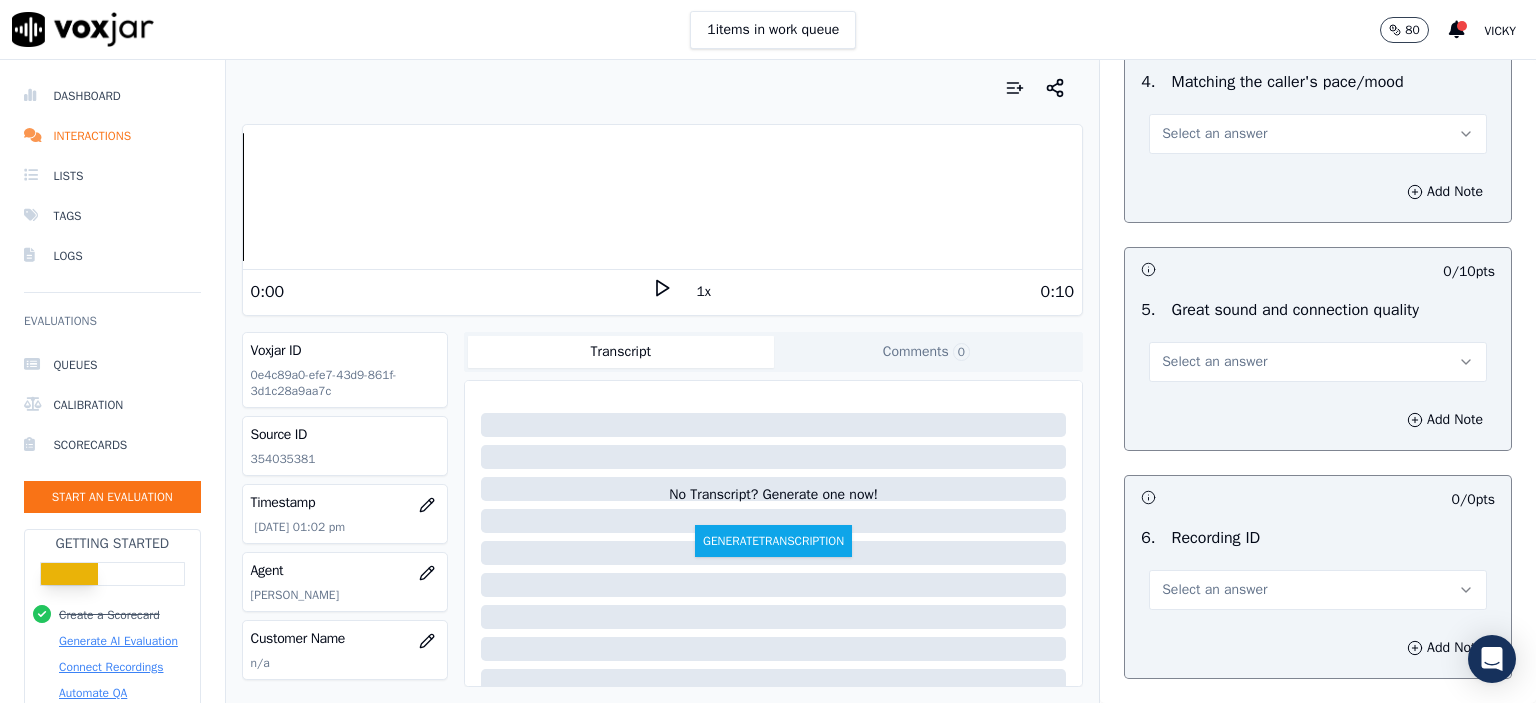 scroll, scrollTop: 3330, scrollLeft: 0, axis: vertical 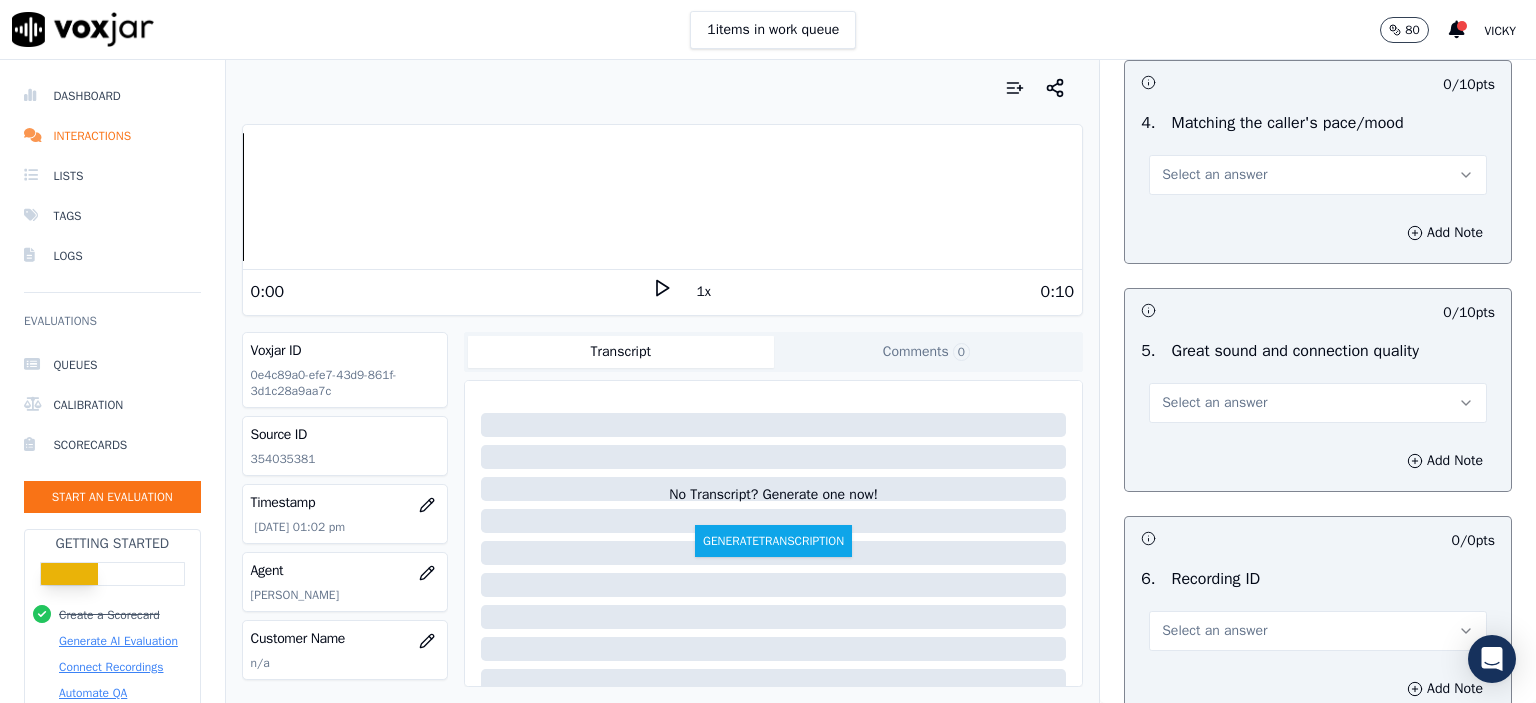 click on "Select an answer" at bounding box center (1318, 403) 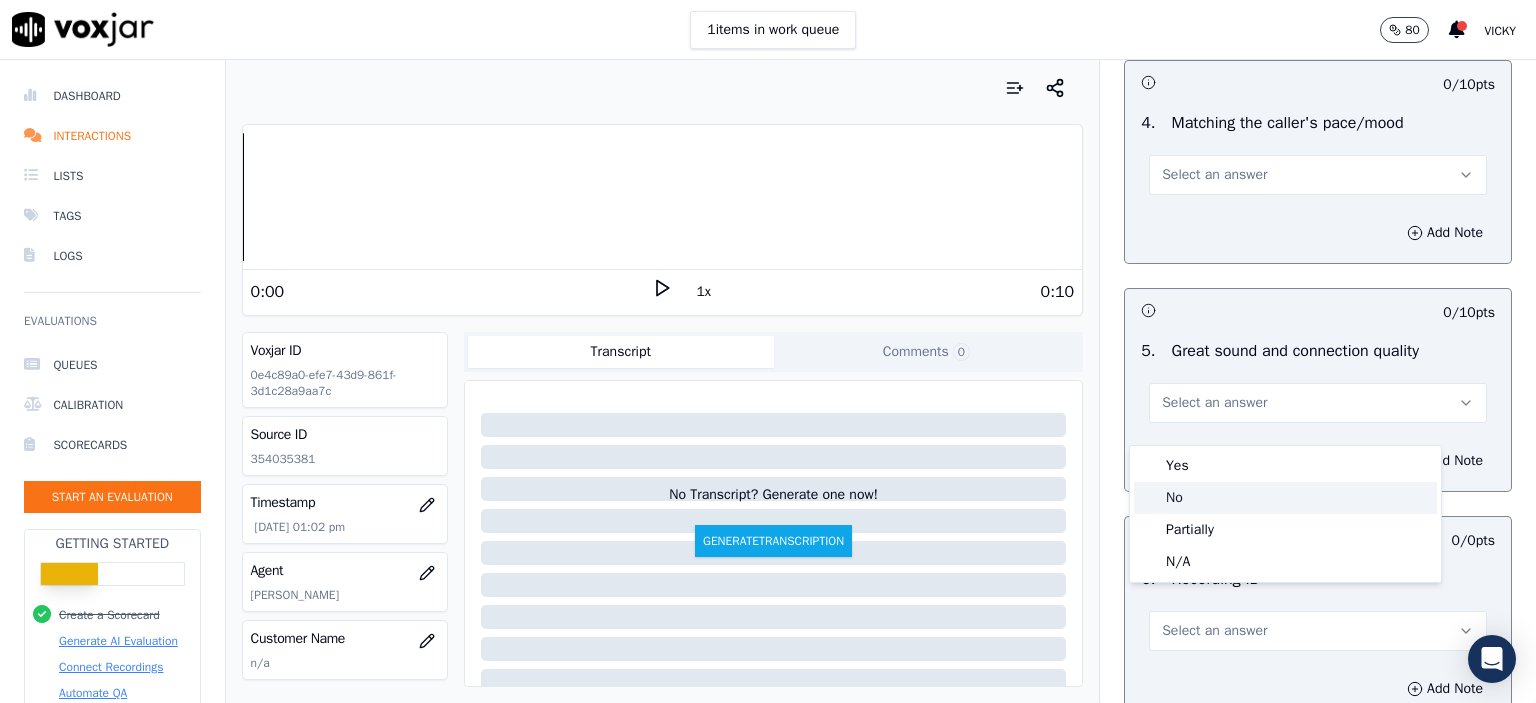 click on "Partially" 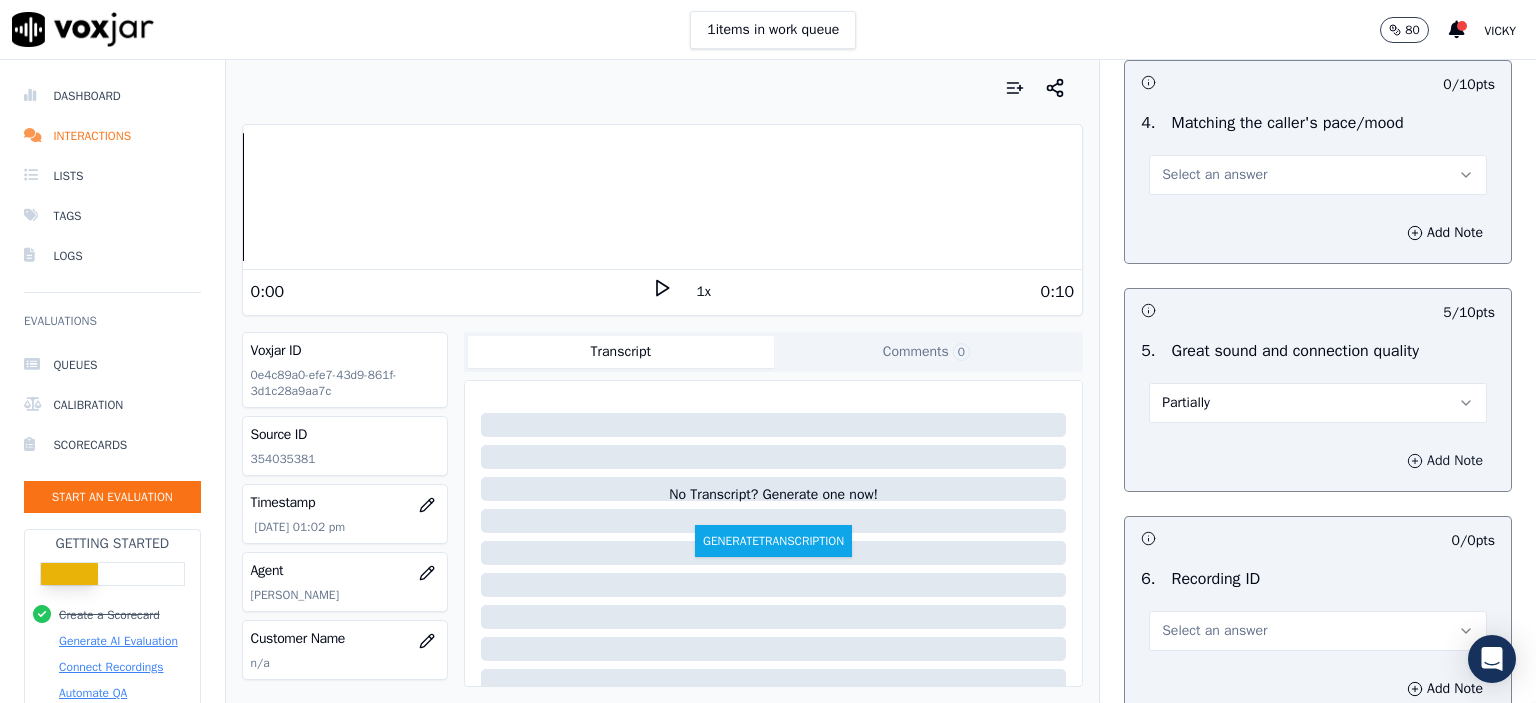 click on "Add Note" at bounding box center (1445, 461) 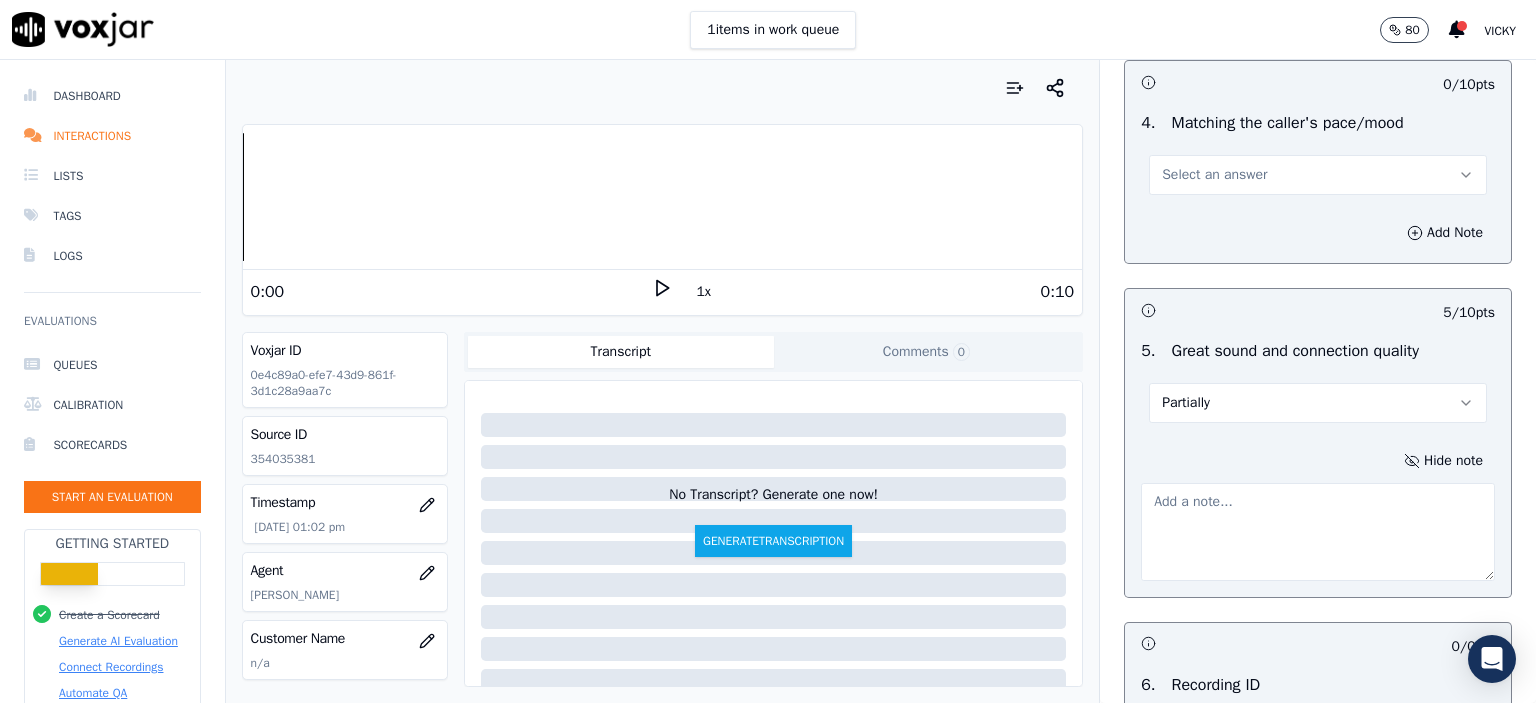 click at bounding box center [1318, 532] 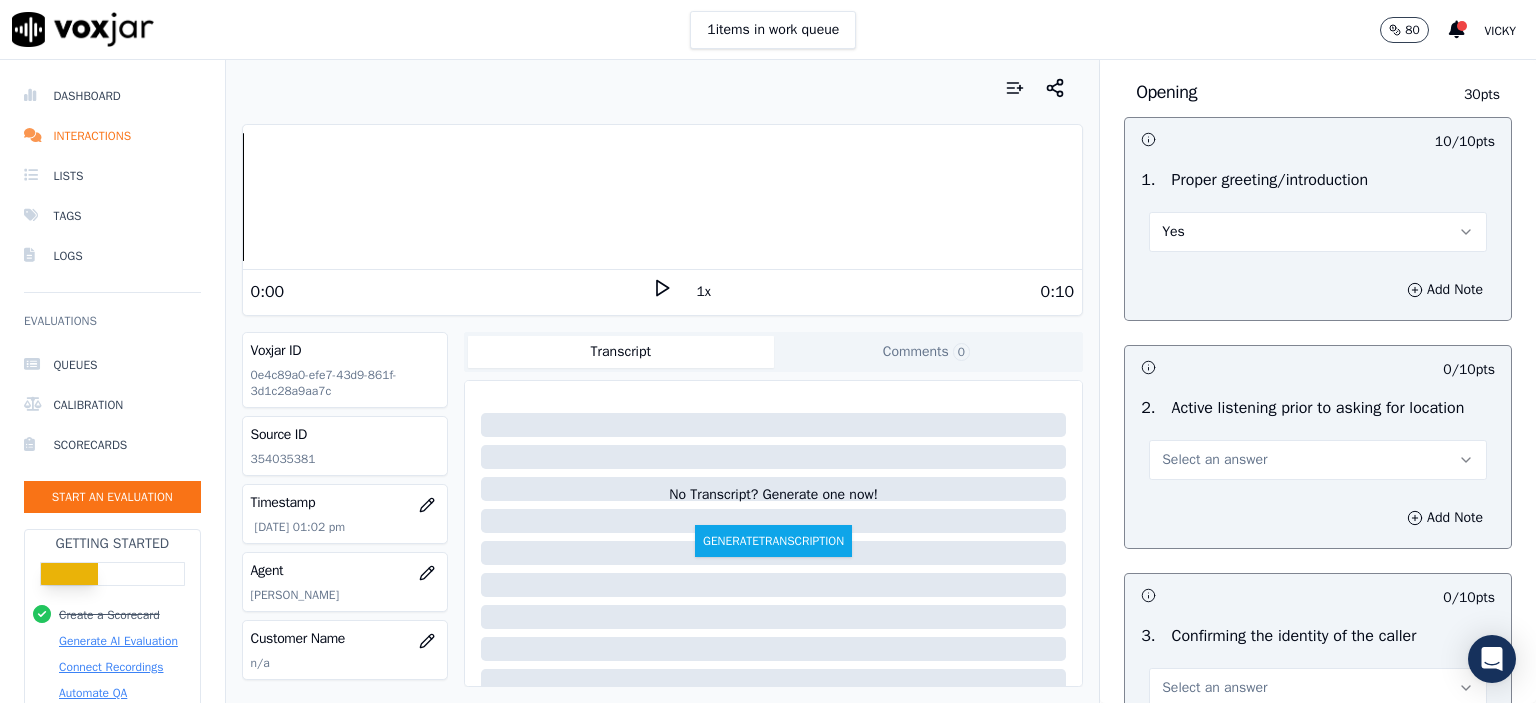 scroll, scrollTop: 100, scrollLeft: 0, axis: vertical 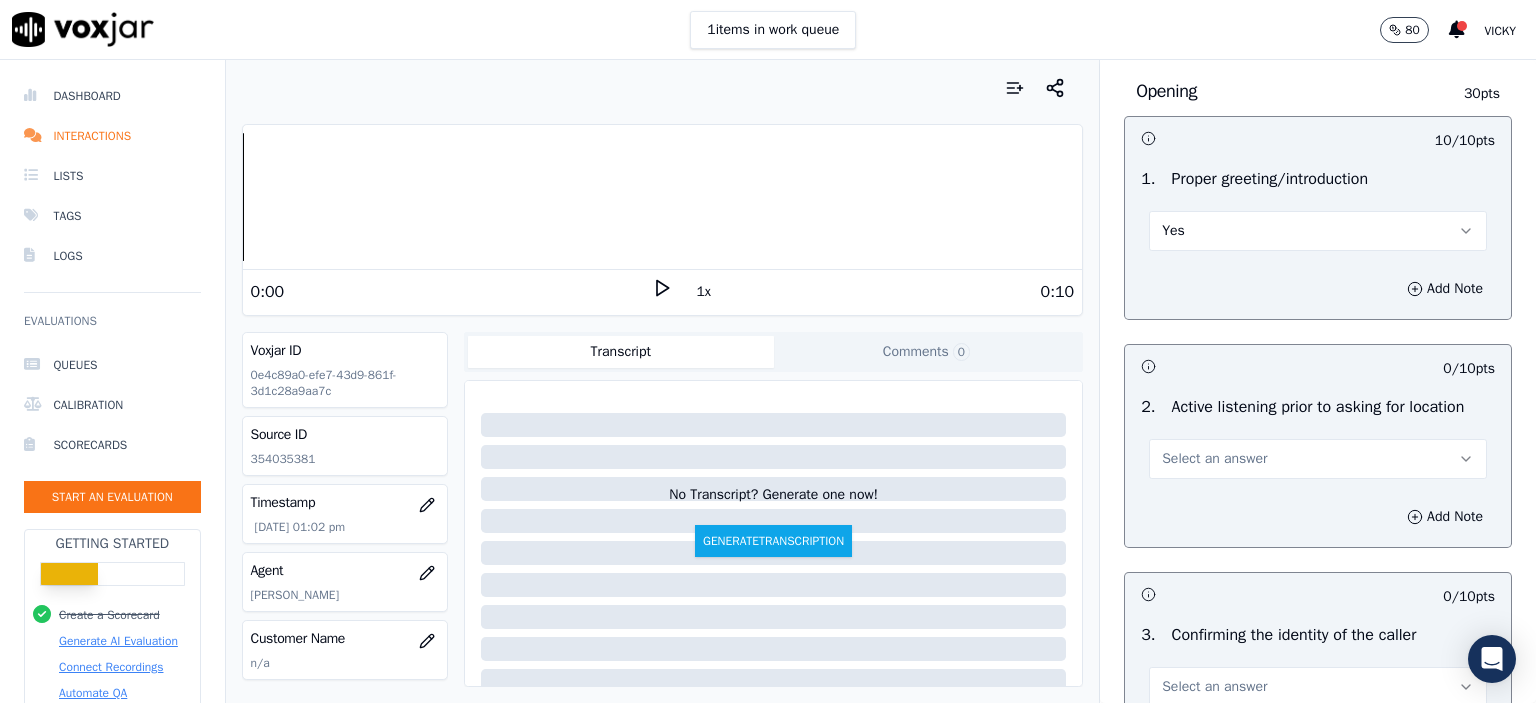 type on "some breaking in the beginning" 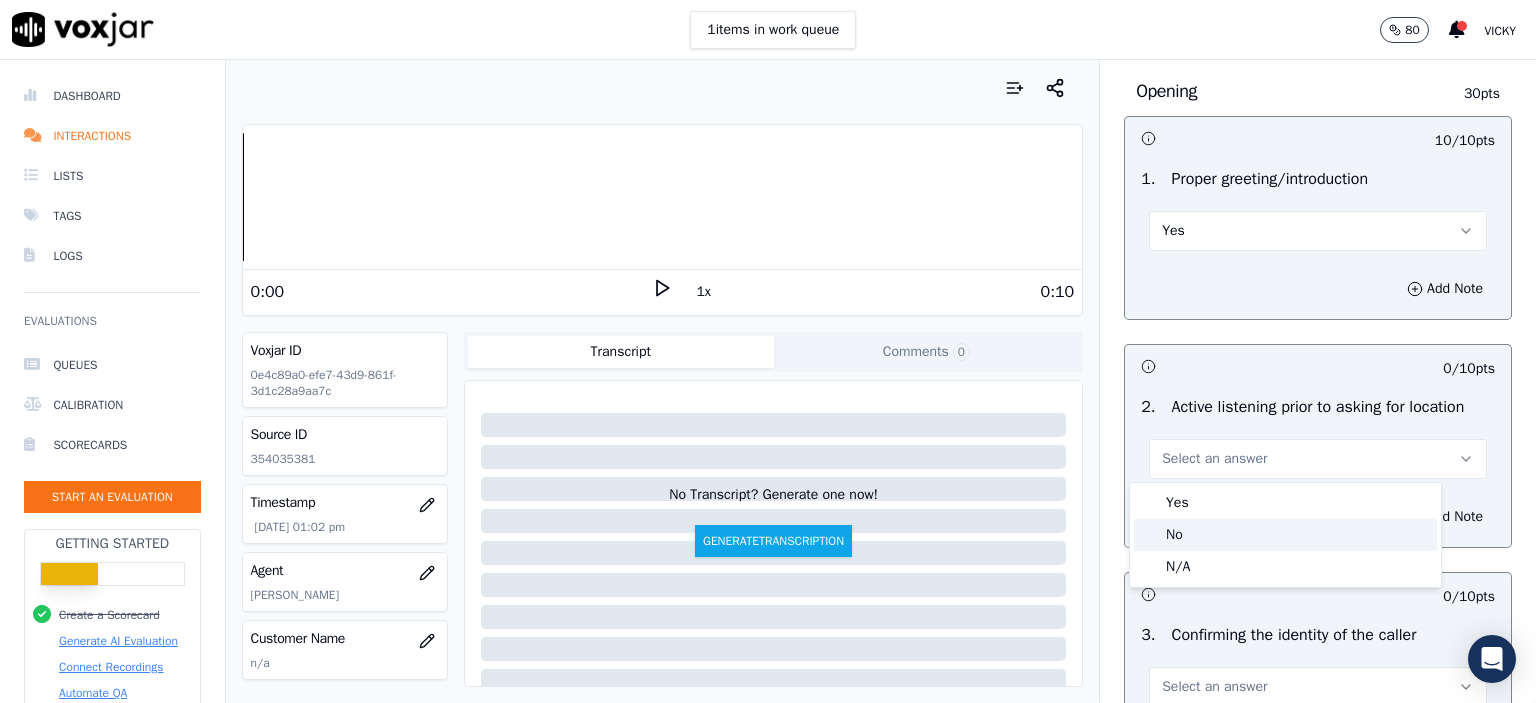 click on "No" 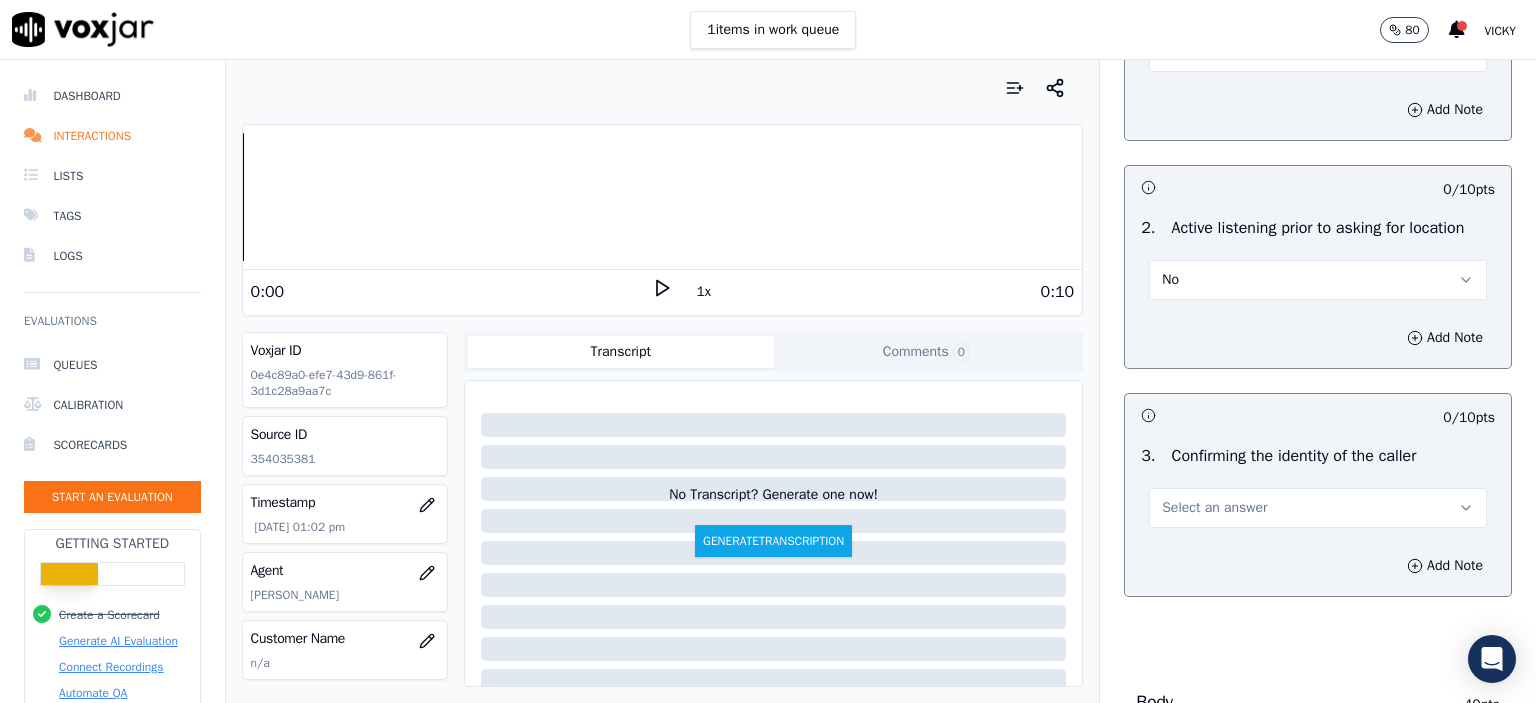 scroll, scrollTop: 300, scrollLeft: 0, axis: vertical 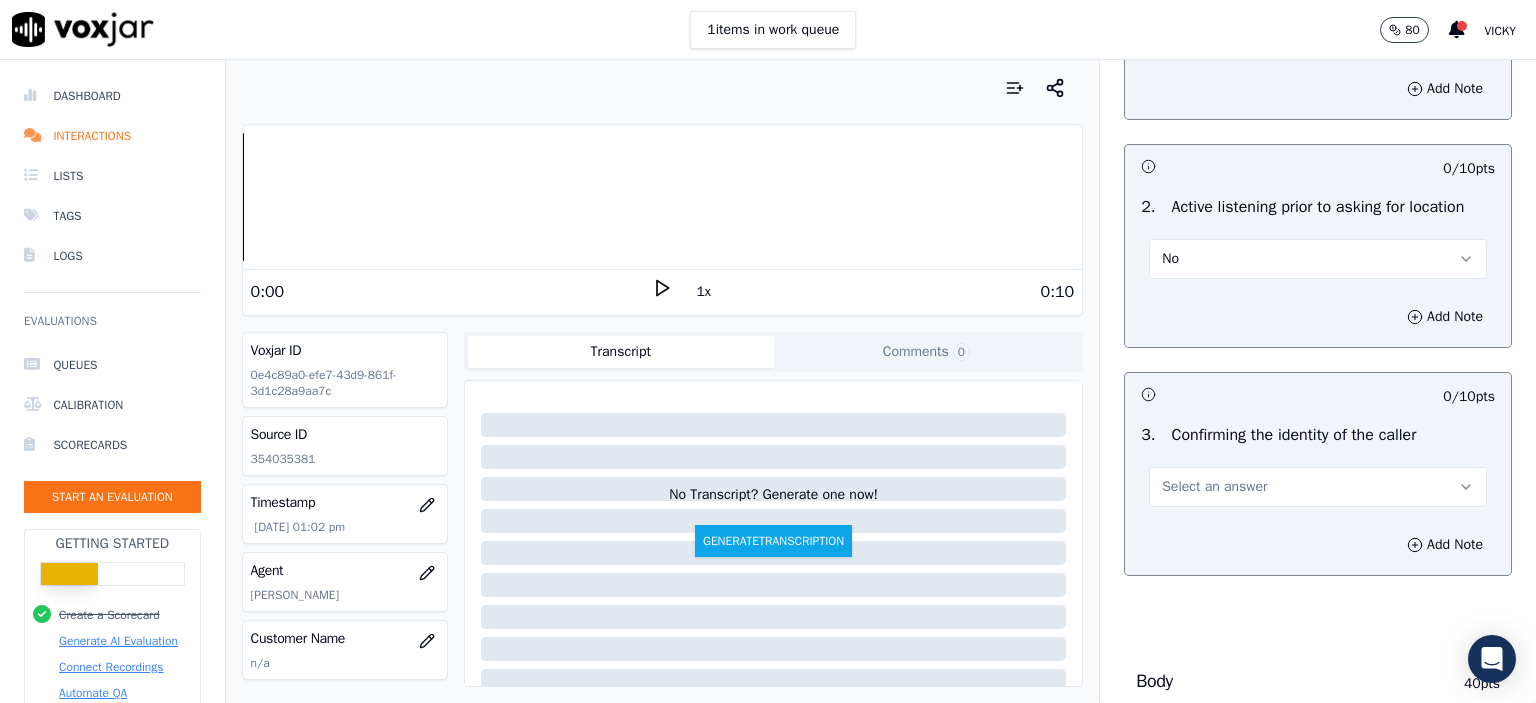 click on "Select an answer" at bounding box center [1318, 487] 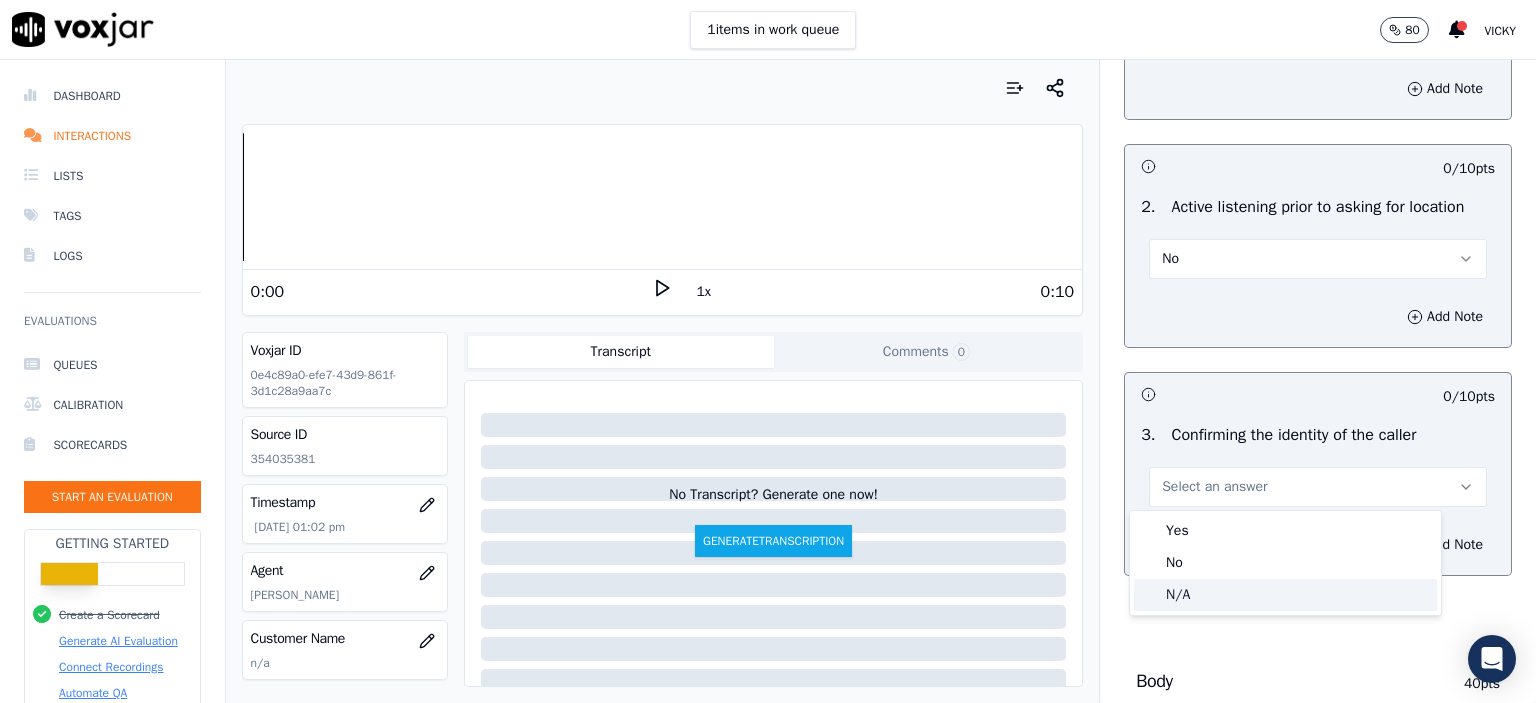 click on "N/A" 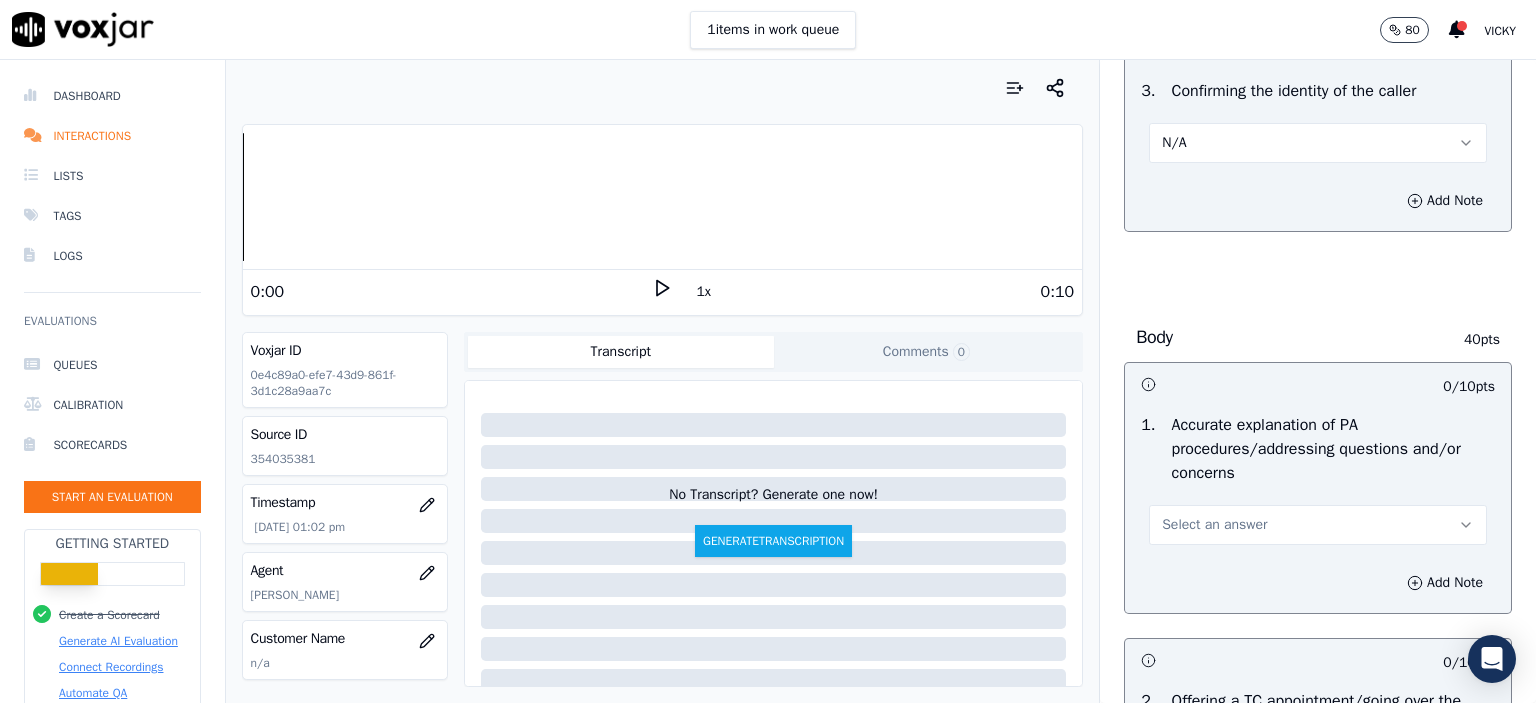 scroll, scrollTop: 700, scrollLeft: 0, axis: vertical 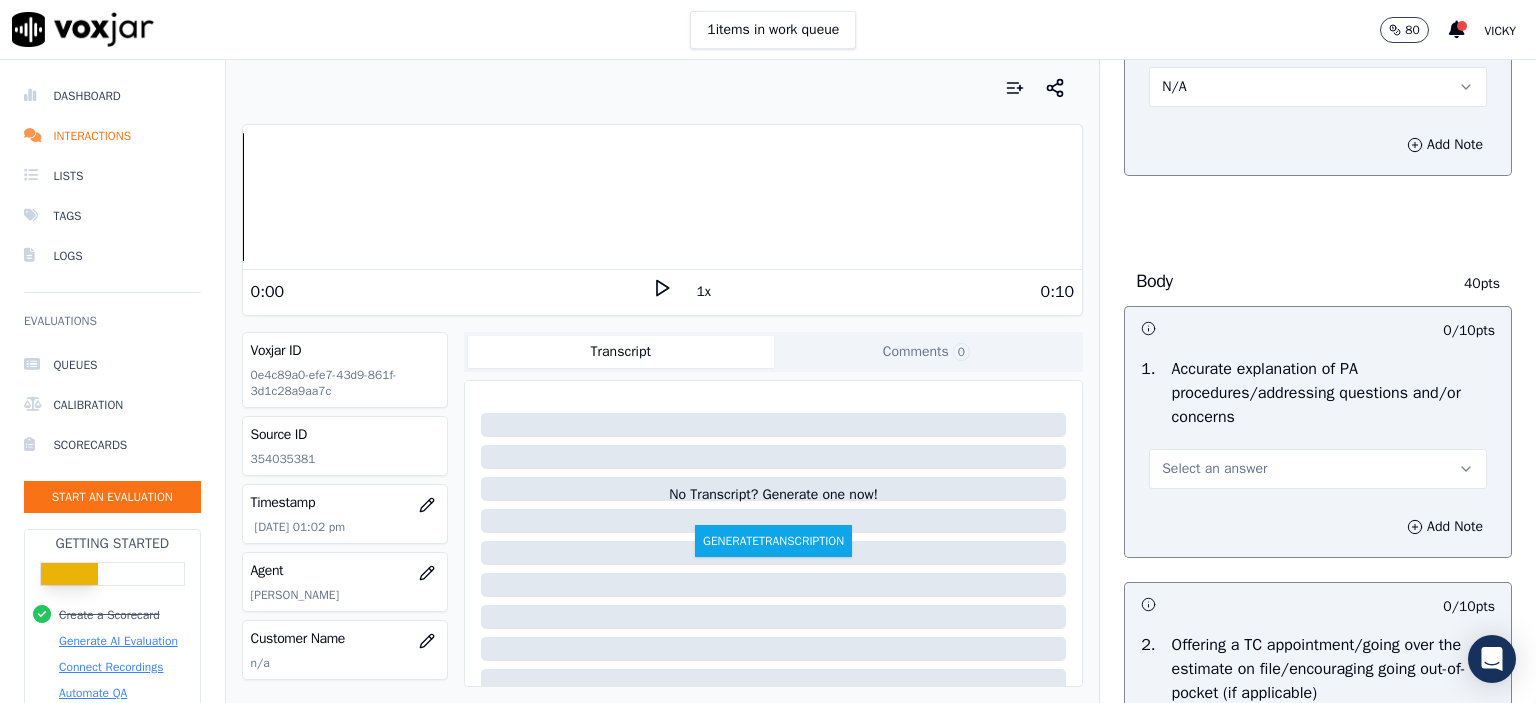 click on "Select an answer" at bounding box center (1214, 469) 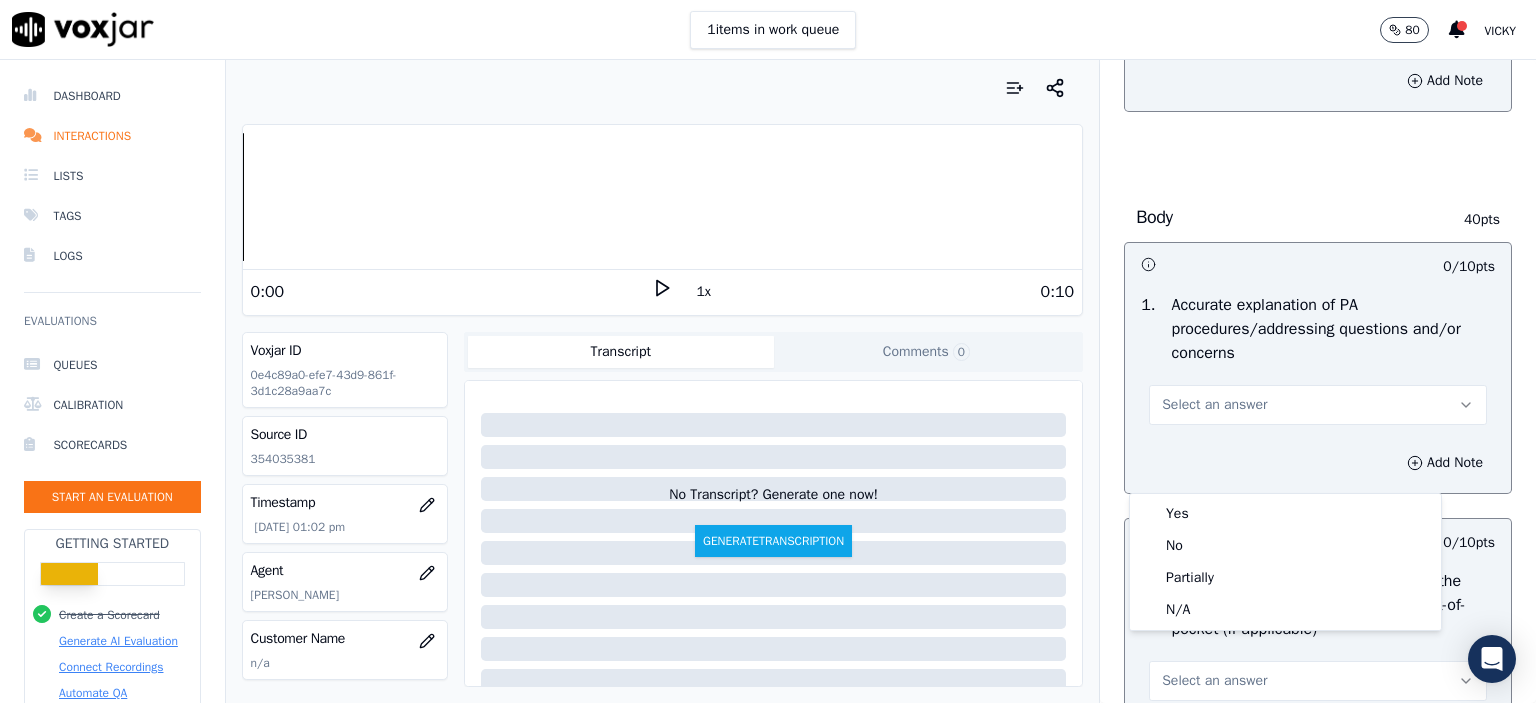 scroll, scrollTop: 800, scrollLeft: 0, axis: vertical 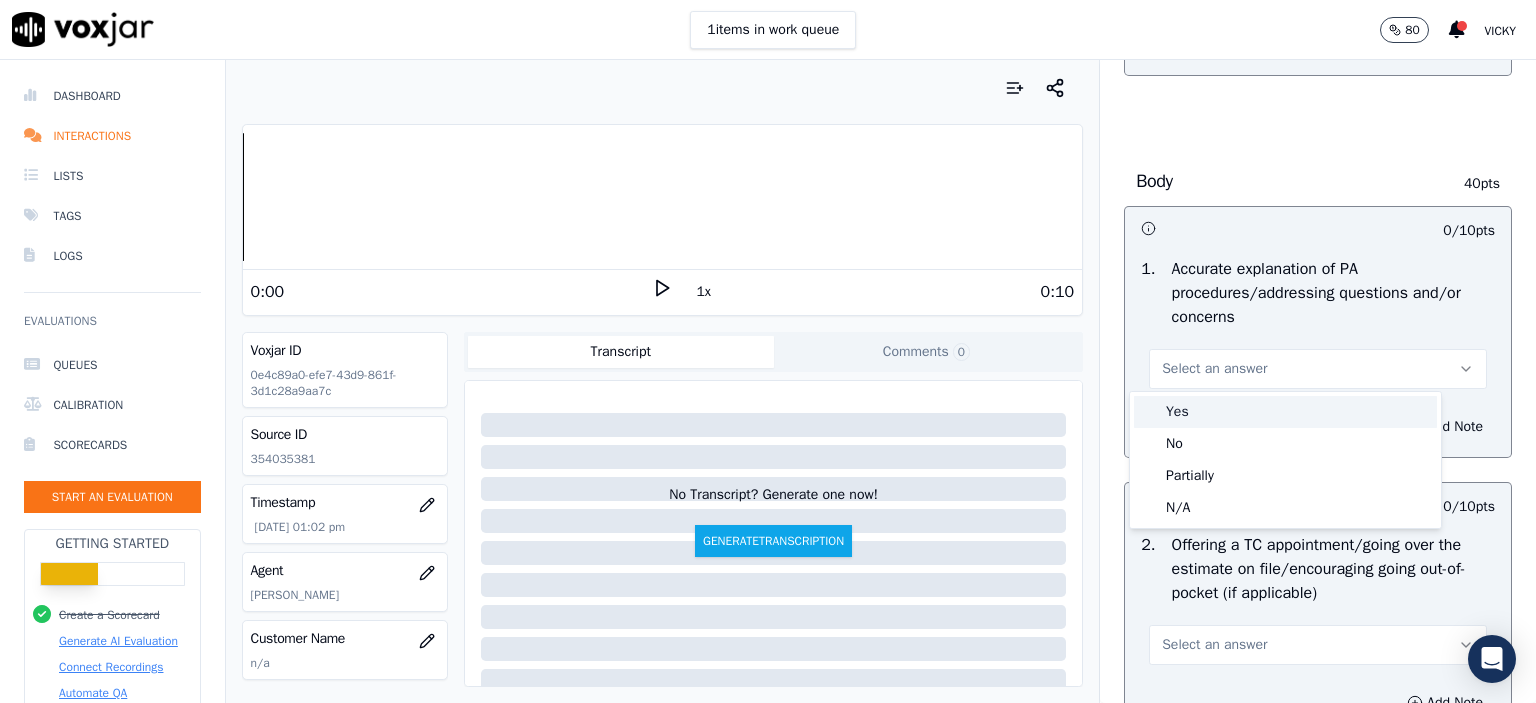 click on "Yes" at bounding box center (1285, 412) 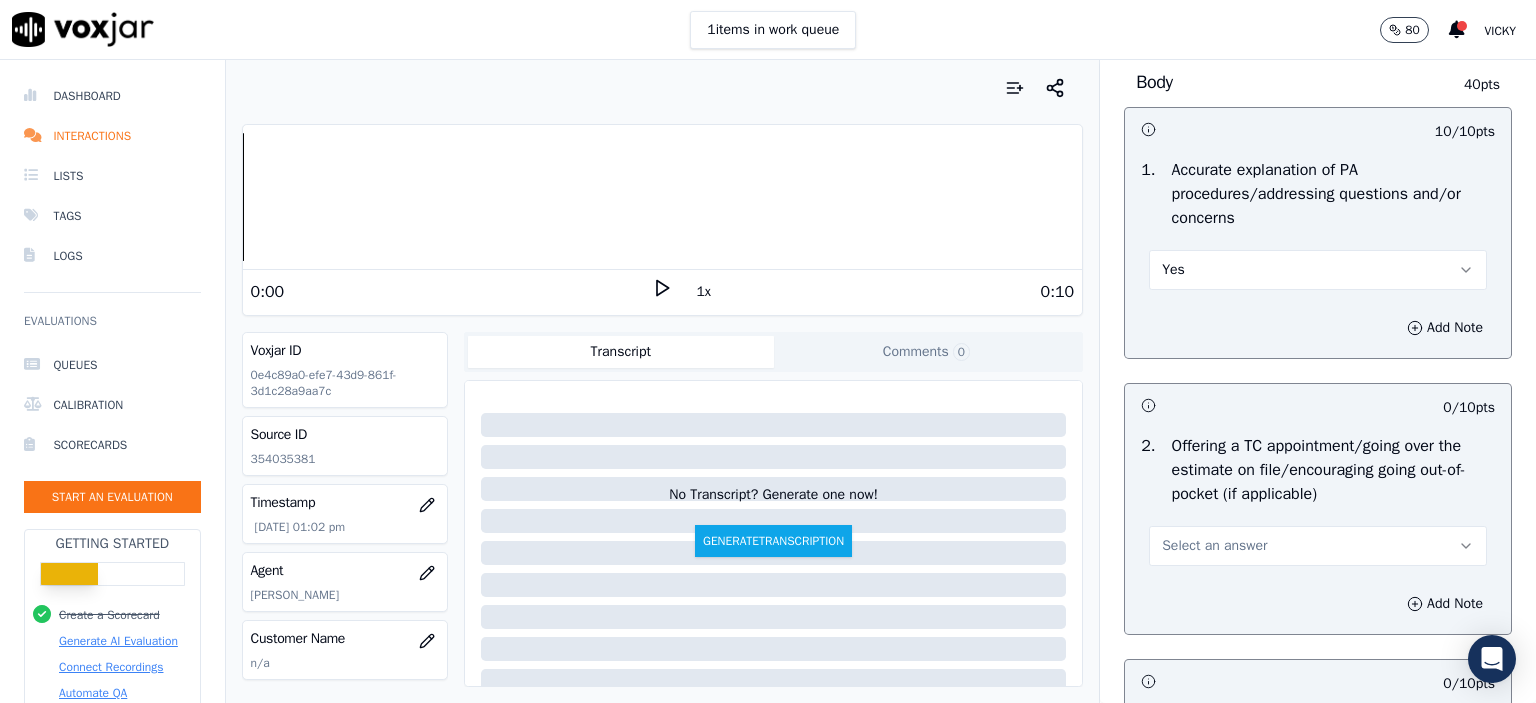 scroll, scrollTop: 900, scrollLeft: 0, axis: vertical 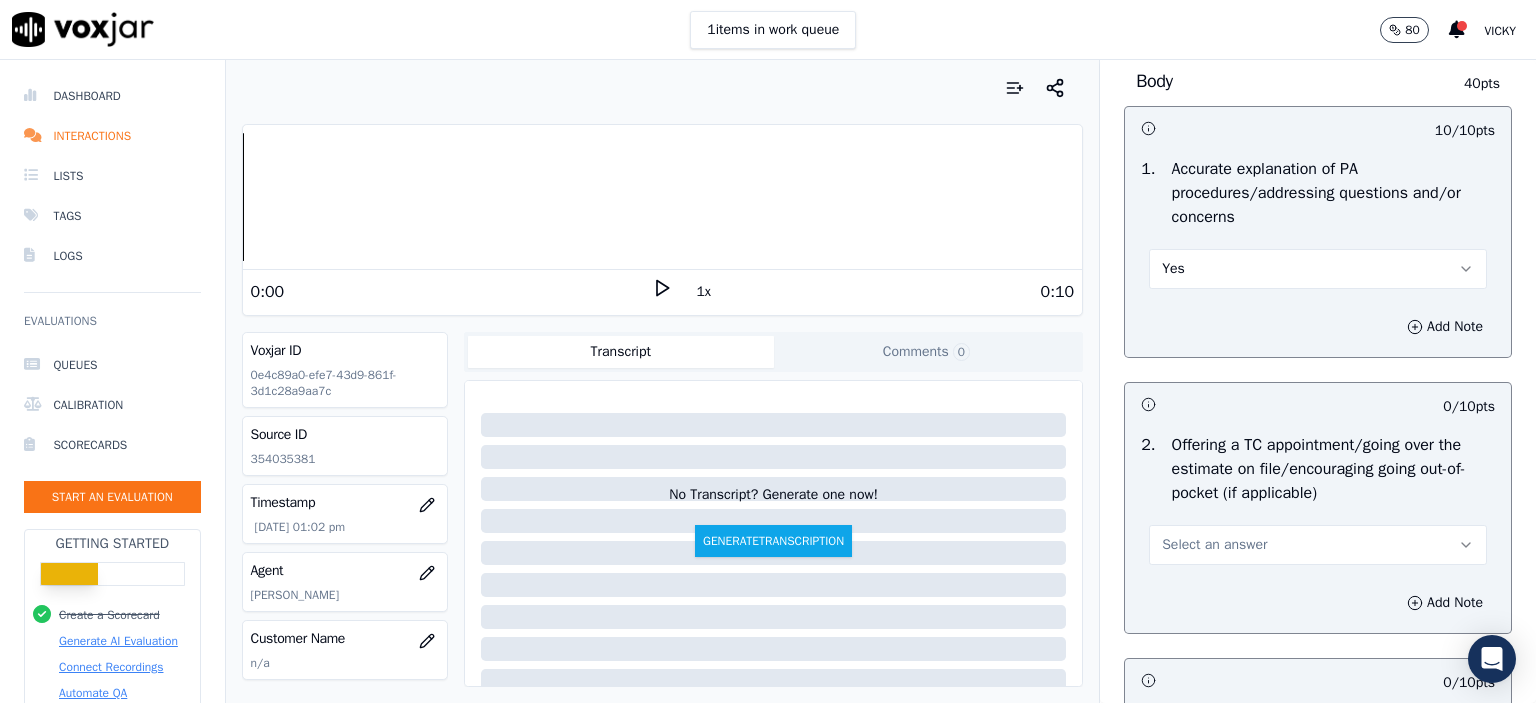 click on "Yes" at bounding box center [1318, 269] 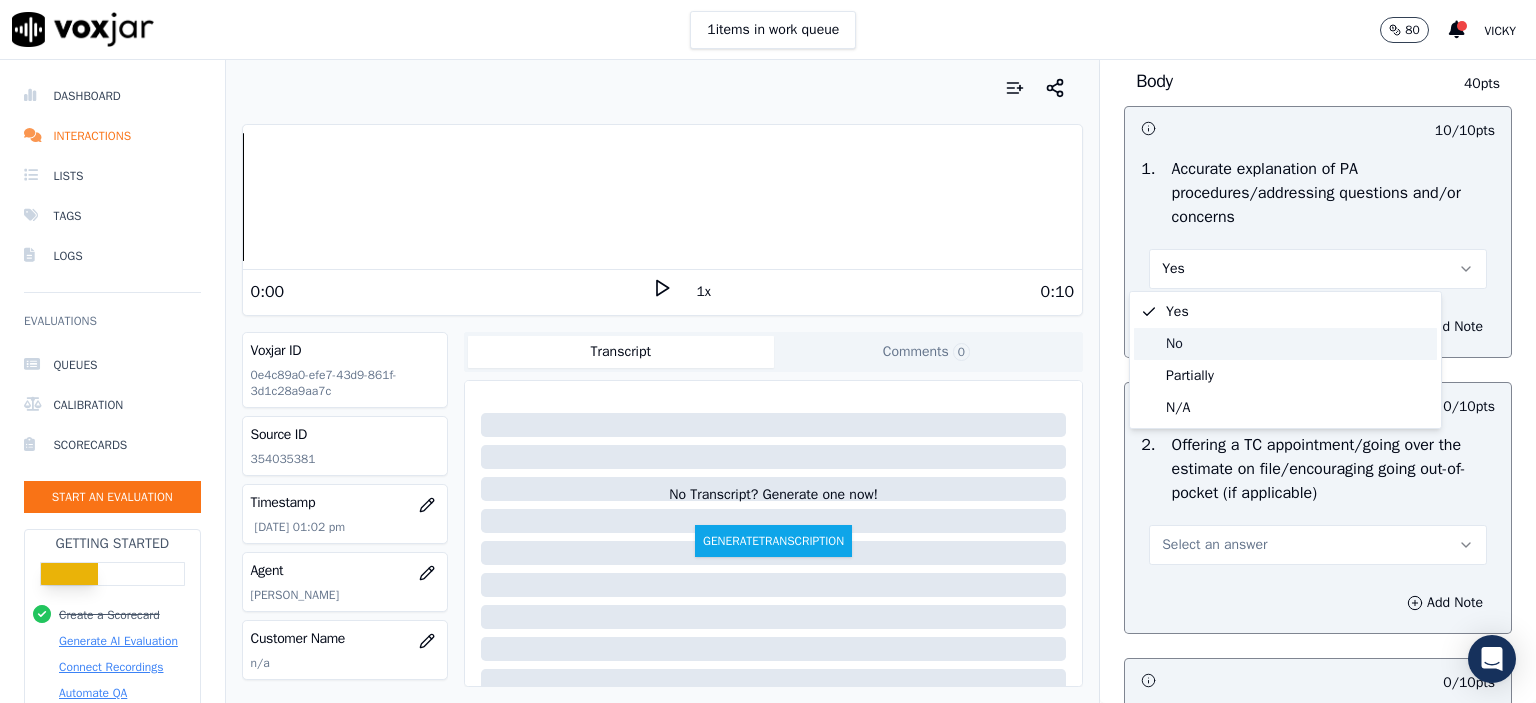 click on "No" 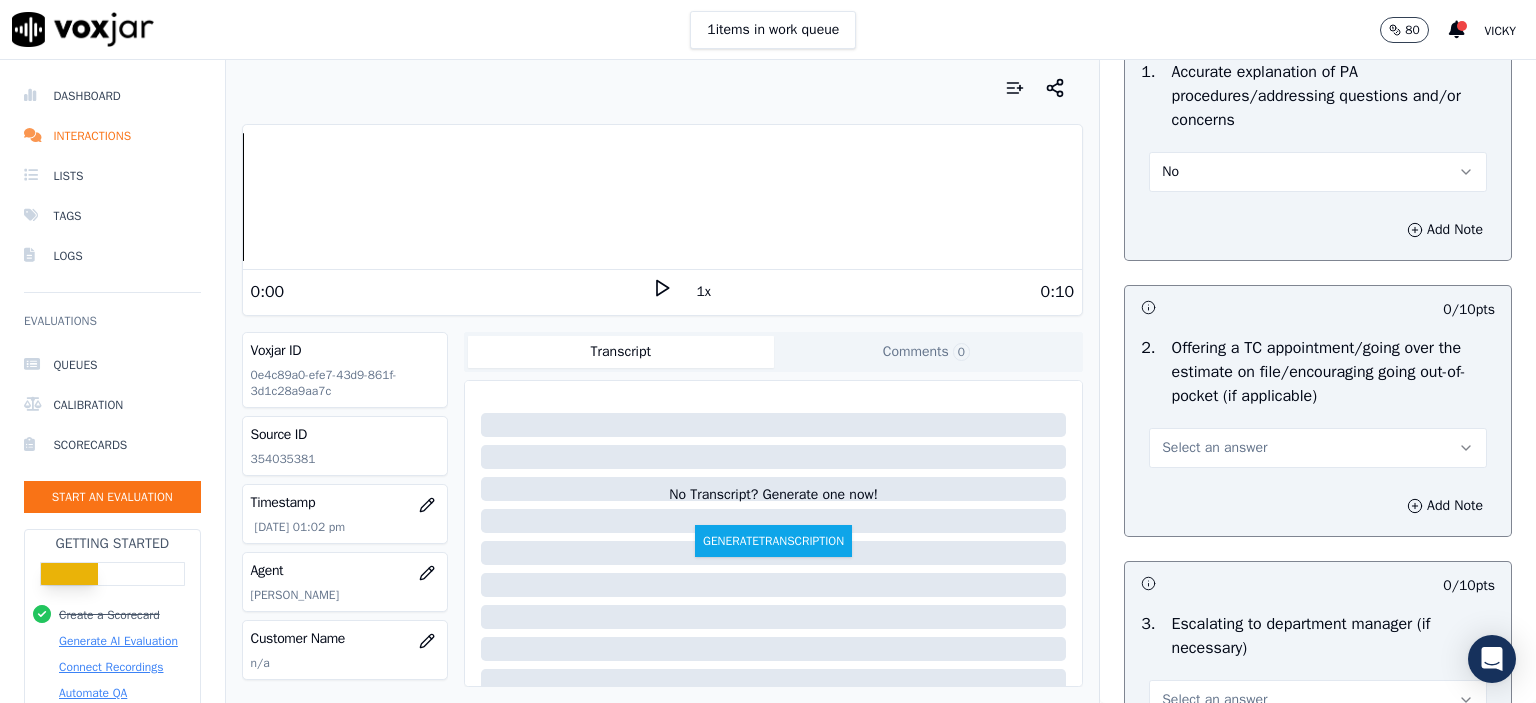 scroll, scrollTop: 1000, scrollLeft: 0, axis: vertical 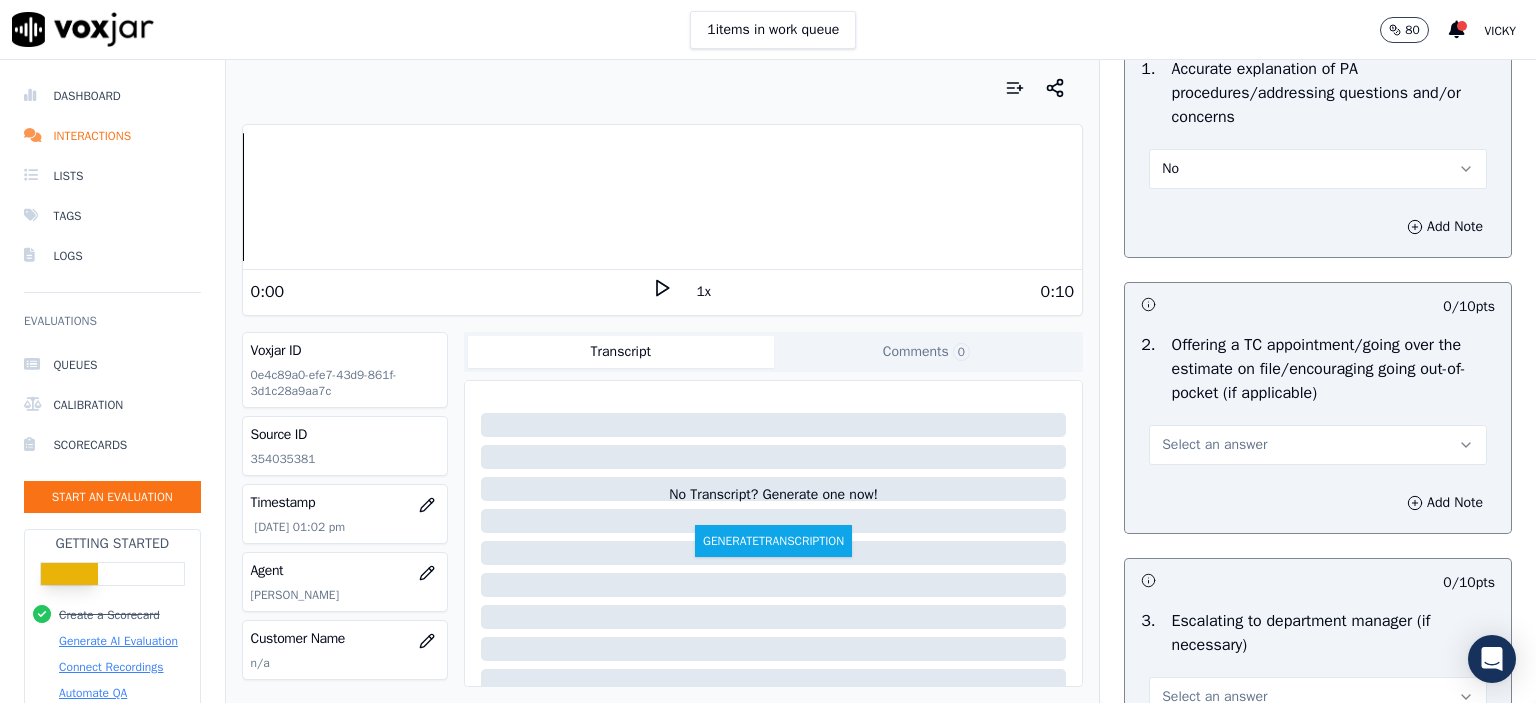 click on "Select an answer" at bounding box center (1214, 445) 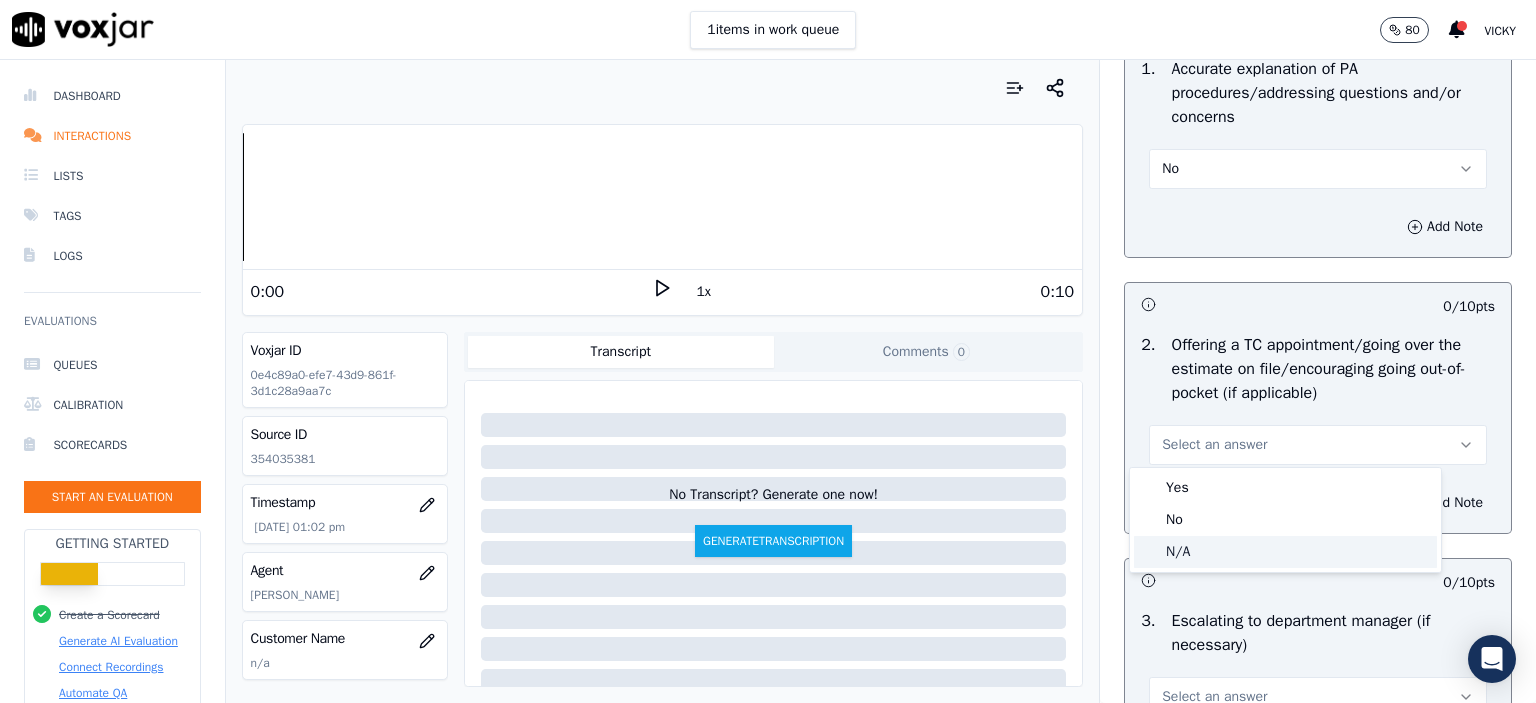 click on "N/A" 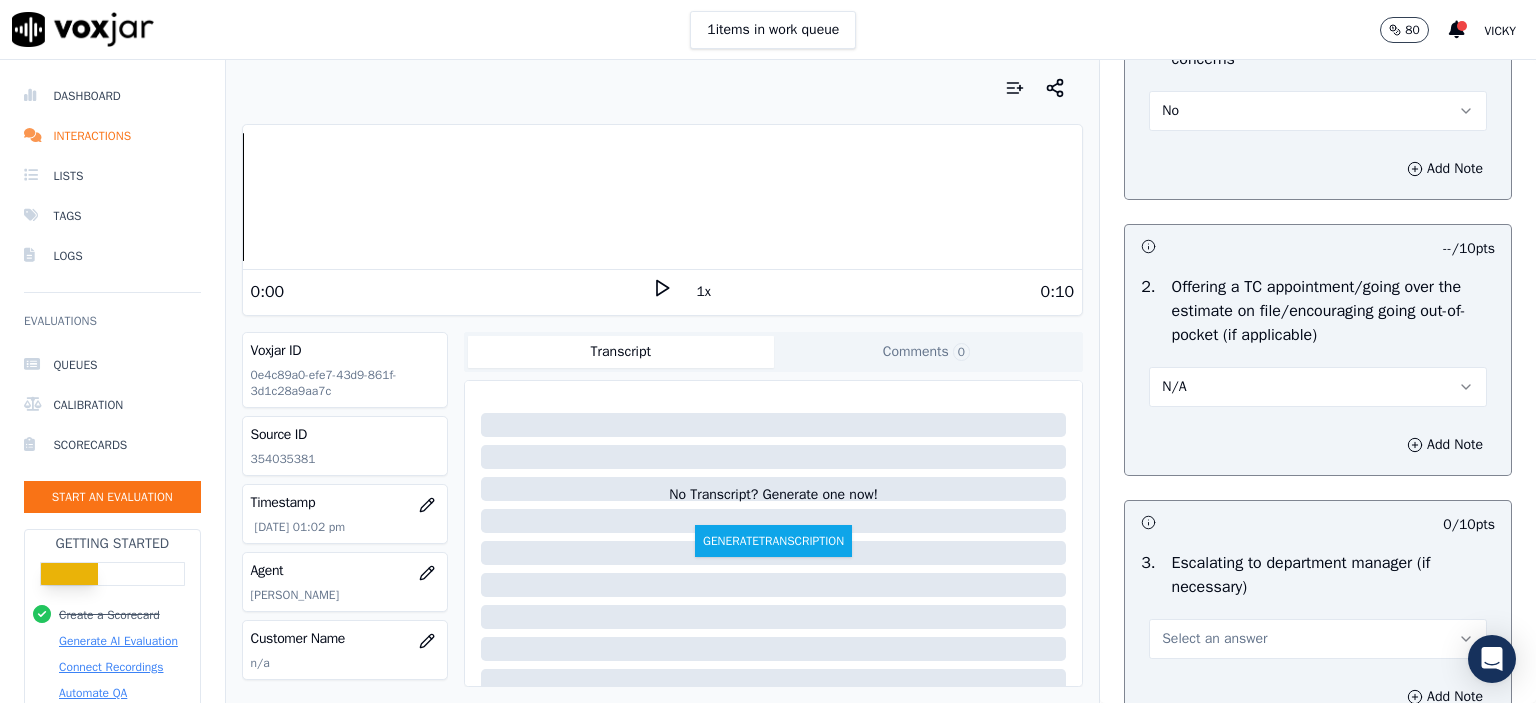 scroll, scrollTop: 1200, scrollLeft: 0, axis: vertical 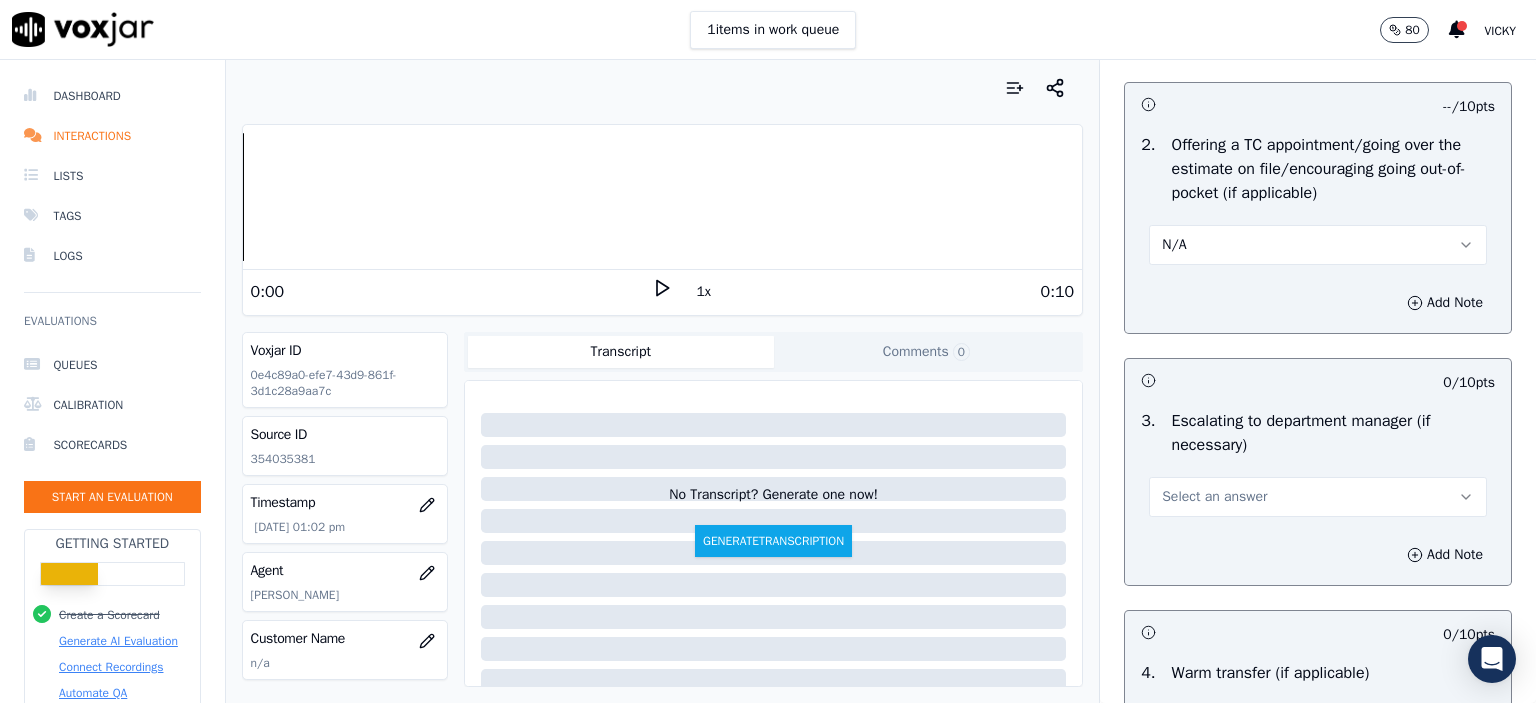click on "Select an answer" at bounding box center (1214, 497) 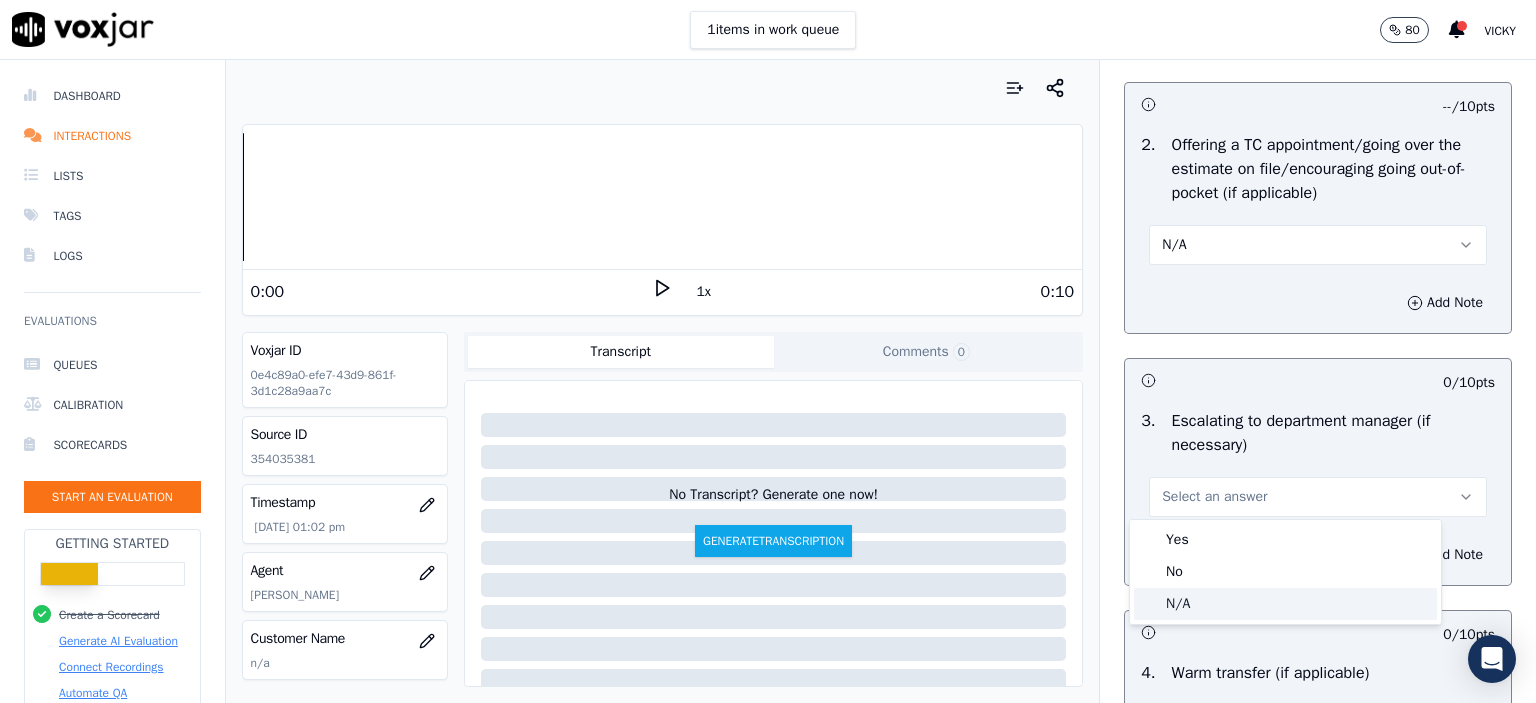 click on "N/A" 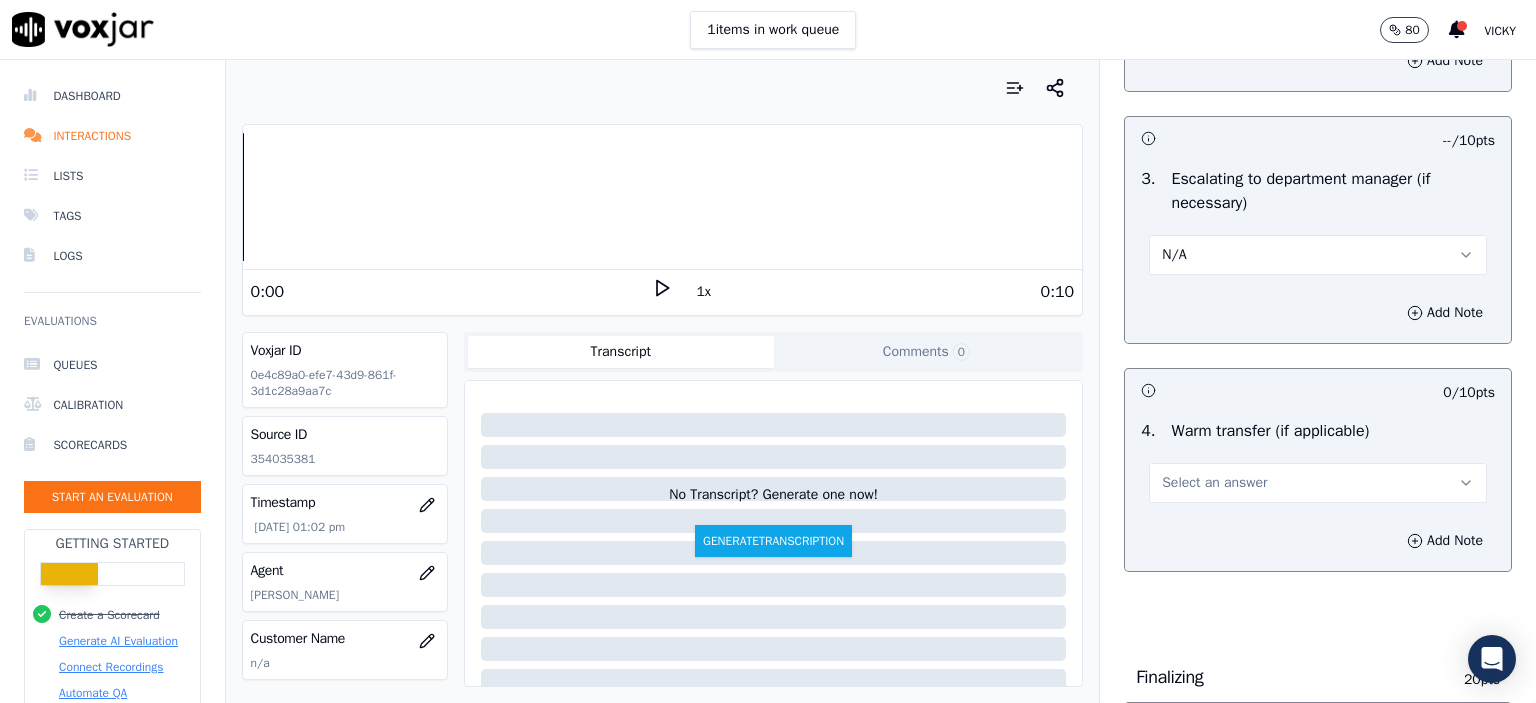 scroll, scrollTop: 1500, scrollLeft: 0, axis: vertical 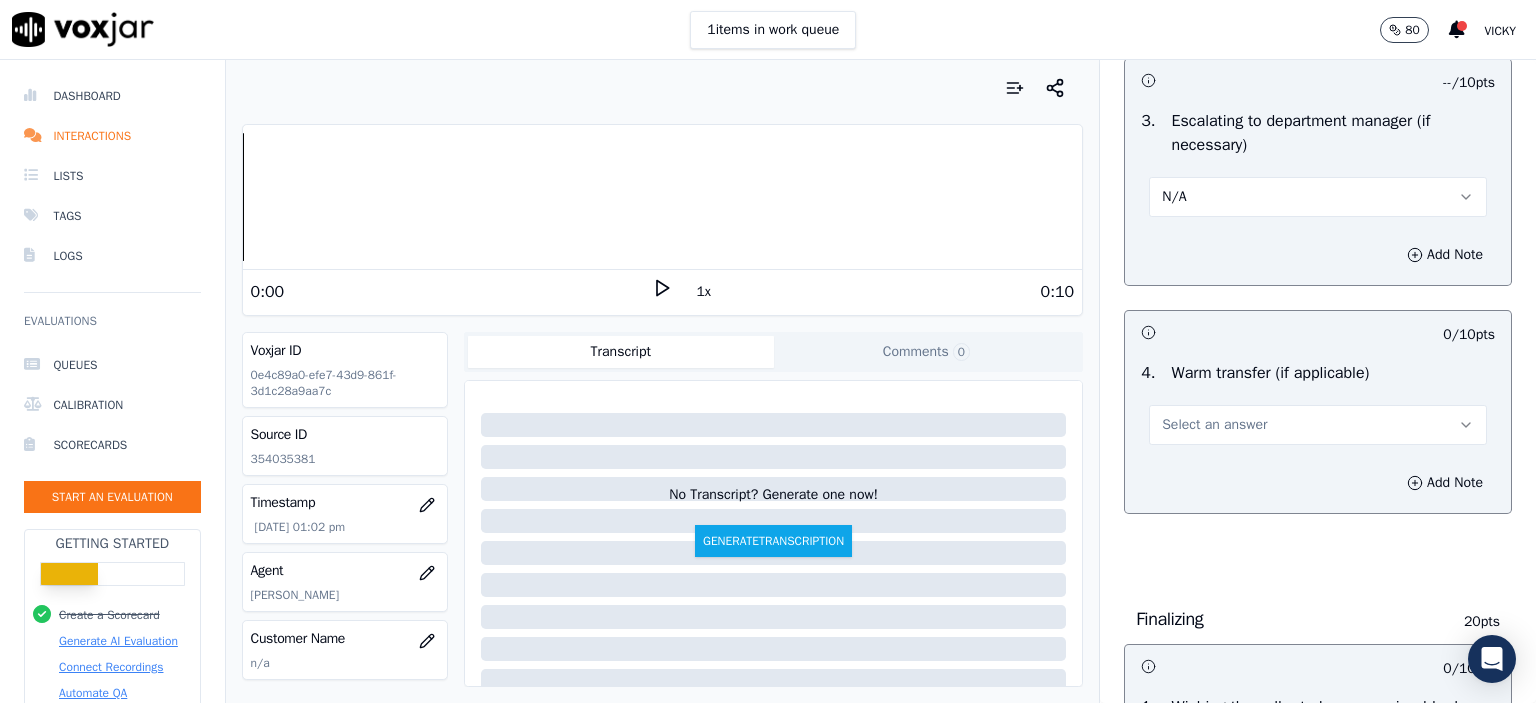 click on "Select an answer" at bounding box center (1214, 425) 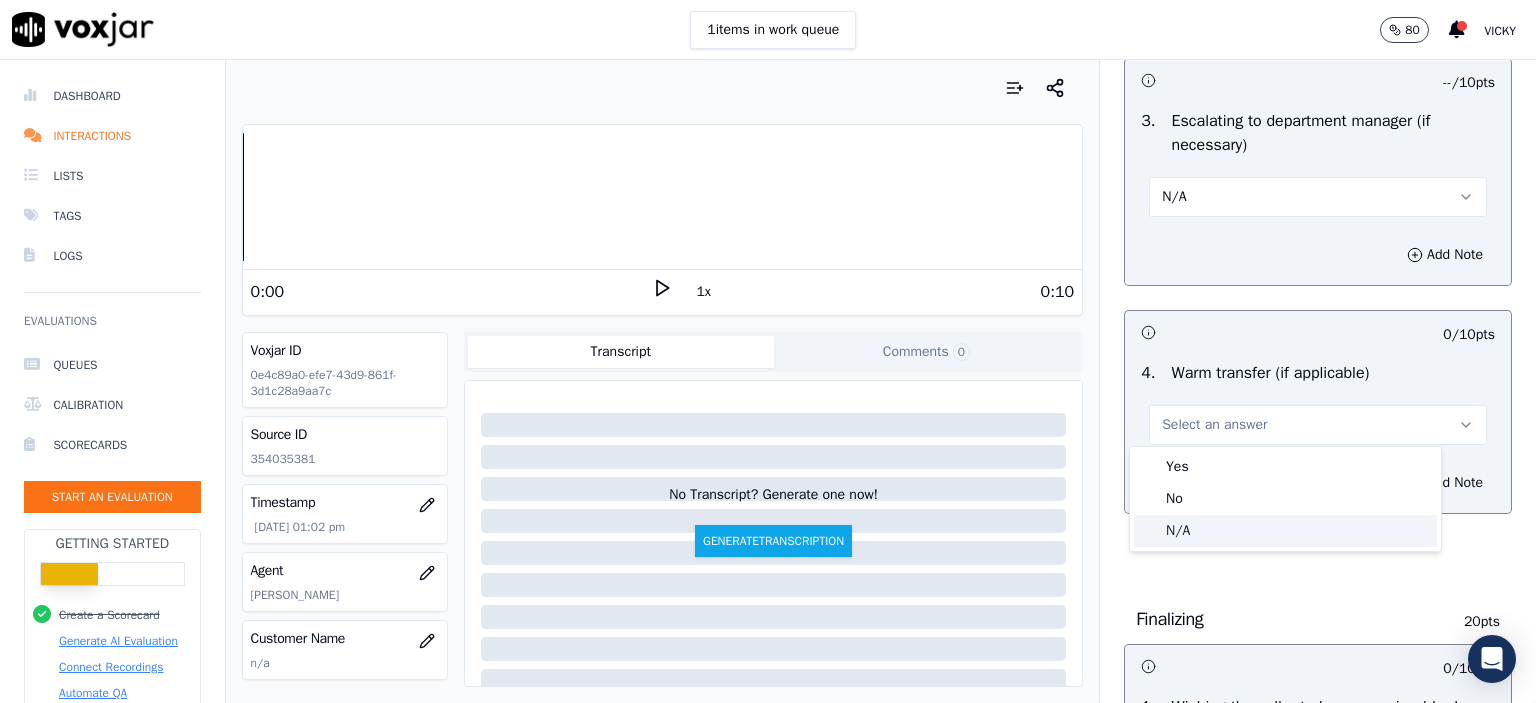 click on "N/A" 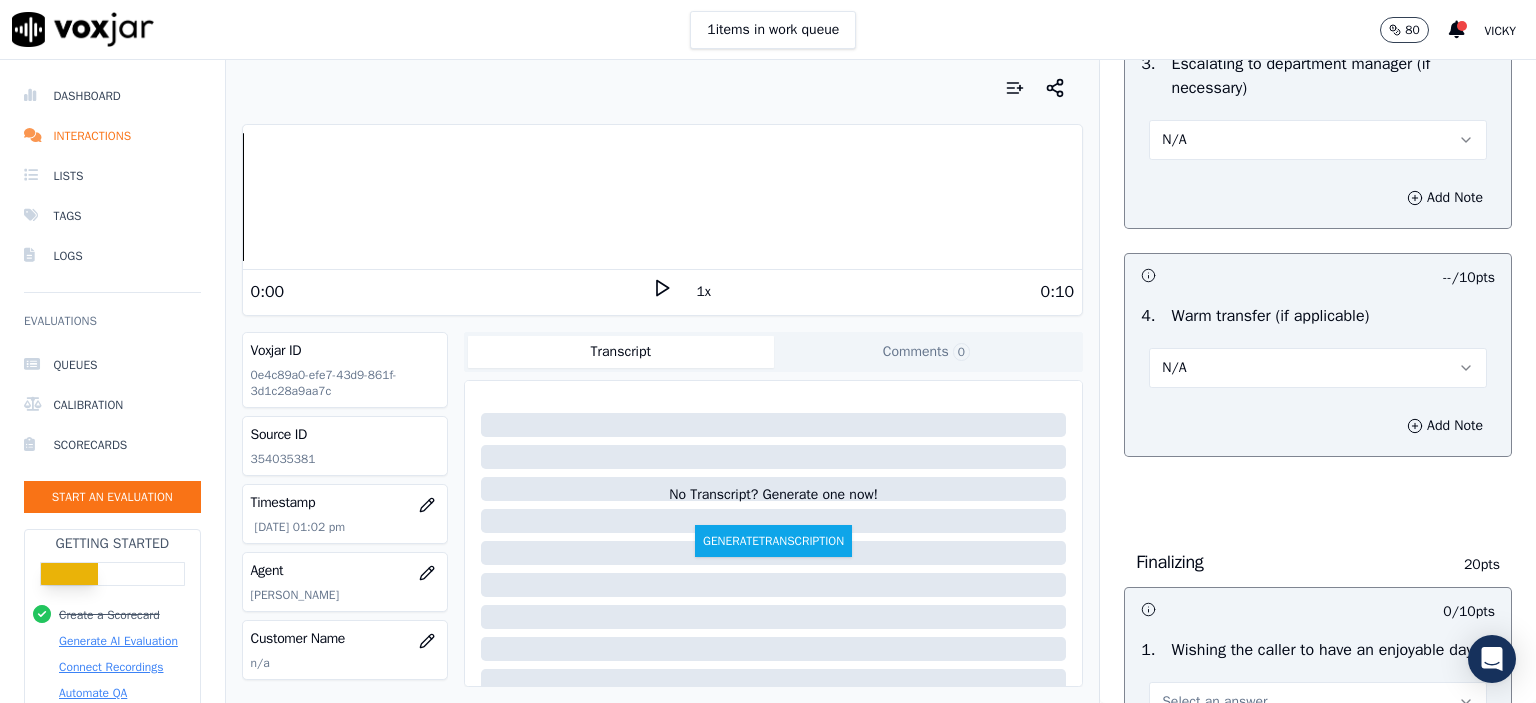 scroll, scrollTop: 1900, scrollLeft: 0, axis: vertical 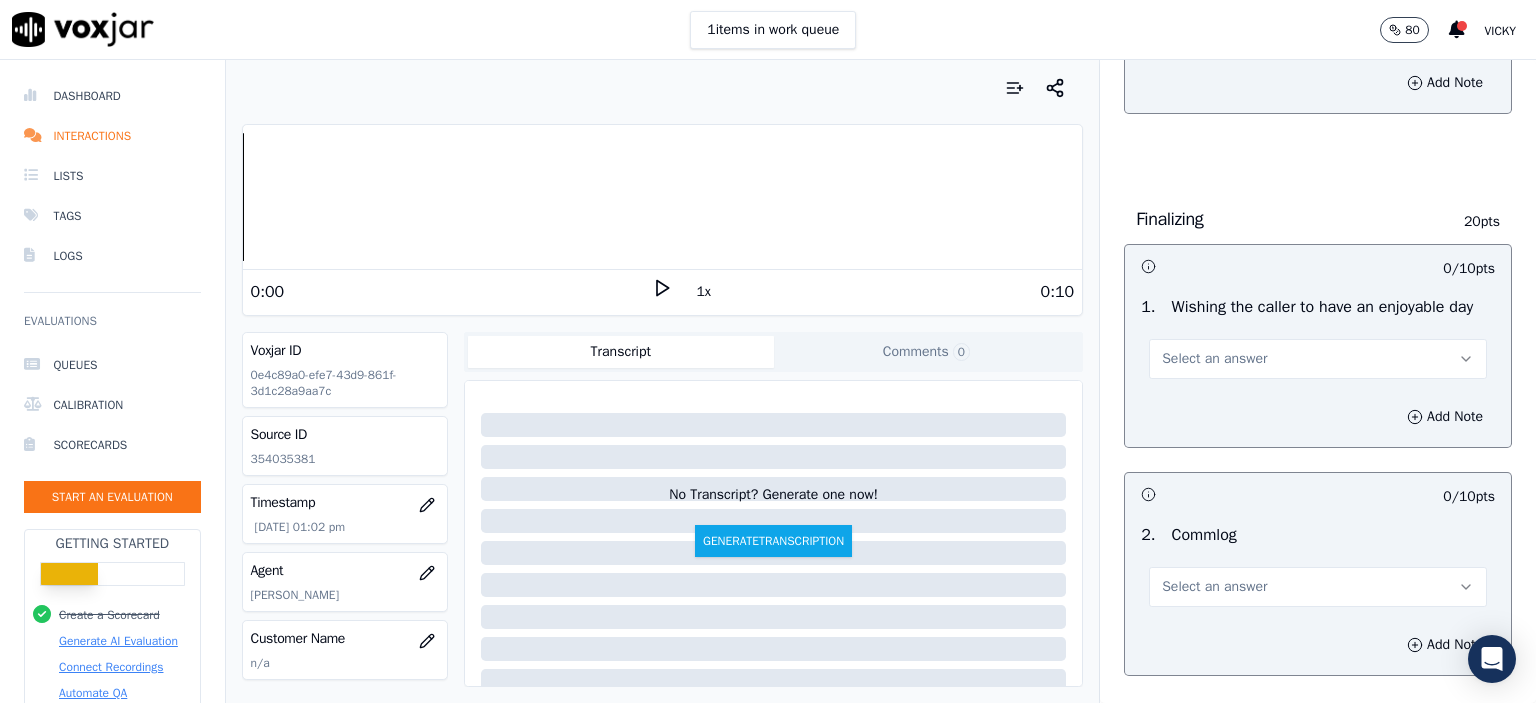 click on "Select an answer" at bounding box center (1214, 359) 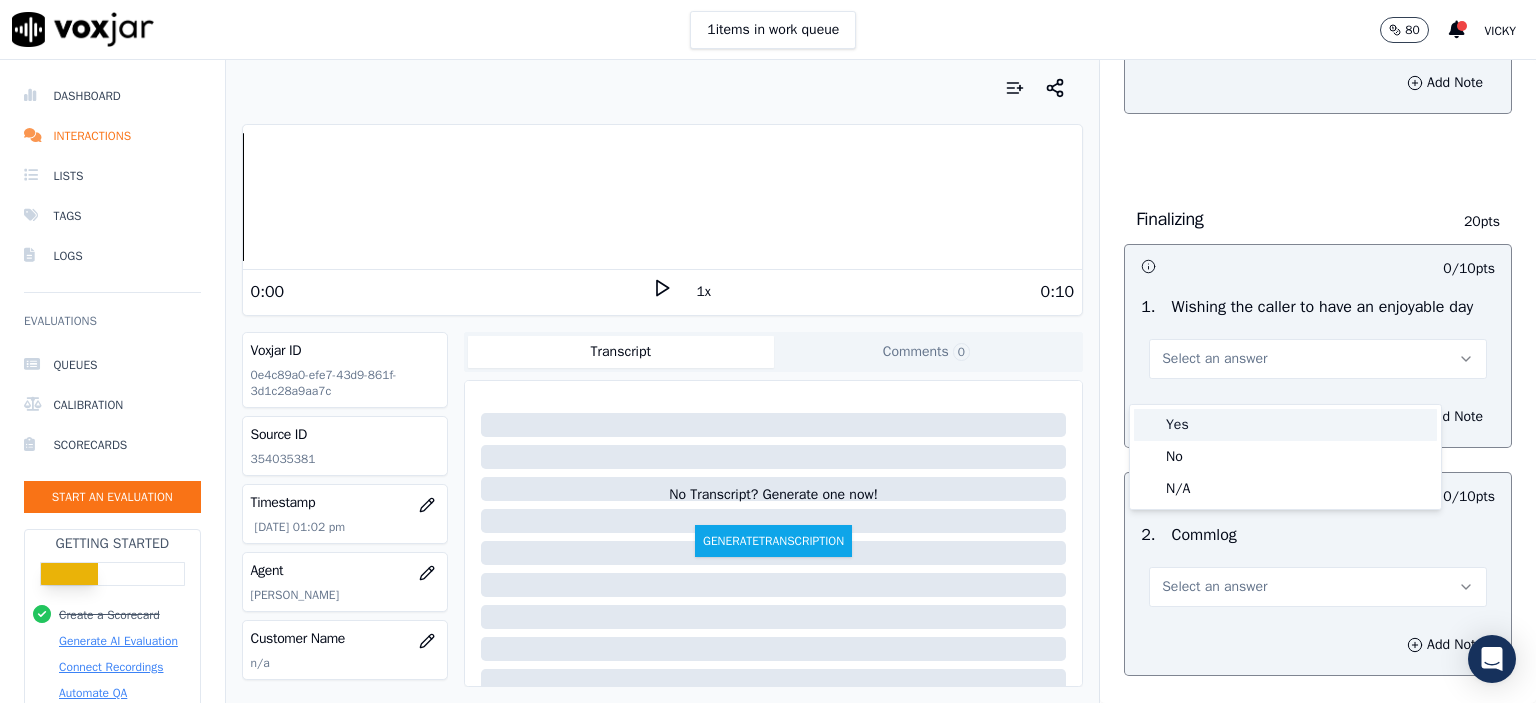 click on "Yes" at bounding box center (1285, 425) 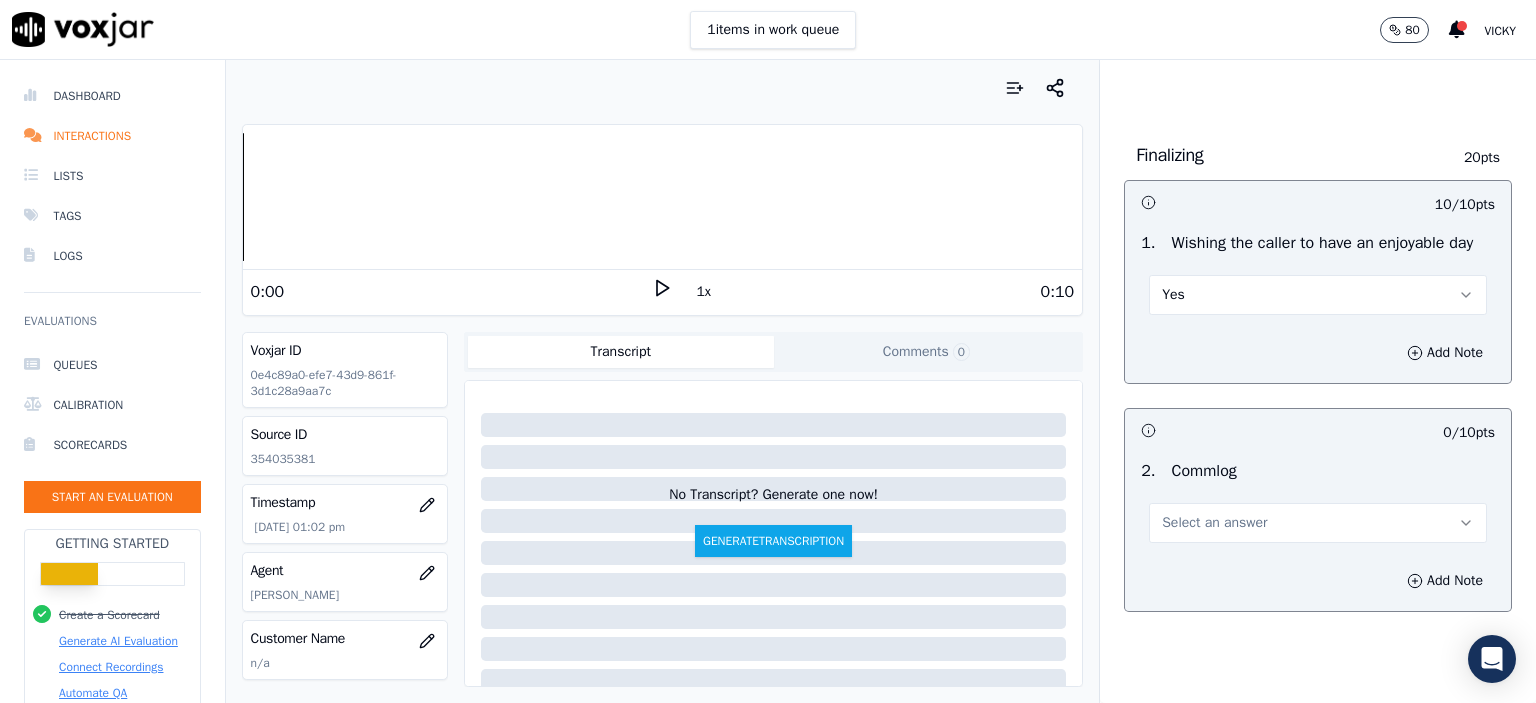 scroll, scrollTop: 2100, scrollLeft: 0, axis: vertical 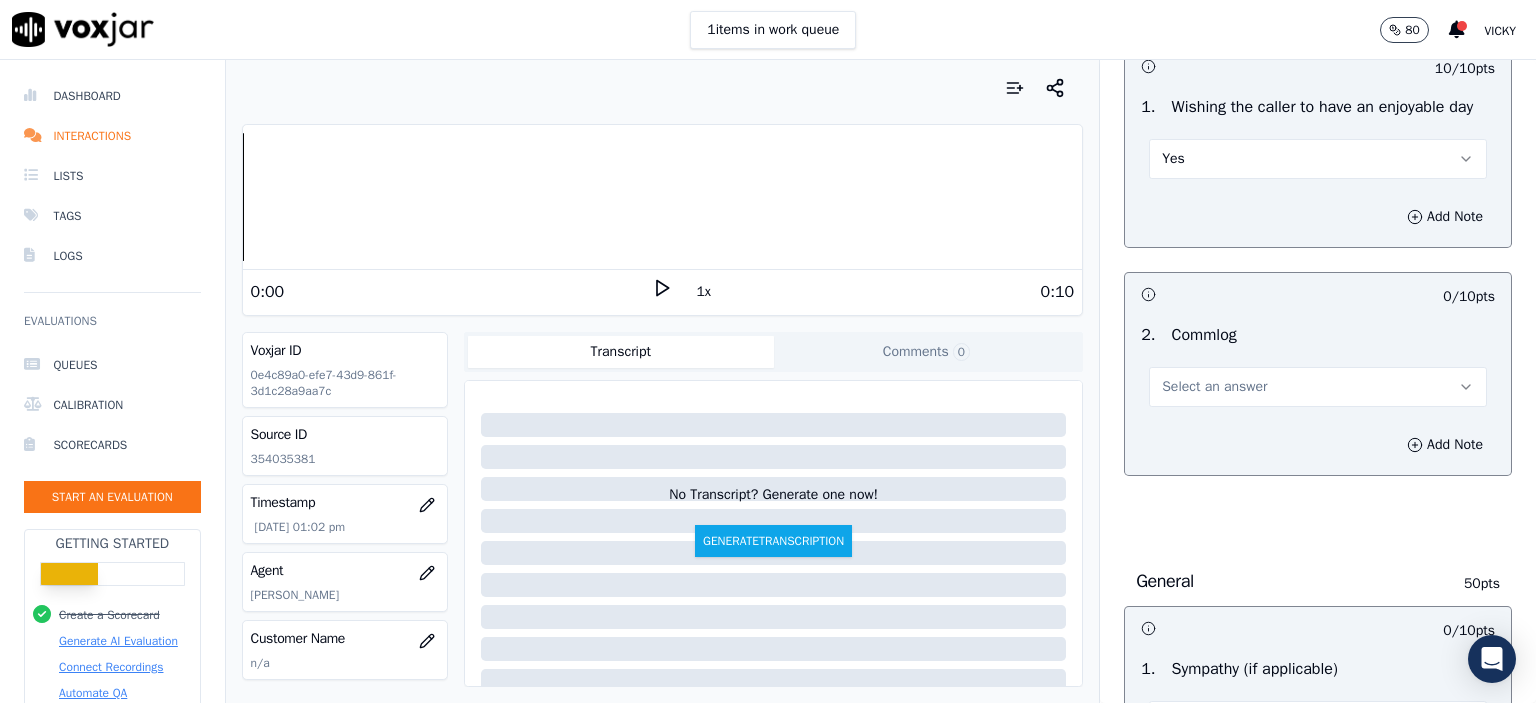 click on "Select an answer" at bounding box center (1214, 387) 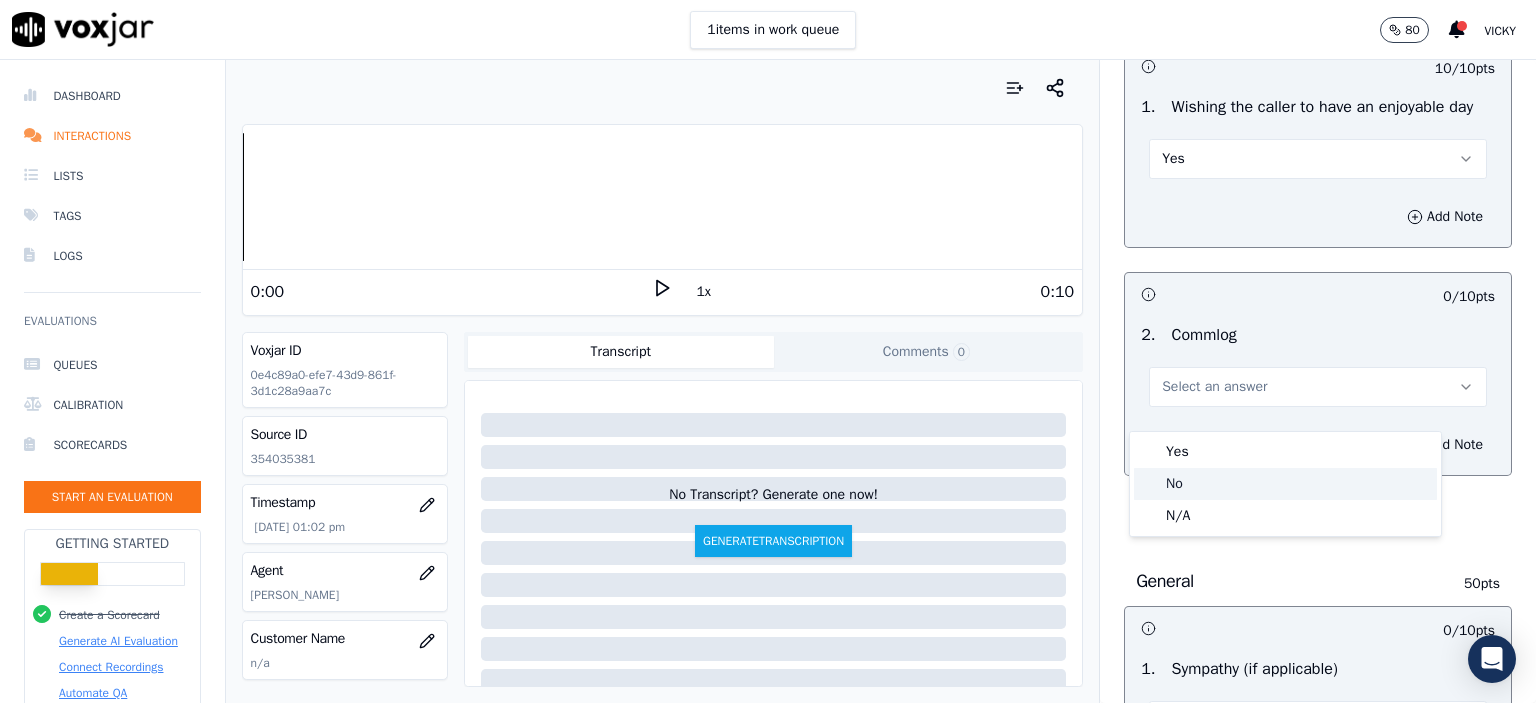 click on "No" 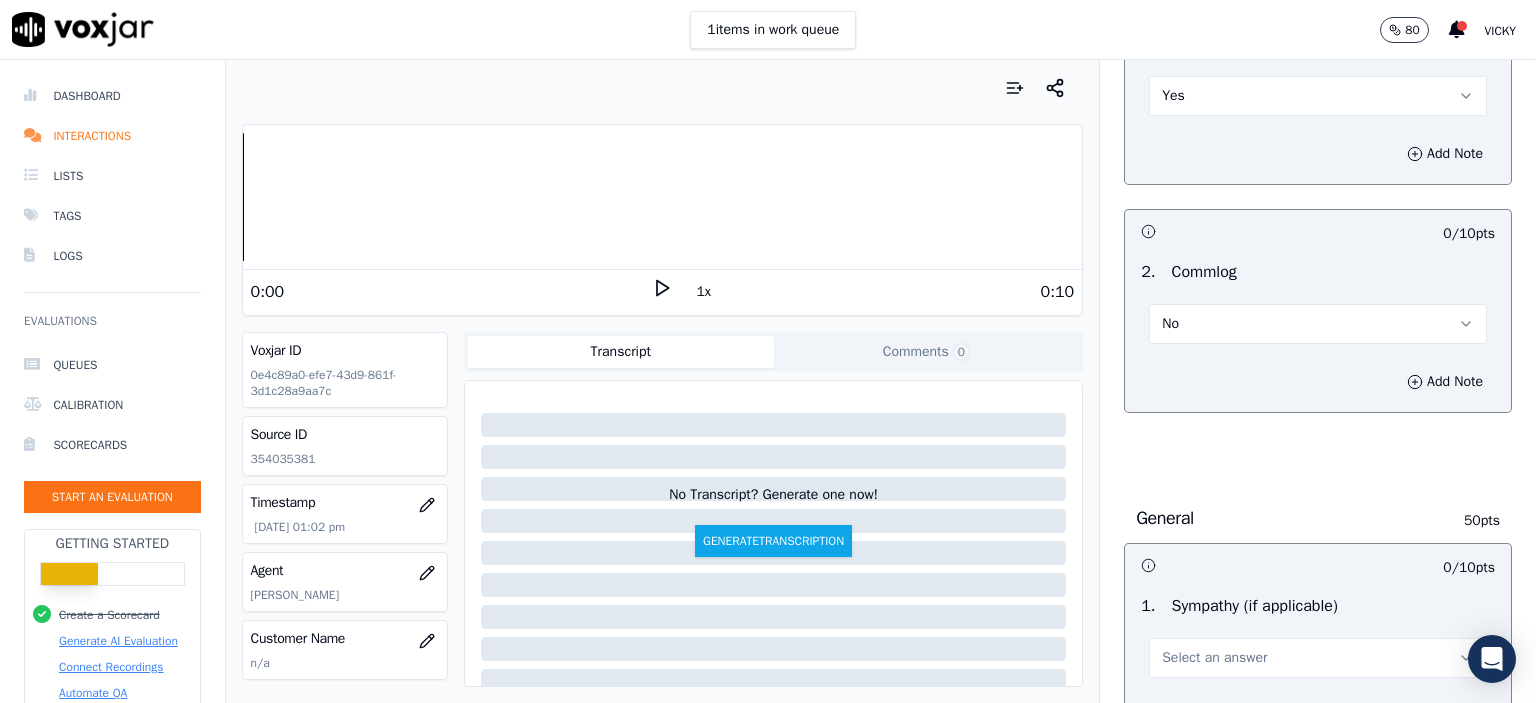 scroll, scrollTop: 2400, scrollLeft: 0, axis: vertical 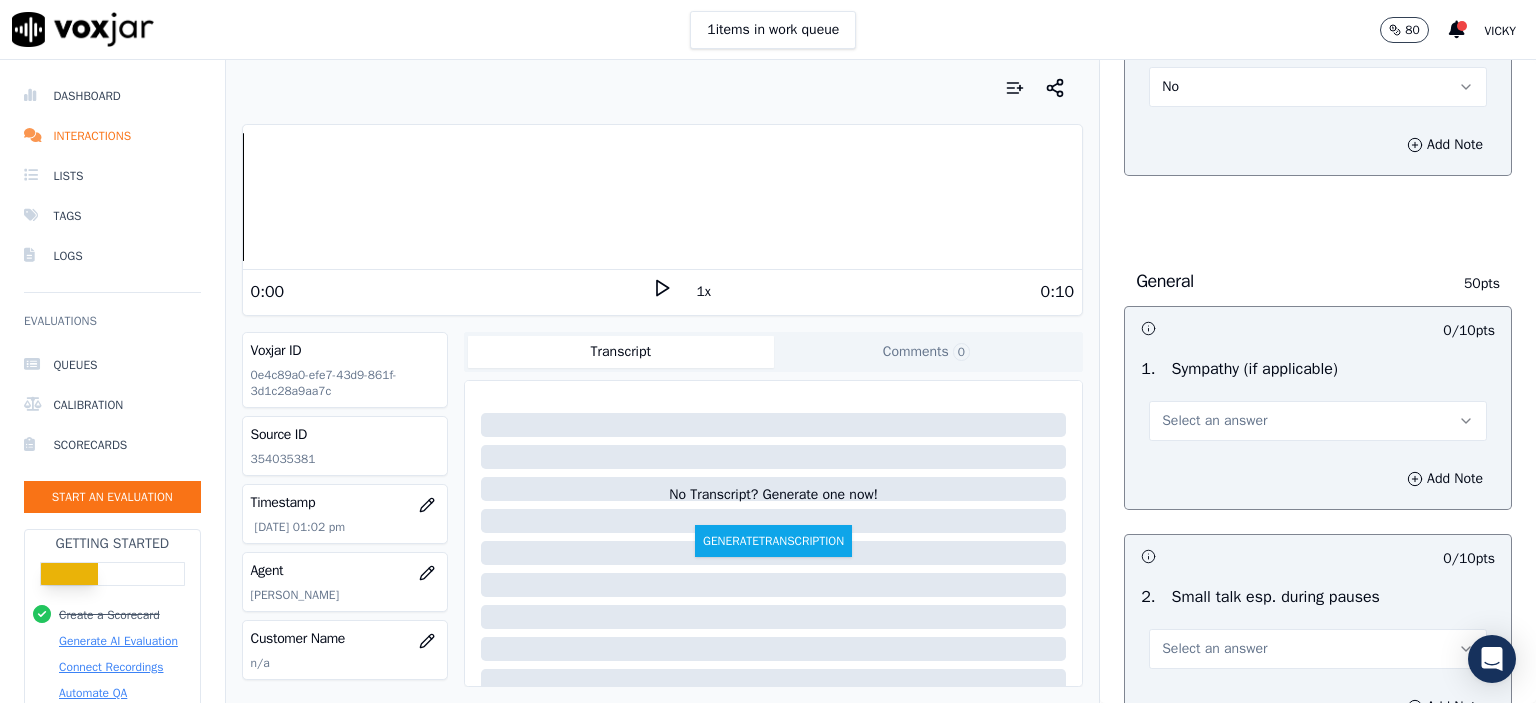 click on "Select an answer" at bounding box center [1214, 421] 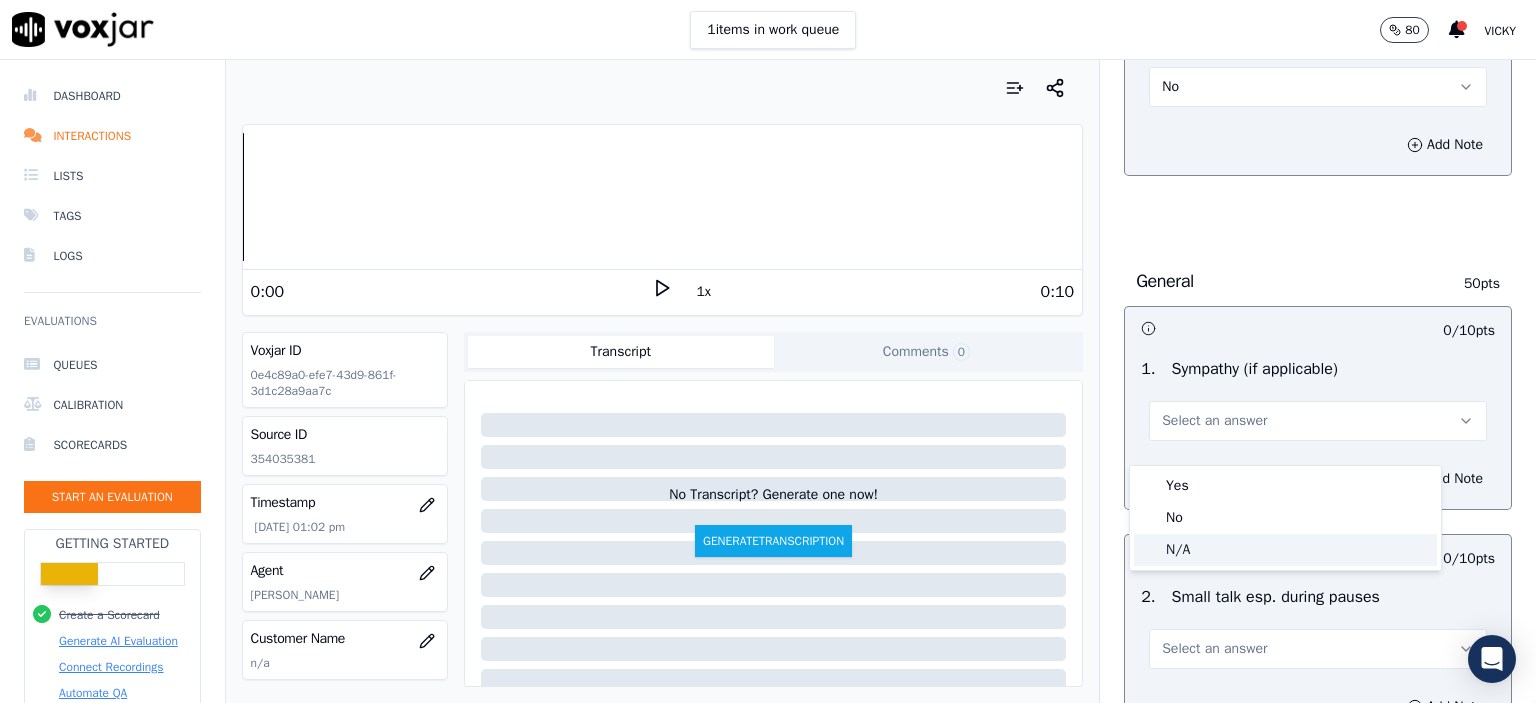 click on "N/A" 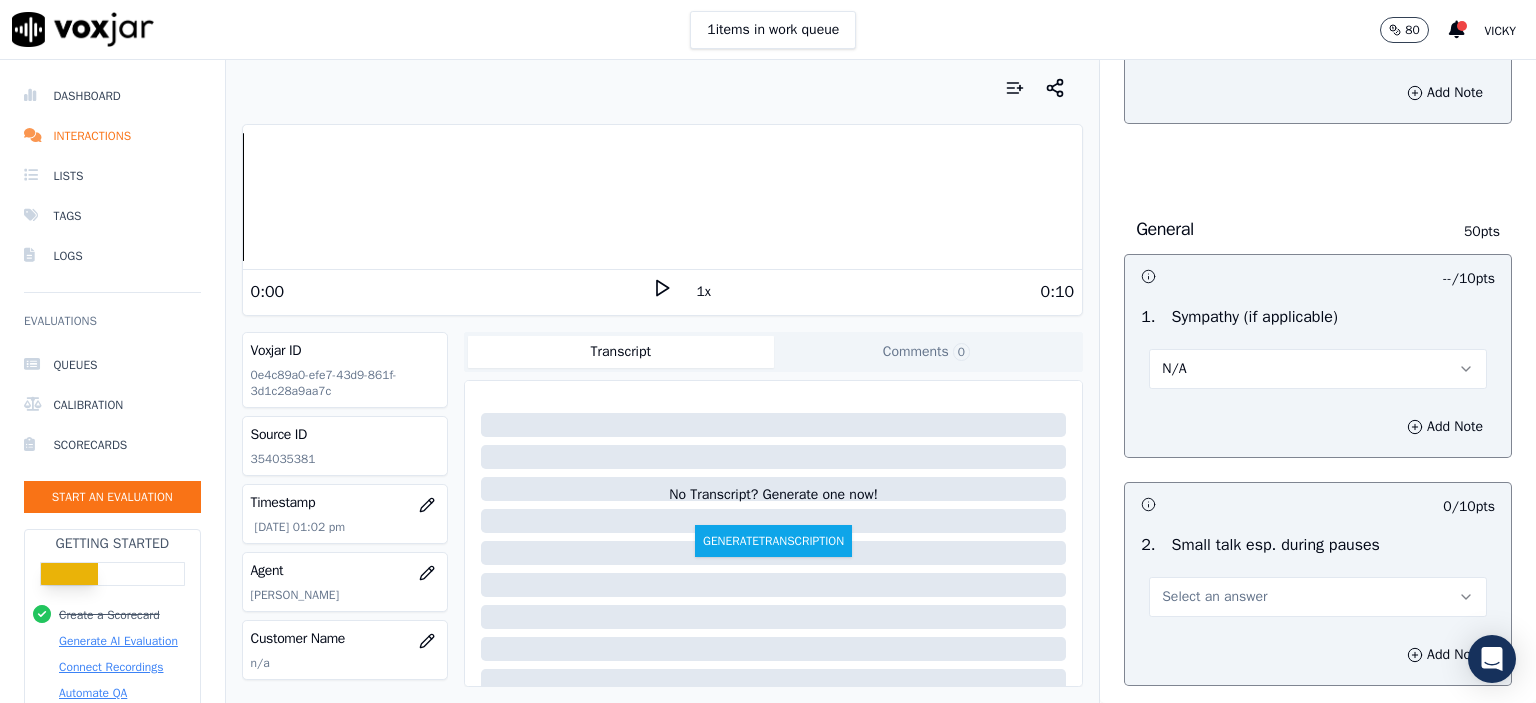 scroll, scrollTop: 2600, scrollLeft: 0, axis: vertical 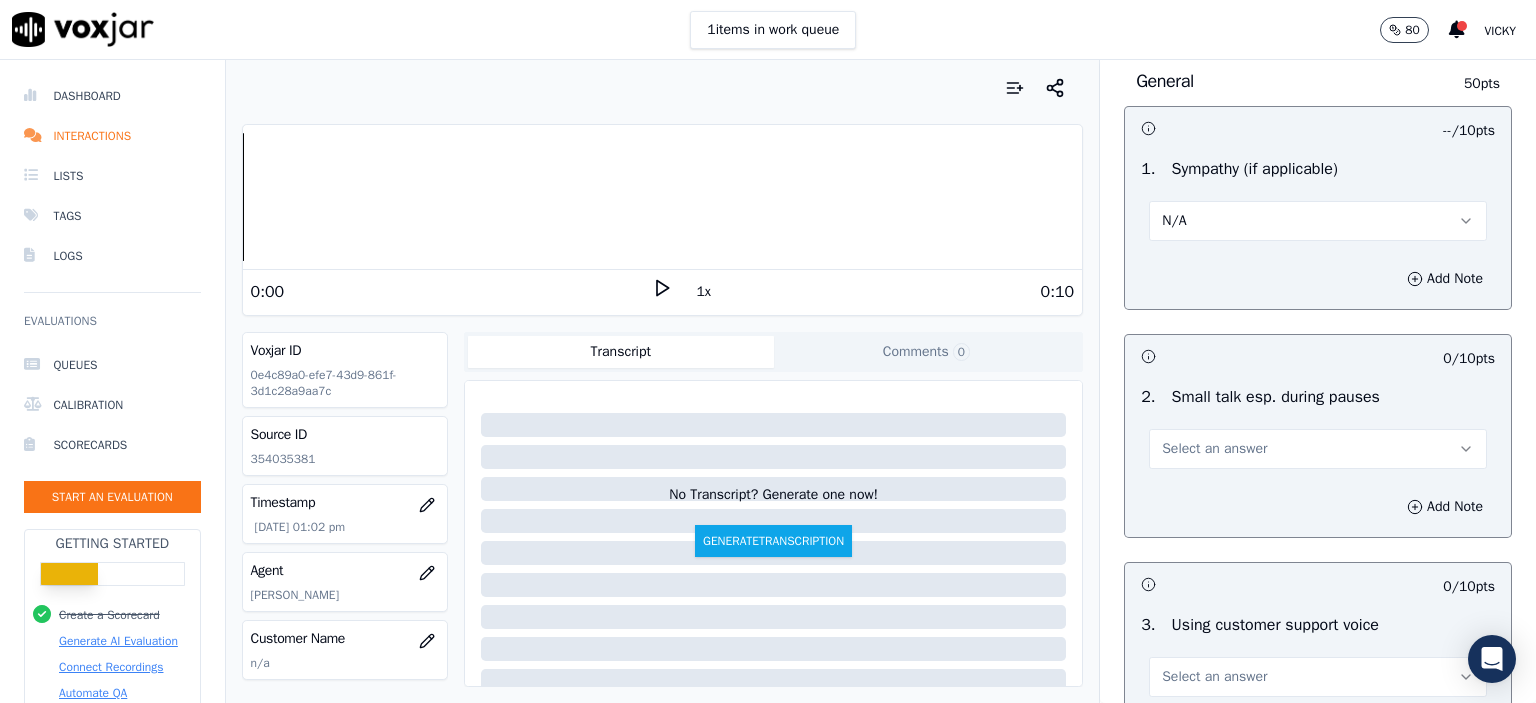 click on "Select an answer" at bounding box center (1214, 449) 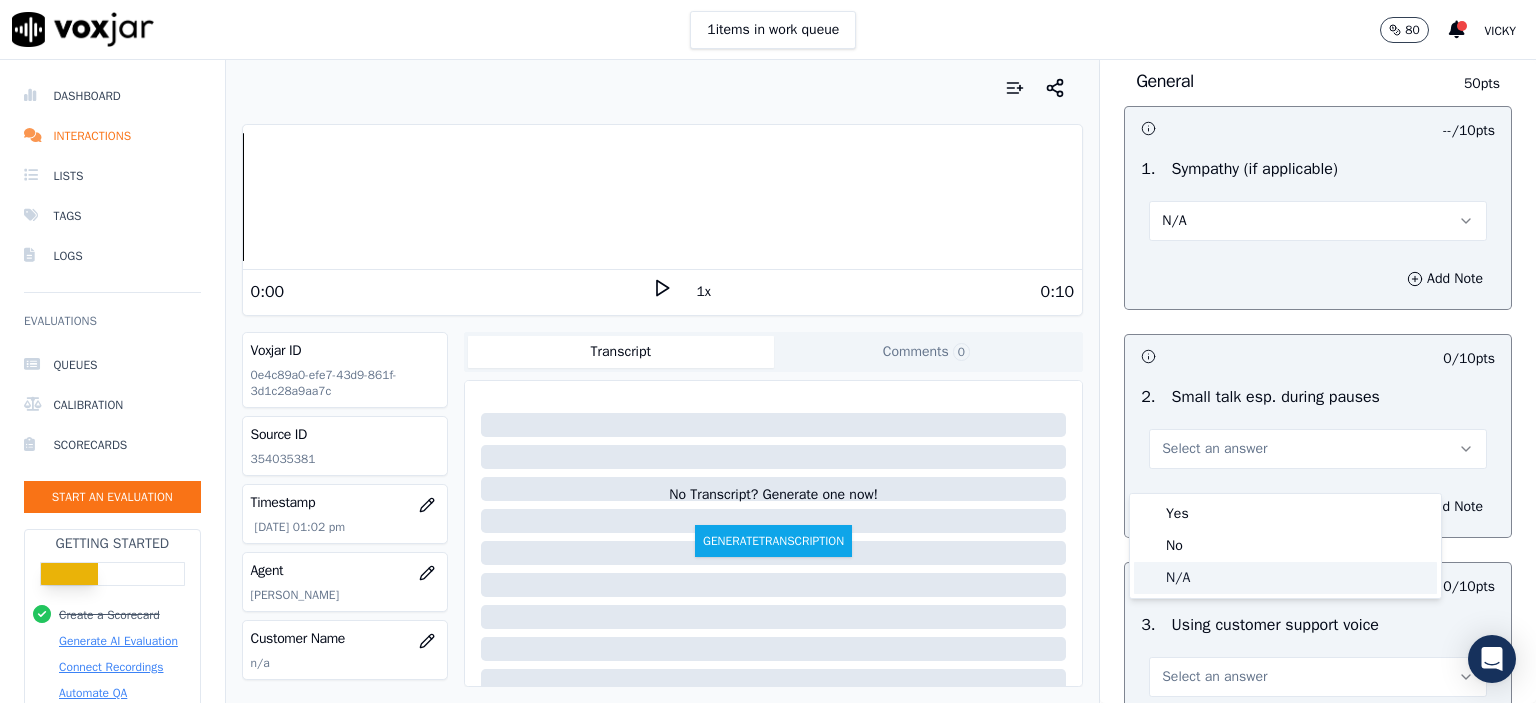 click on "N/A" 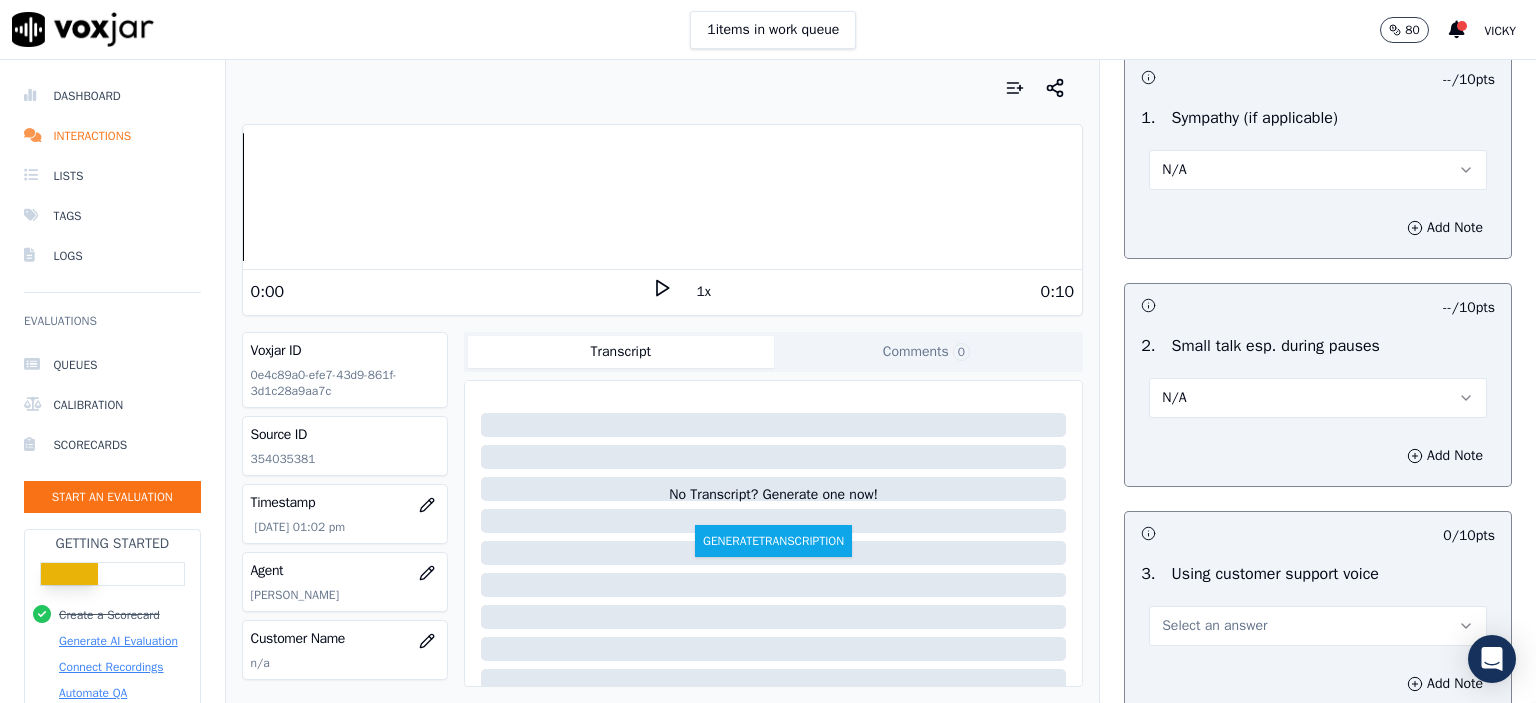 scroll, scrollTop: 2800, scrollLeft: 0, axis: vertical 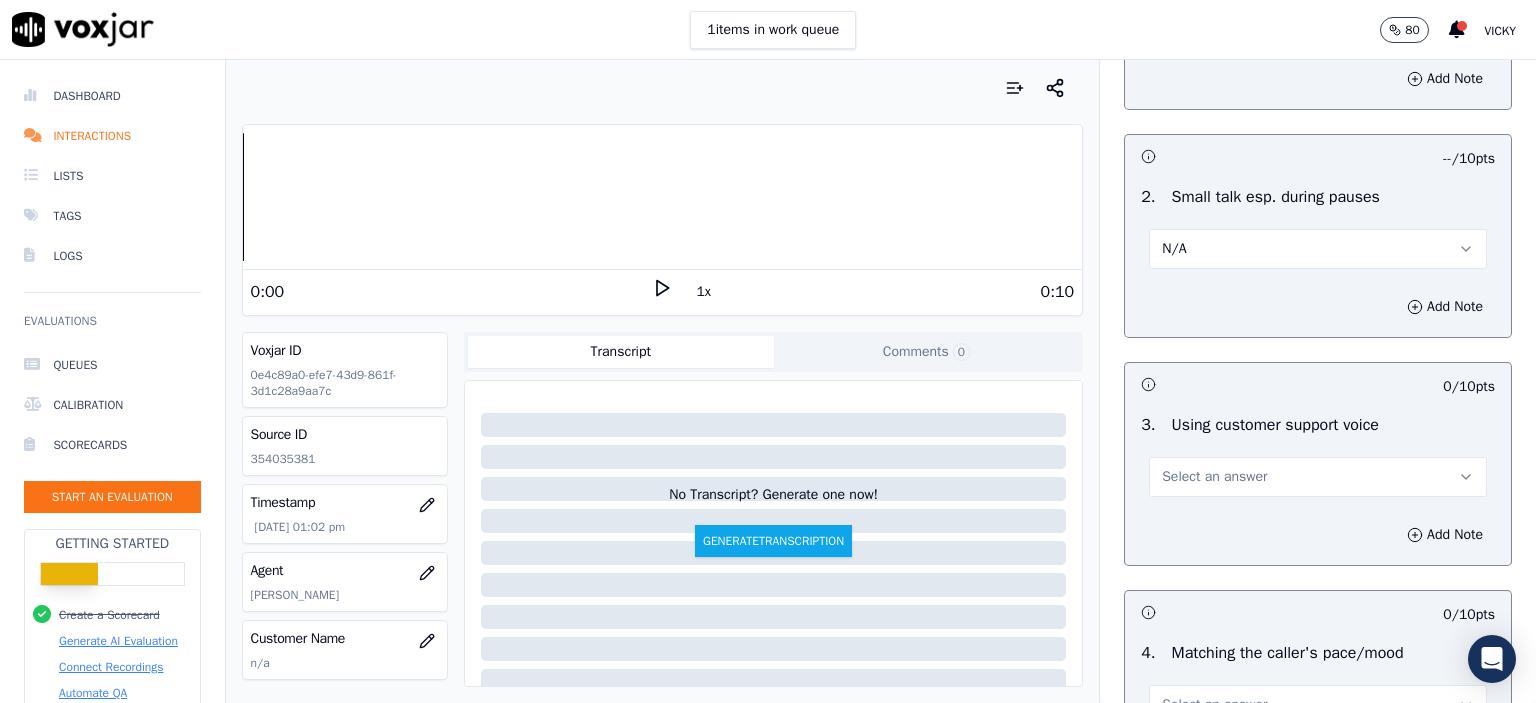 click on "N/A" at bounding box center [1318, 247] 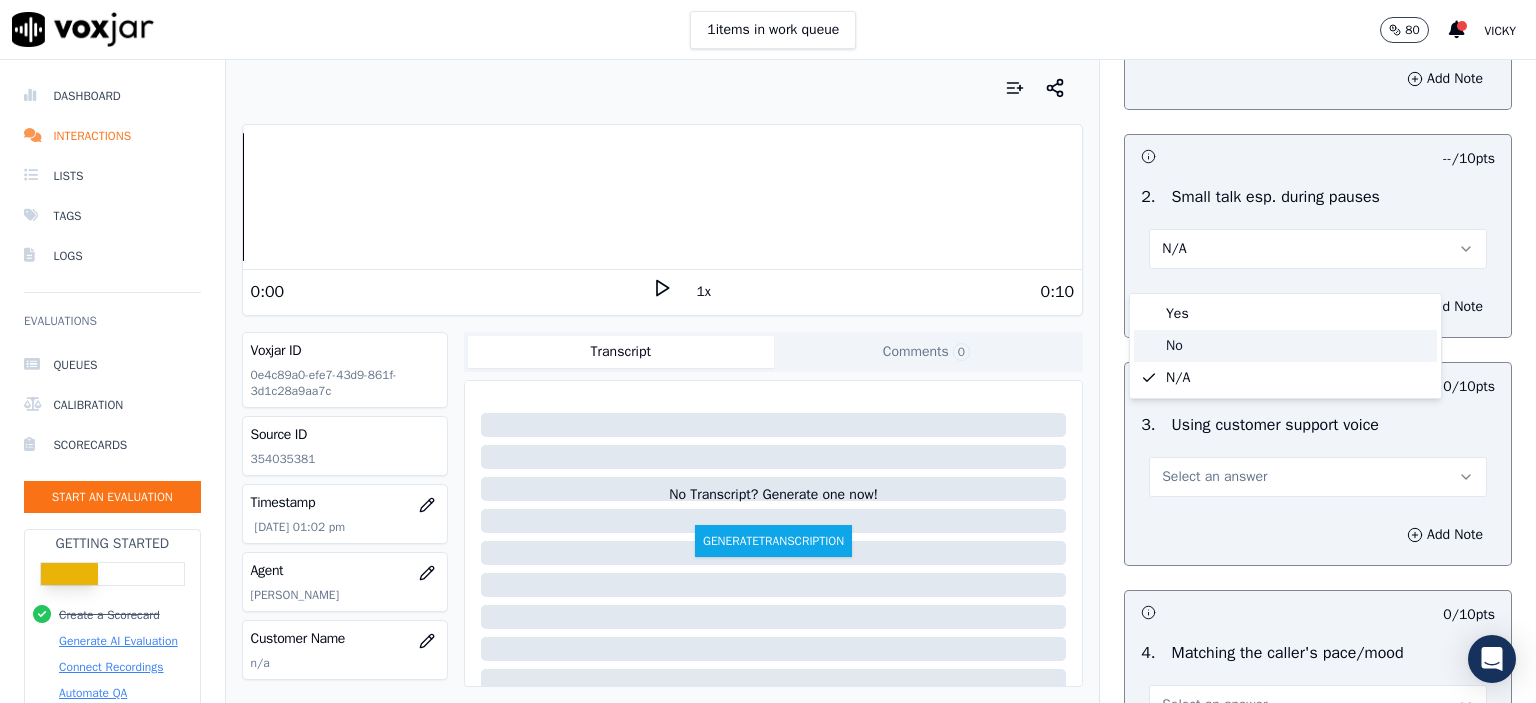click on "No" 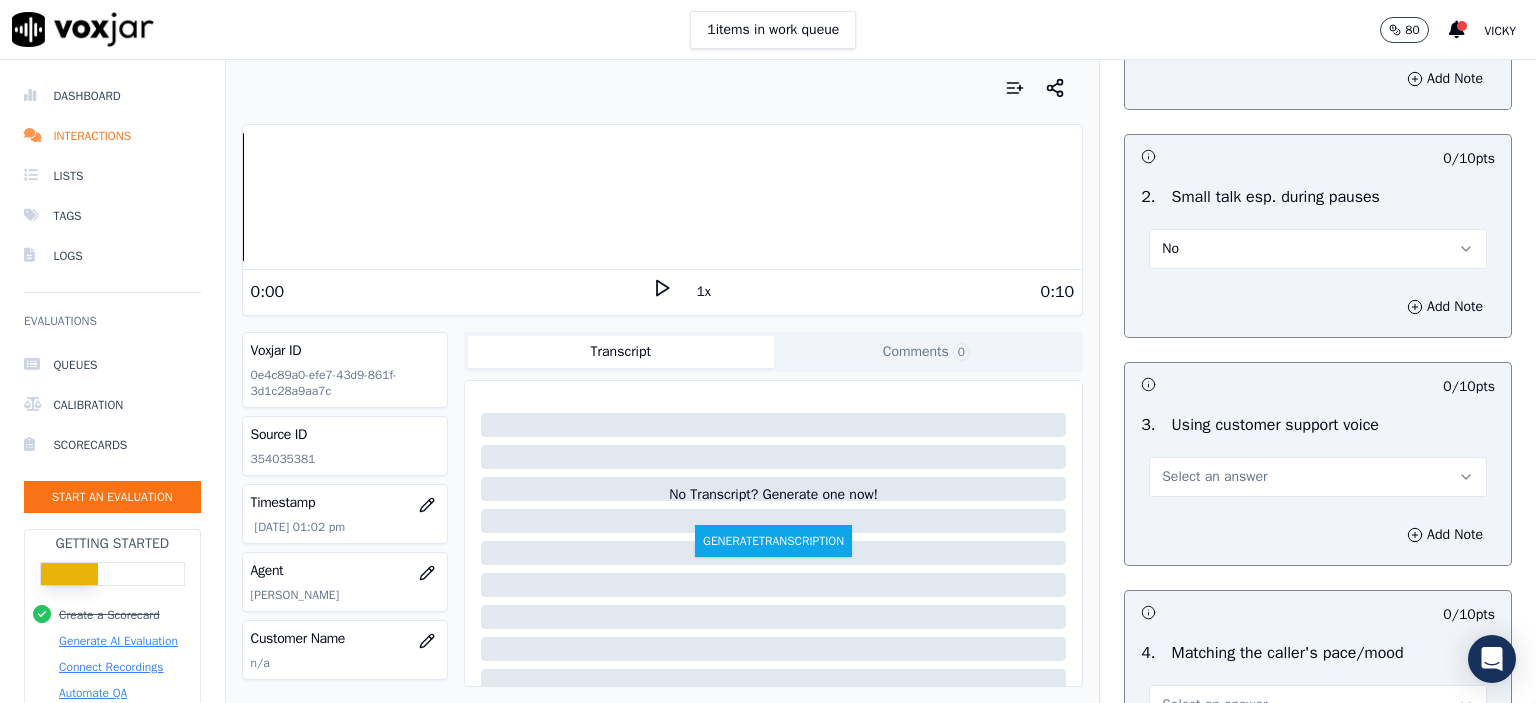 click on "Select an answer" at bounding box center [1318, 477] 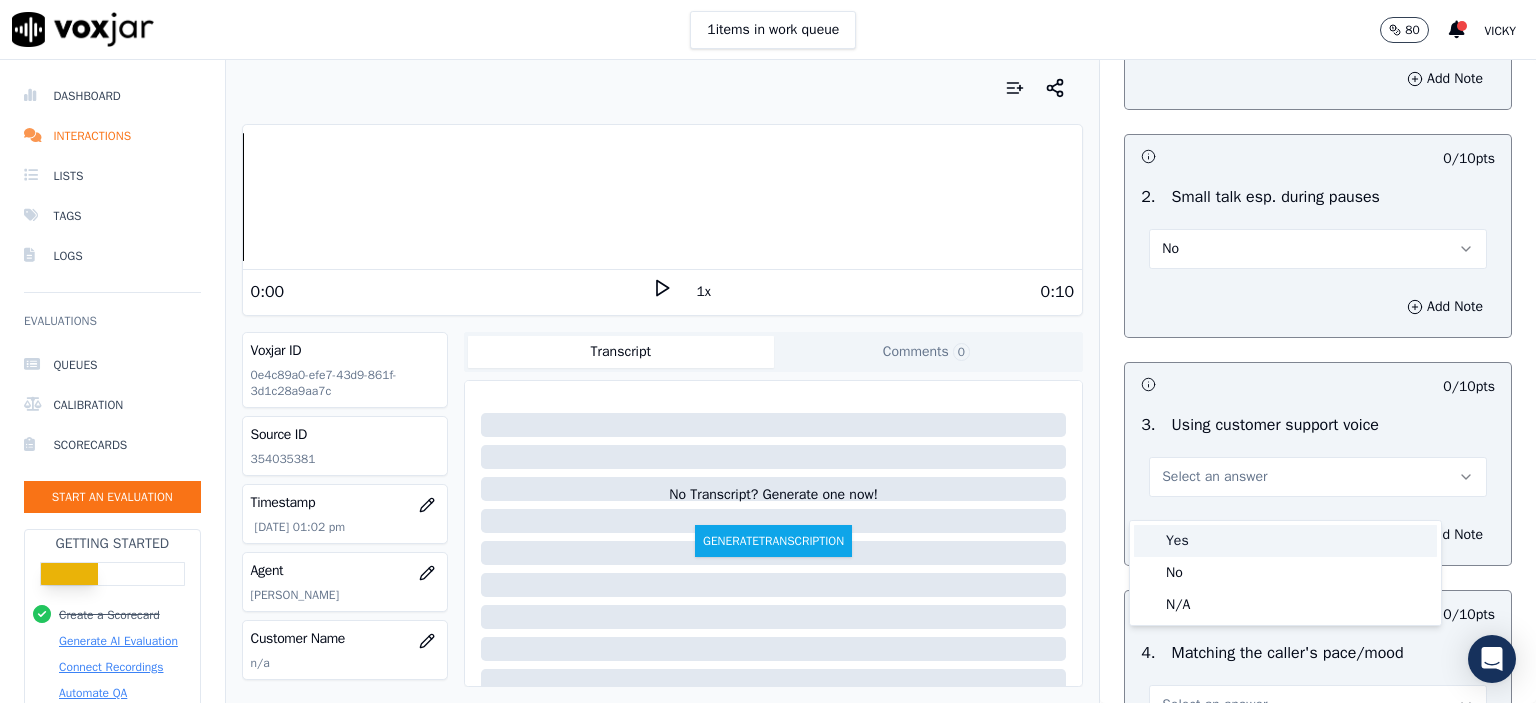 click on "Yes" at bounding box center (1285, 541) 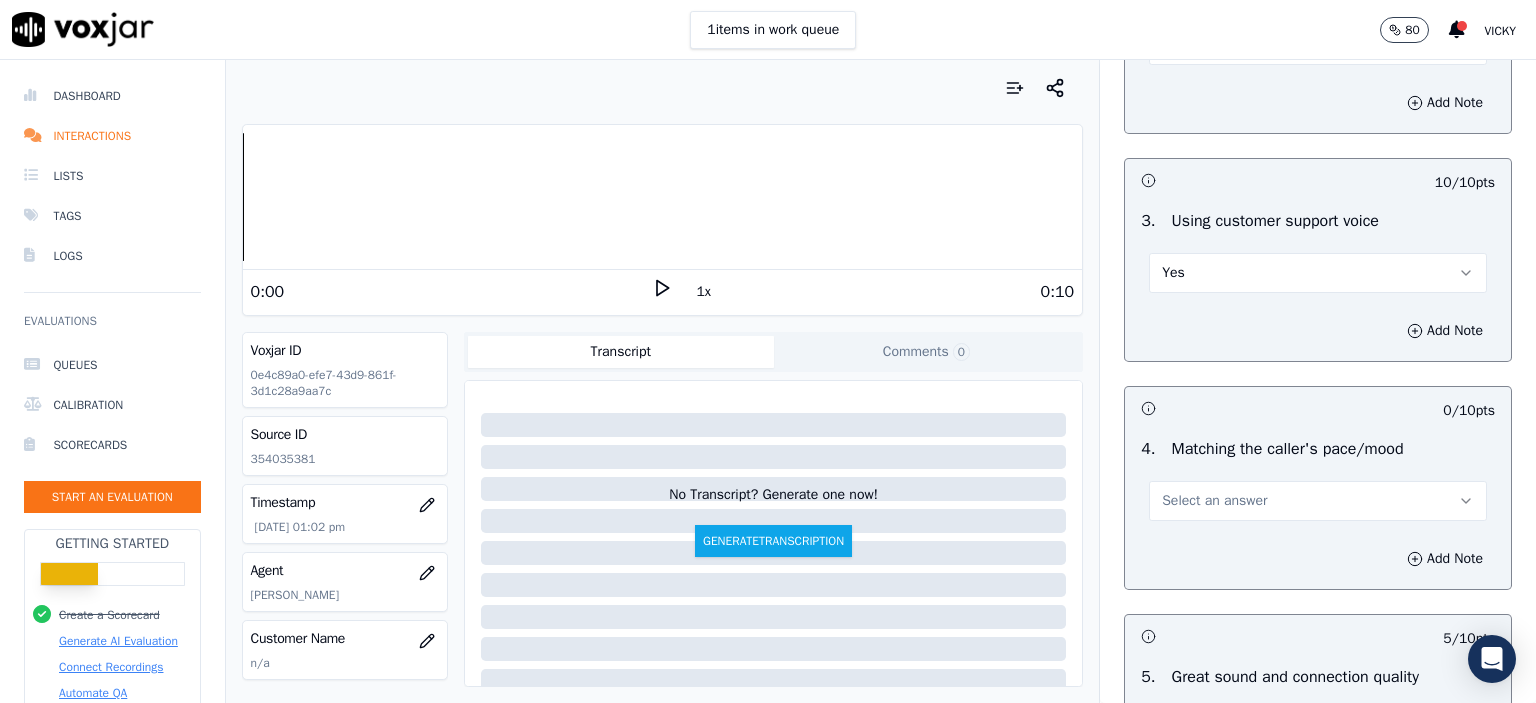 scroll, scrollTop: 3100, scrollLeft: 0, axis: vertical 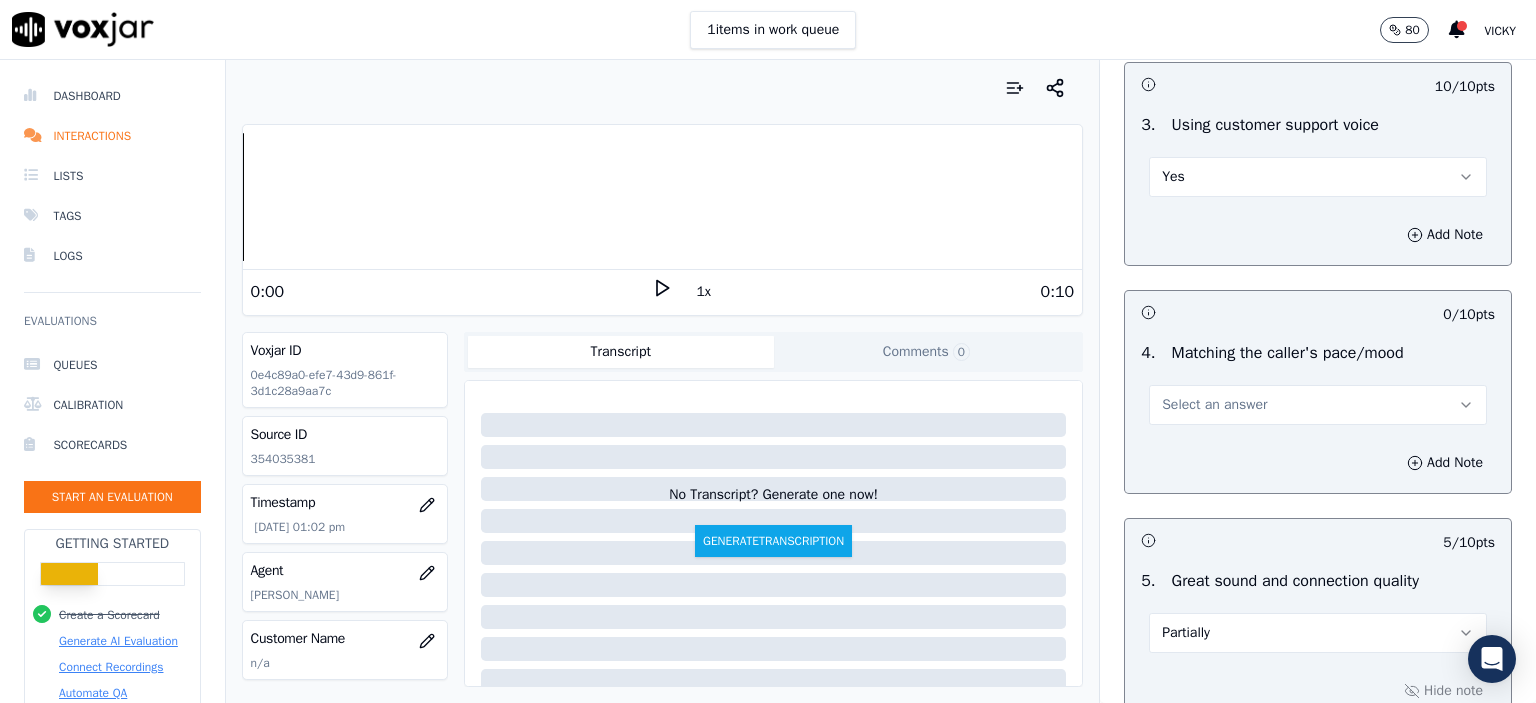click on "Select an answer" at bounding box center (1214, 405) 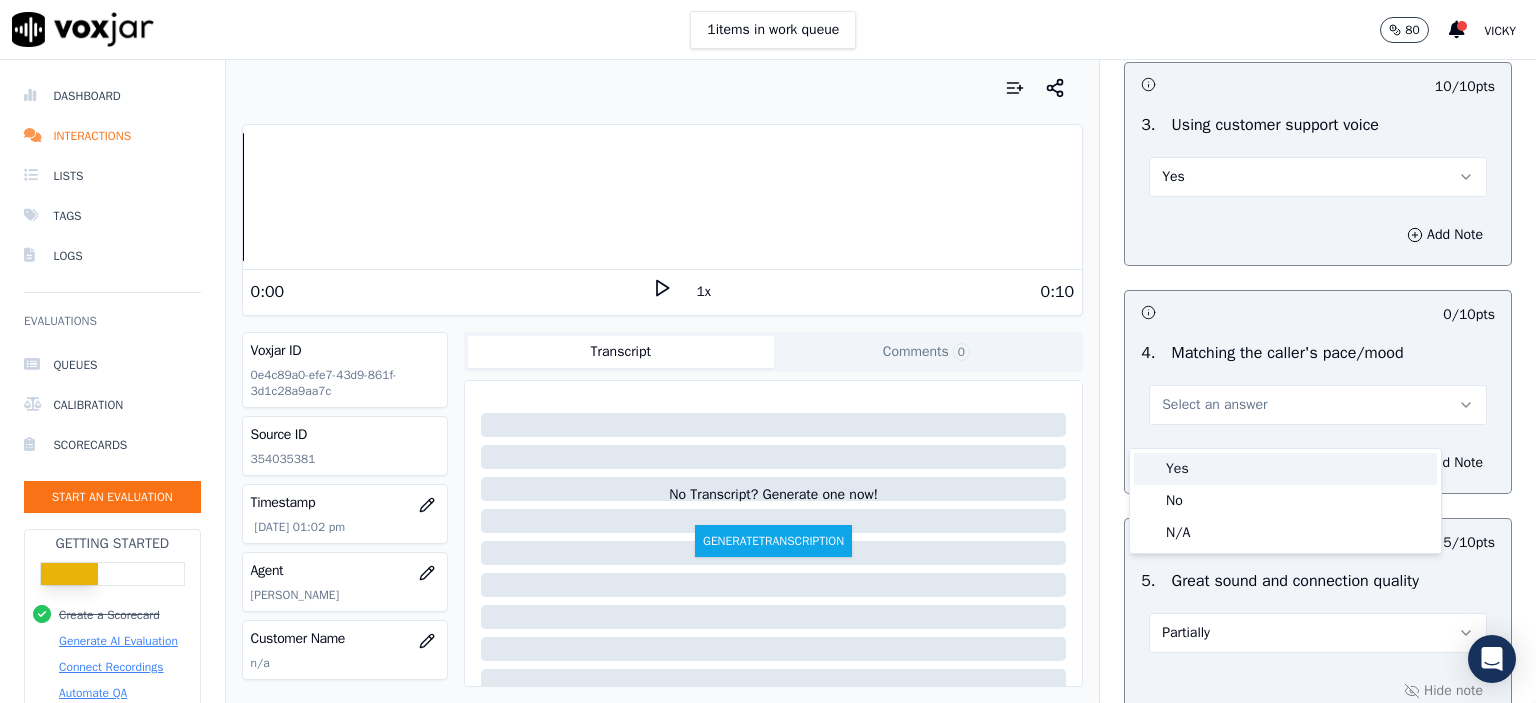 click on "Yes" at bounding box center (1285, 469) 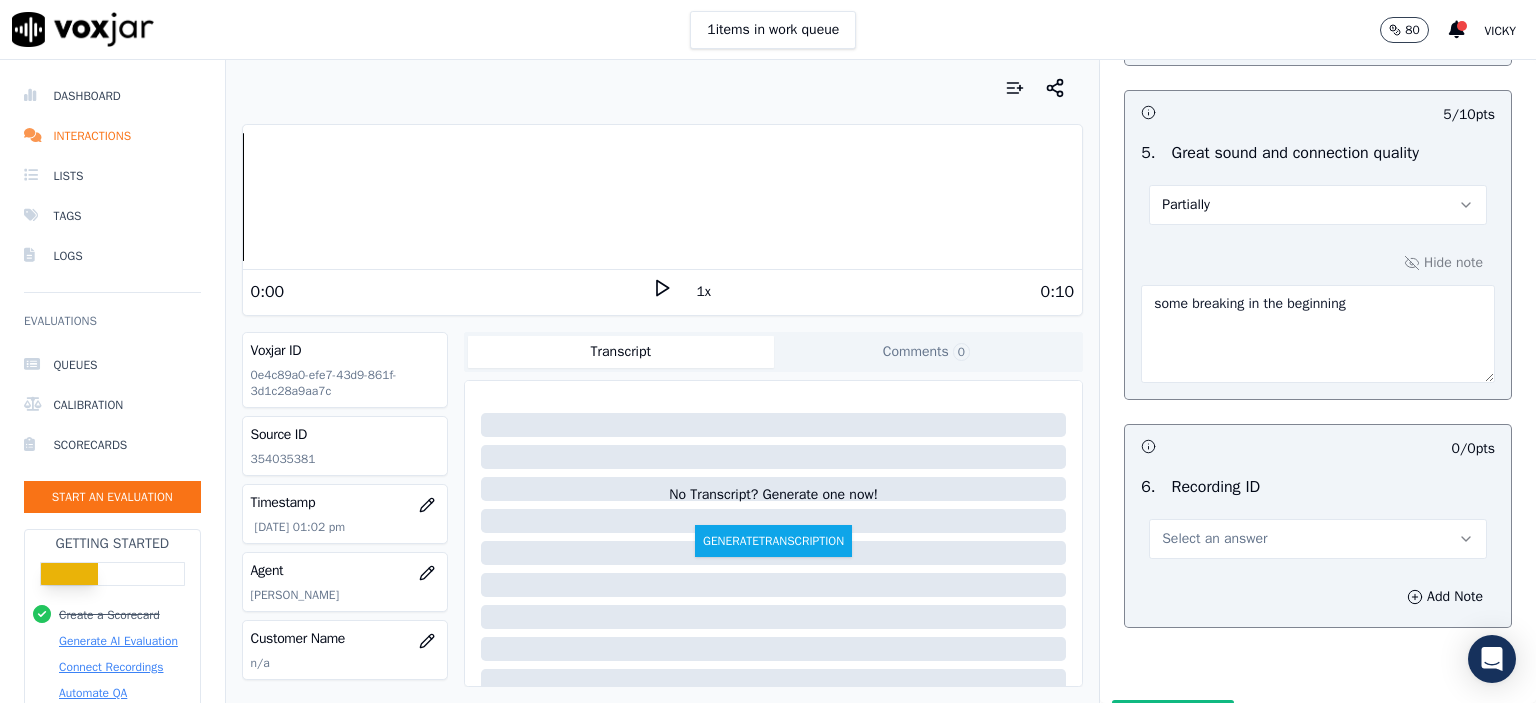 scroll, scrollTop: 3600, scrollLeft: 0, axis: vertical 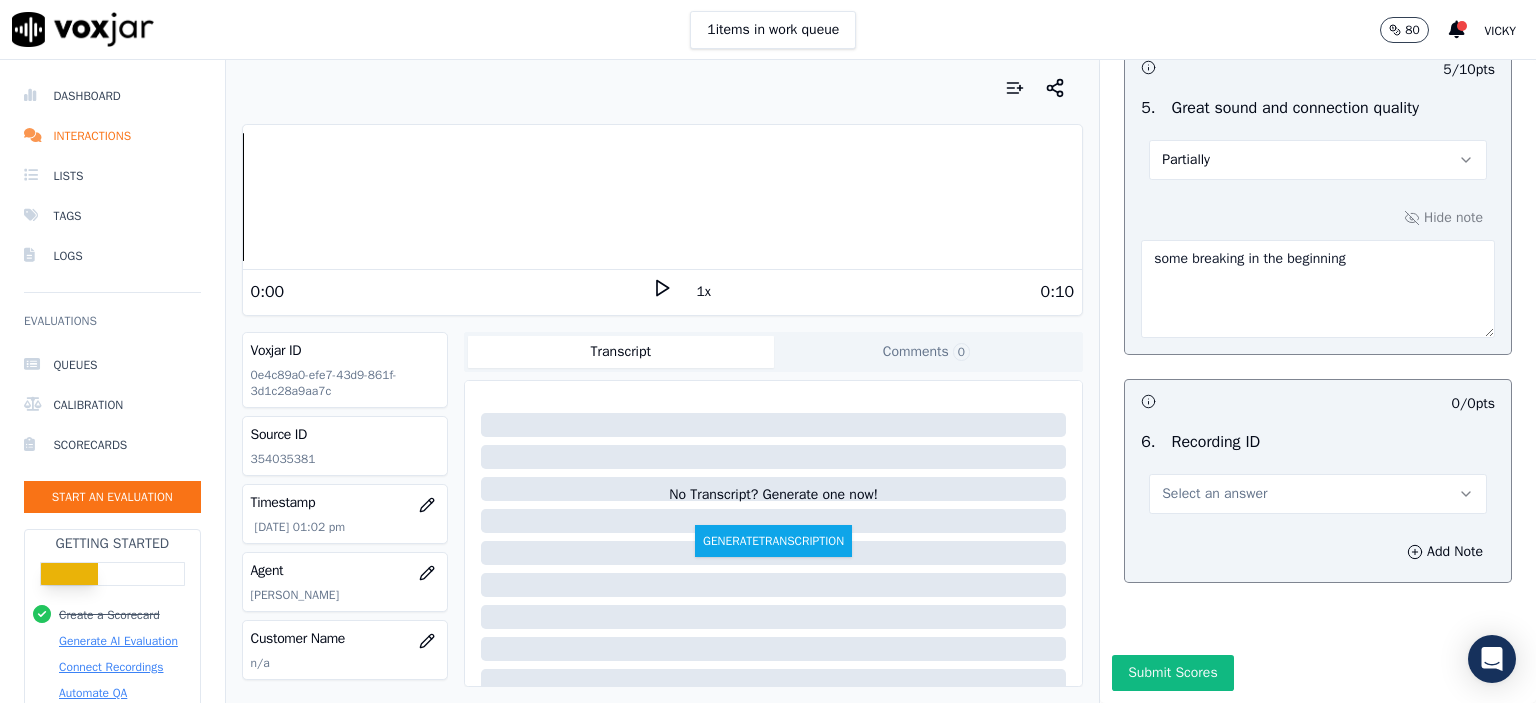click on "Select an answer" at bounding box center (1214, 494) 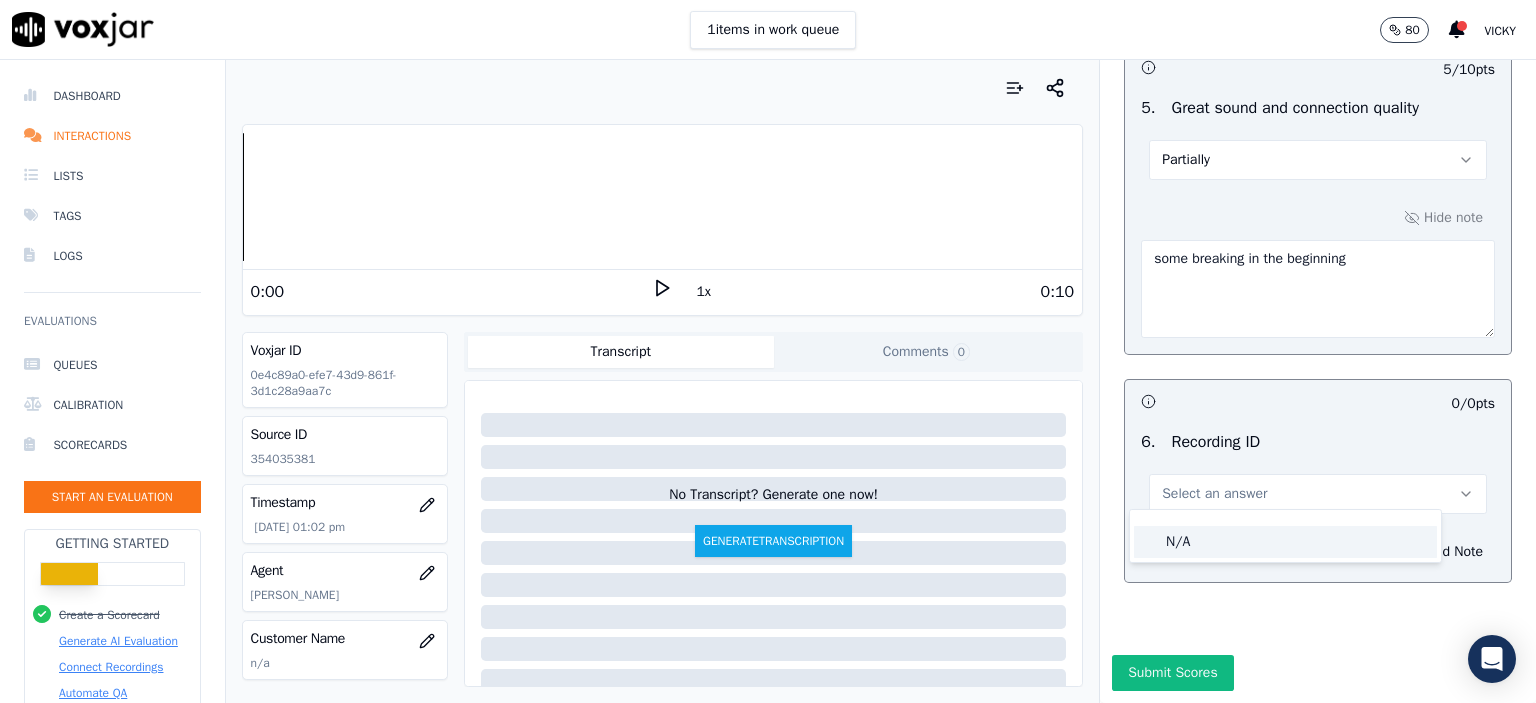 click on "N/A" 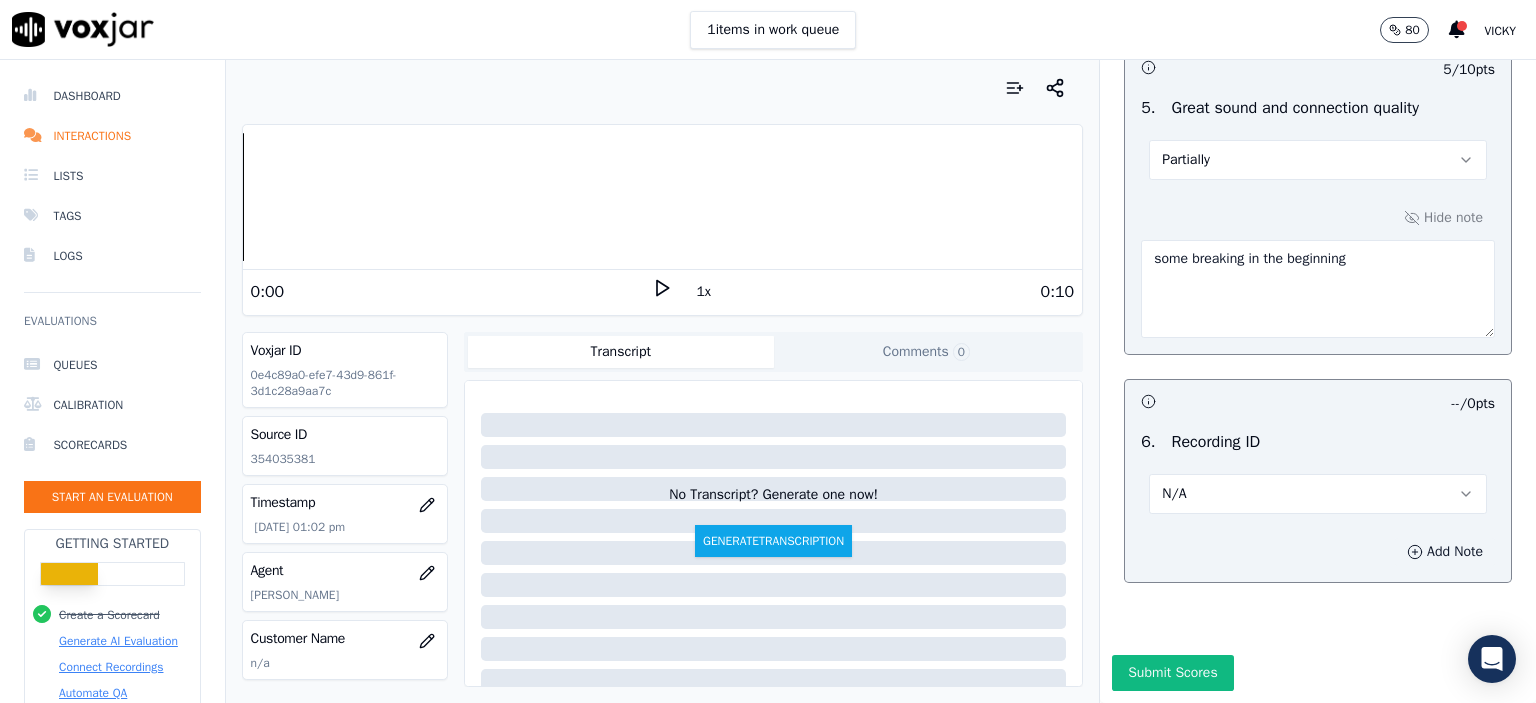 click on "Add Note" at bounding box center [1445, 552] 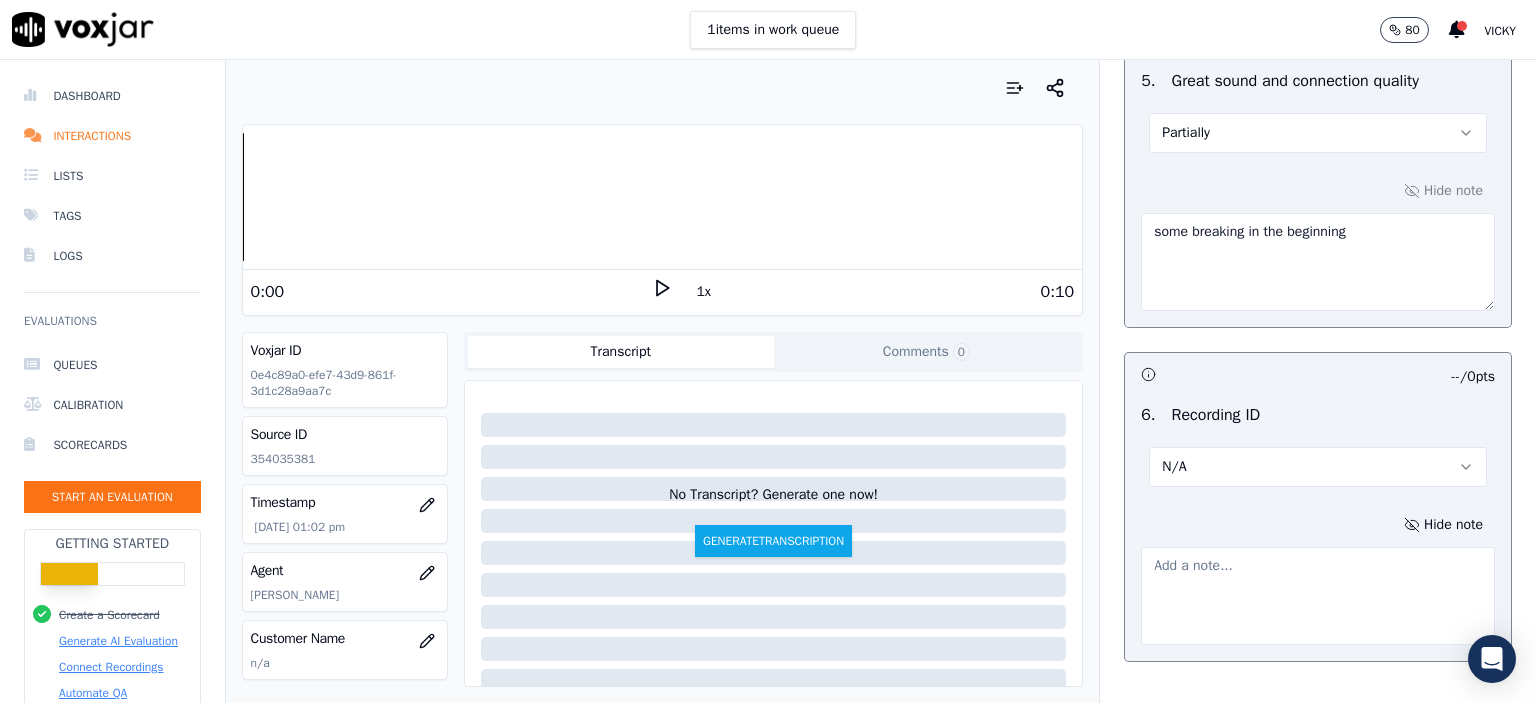 click on "354035381" 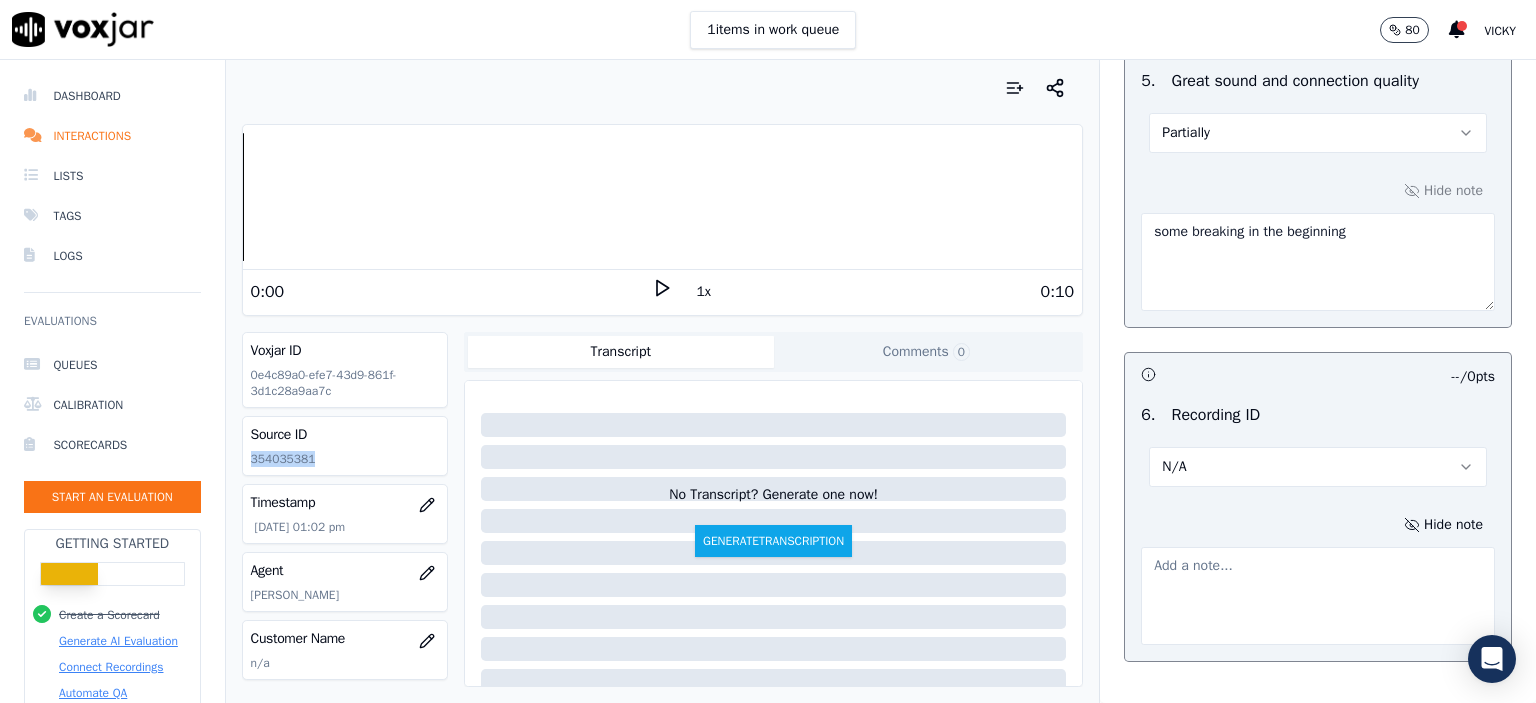 click on "354035381" 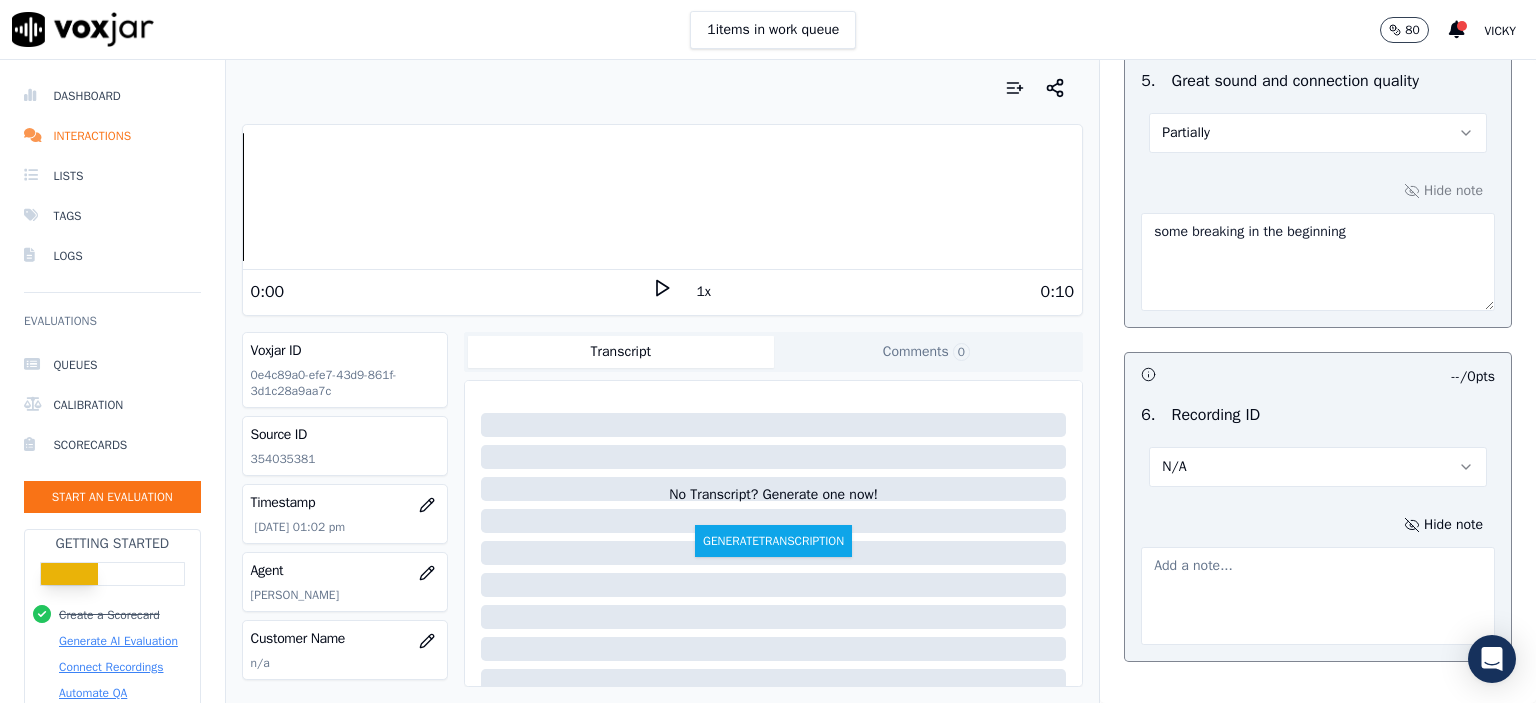 click at bounding box center (1318, 596) 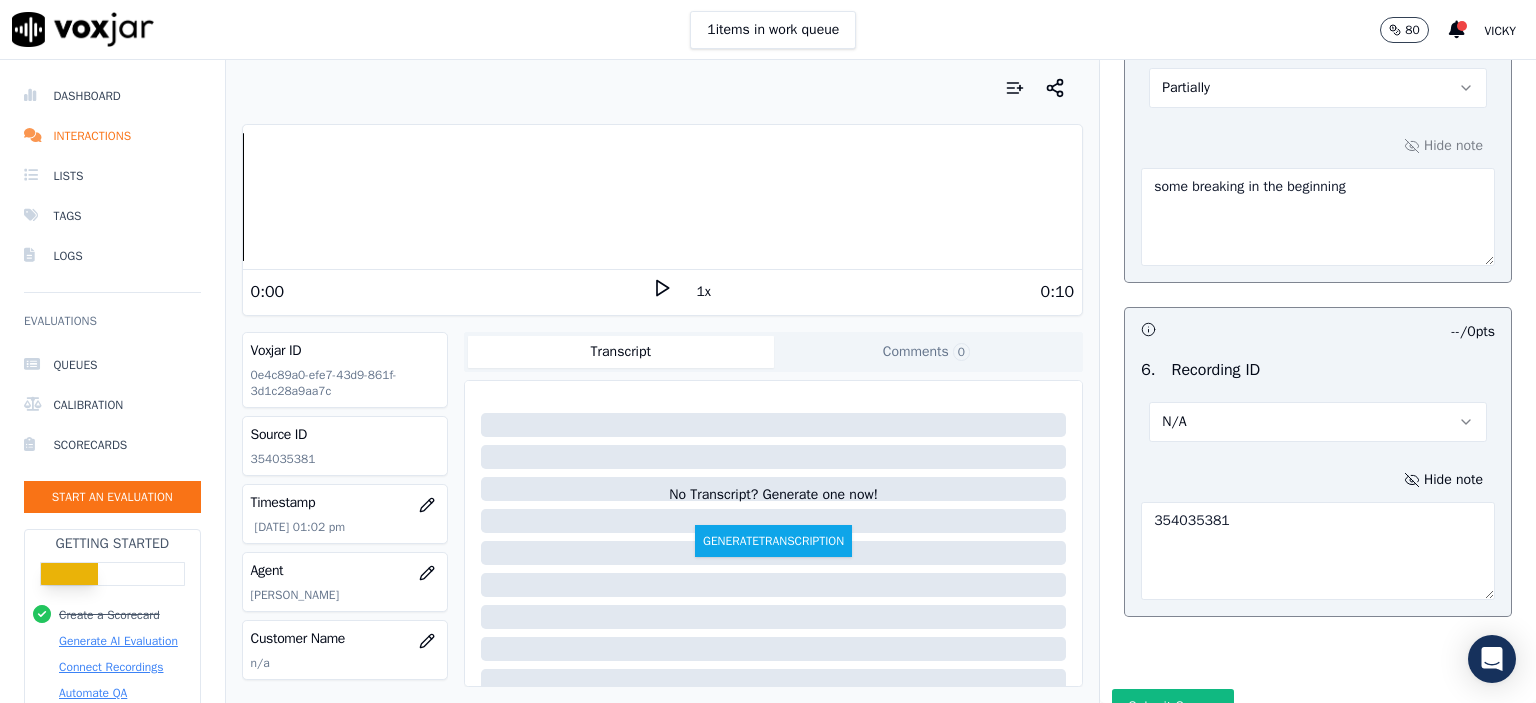 scroll, scrollTop: 3741, scrollLeft: 0, axis: vertical 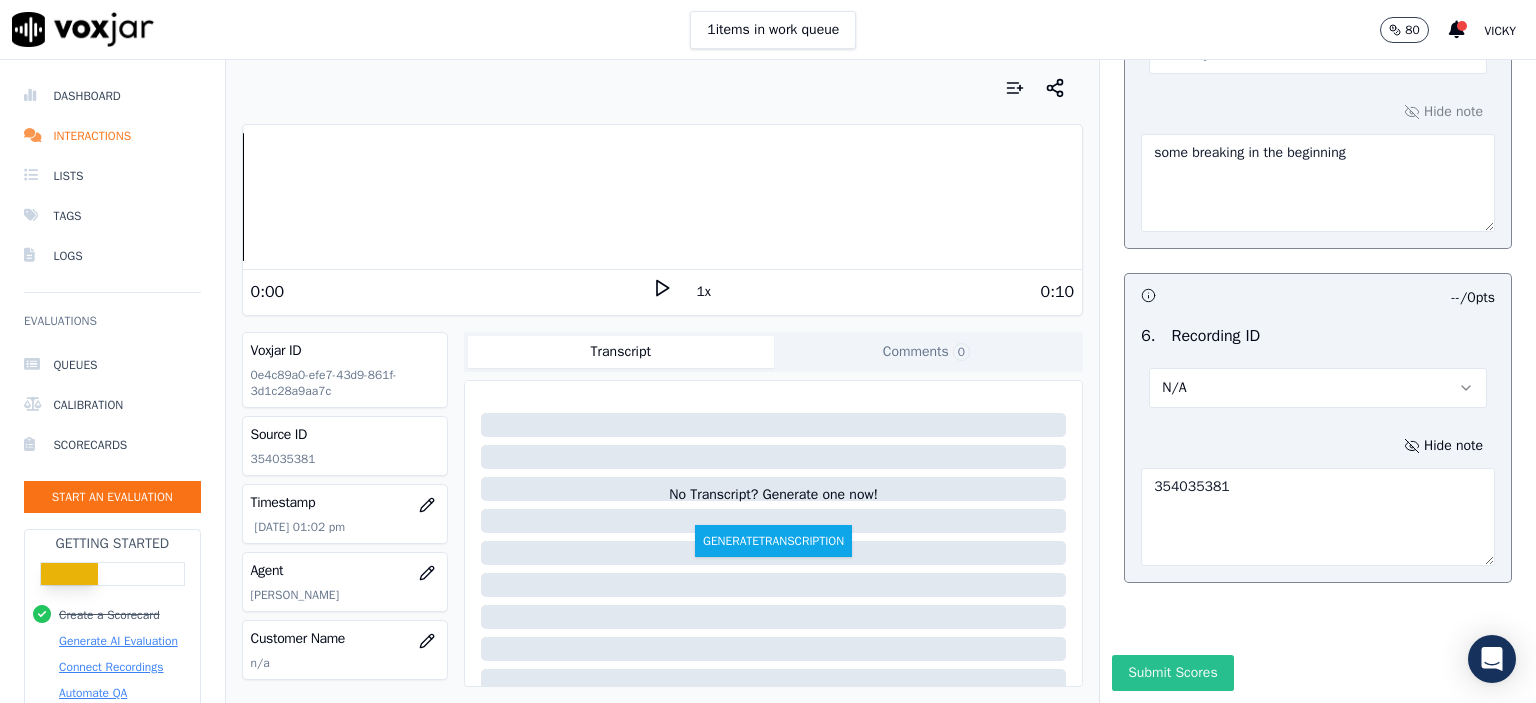 type on "354035381" 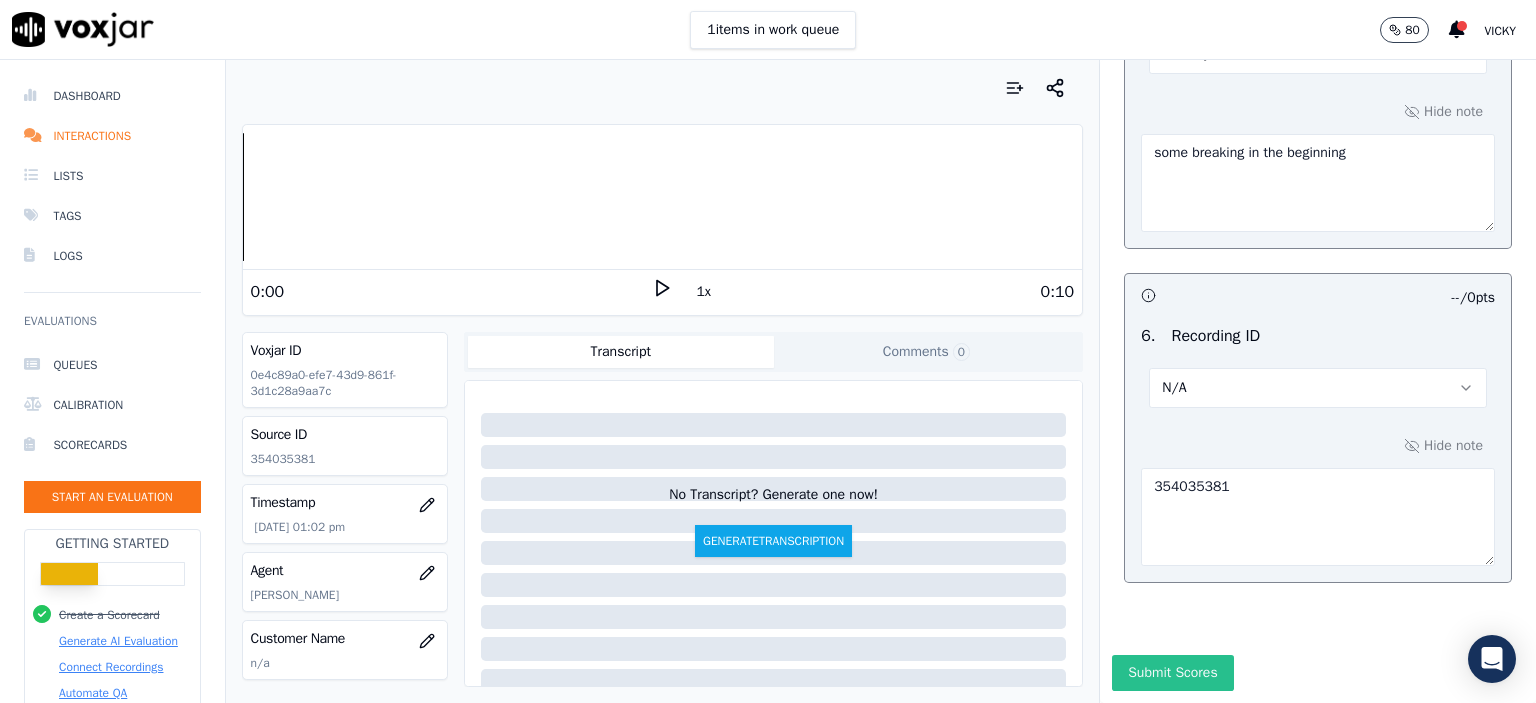 click on "Submit Scores" at bounding box center [1172, 673] 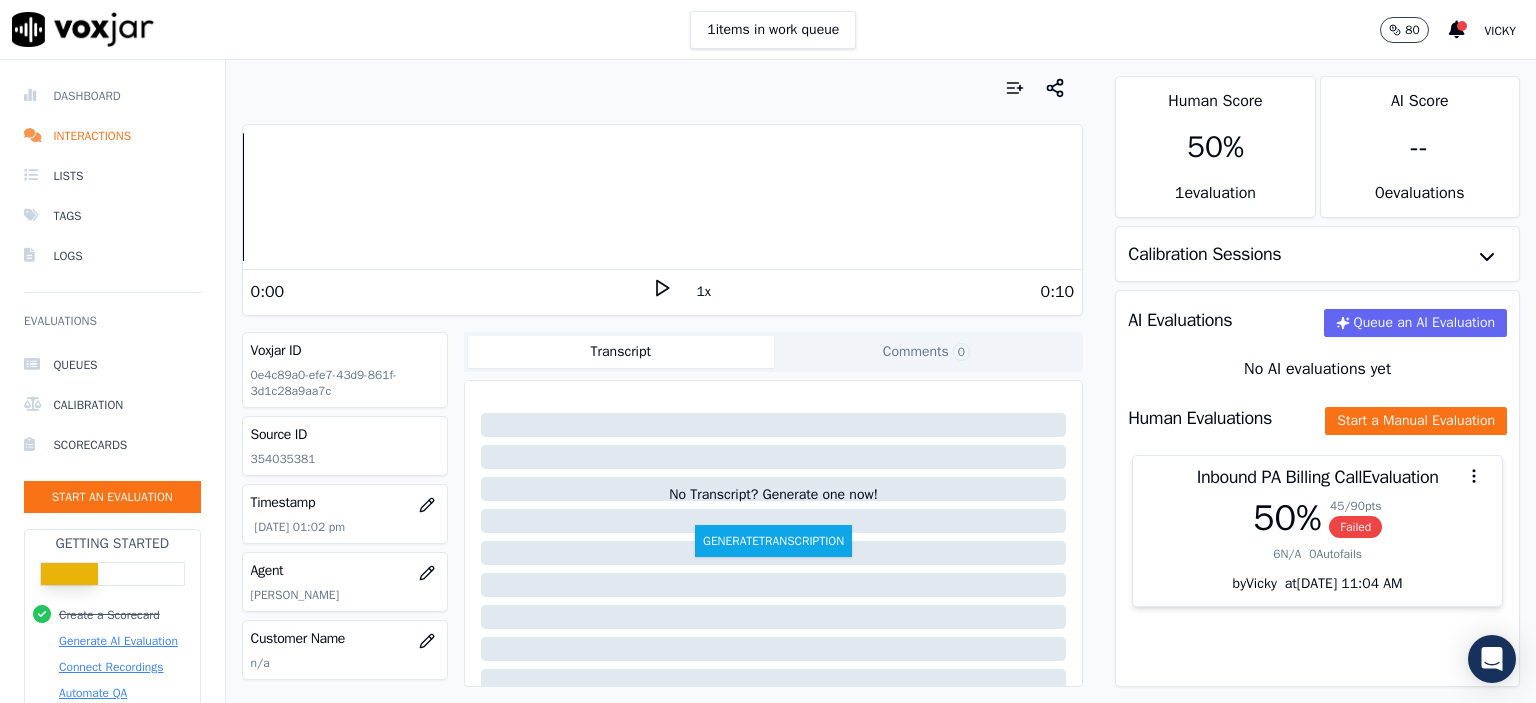 click on "Dashboard" at bounding box center [112, 96] 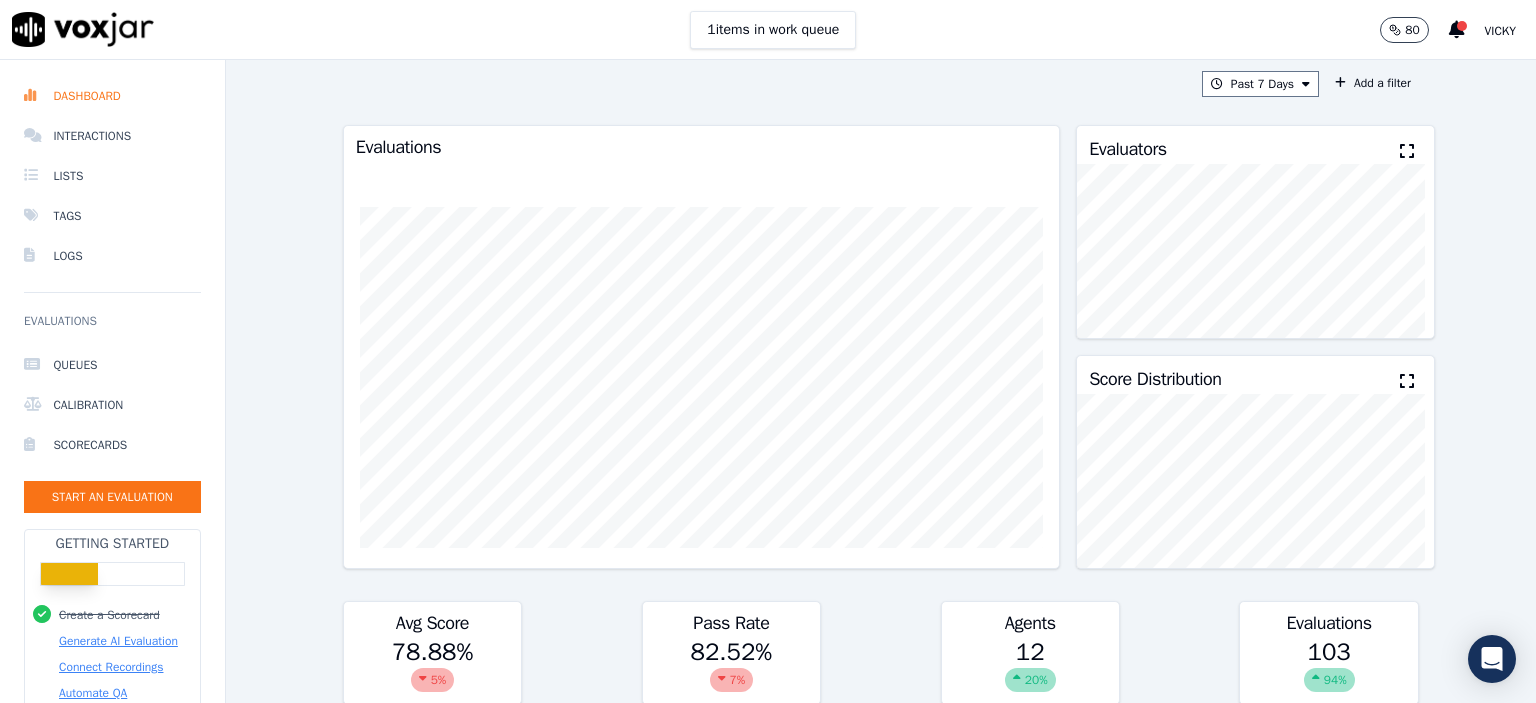 scroll, scrollTop: 0, scrollLeft: 0, axis: both 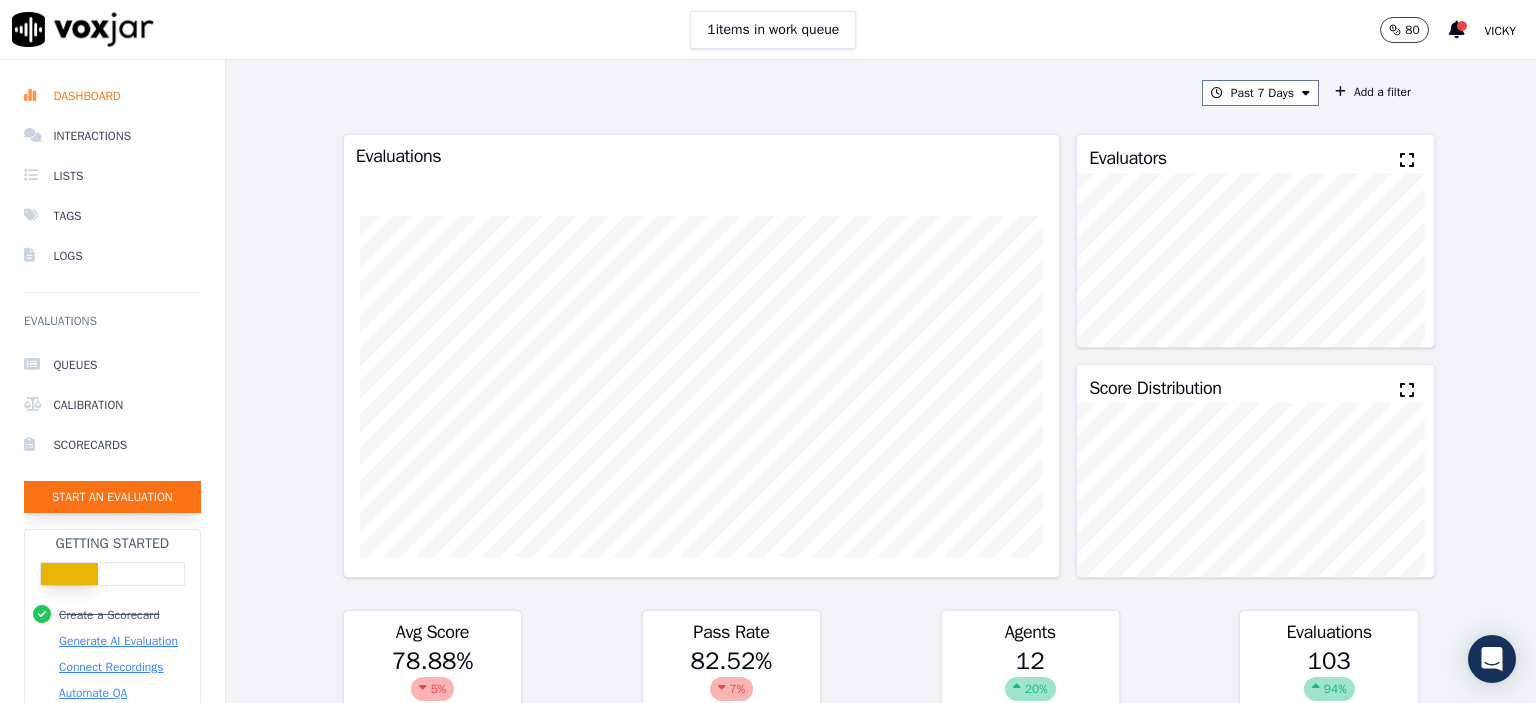 click on "Start an Evaluation" 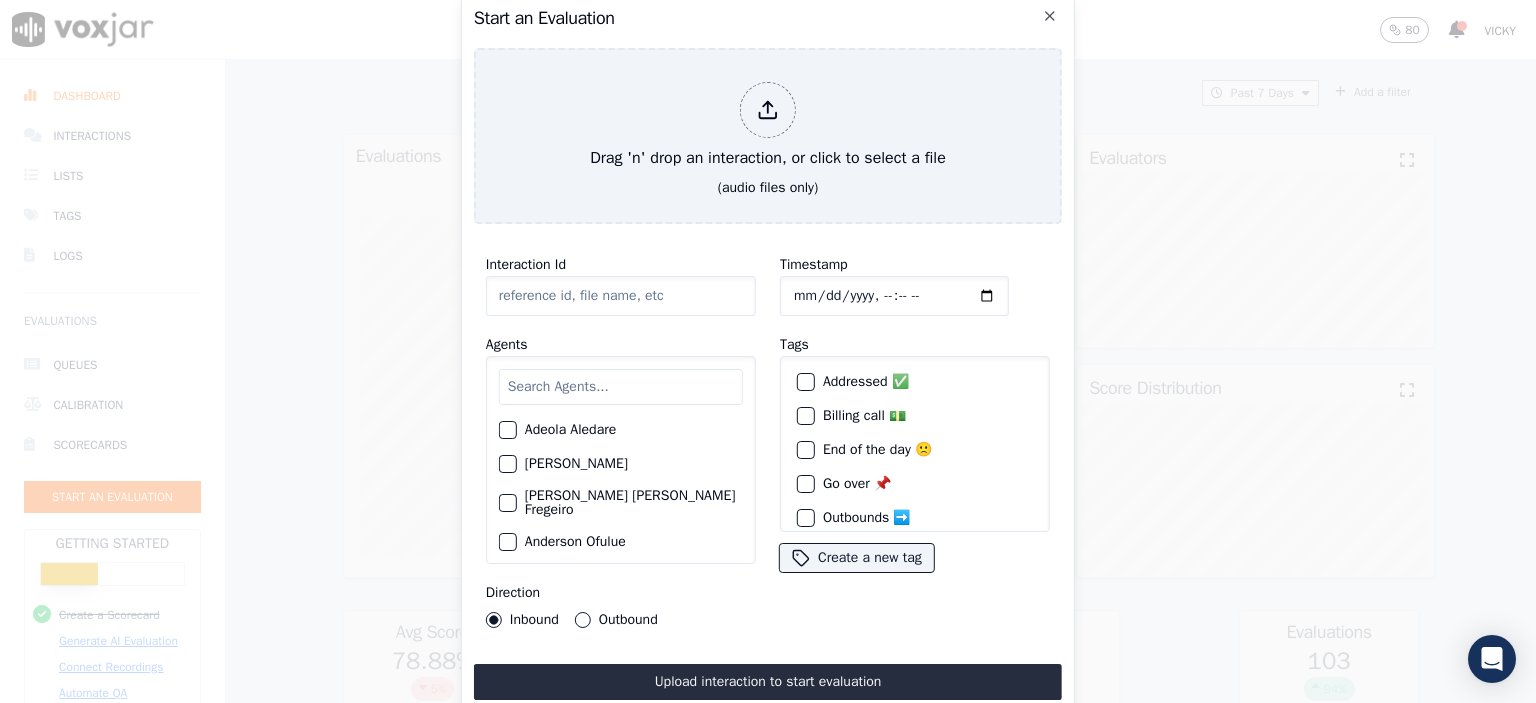click on "Interaction Id" 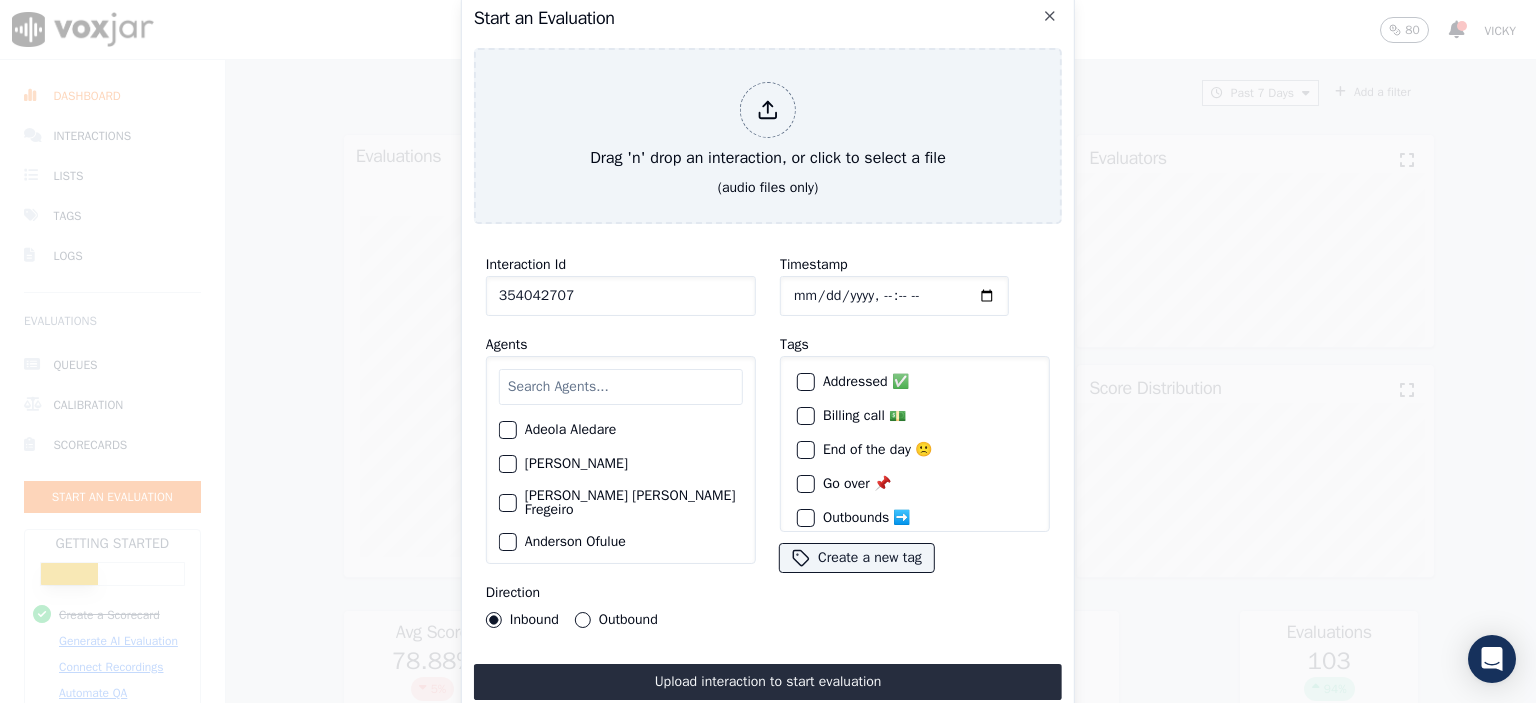 type on "354042707" 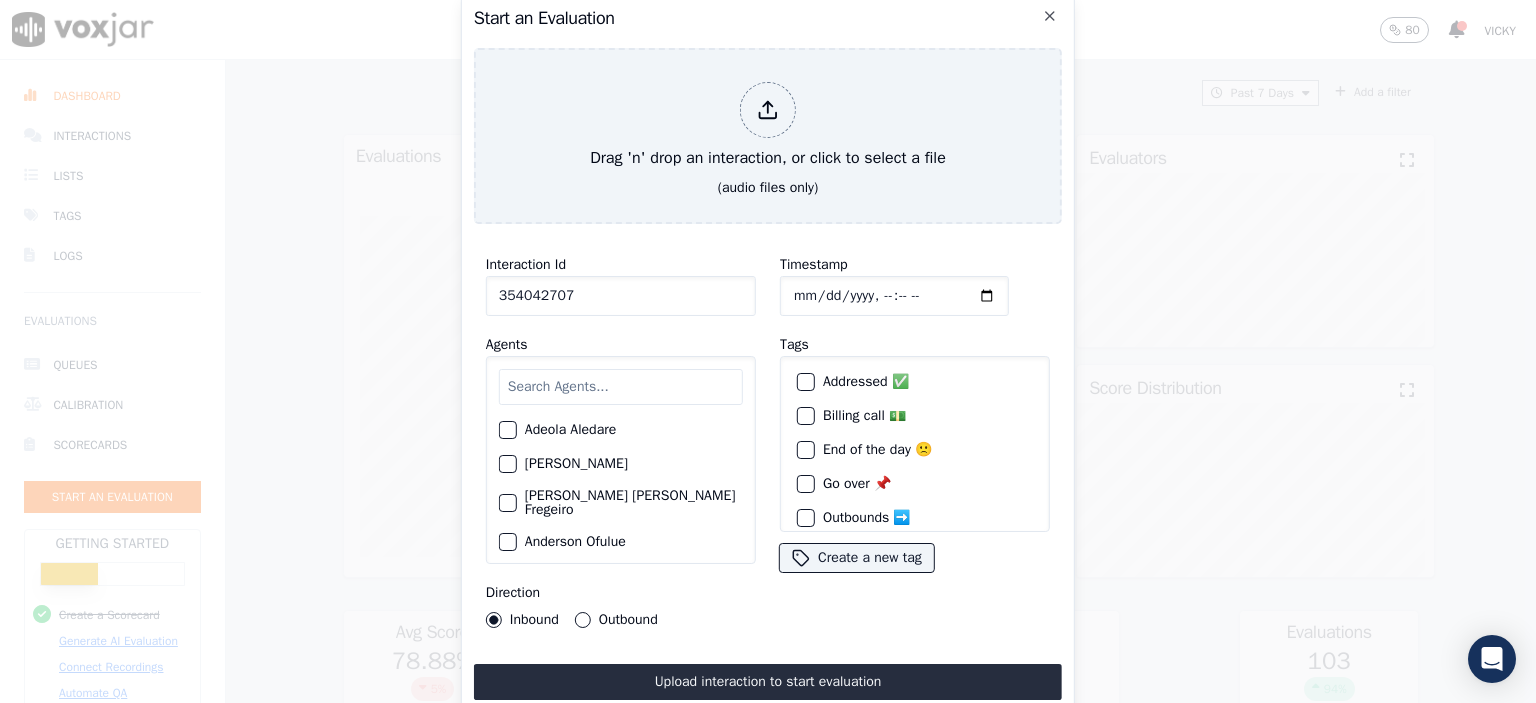 click on "Timestamp" 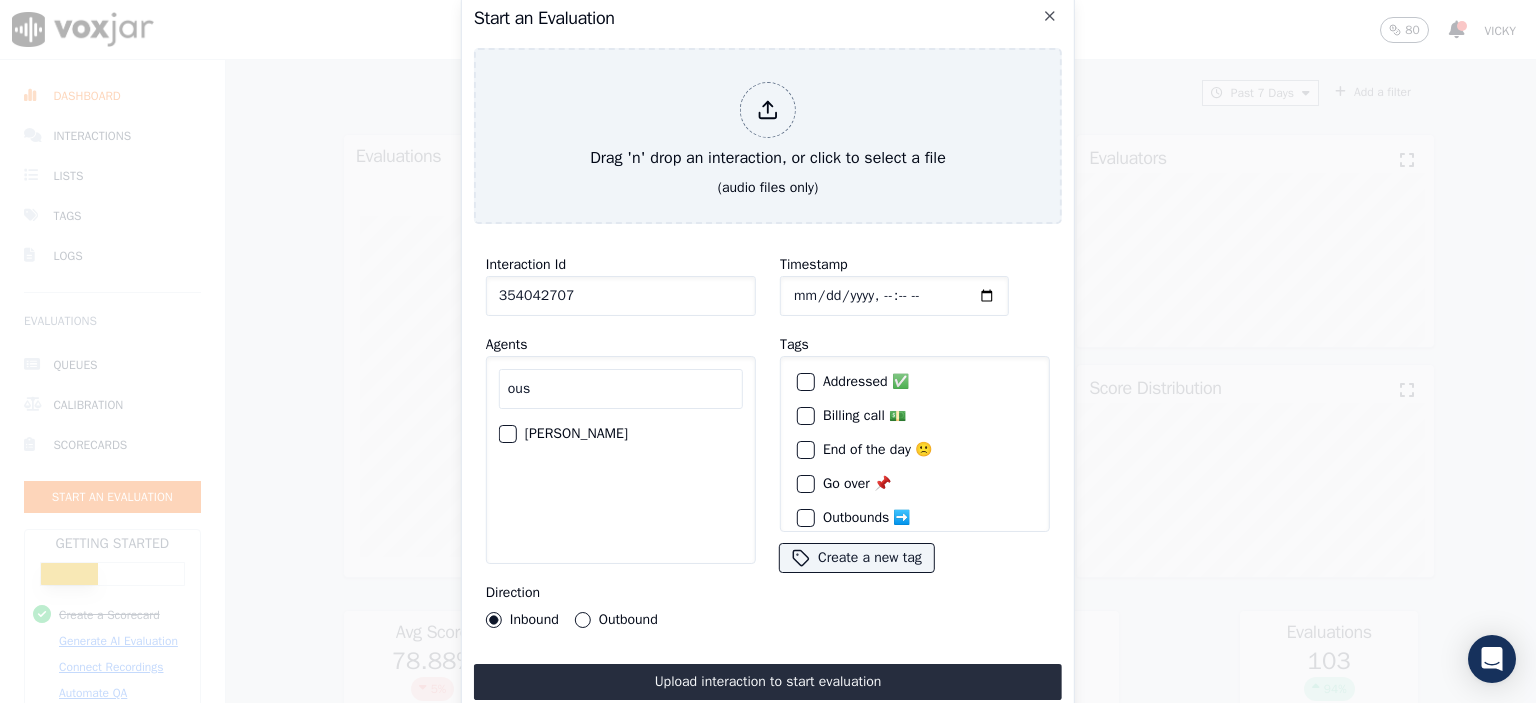 type on "ous" 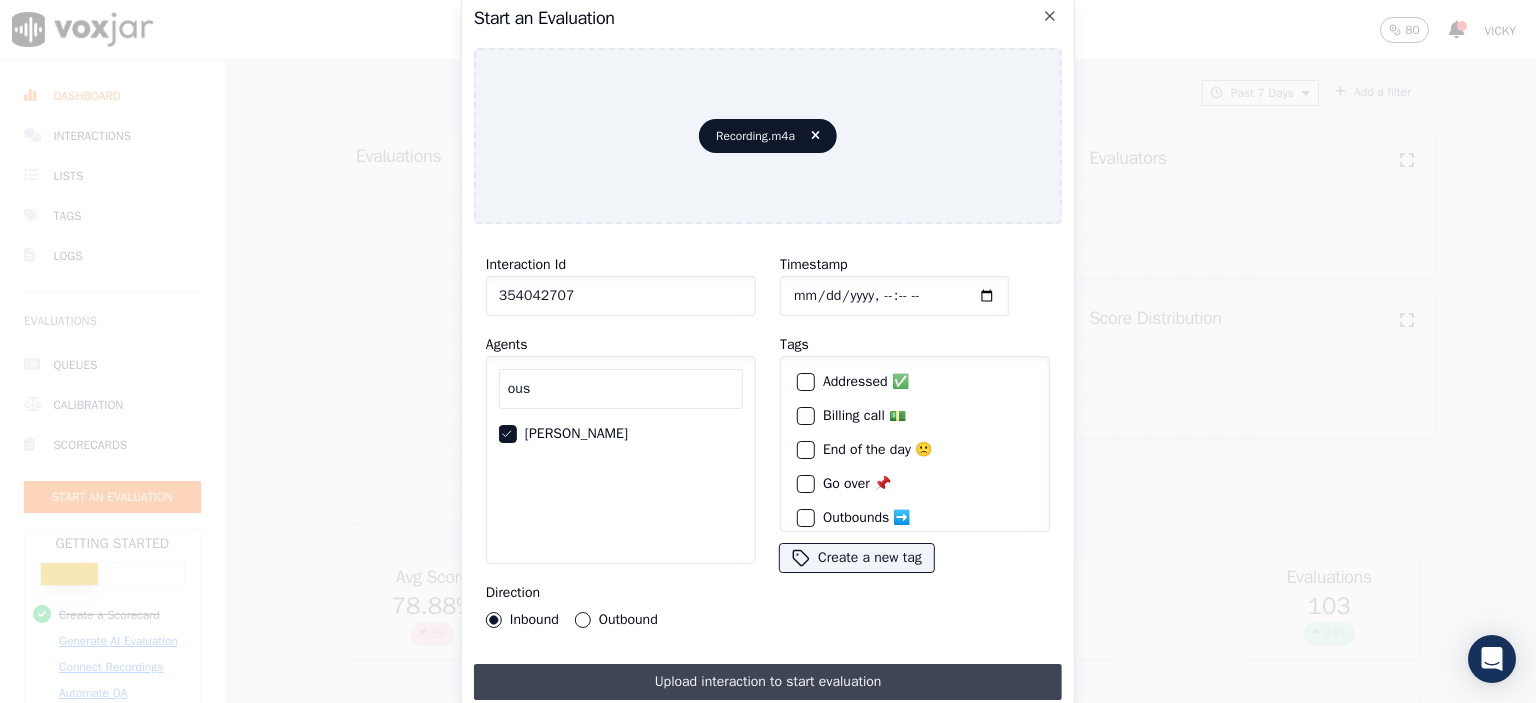 click on "Upload interaction to start evaluation" at bounding box center [768, 682] 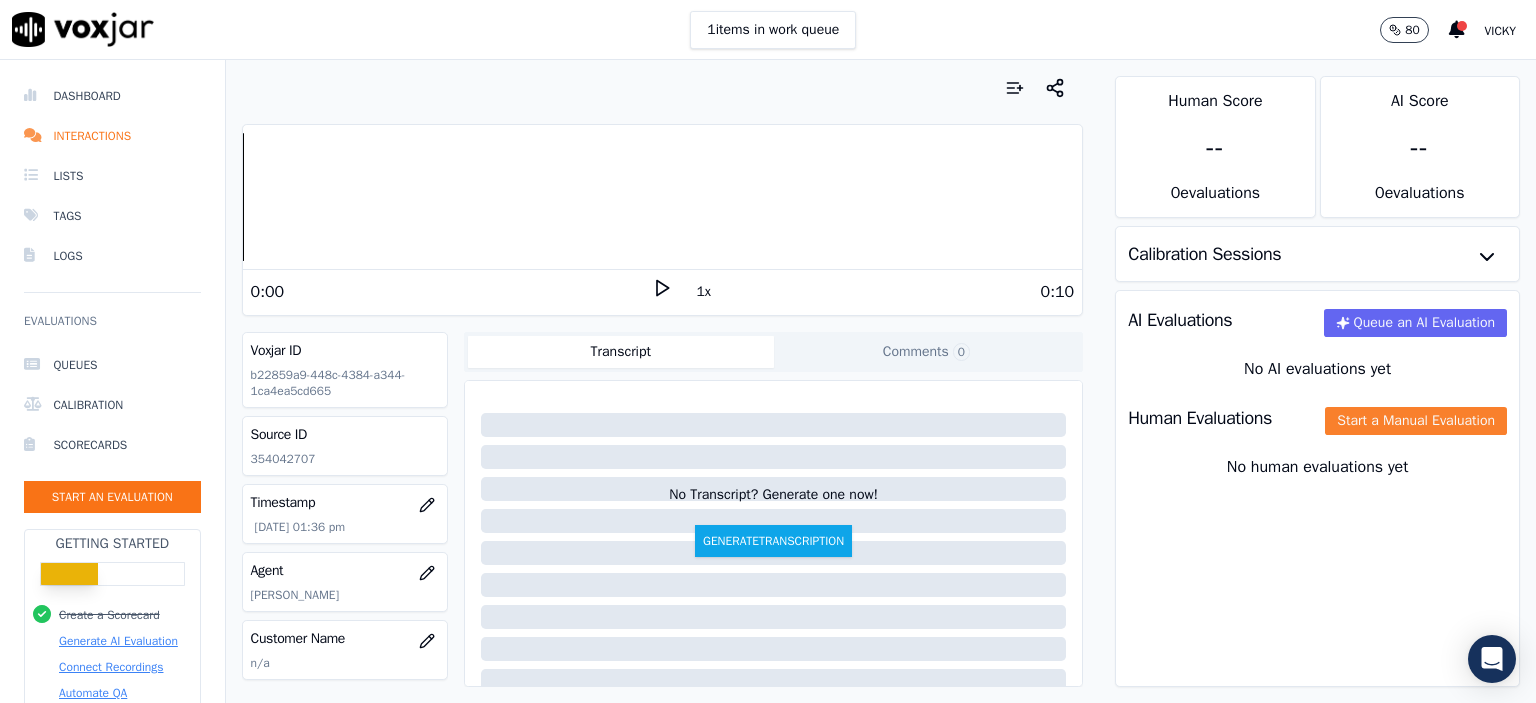 click on "Start a Manual Evaluation" 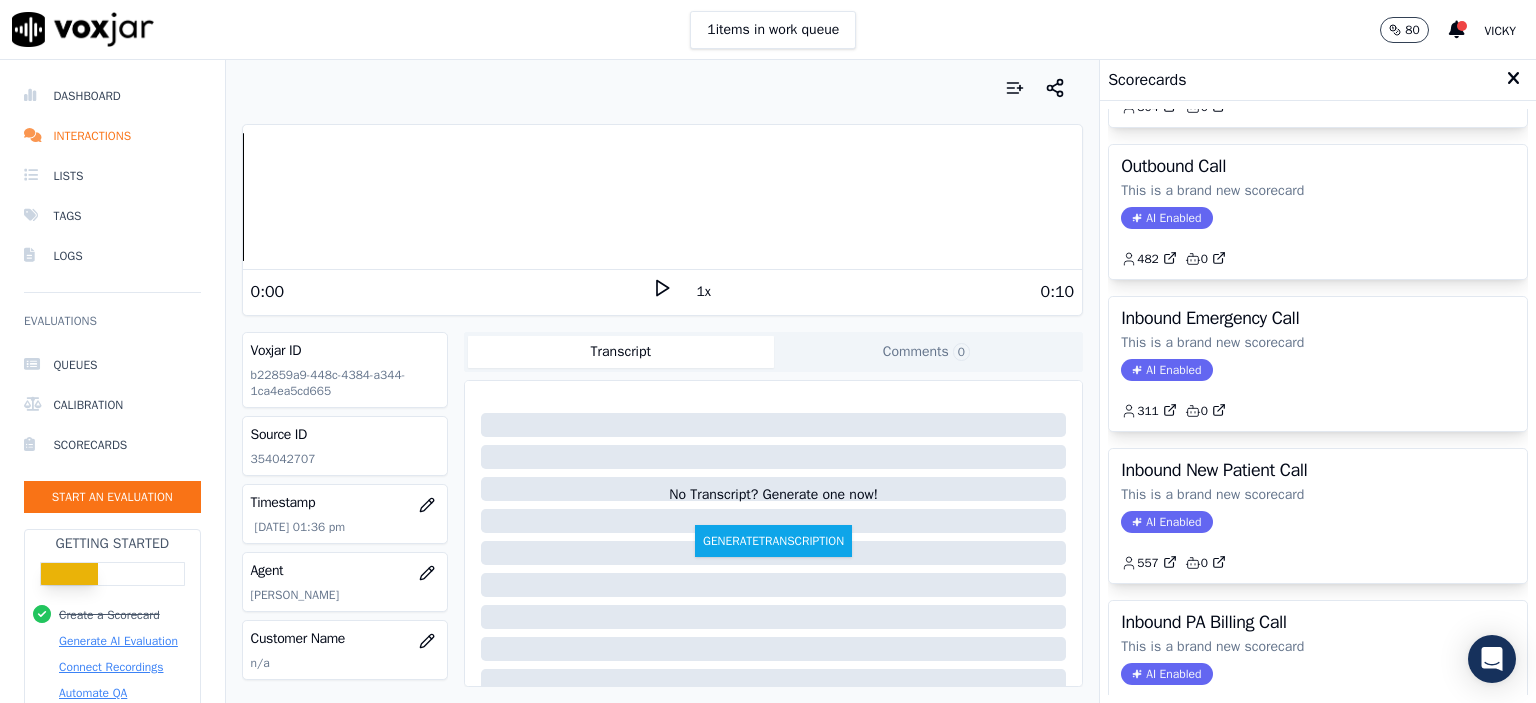scroll, scrollTop: 252, scrollLeft: 0, axis: vertical 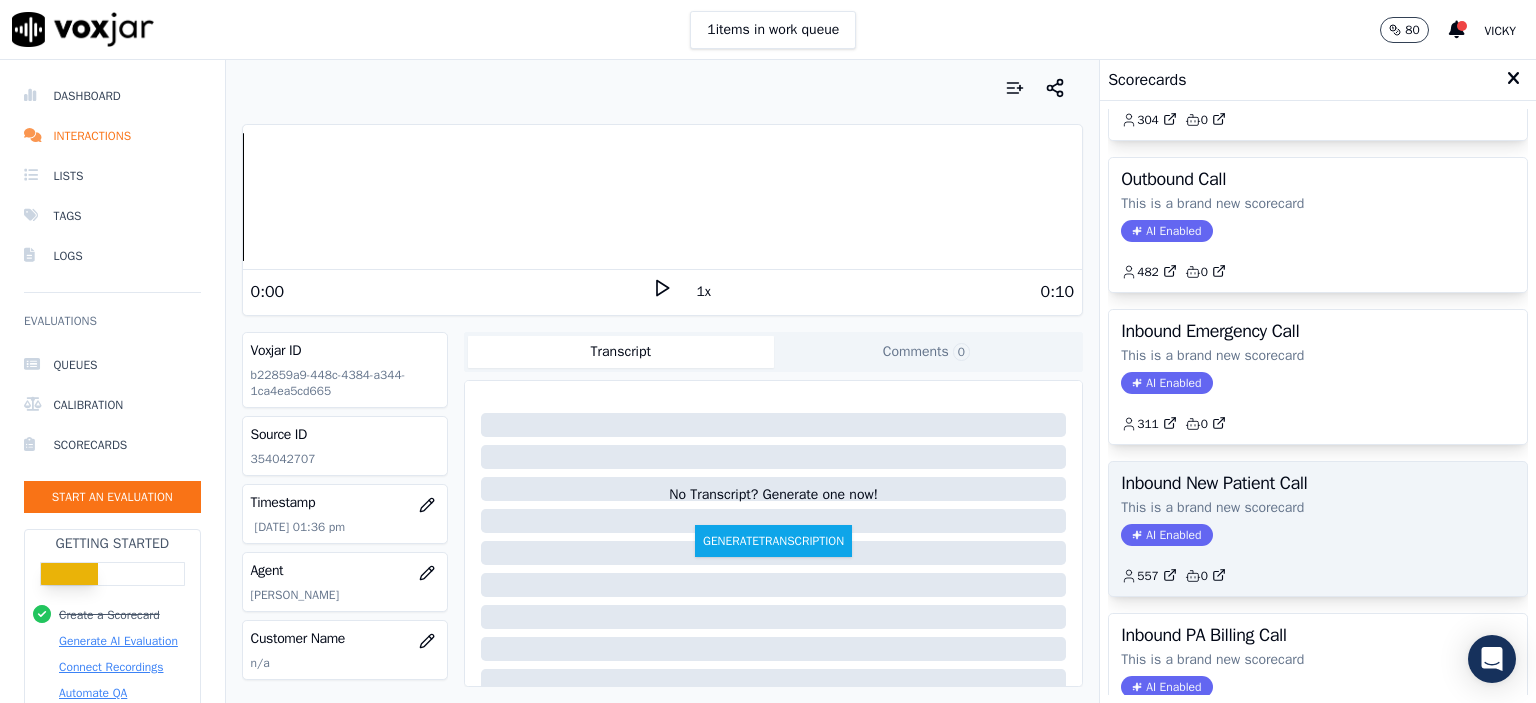 click on "AI Enabled" 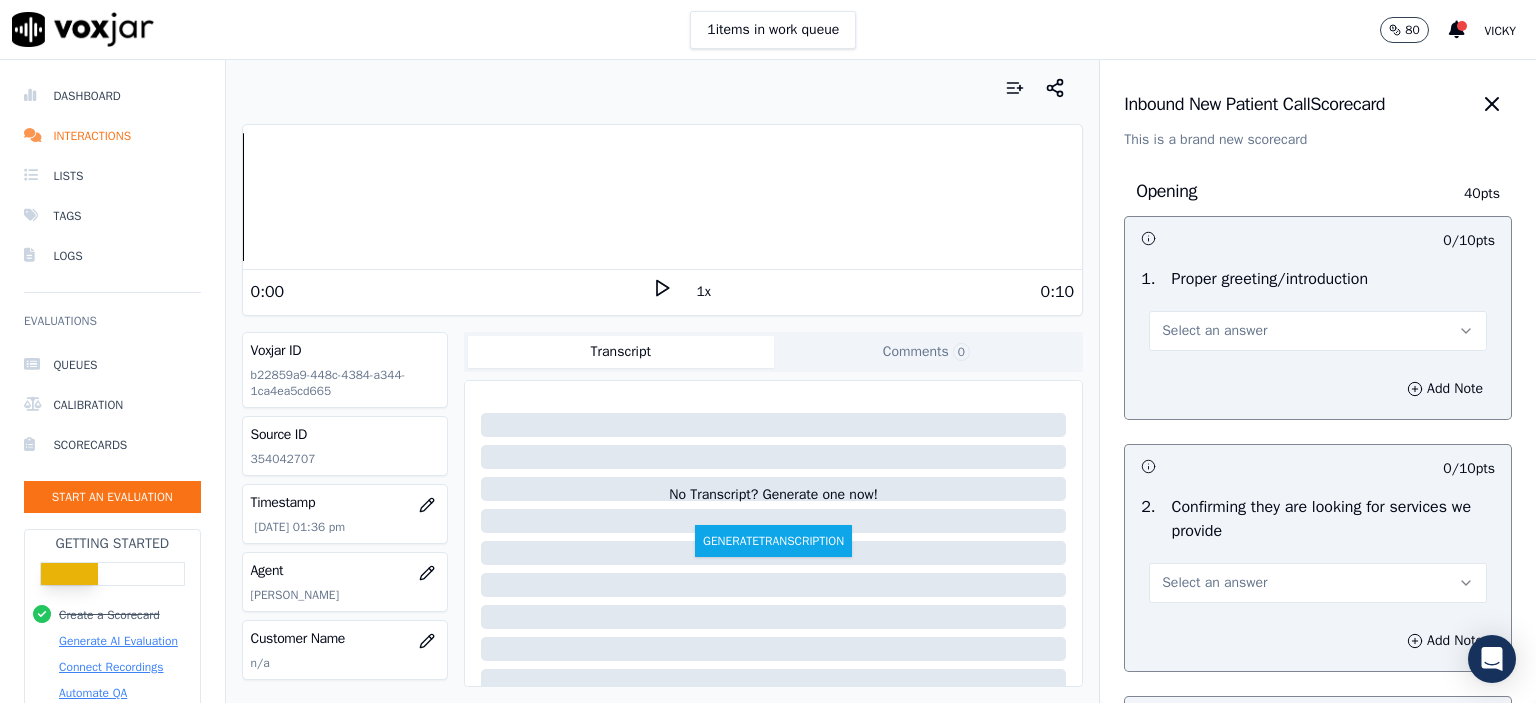 click on "Select an answer" at bounding box center (1214, 331) 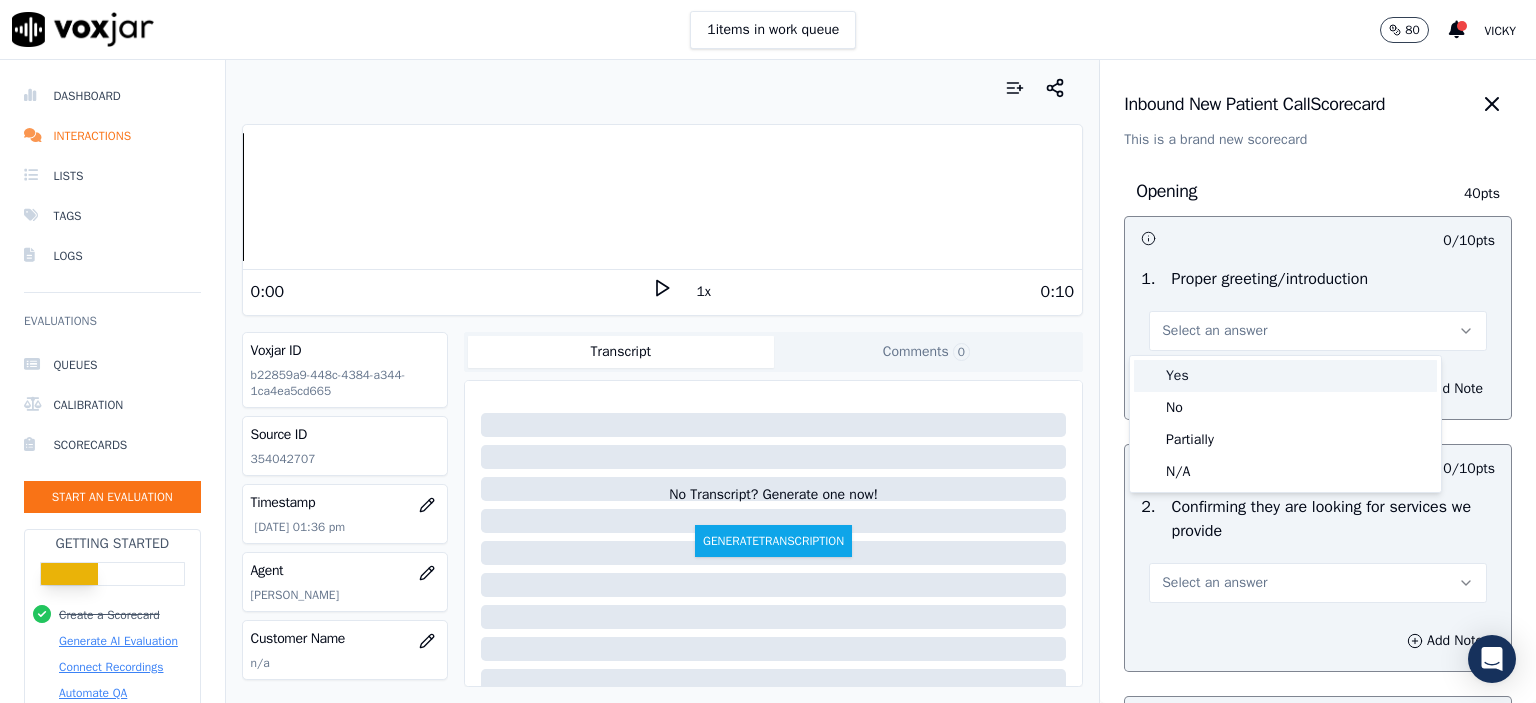 click on "Yes" at bounding box center (1285, 376) 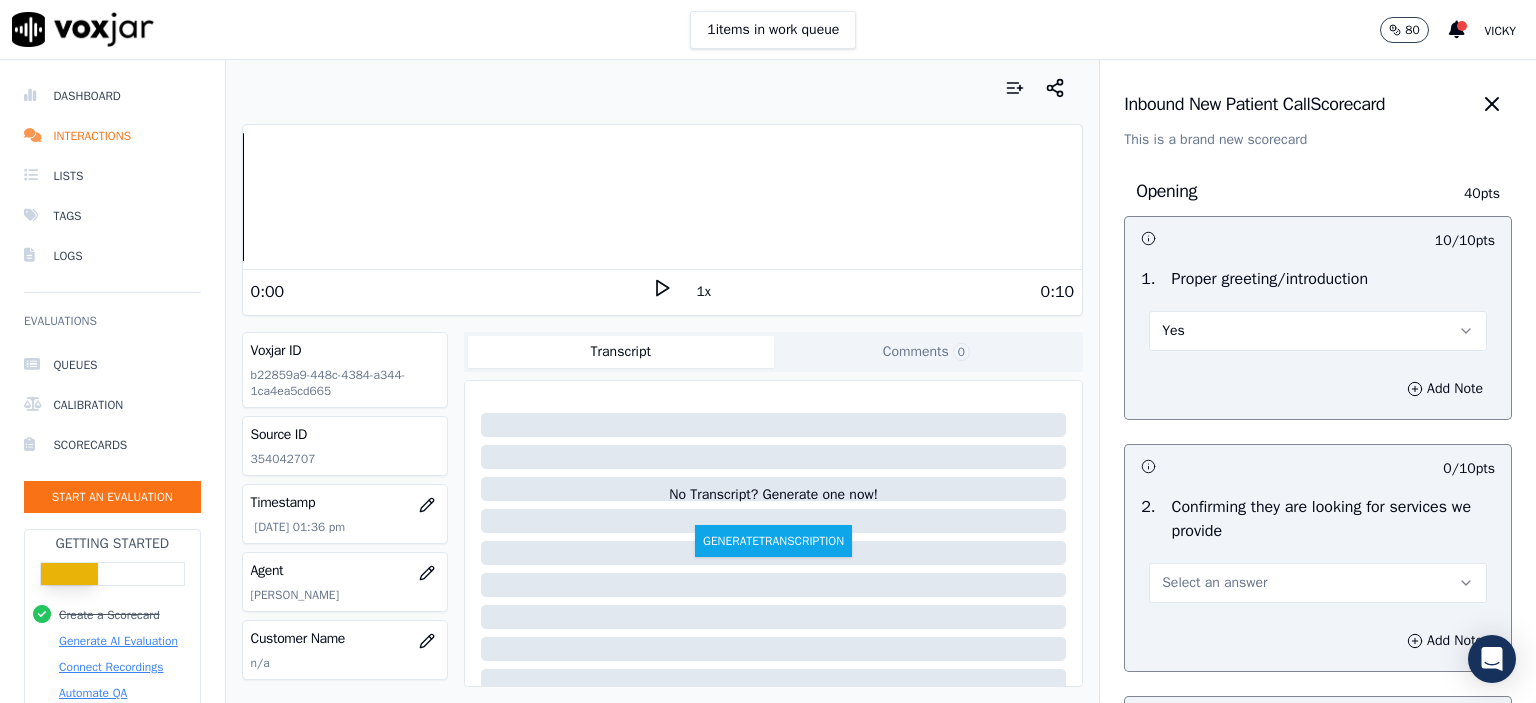 click on "Select an answer" at bounding box center [1214, 583] 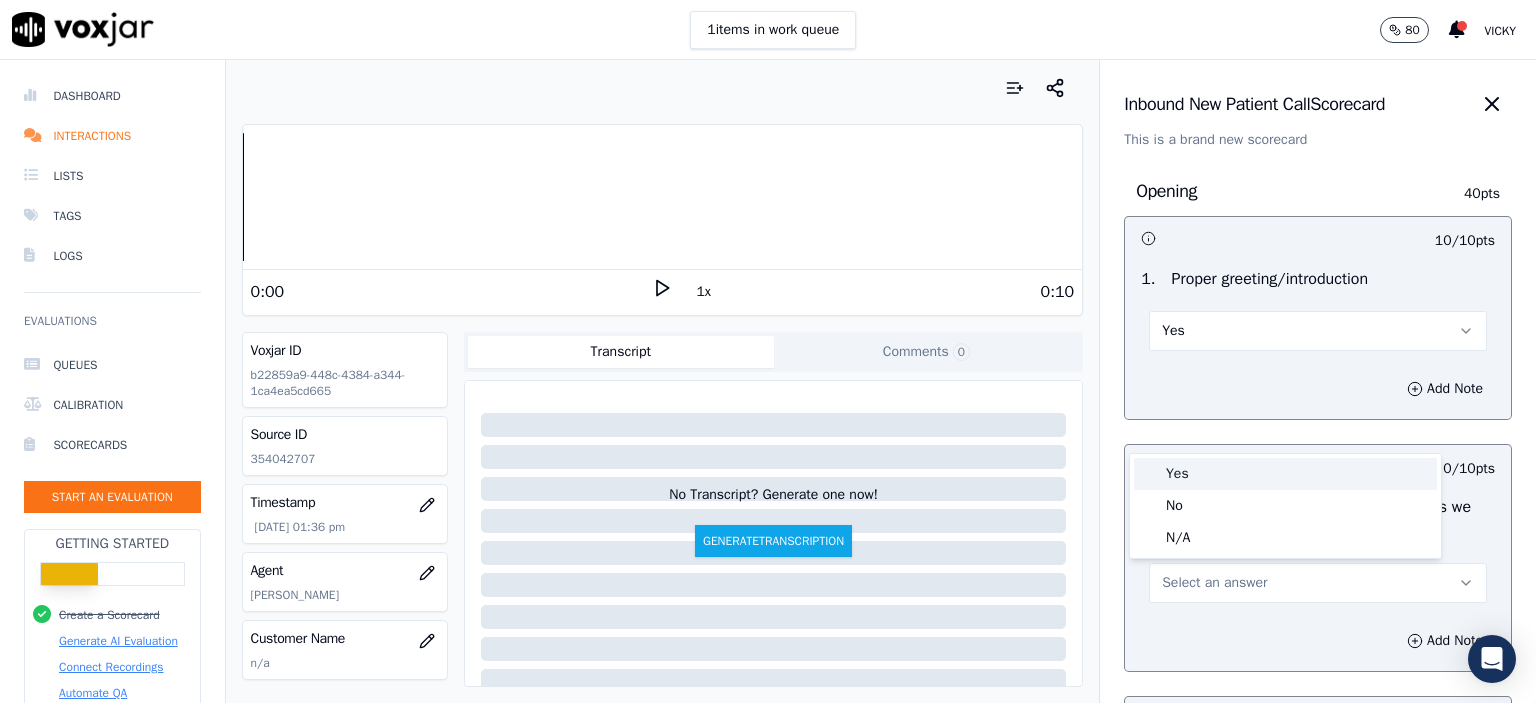 click on "Yes" at bounding box center (1285, 474) 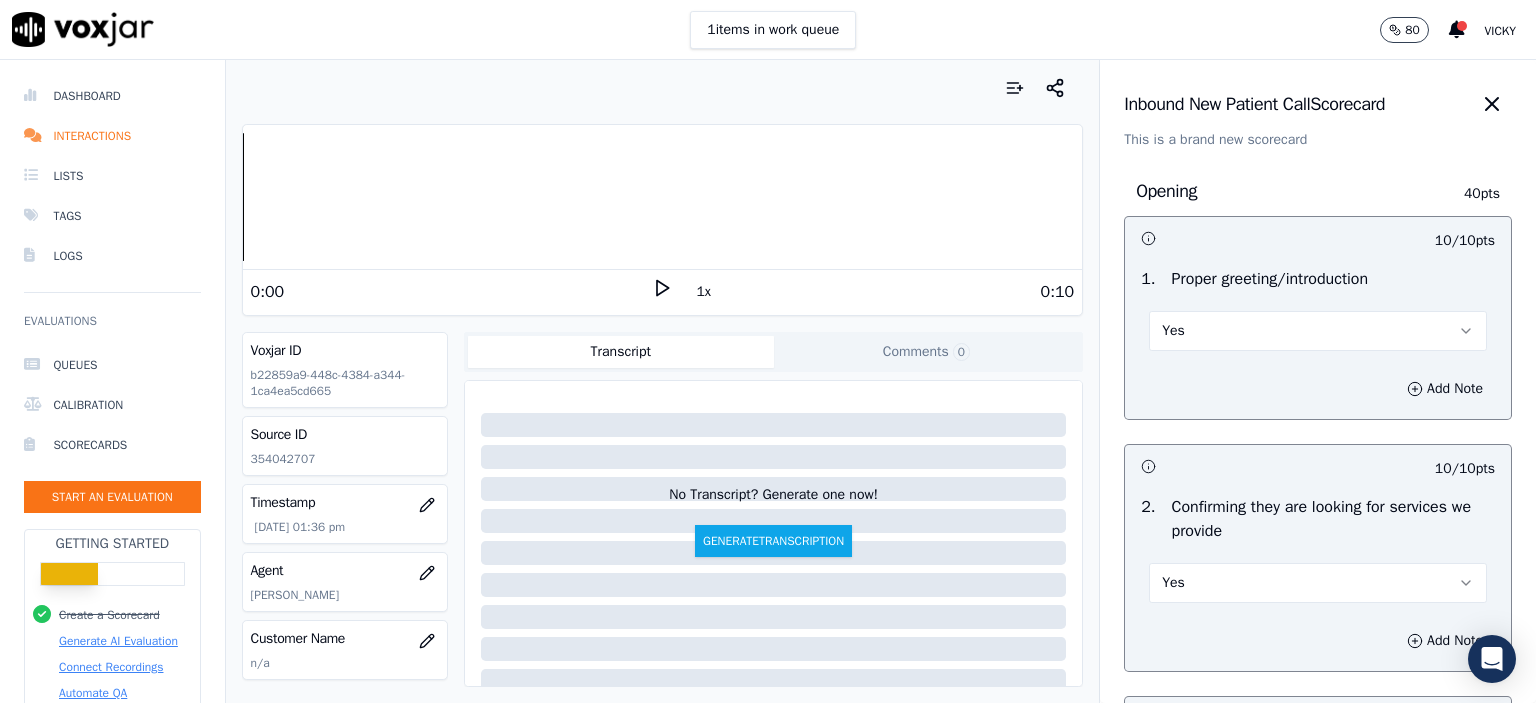 click on "Yes" at bounding box center [1318, 583] 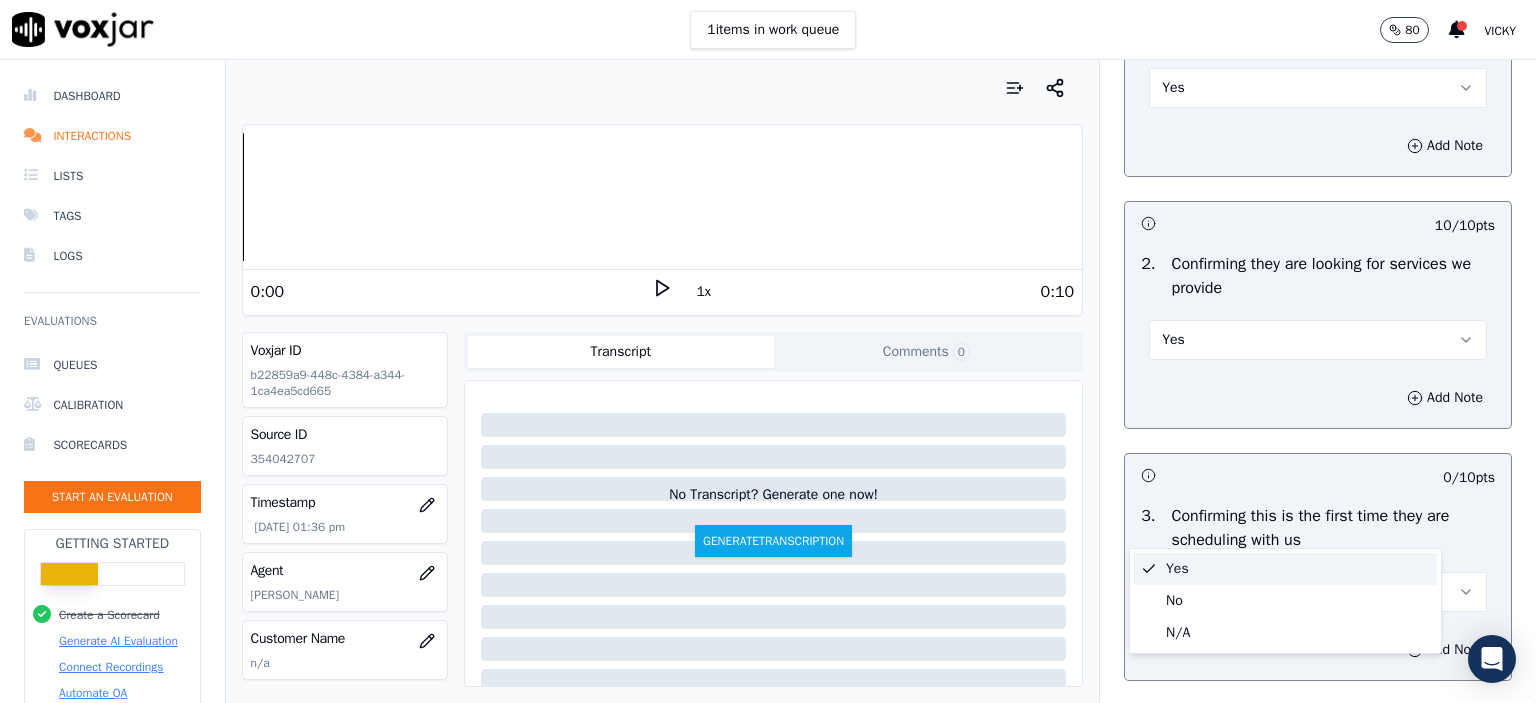 scroll, scrollTop: 300, scrollLeft: 0, axis: vertical 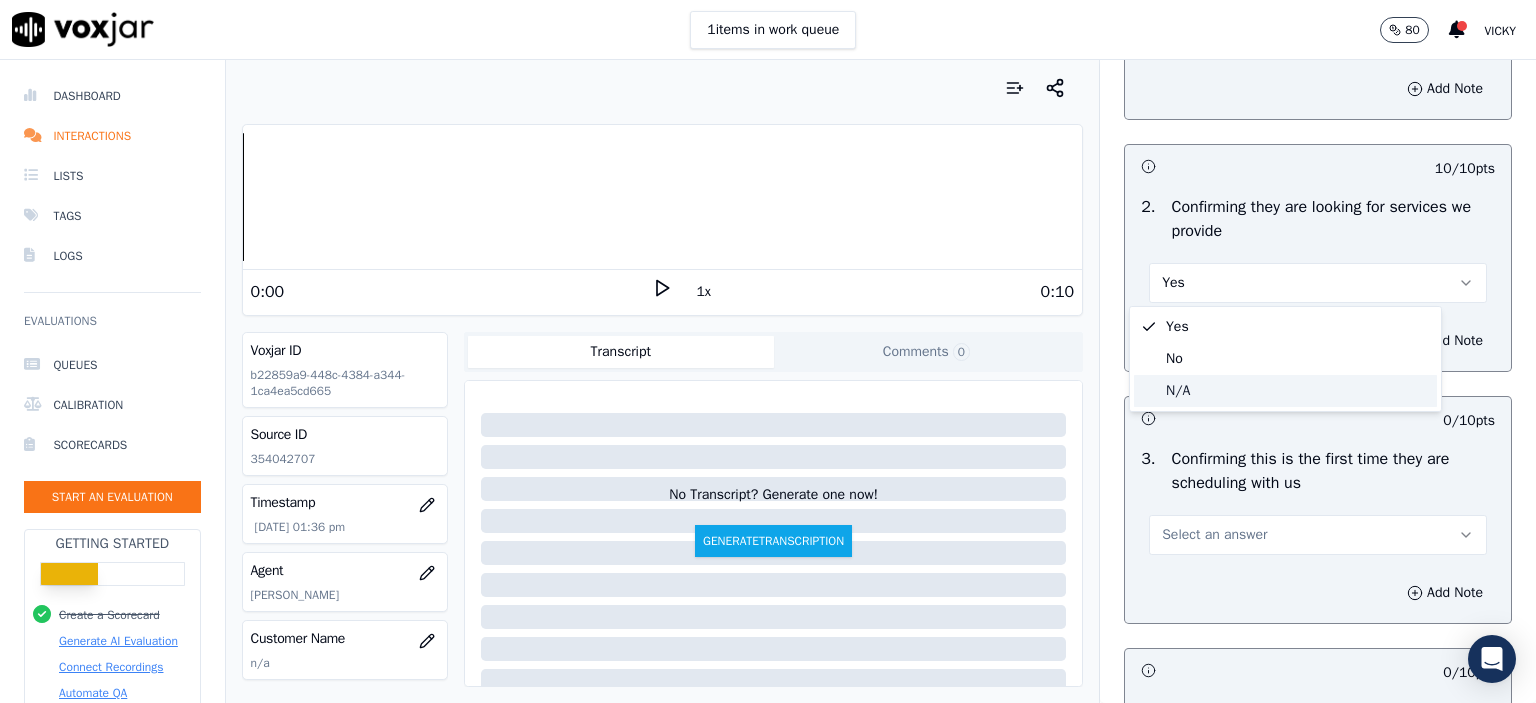 click on "N/A" 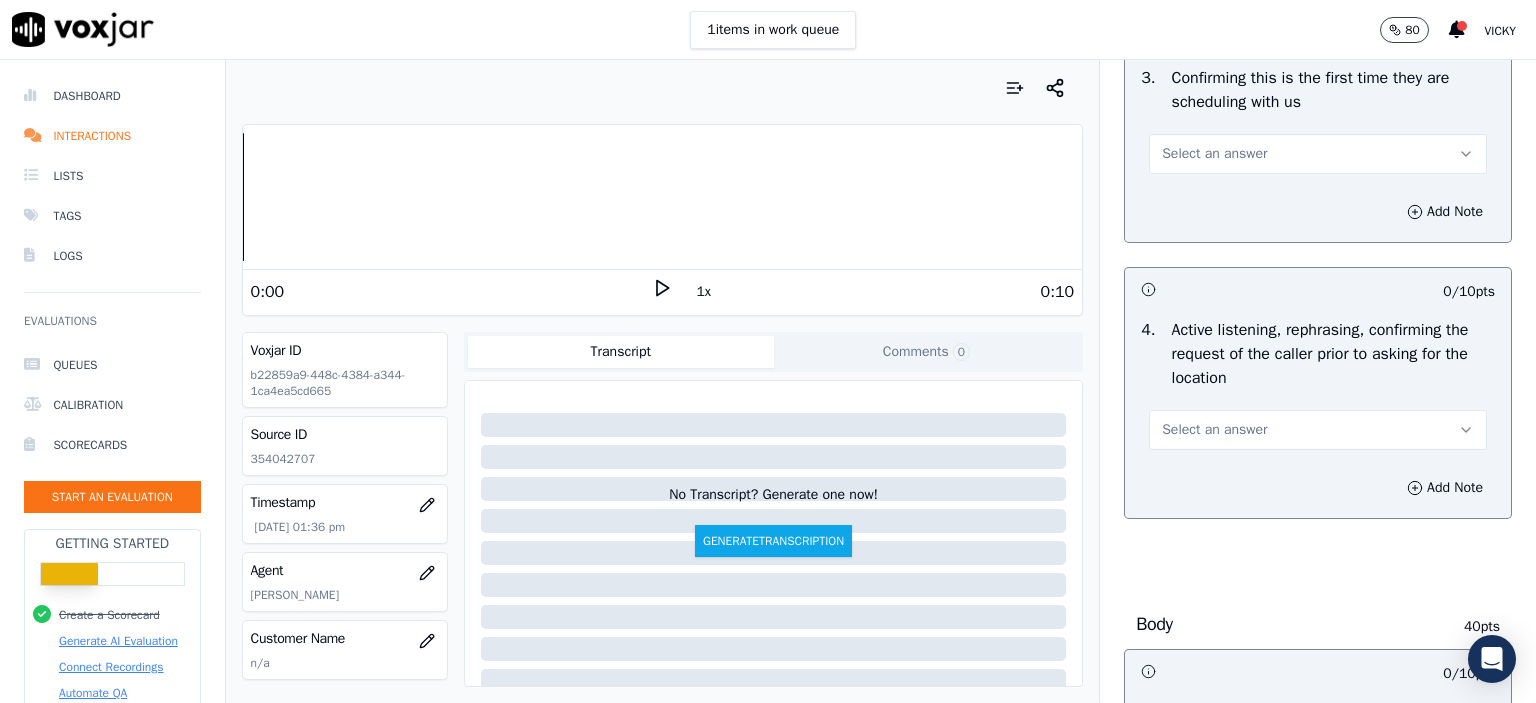 scroll, scrollTop: 700, scrollLeft: 0, axis: vertical 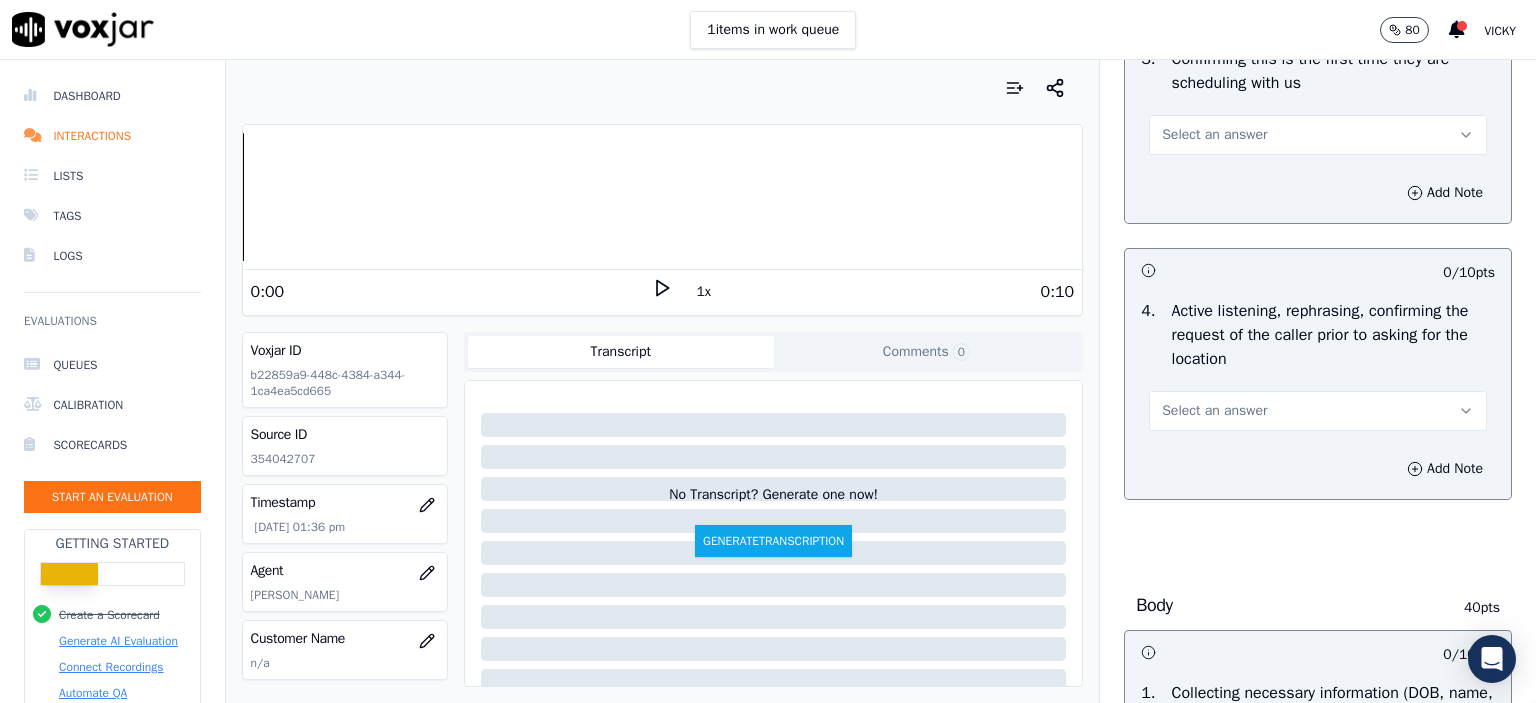 click on "Select an answer" at bounding box center (1318, 411) 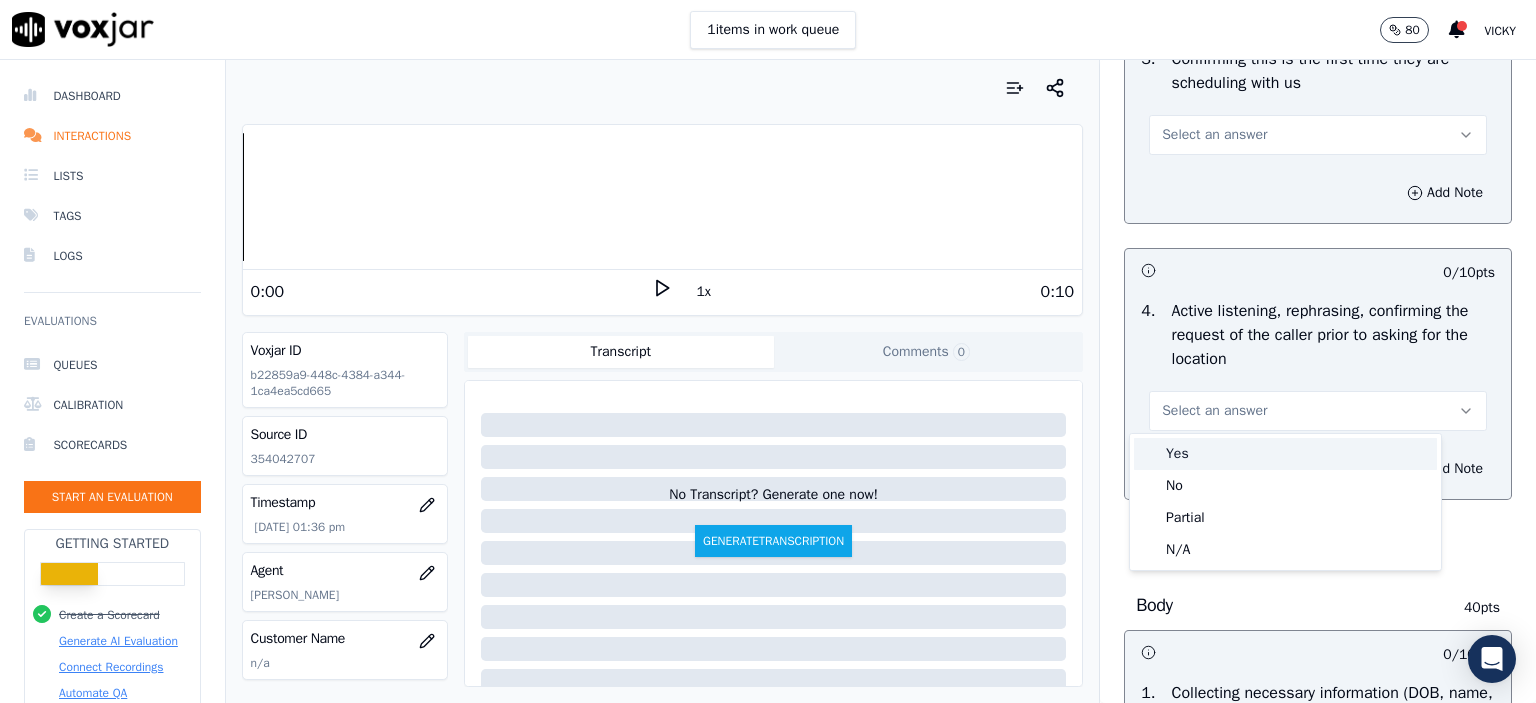 click on "Yes" at bounding box center [1285, 454] 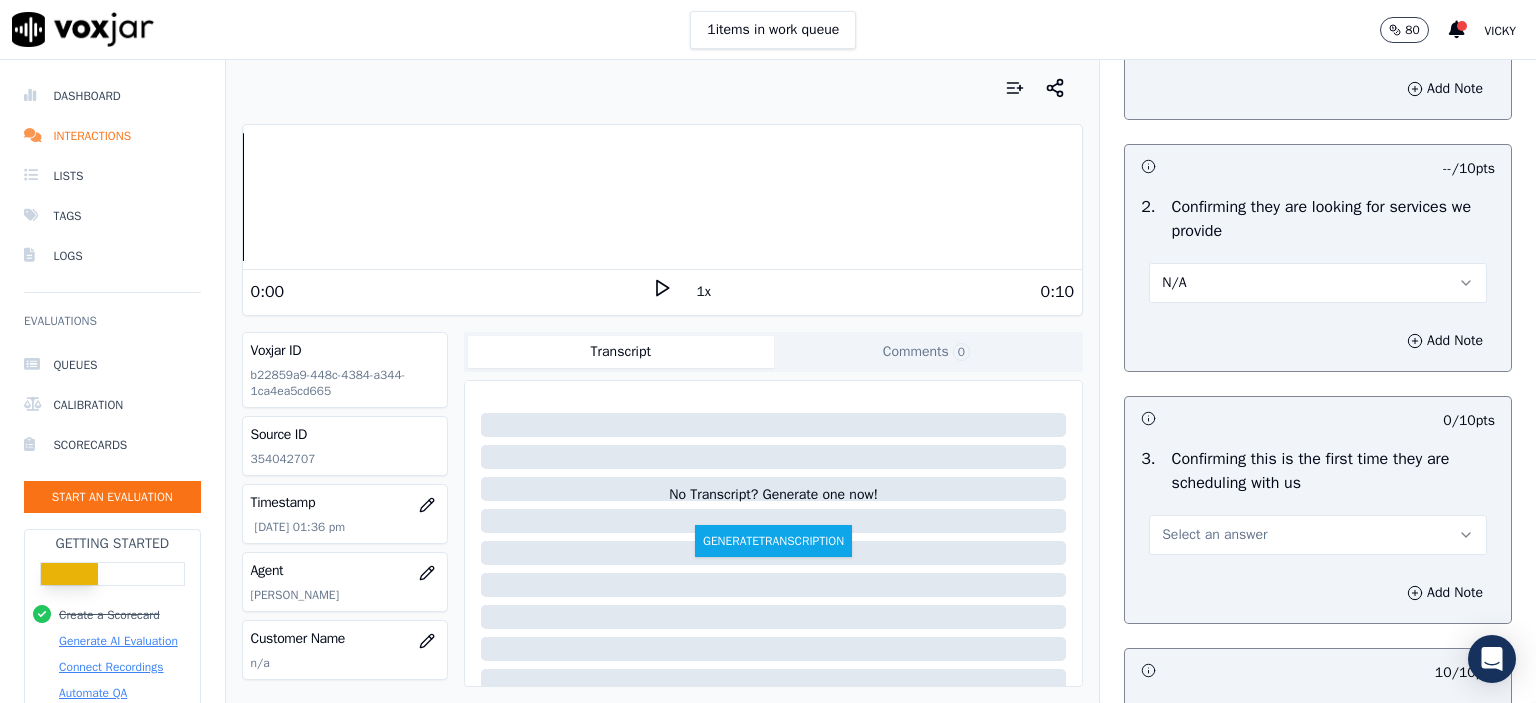 scroll, scrollTop: 300, scrollLeft: 0, axis: vertical 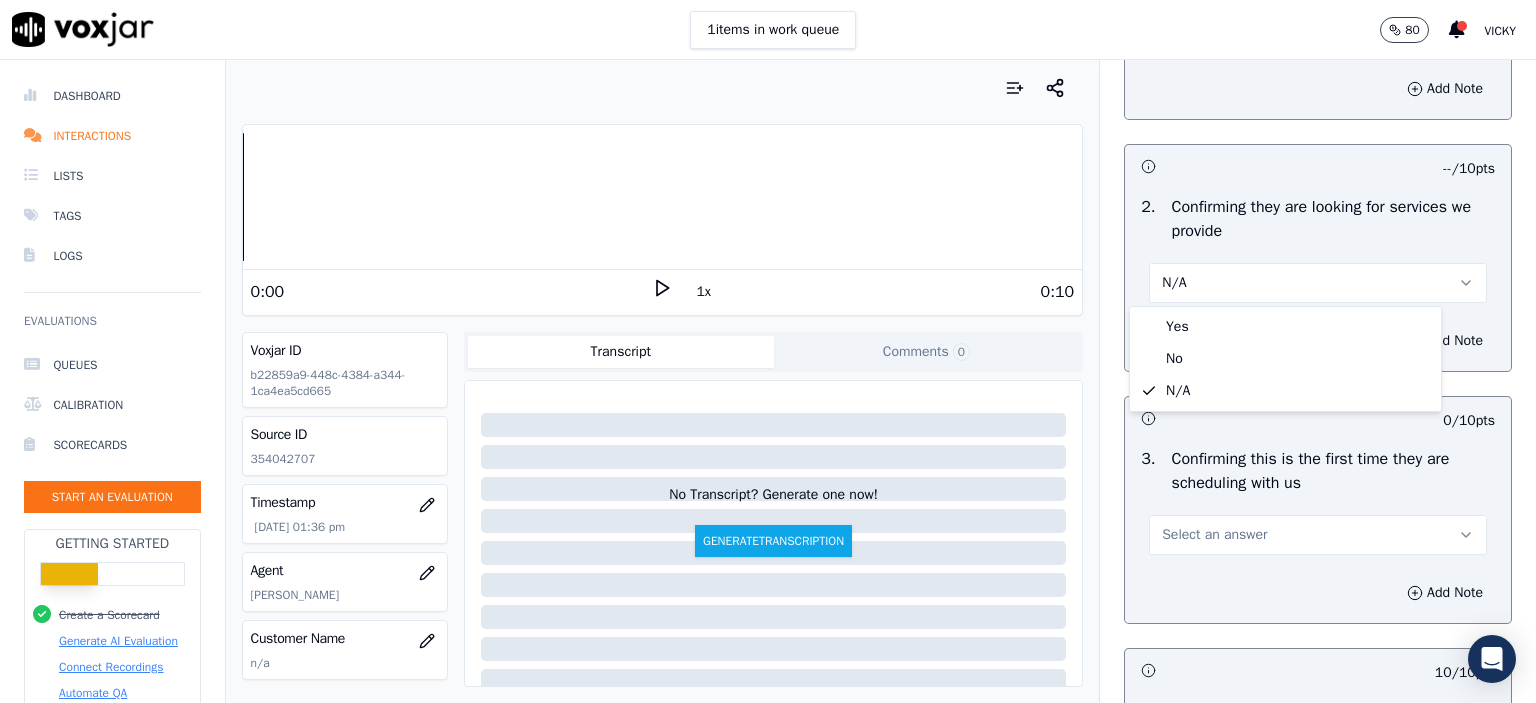 click on "Select an answer" at bounding box center [1318, 535] 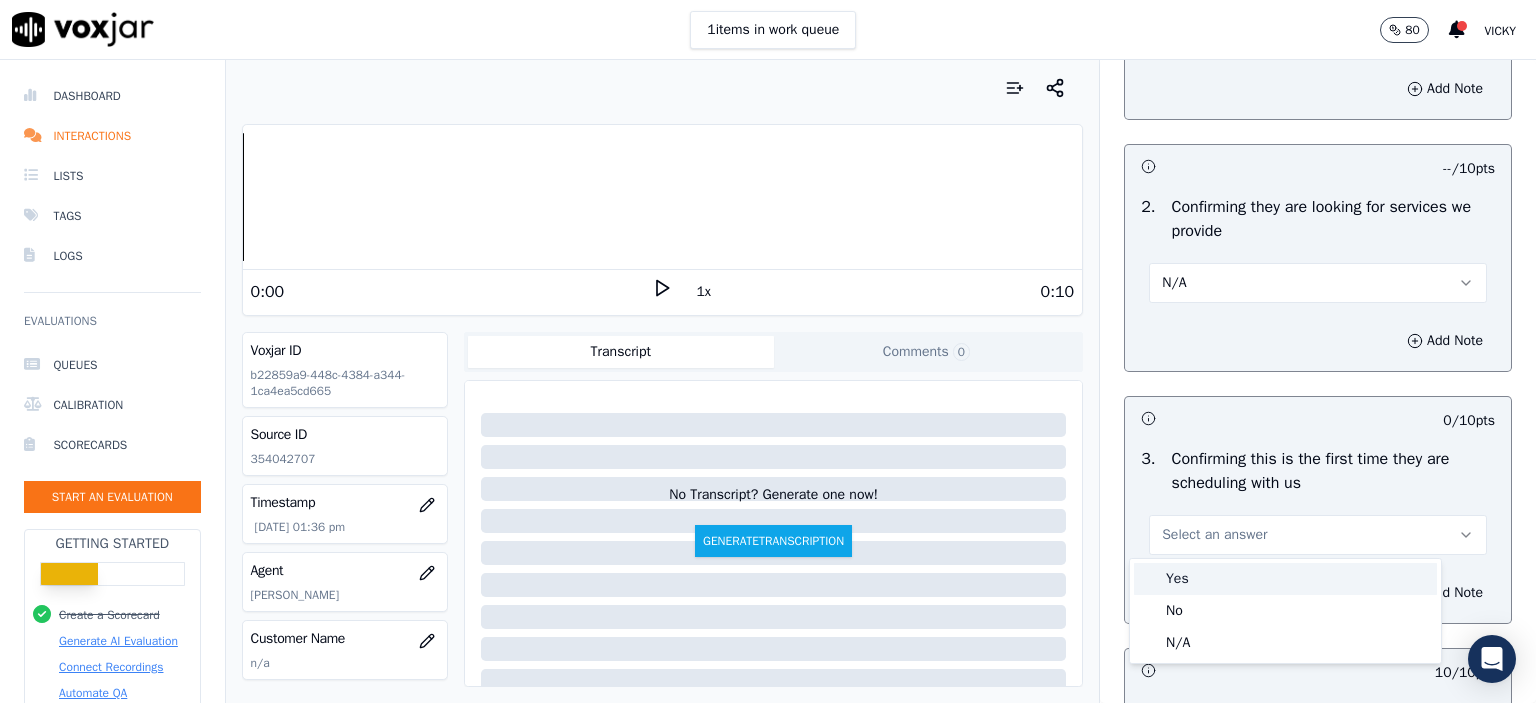 click on "Yes" at bounding box center (1285, 579) 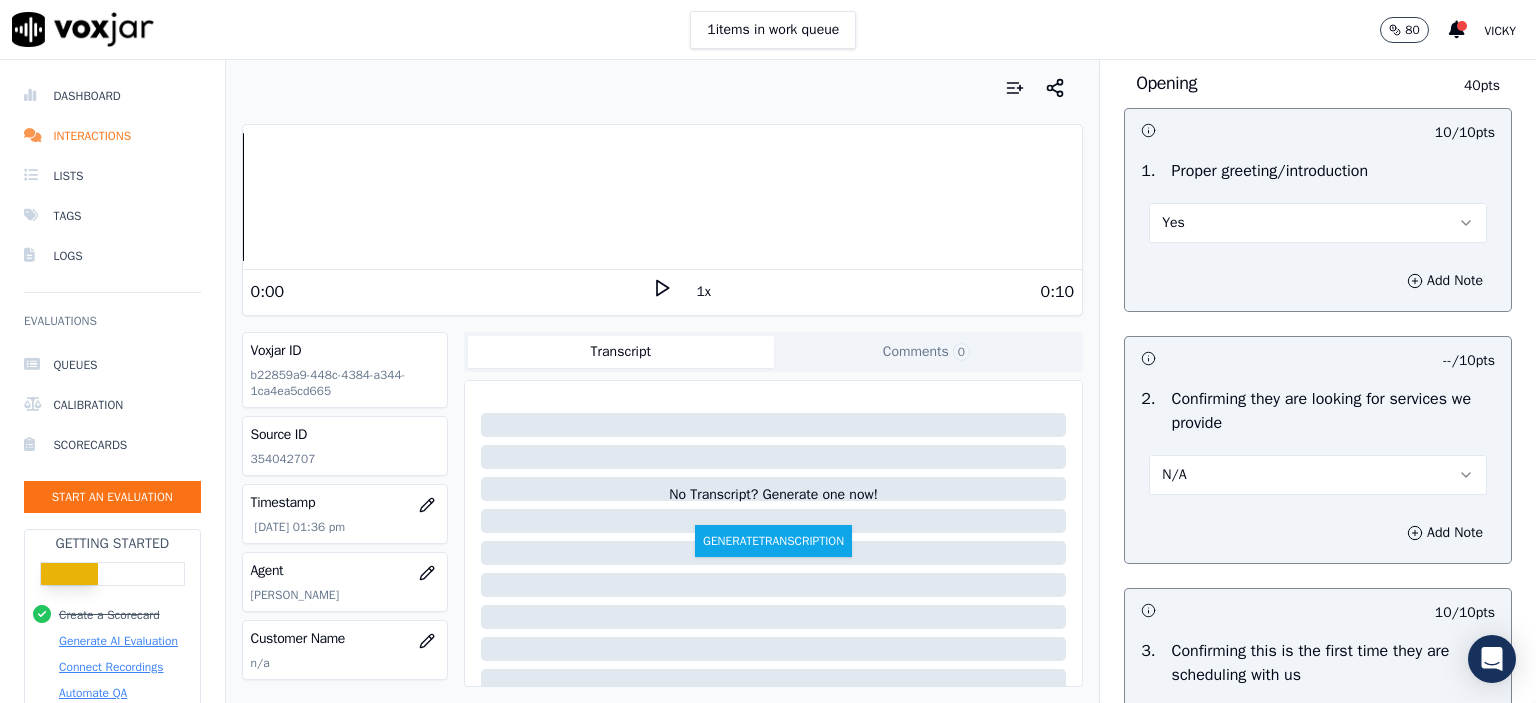 scroll, scrollTop: 100, scrollLeft: 0, axis: vertical 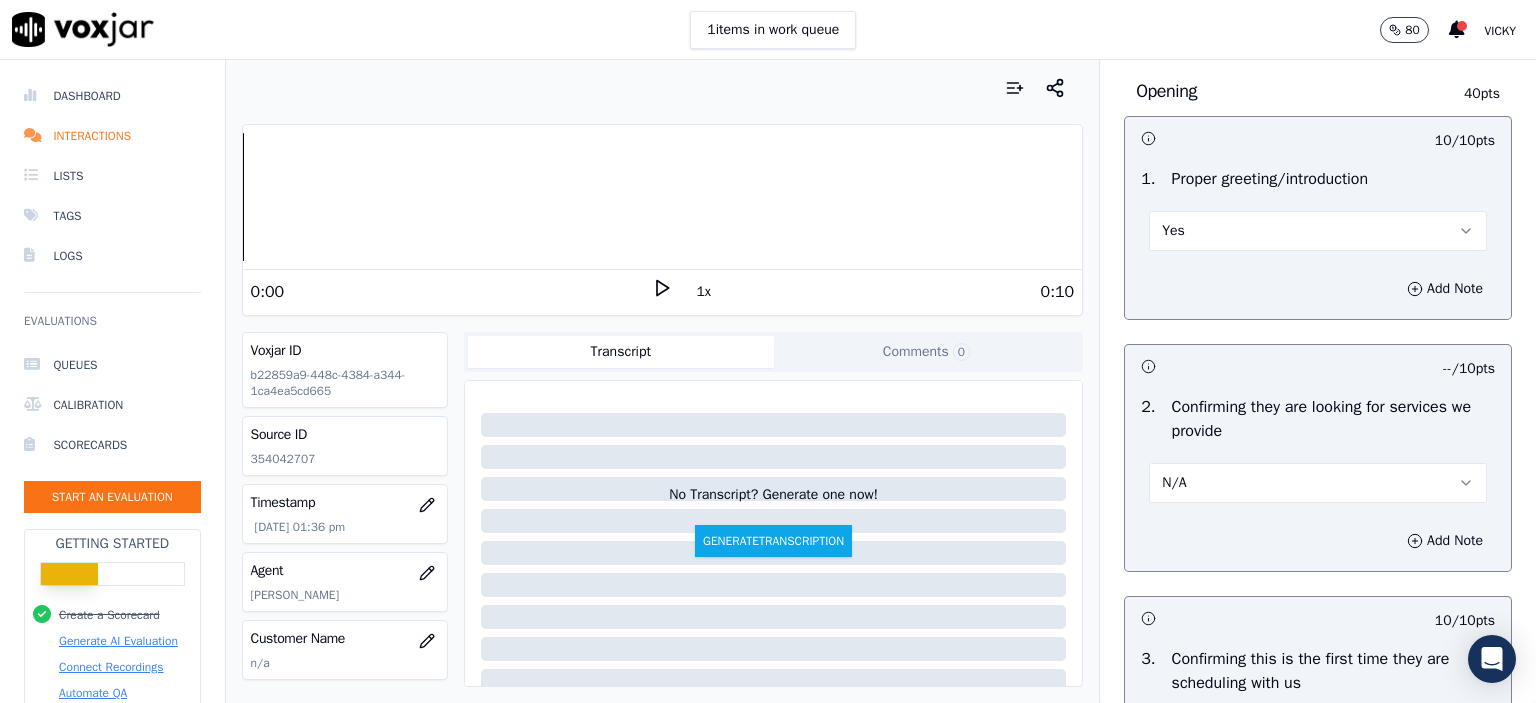 click on "N/A" at bounding box center [1318, 483] 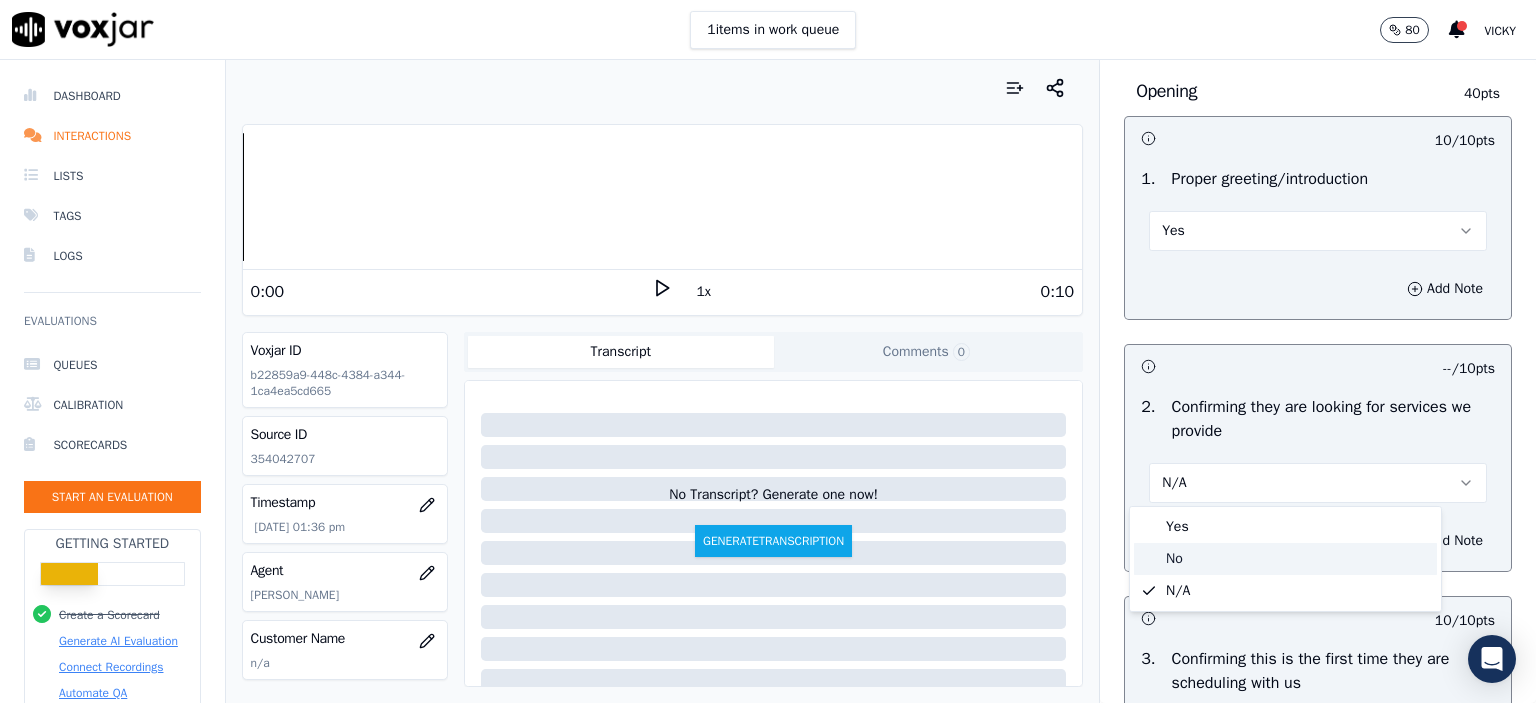 click on "No" 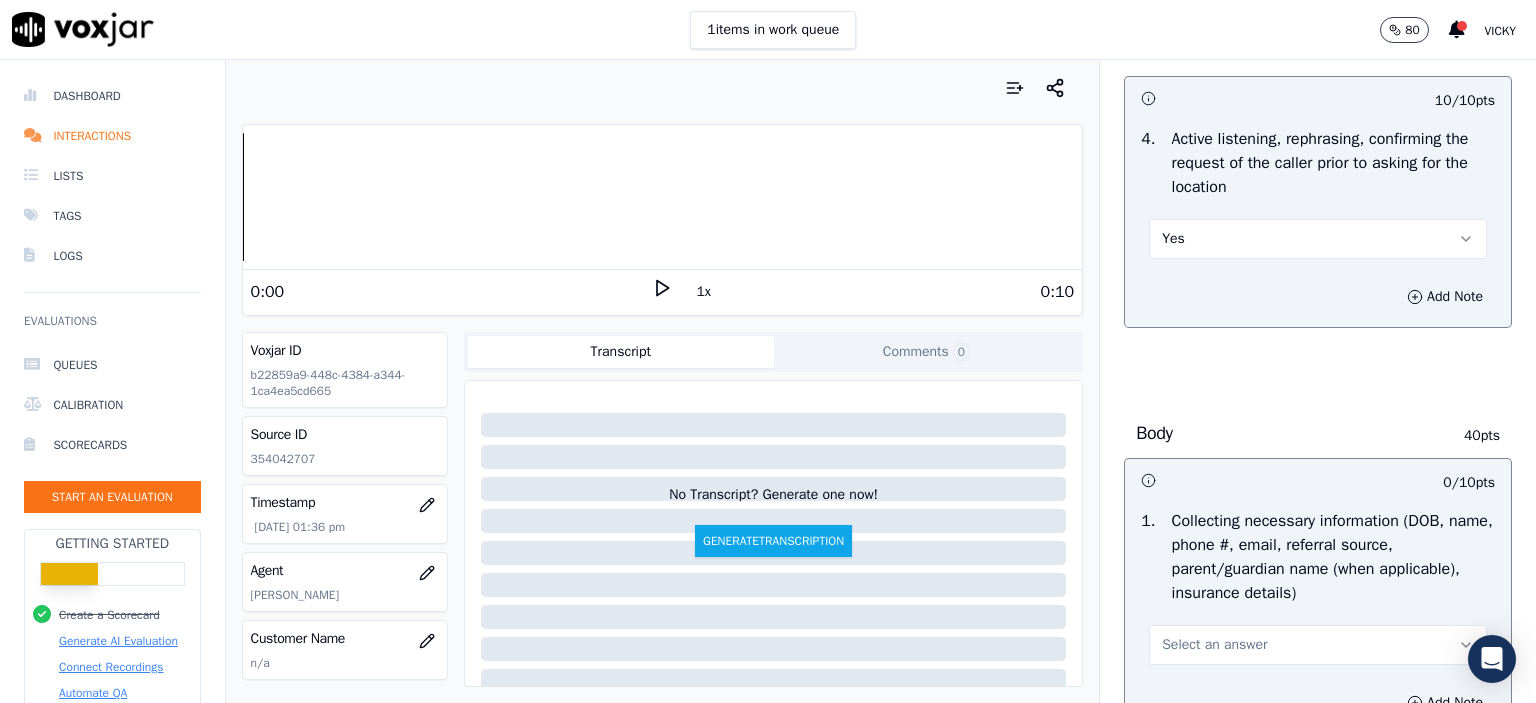 scroll, scrollTop: 1100, scrollLeft: 0, axis: vertical 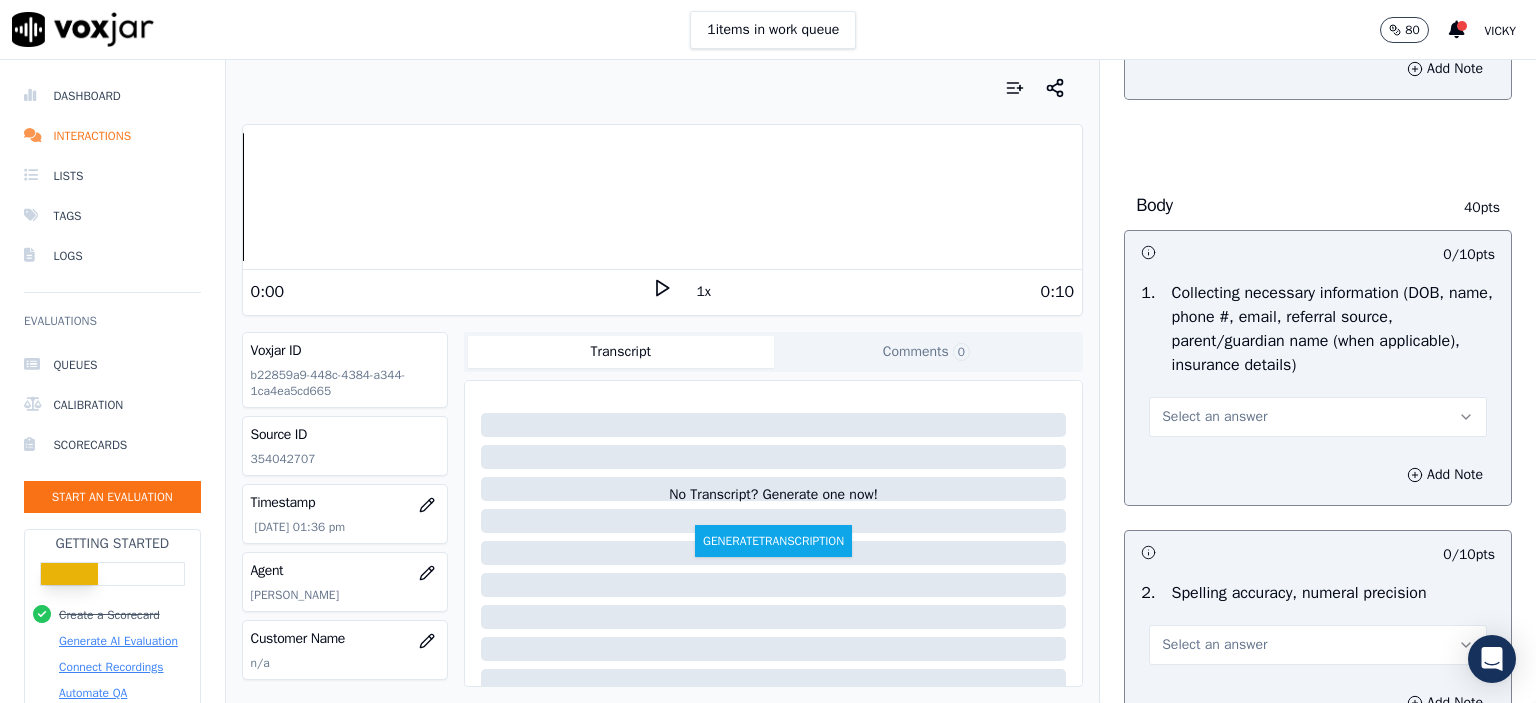 click on "Select an answer" at bounding box center [1318, 417] 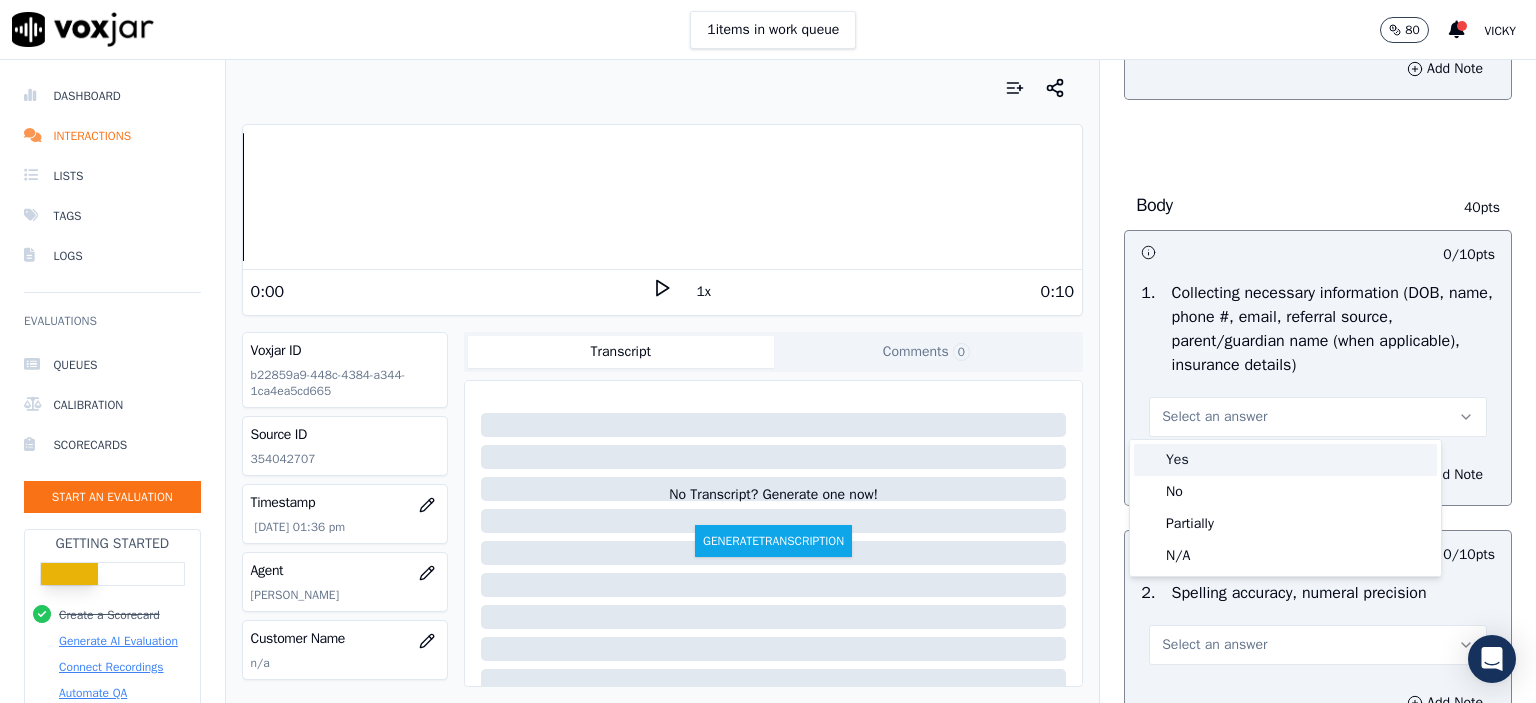 click on "Yes" at bounding box center [1285, 460] 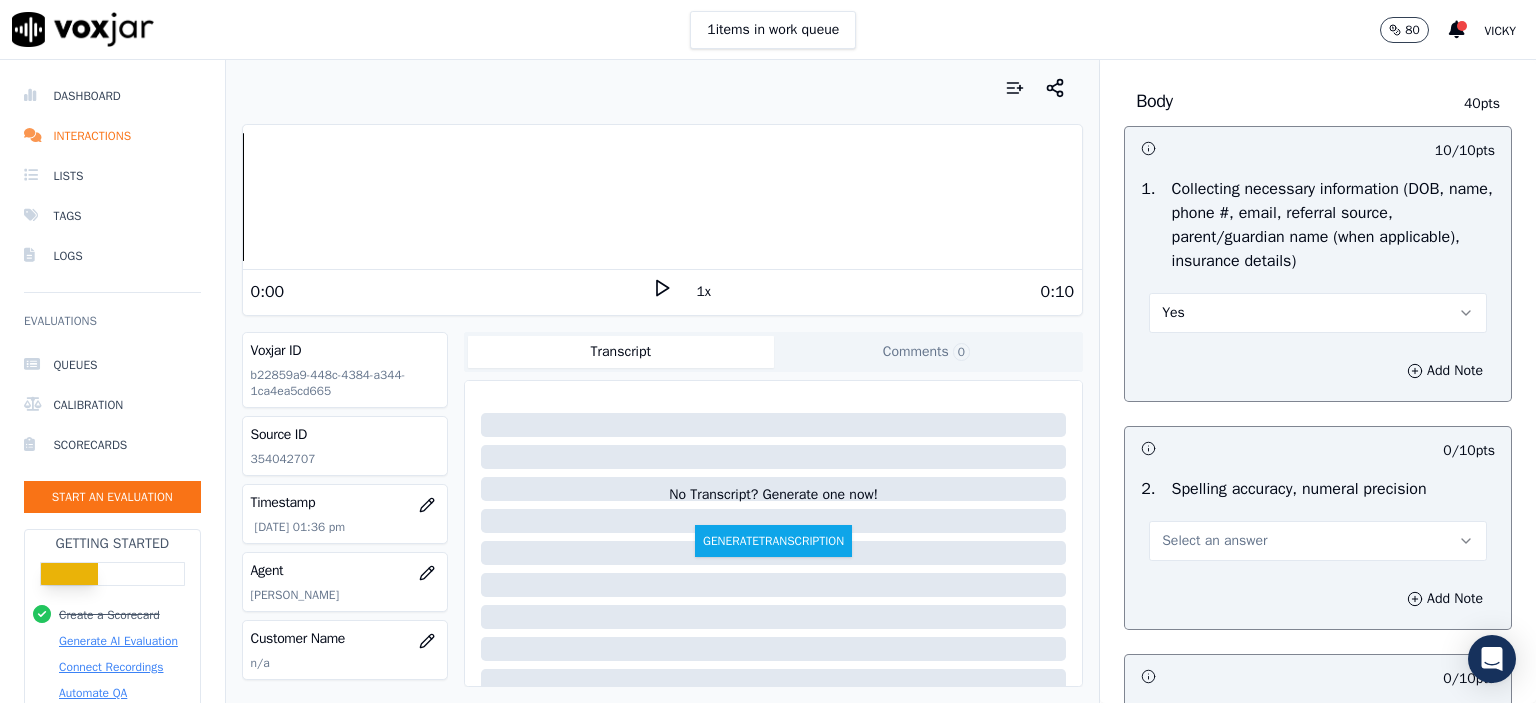 scroll, scrollTop: 1300, scrollLeft: 0, axis: vertical 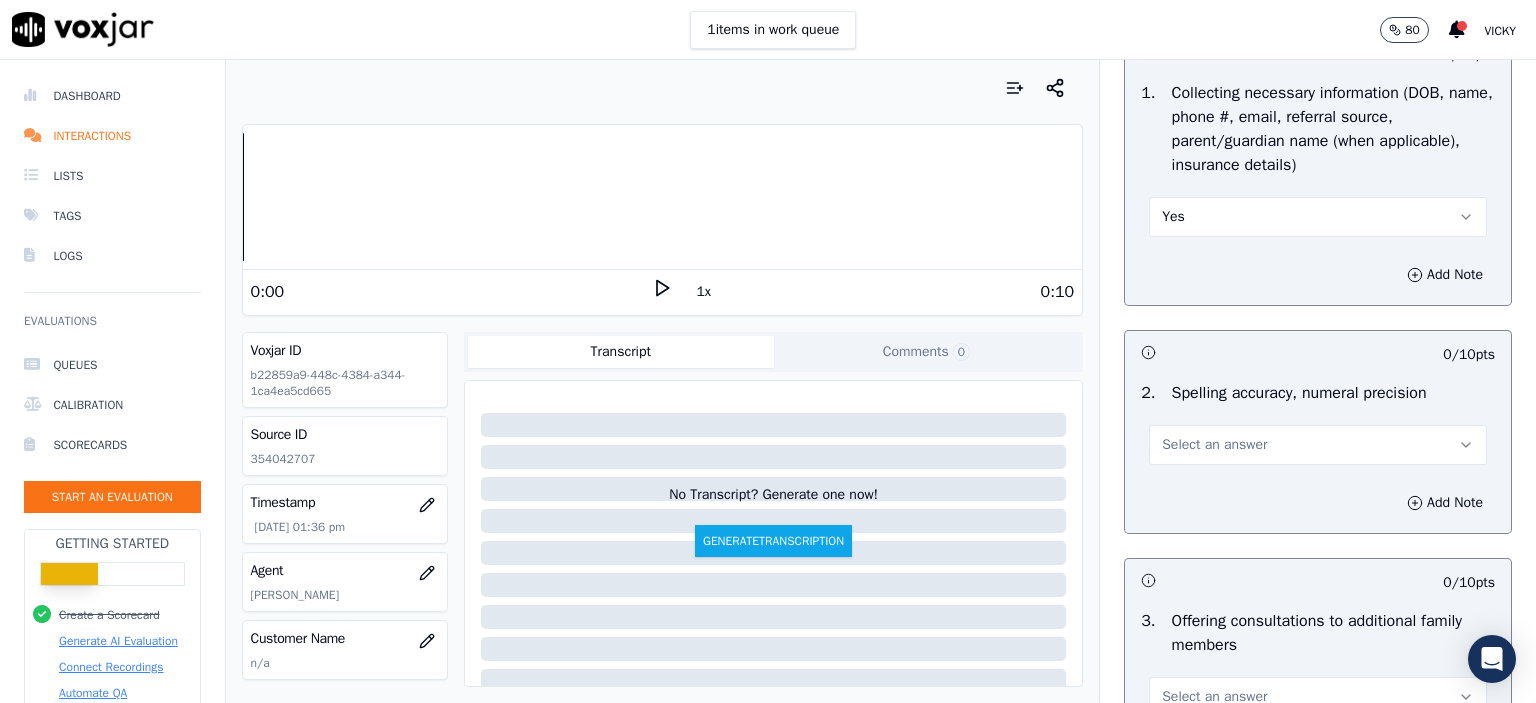 click on "Select an answer" at bounding box center [1318, 445] 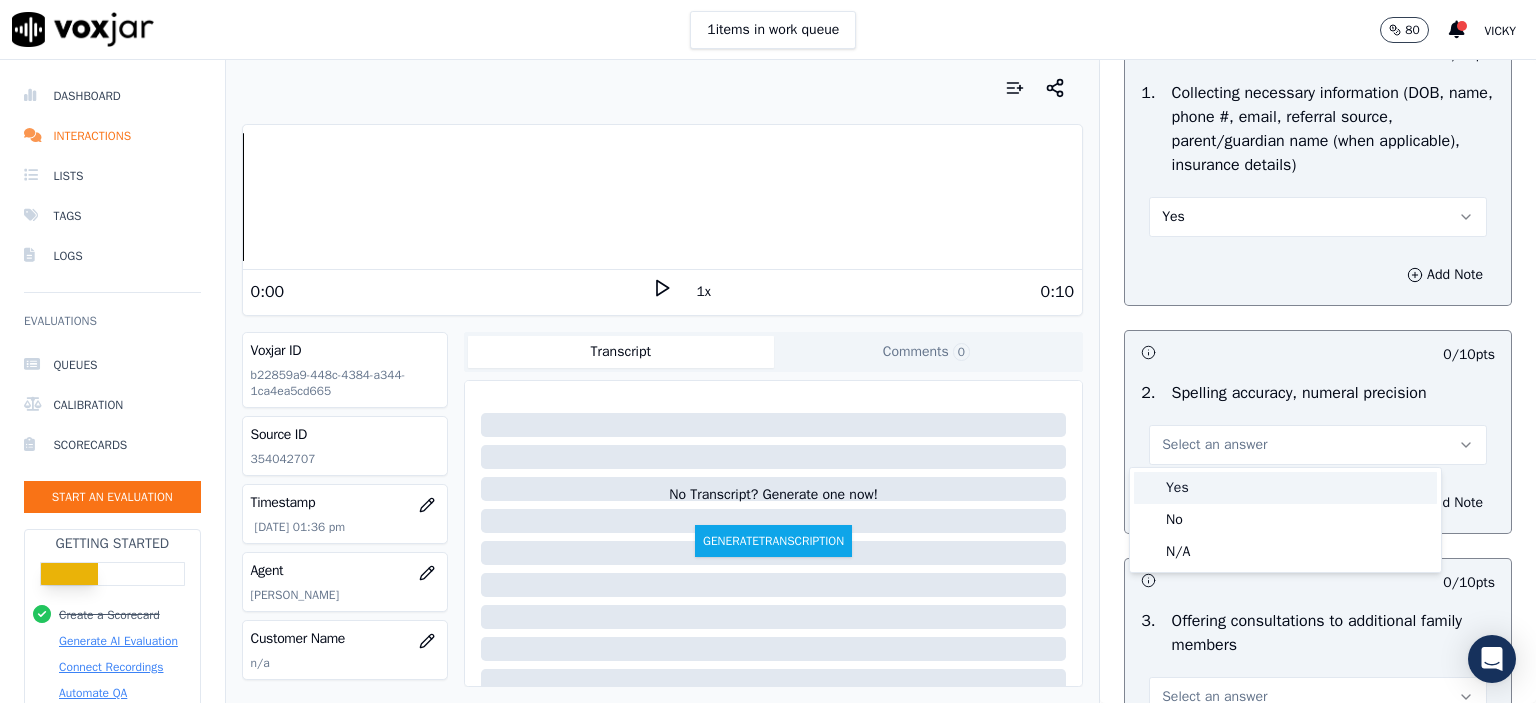 click on "Yes" at bounding box center (1285, 488) 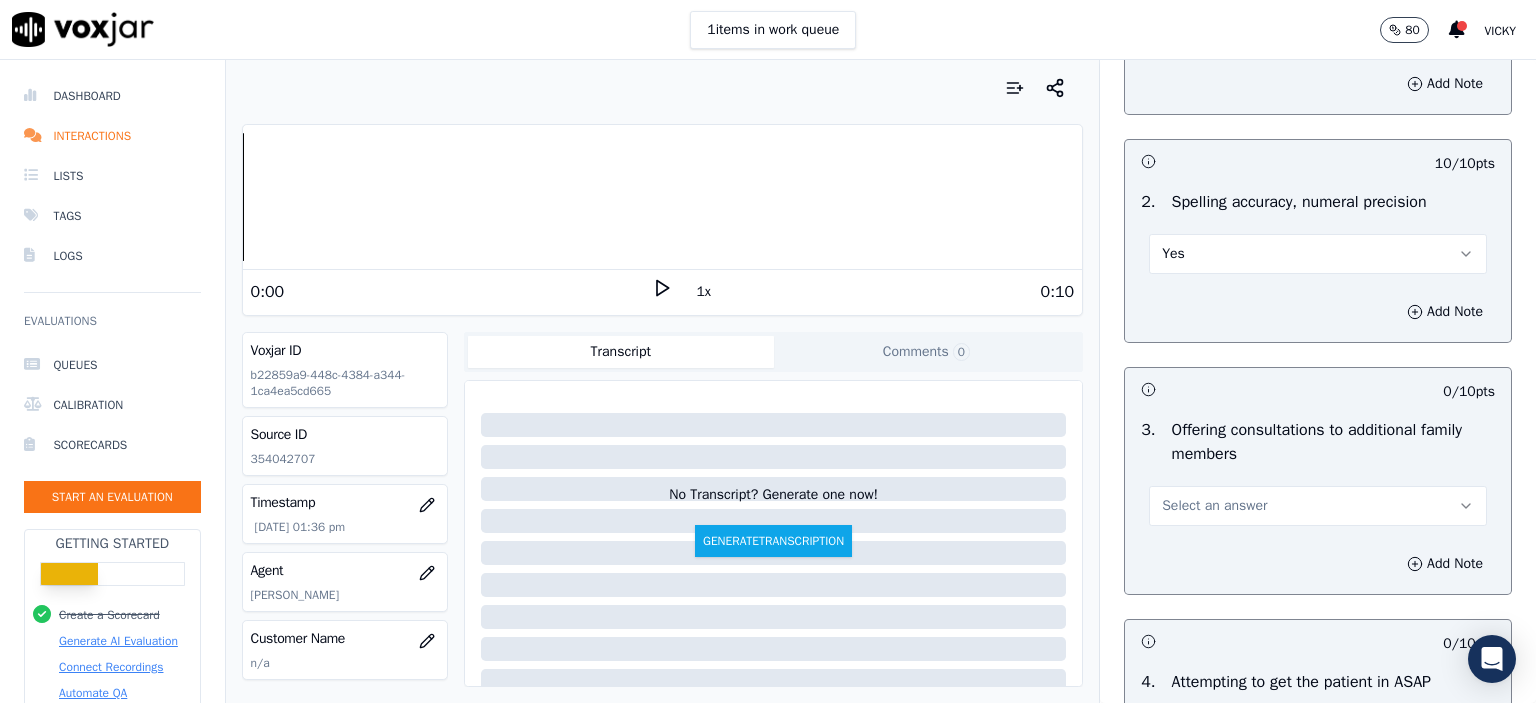 scroll, scrollTop: 1500, scrollLeft: 0, axis: vertical 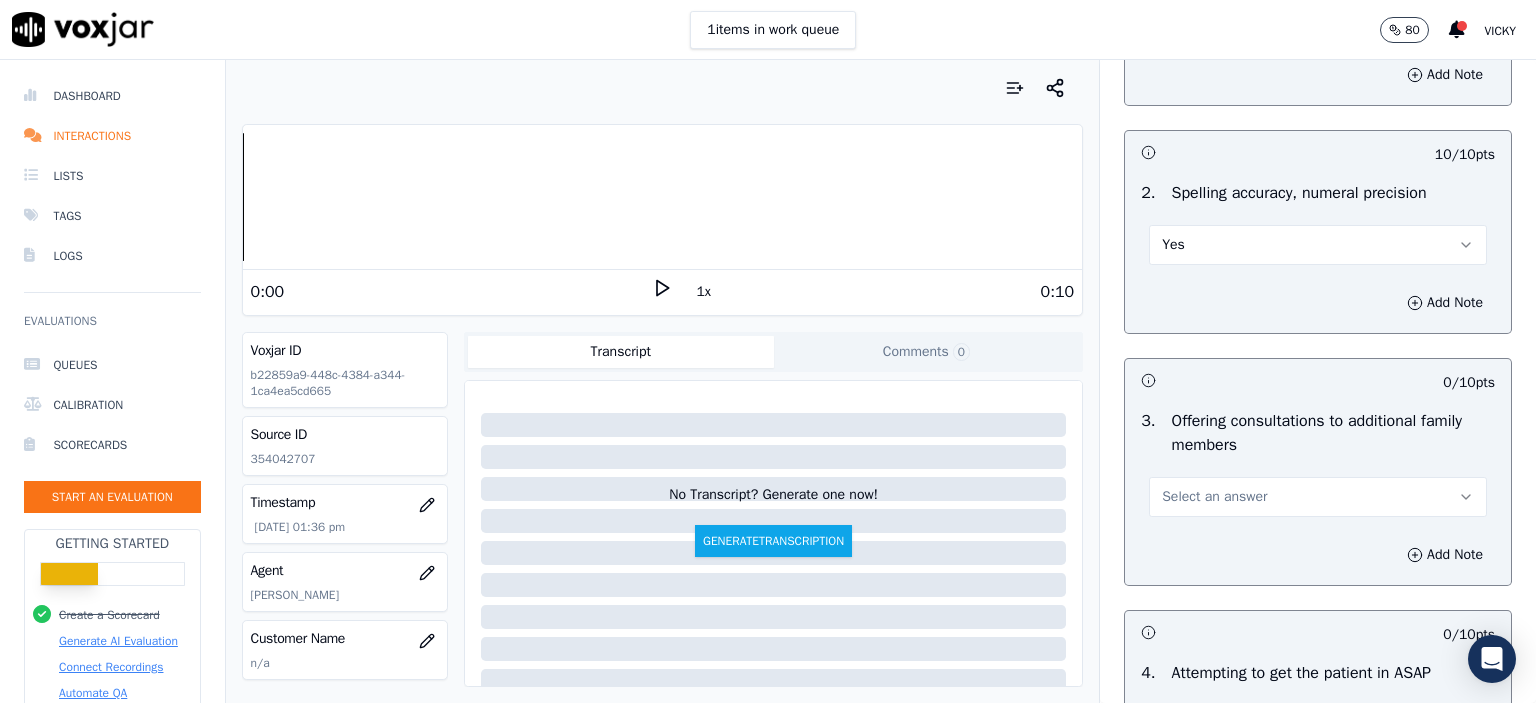 click on "Select an answer" at bounding box center [1214, 497] 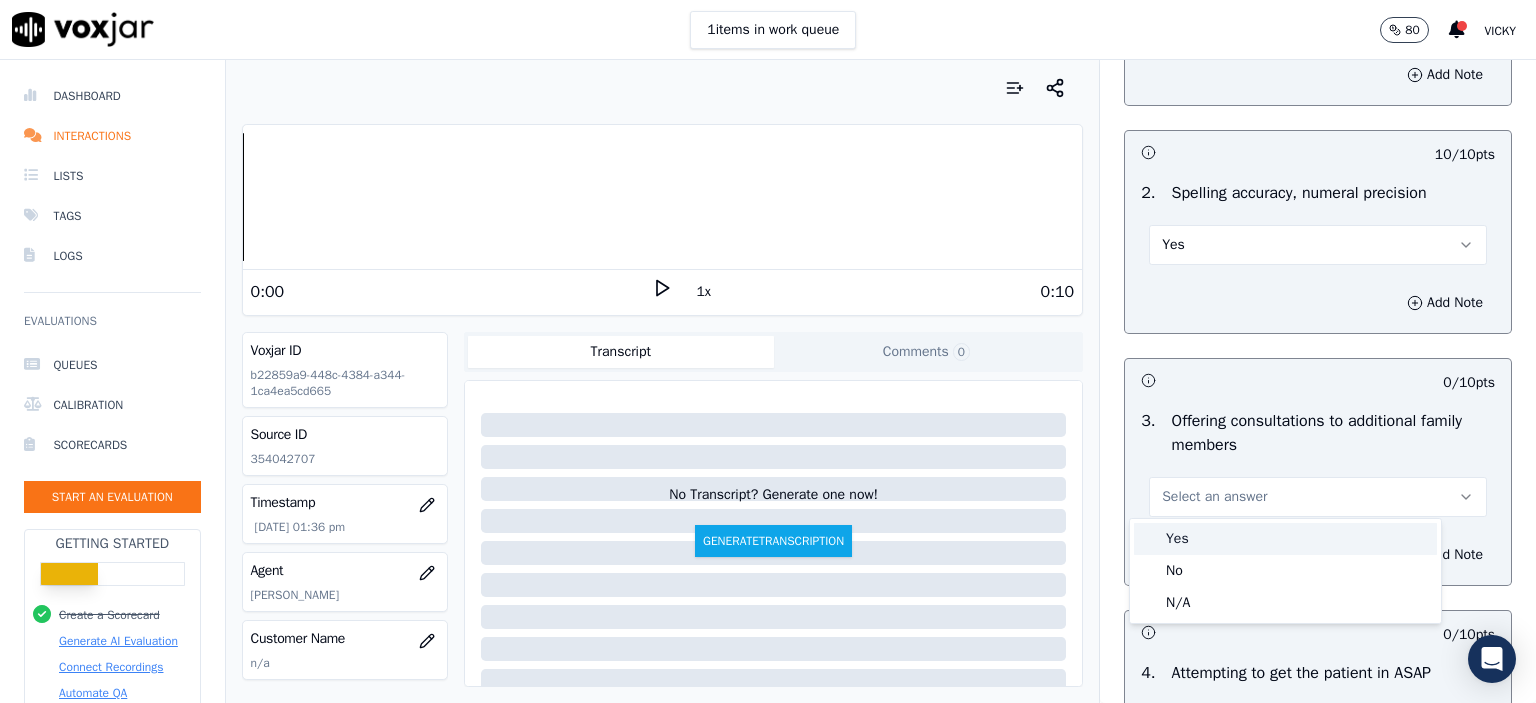 click on "Yes" at bounding box center [1285, 539] 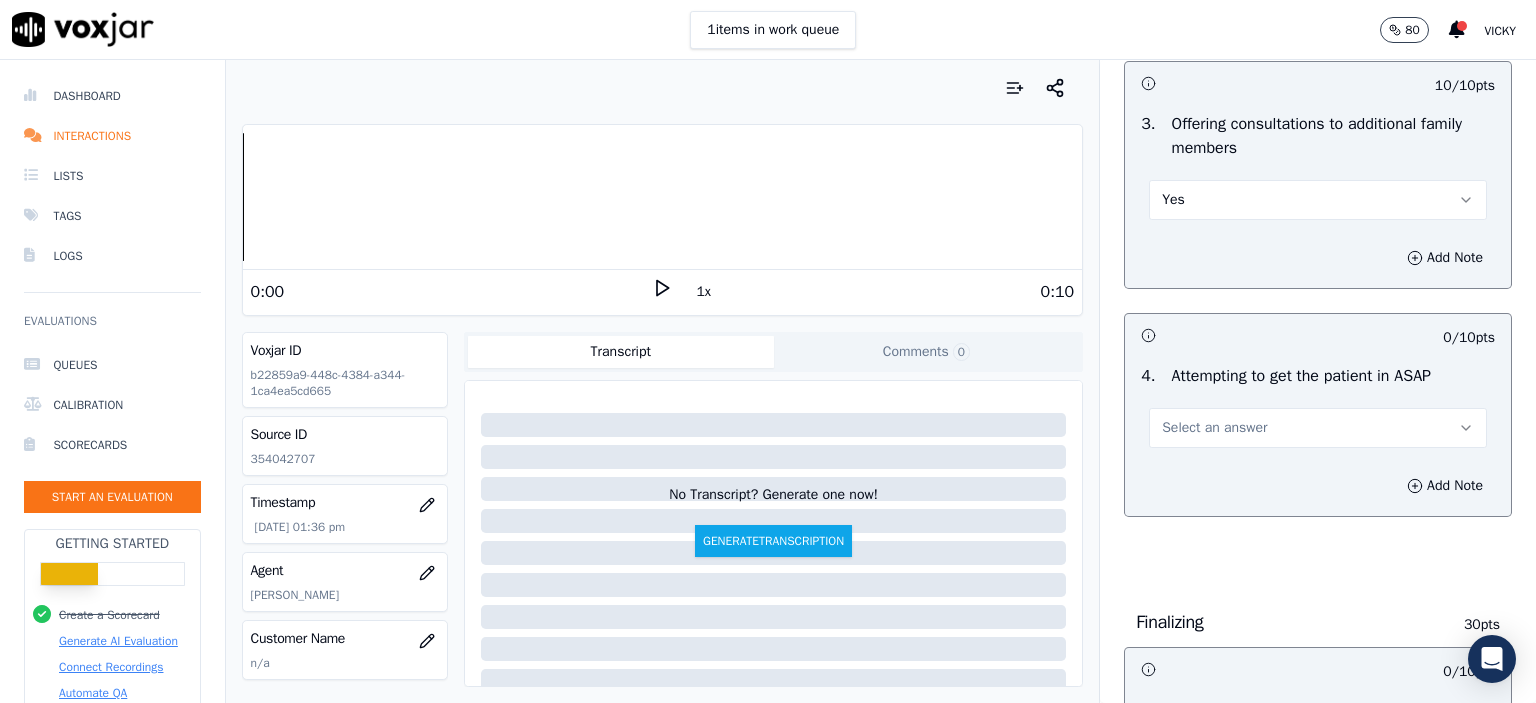 scroll, scrollTop: 1800, scrollLeft: 0, axis: vertical 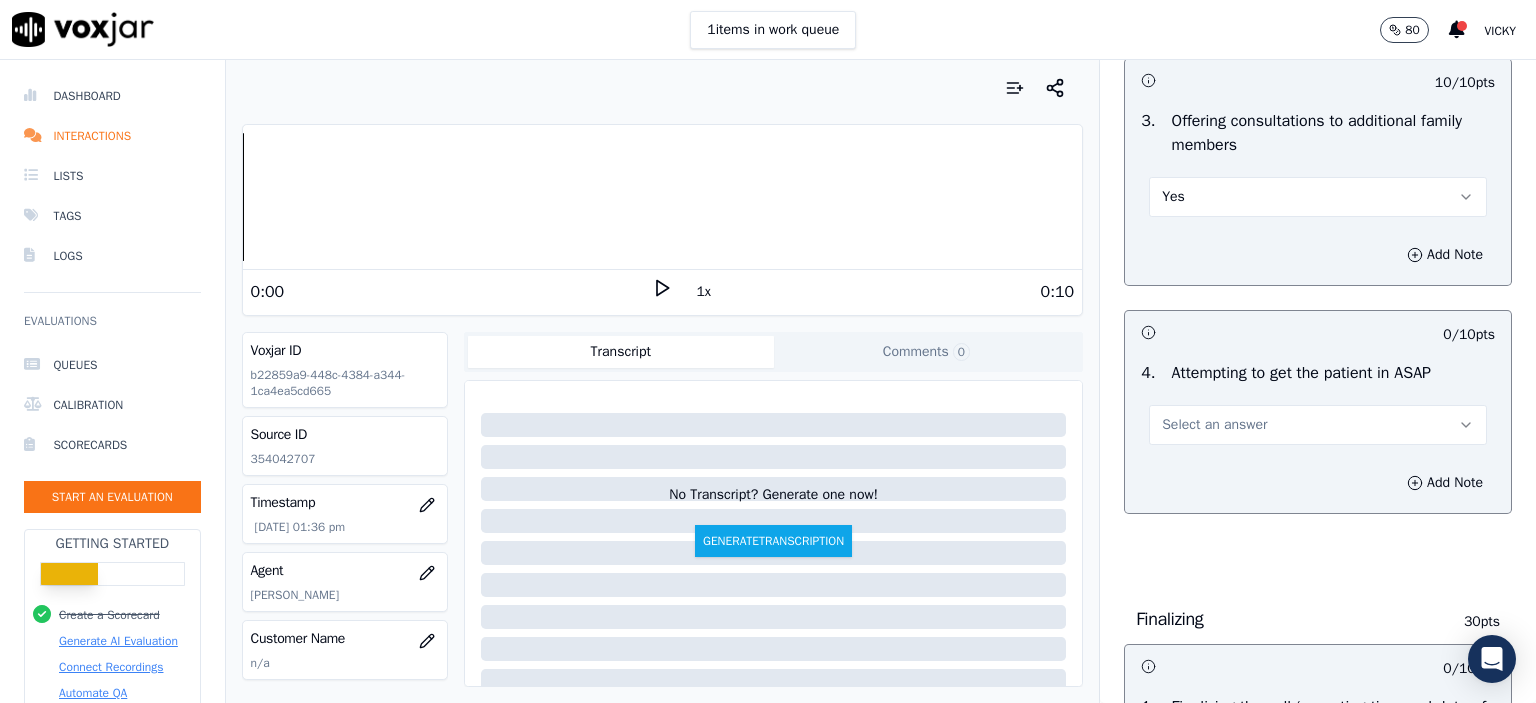 click on "Select an answer" at bounding box center (1318, 425) 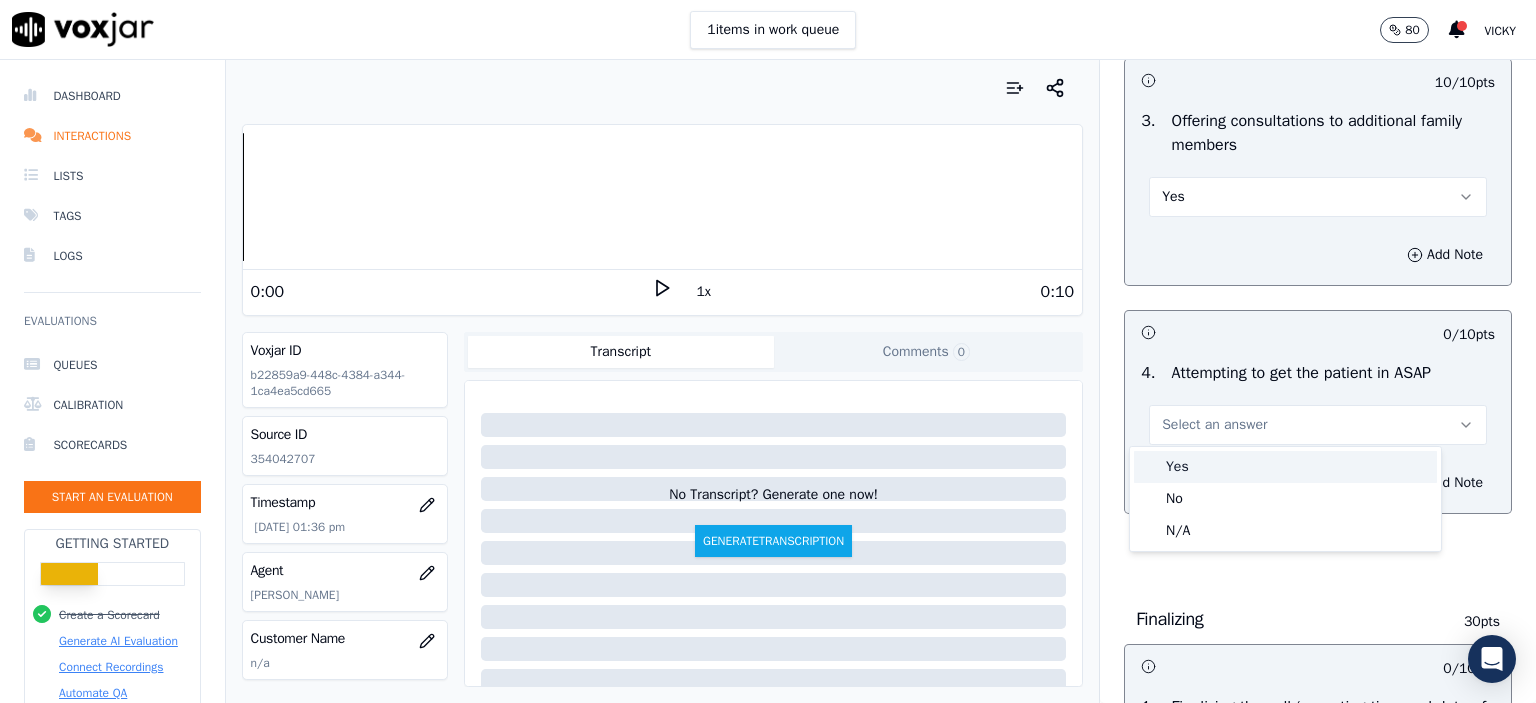 click on "Yes" at bounding box center [1285, 467] 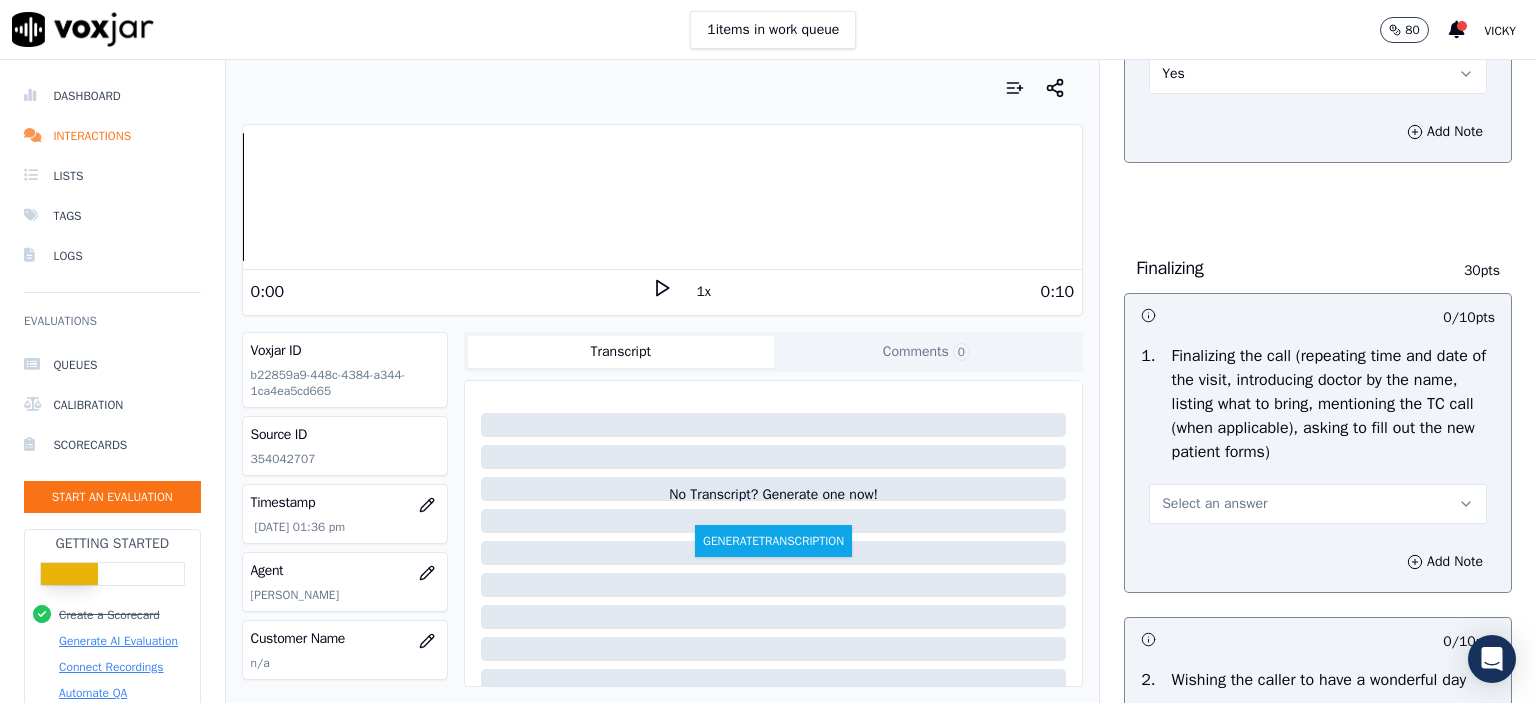 scroll, scrollTop: 2200, scrollLeft: 0, axis: vertical 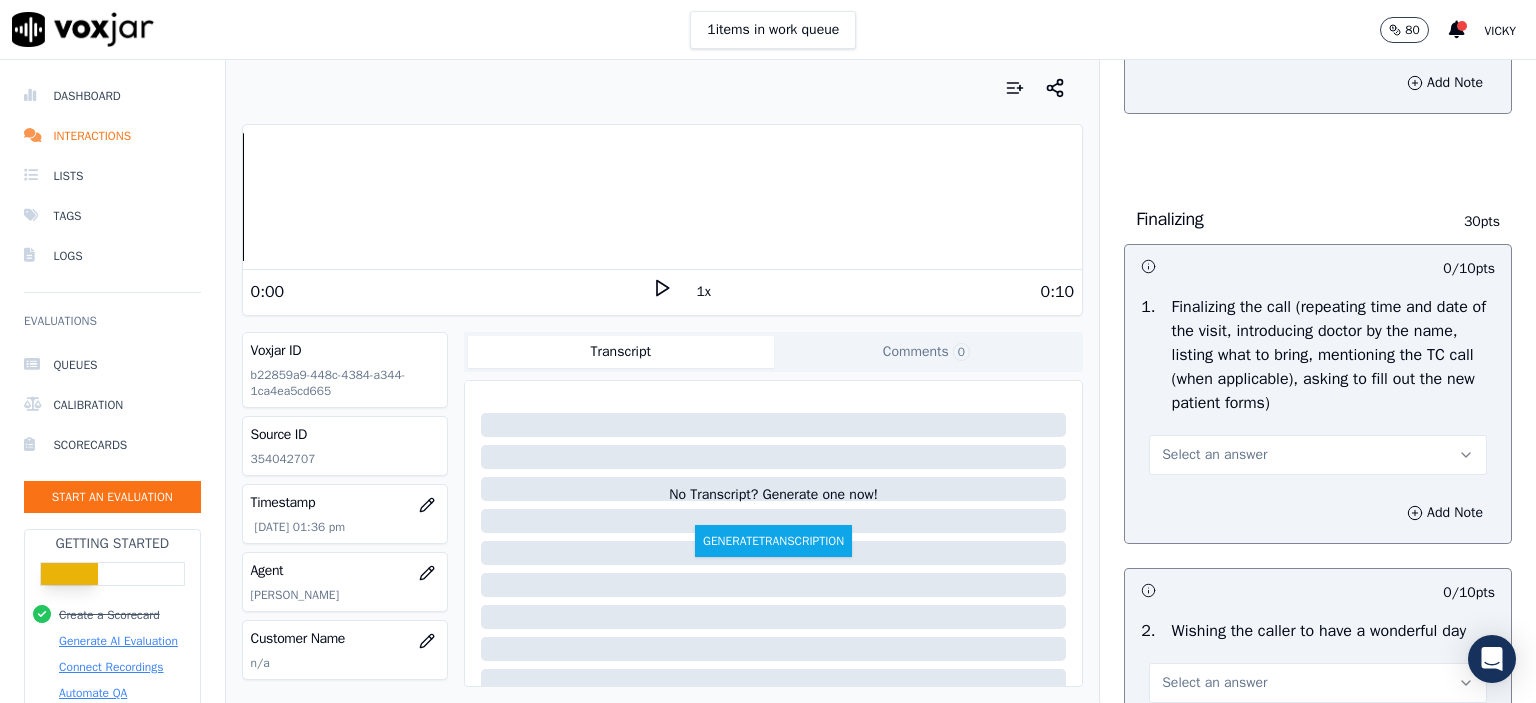 click on "Select an answer" at bounding box center (1318, 455) 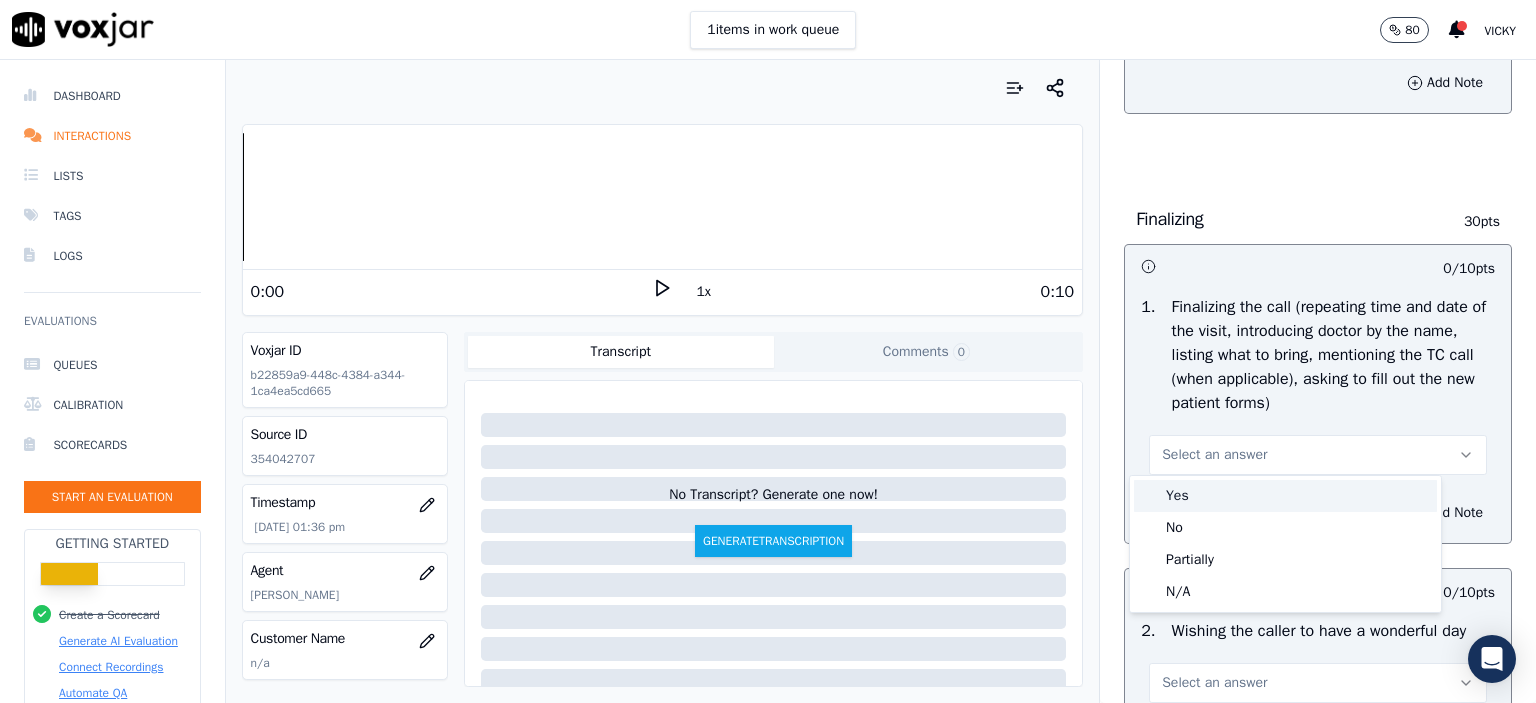 click on "Yes" at bounding box center [1285, 496] 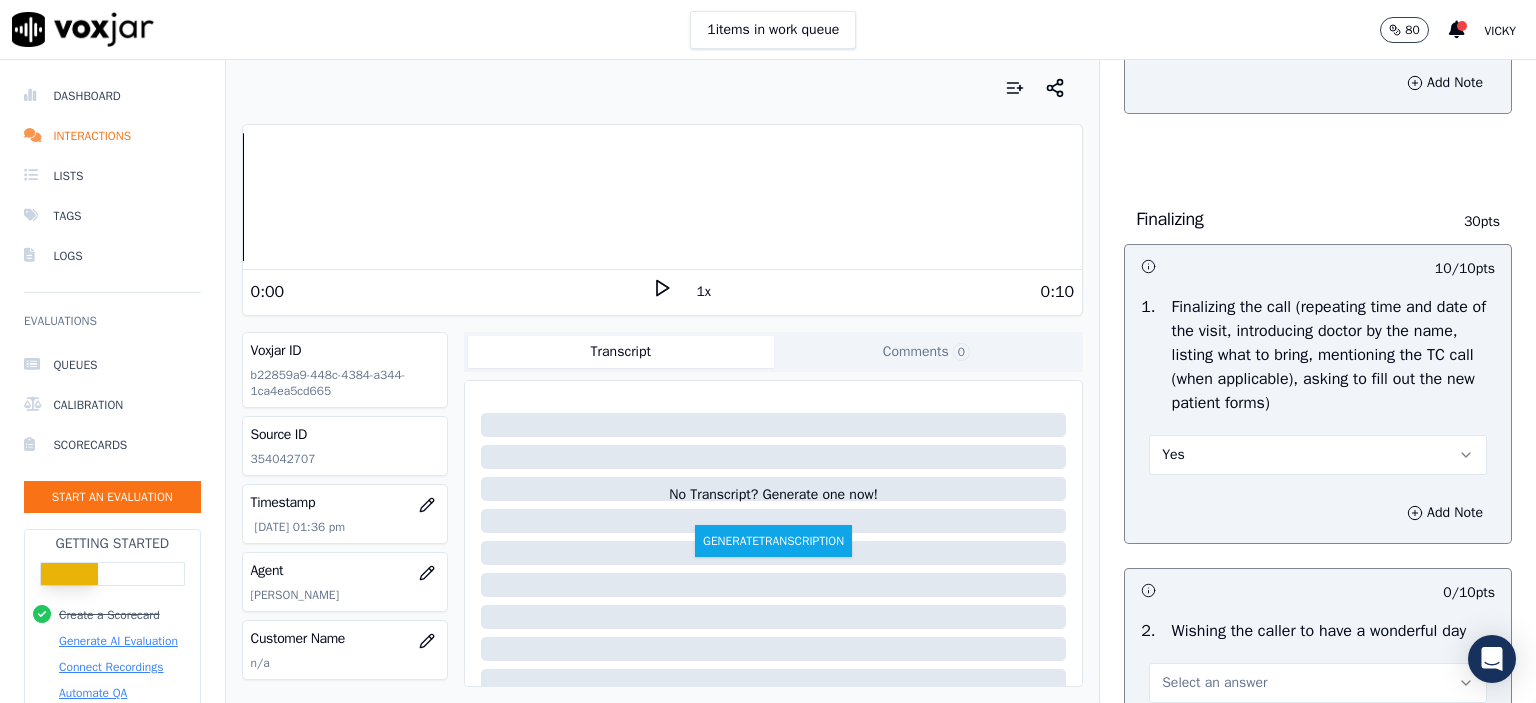 click on "Yes" at bounding box center [1318, 455] 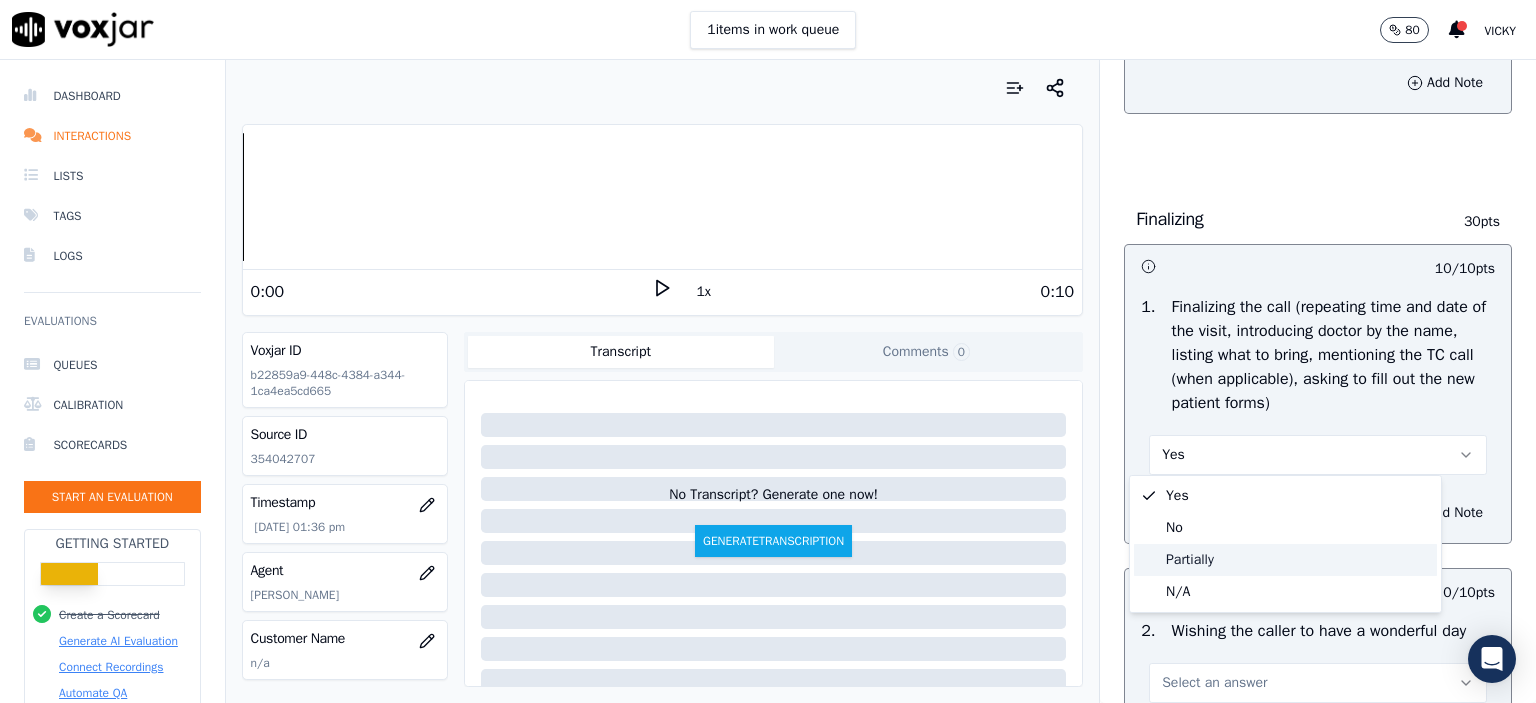 click on "Partially" 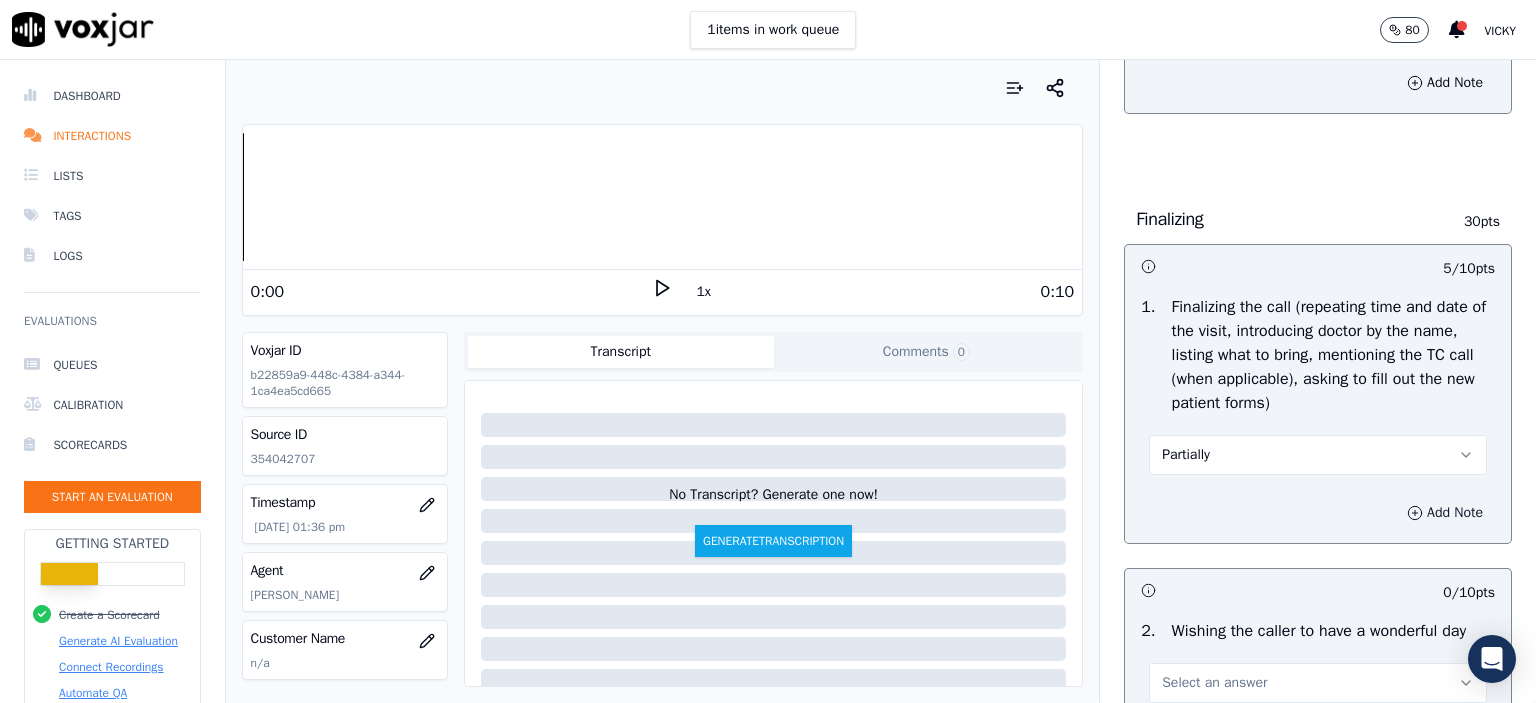 click on "Add Note" at bounding box center (1445, 513) 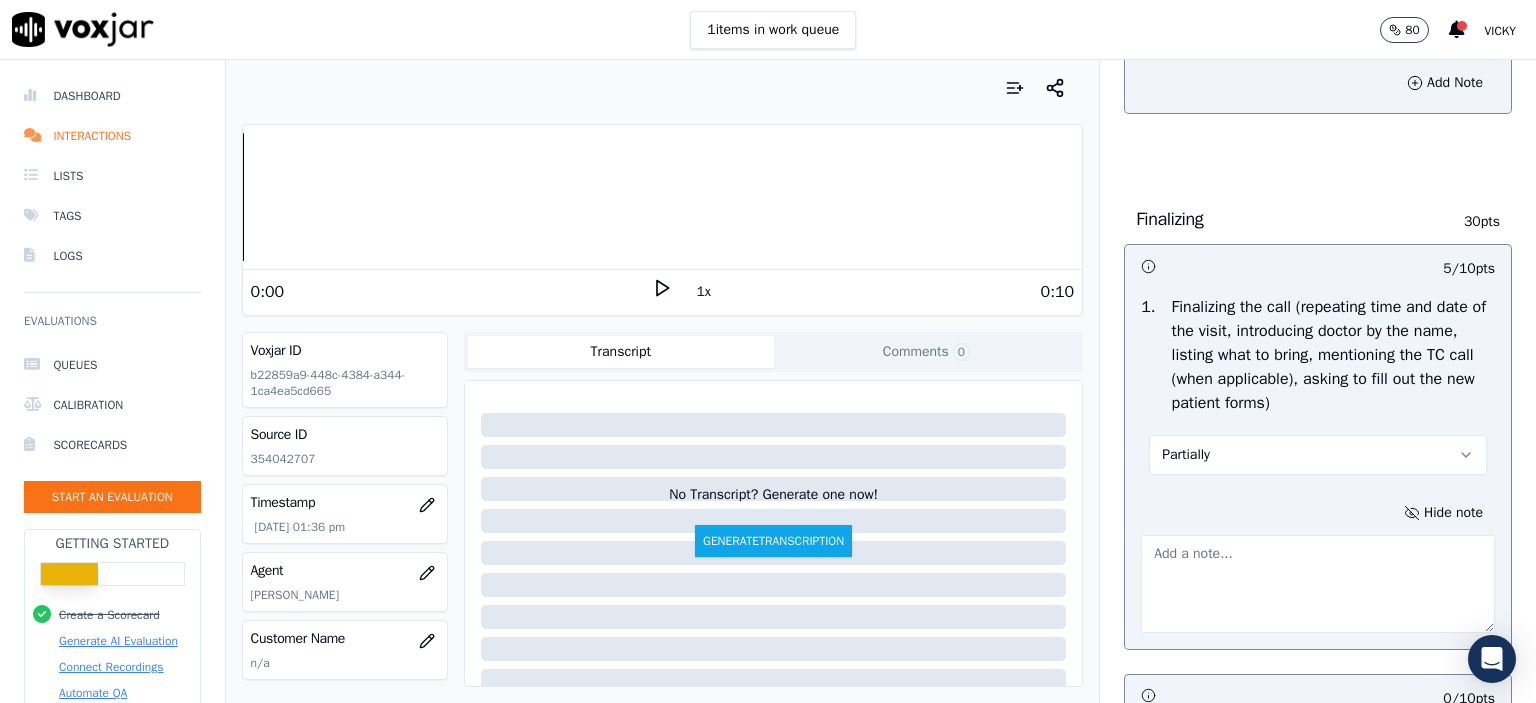 click 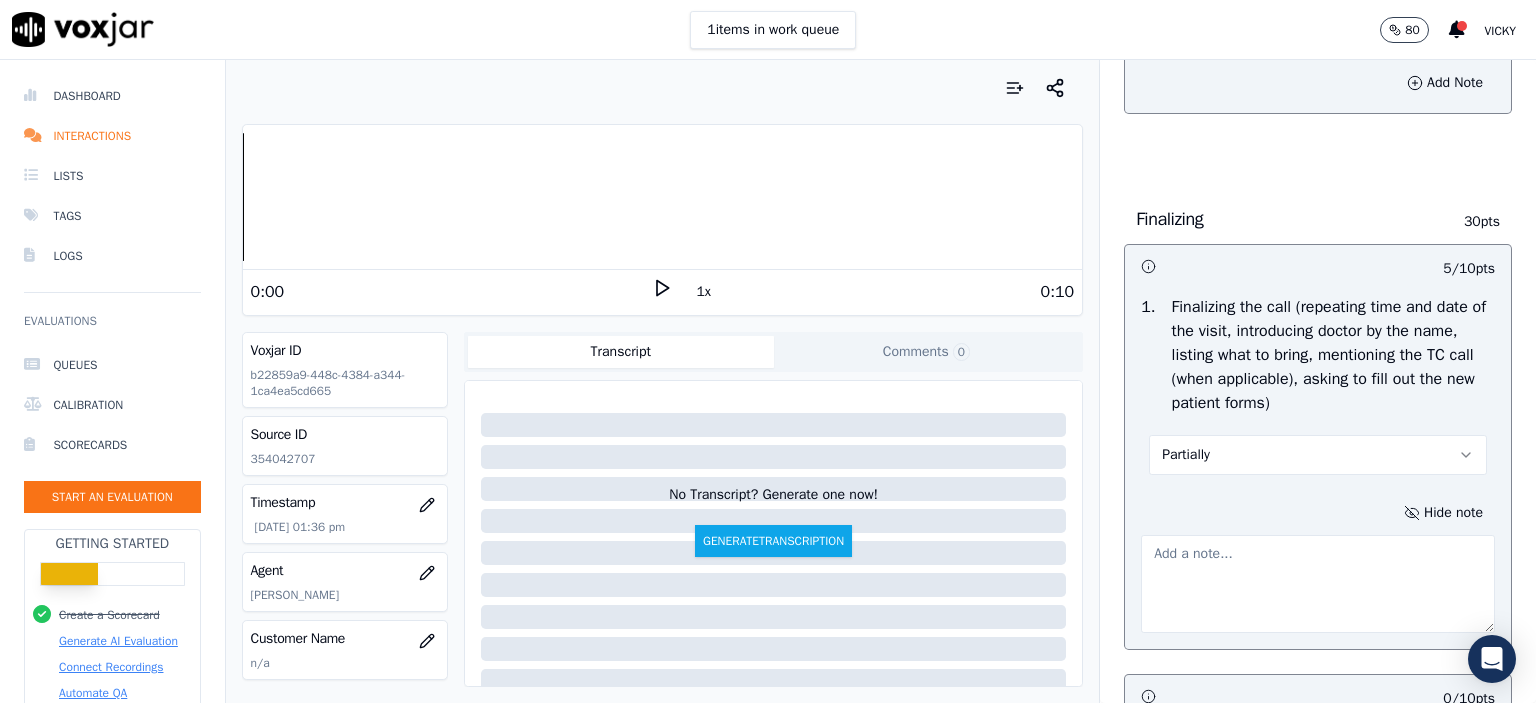click at bounding box center (1318, 584) 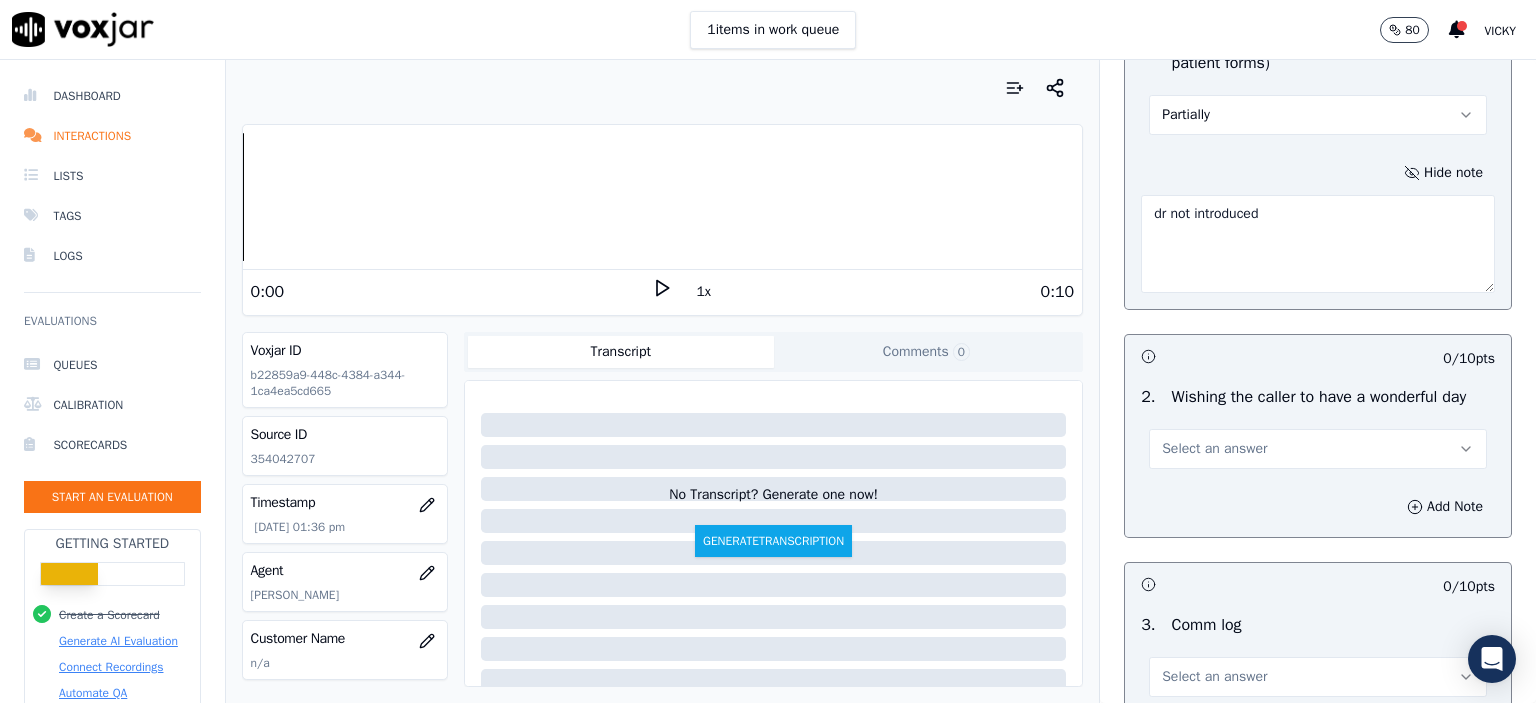 scroll, scrollTop: 2600, scrollLeft: 0, axis: vertical 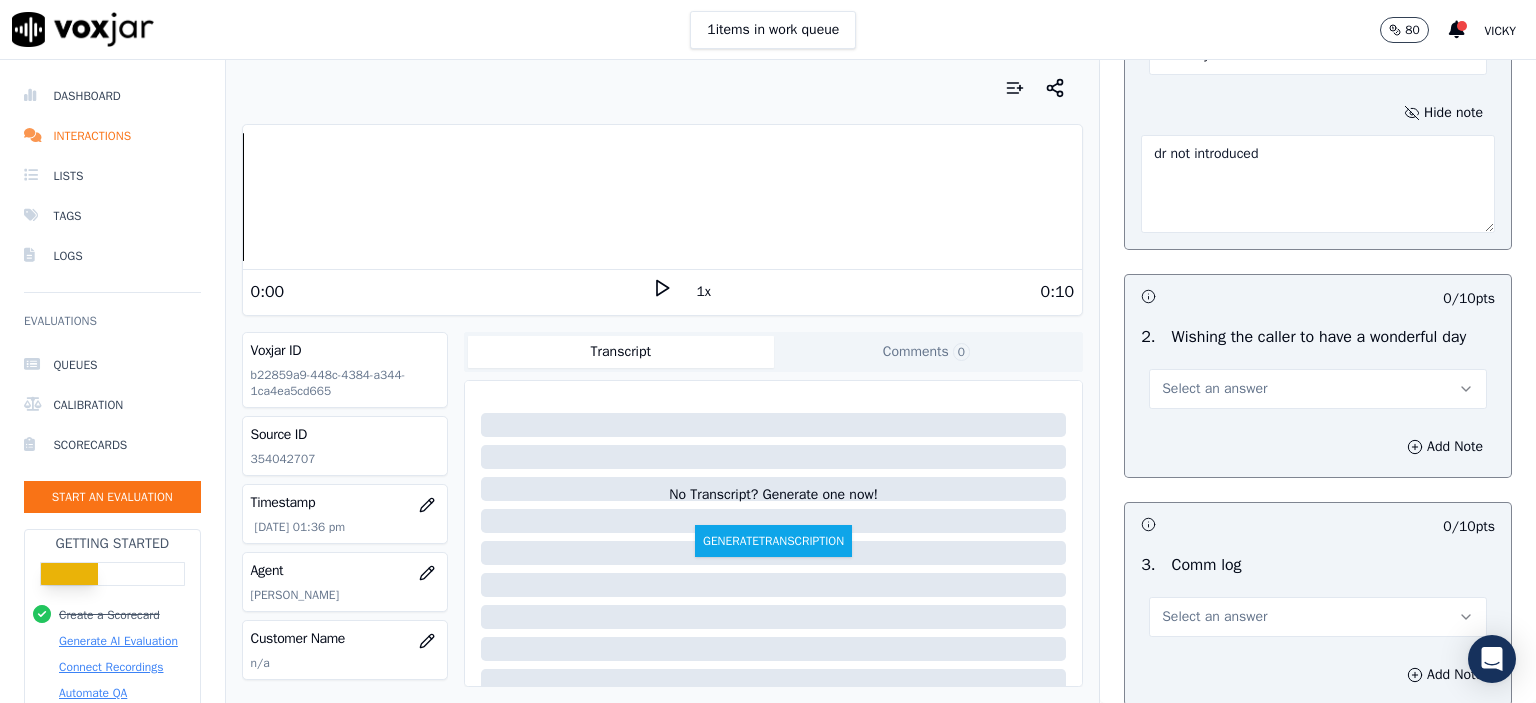 type on "dr not introduced" 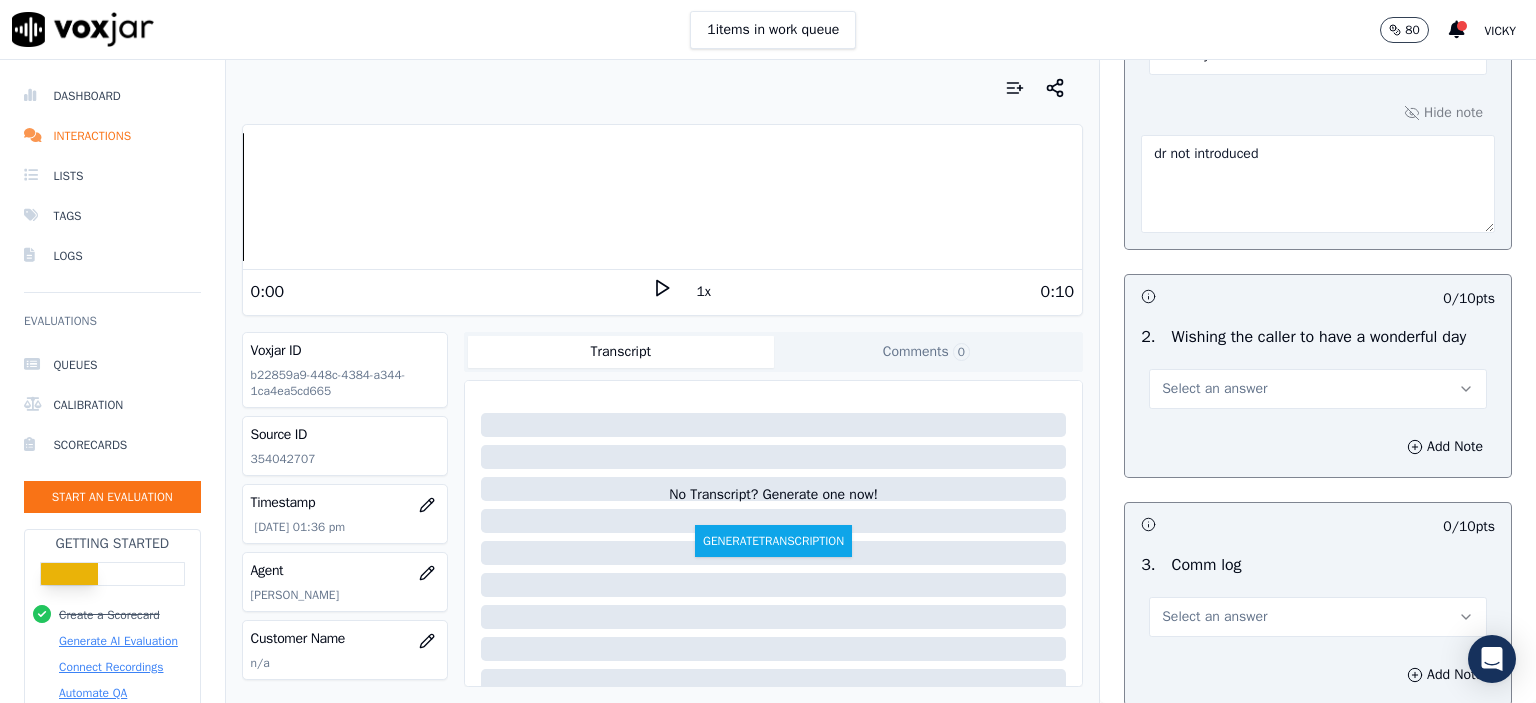 click on "Select an answer" at bounding box center [1214, 389] 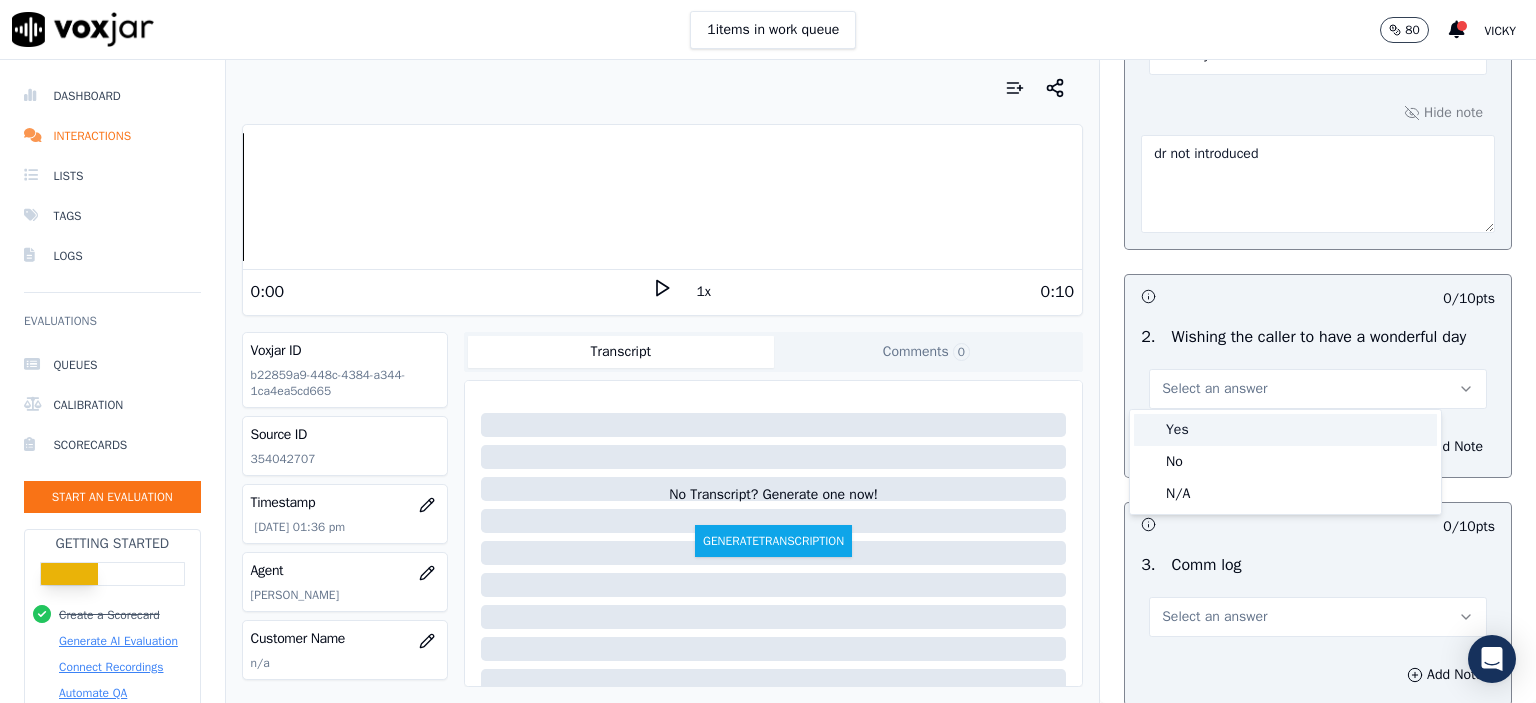 click on "Yes" at bounding box center [1285, 430] 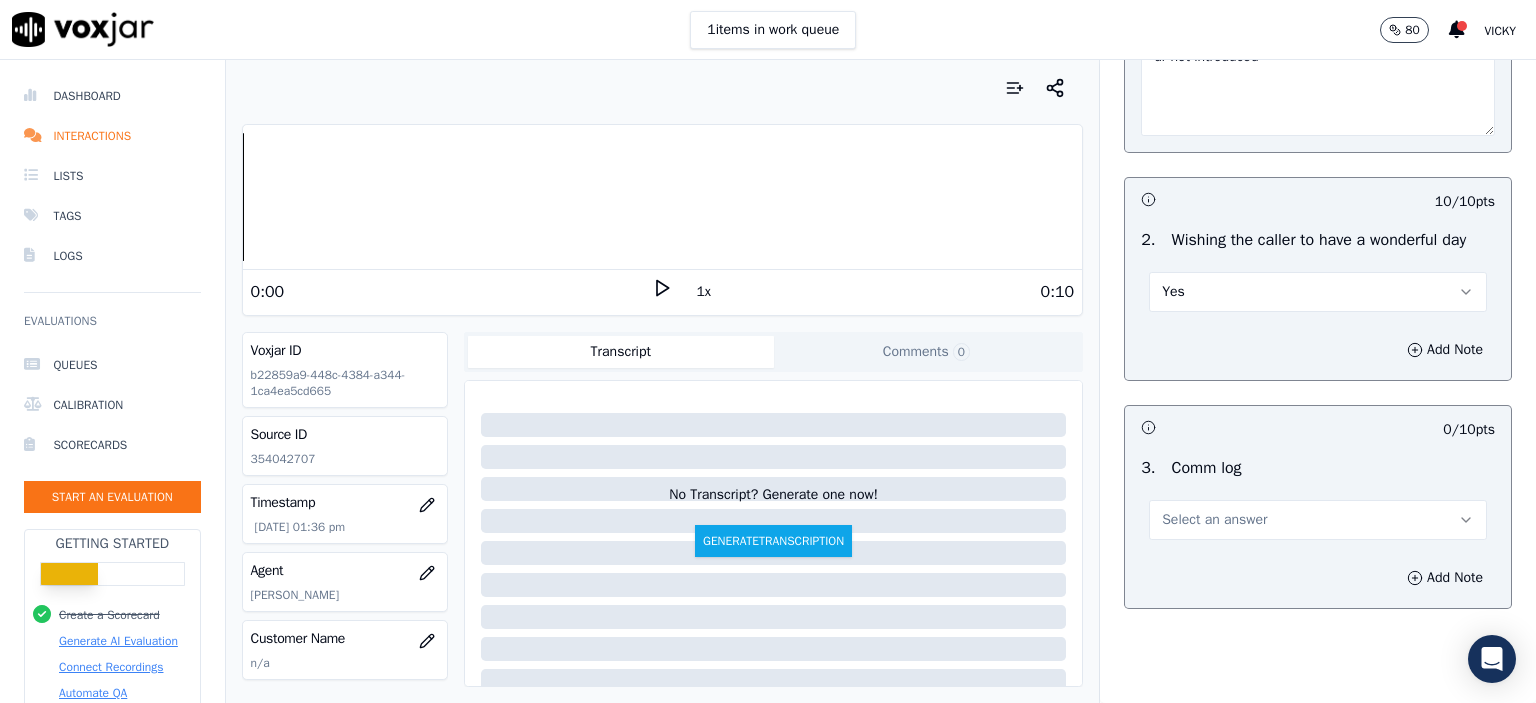 scroll, scrollTop: 2700, scrollLeft: 0, axis: vertical 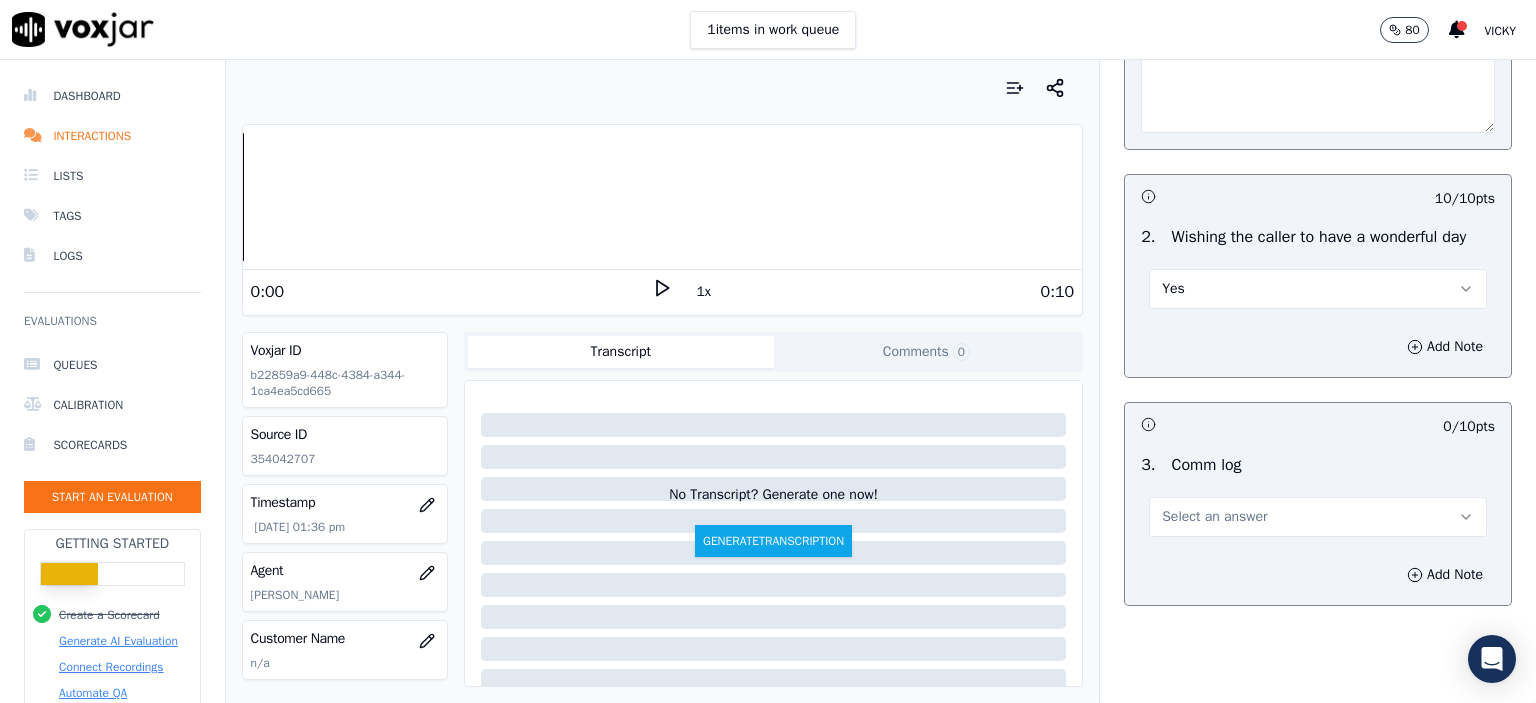 click on "Select an answer" at bounding box center [1318, 517] 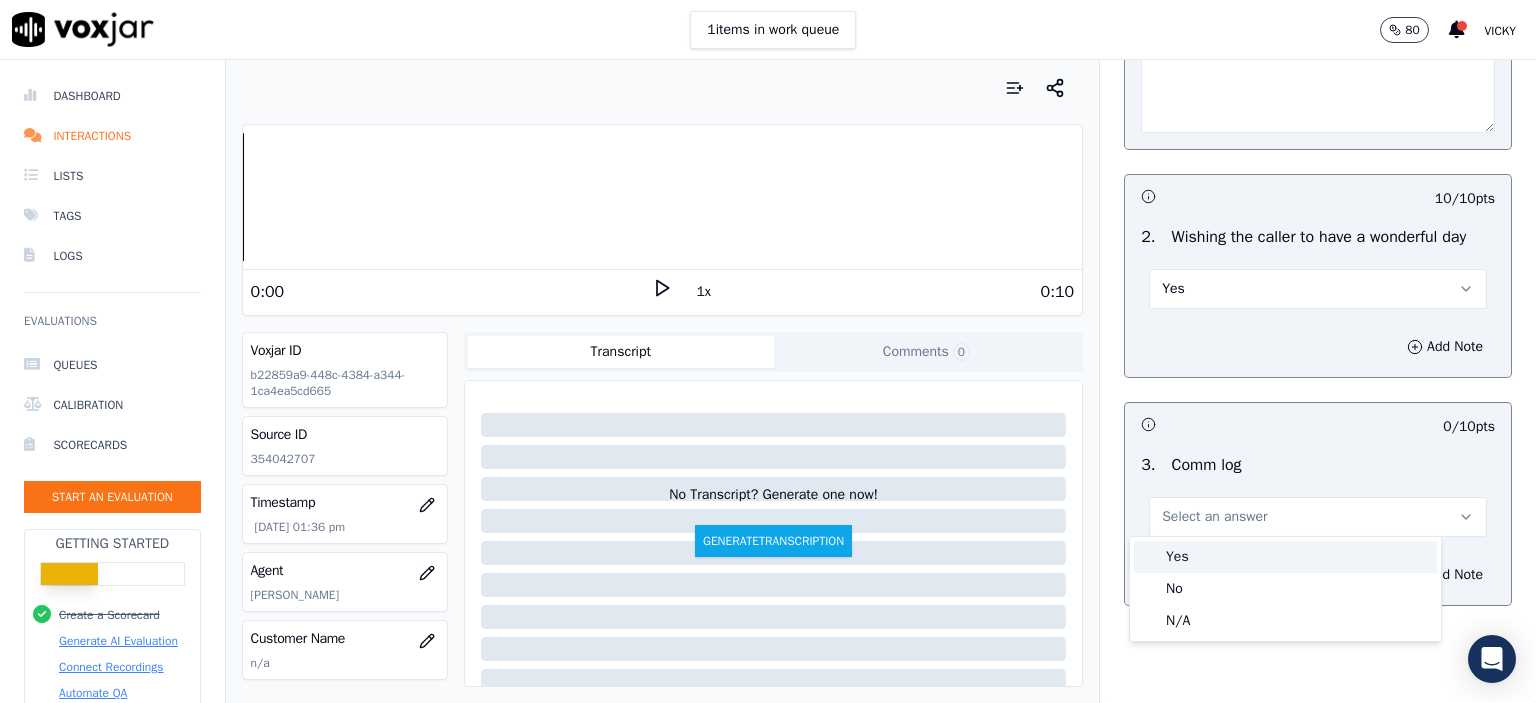 click on "Yes" at bounding box center [1285, 557] 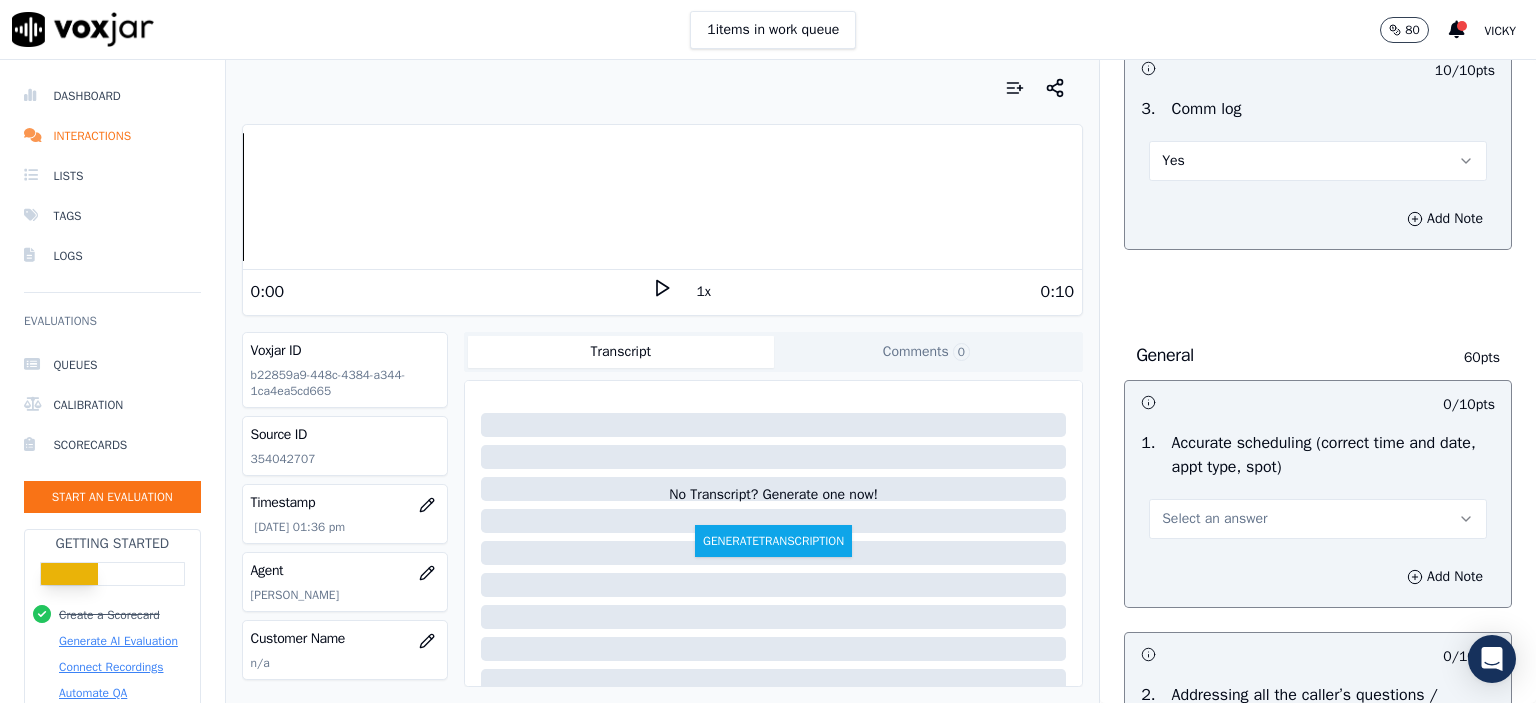 scroll, scrollTop: 3200, scrollLeft: 0, axis: vertical 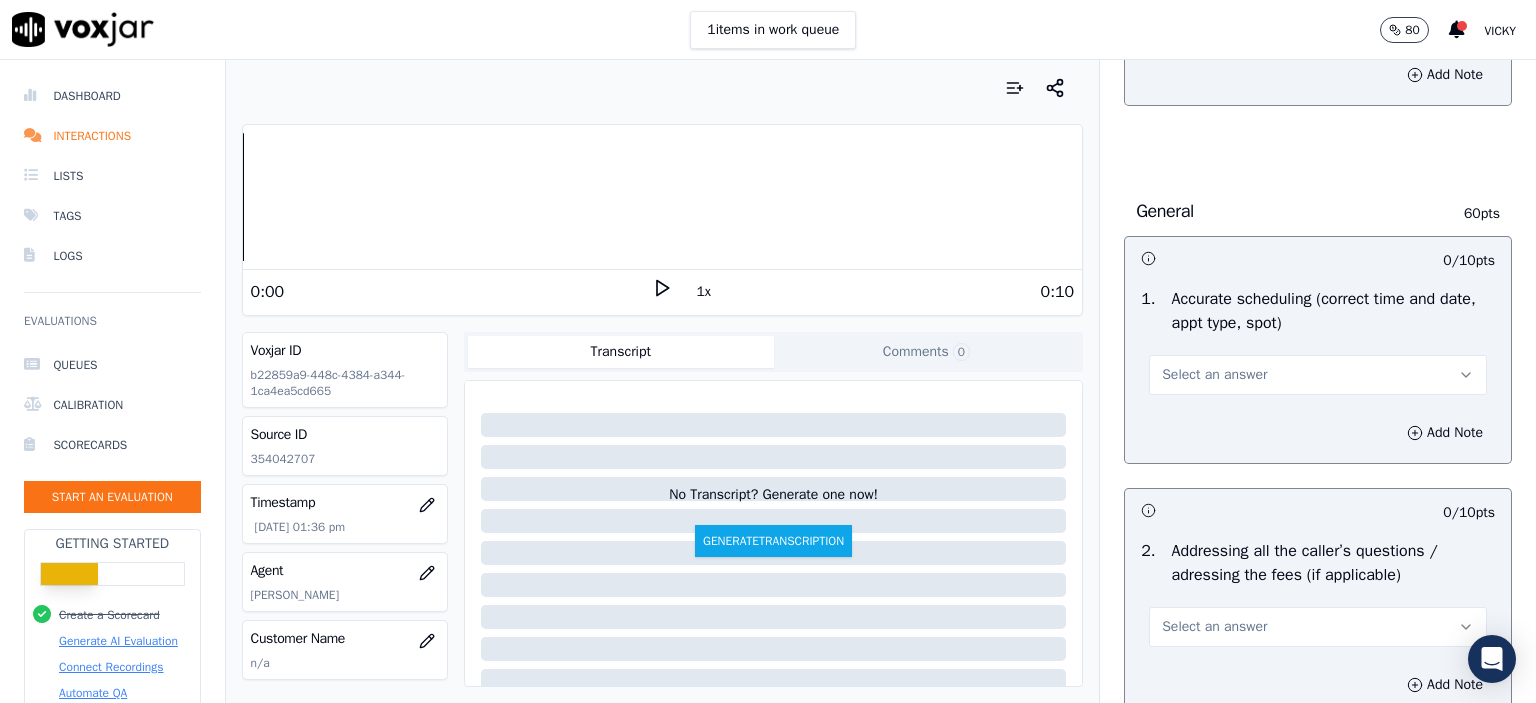 click on "Select an answer" at bounding box center [1318, 375] 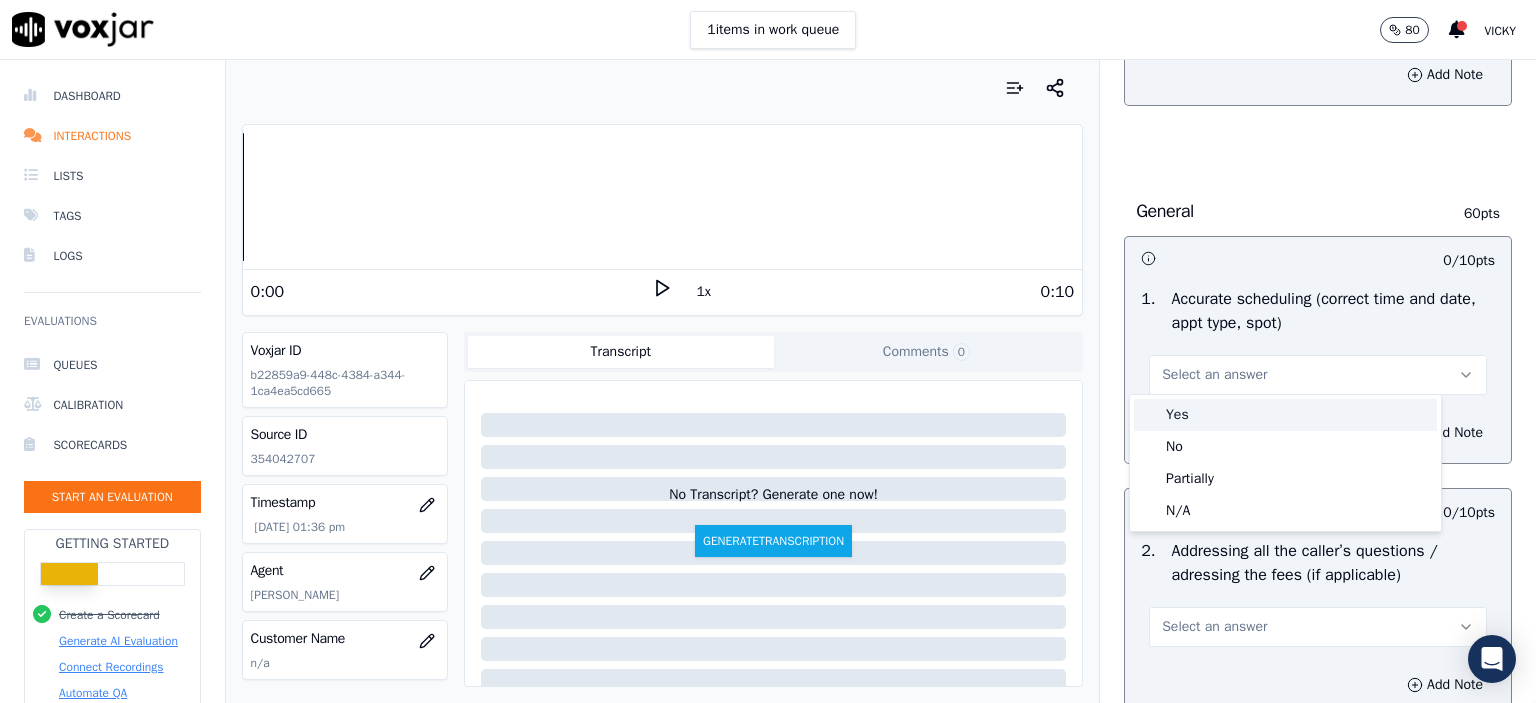 click on "Yes" at bounding box center [1285, 415] 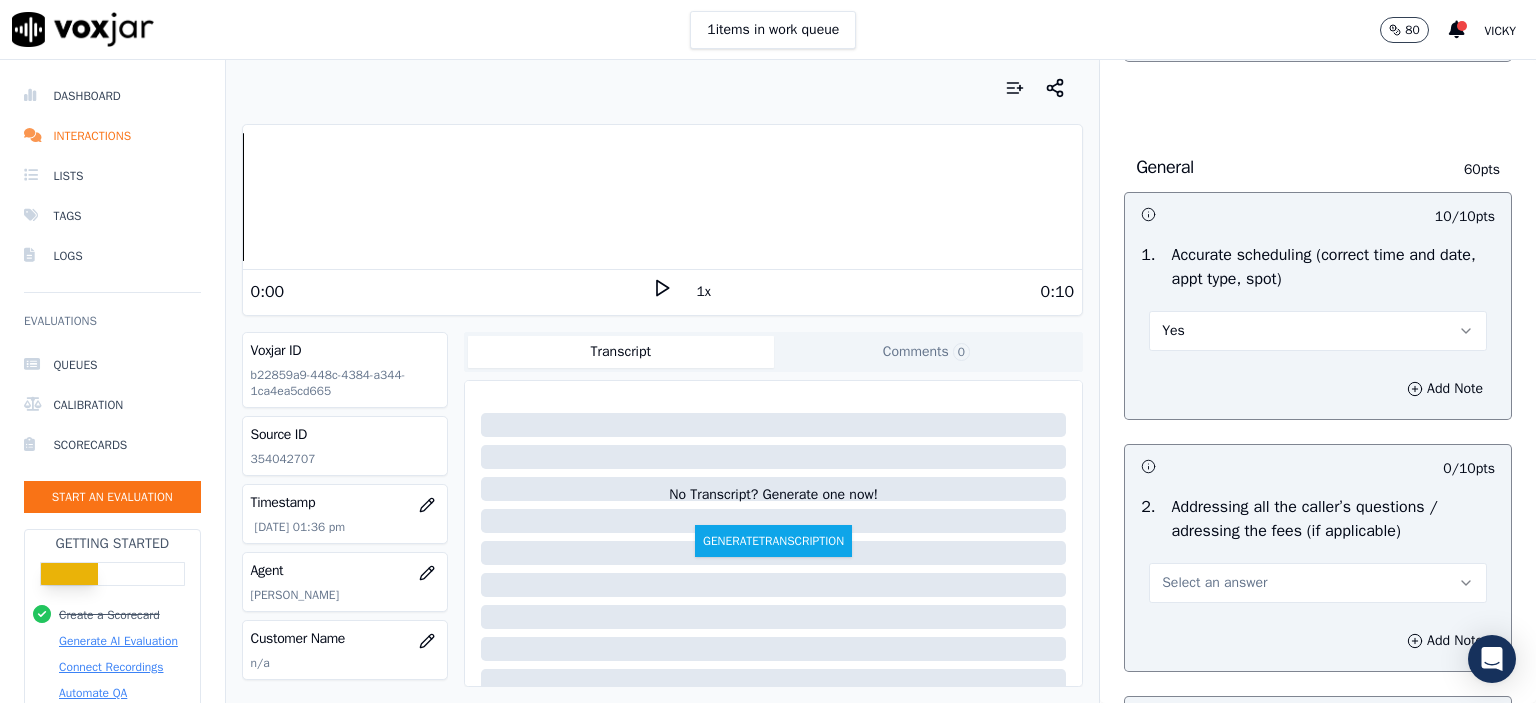 scroll, scrollTop: 3400, scrollLeft: 0, axis: vertical 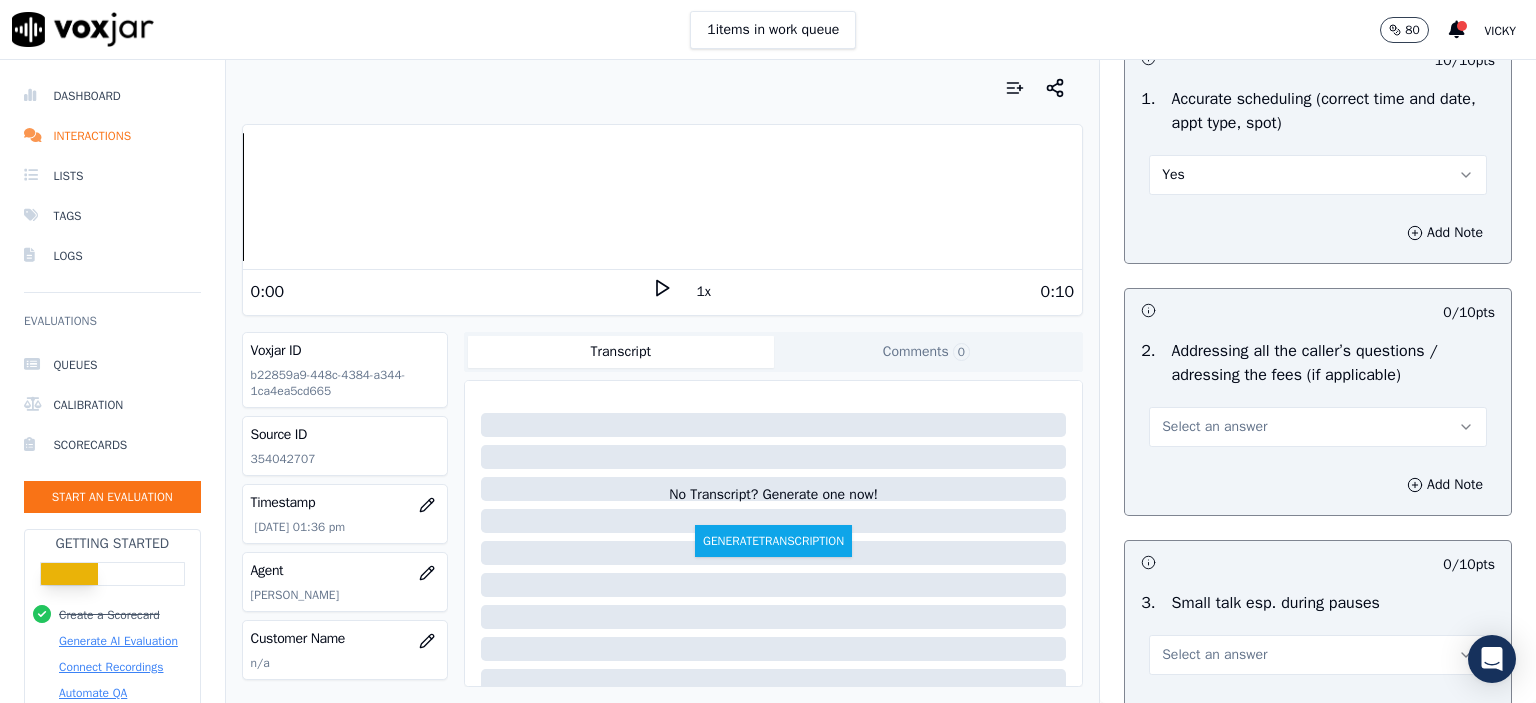 click on "Select an answer" at bounding box center (1318, 427) 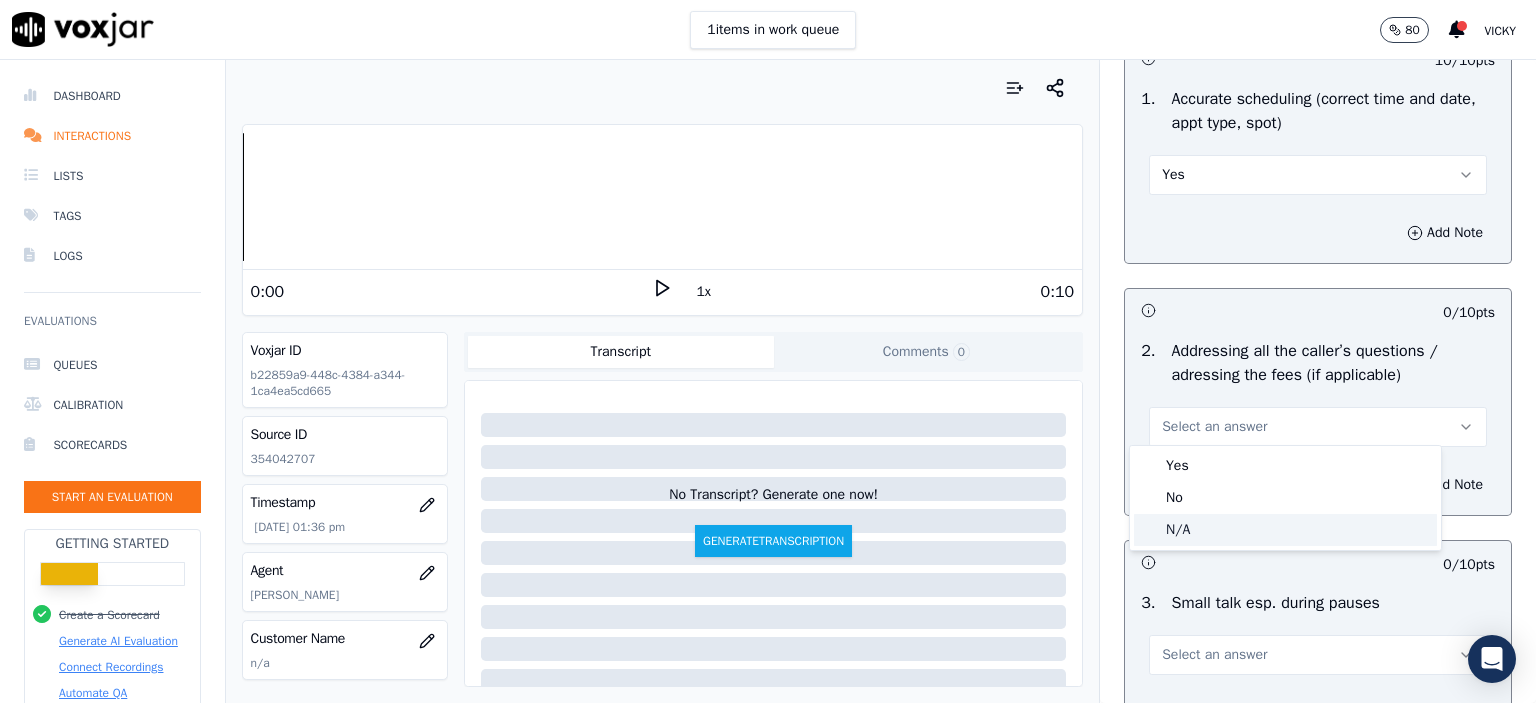 click on "N/A" 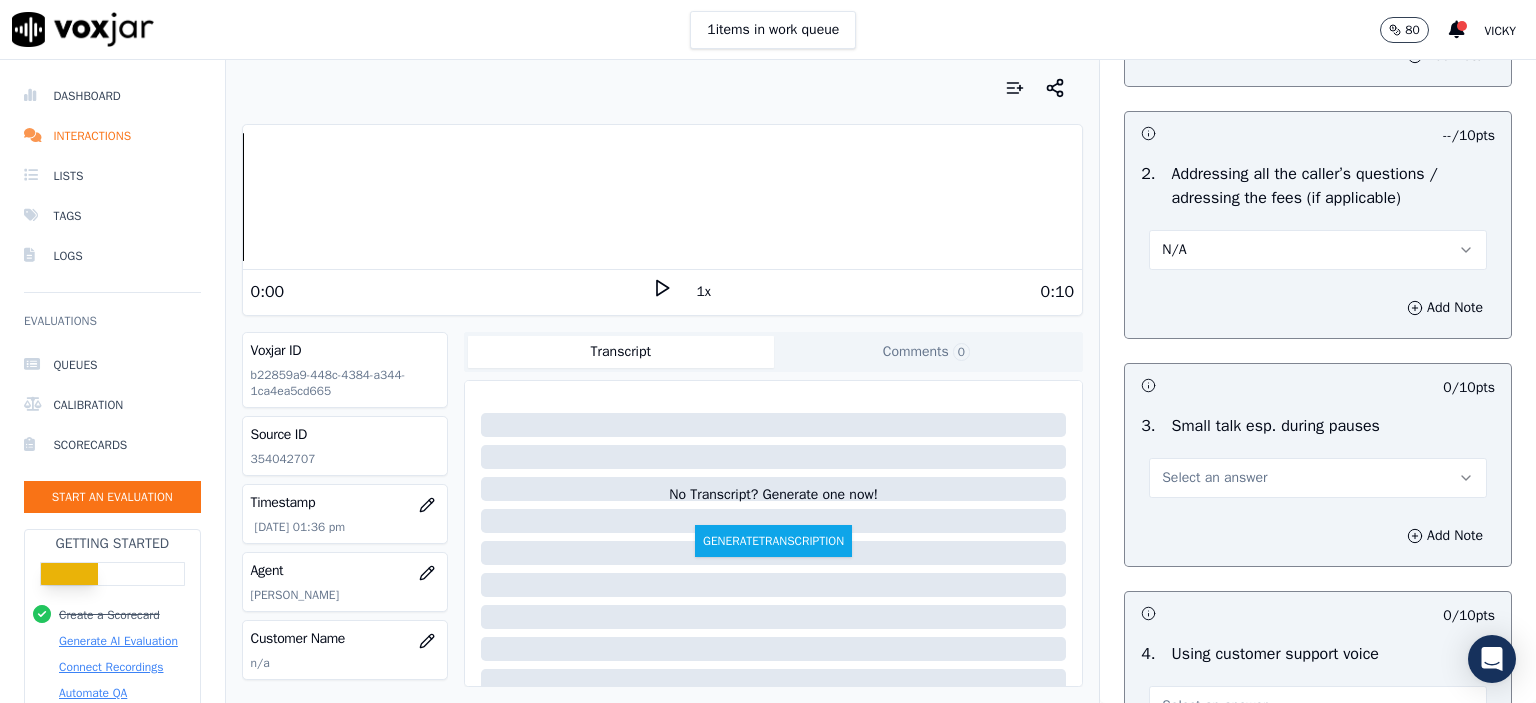 scroll, scrollTop: 3600, scrollLeft: 0, axis: vertical 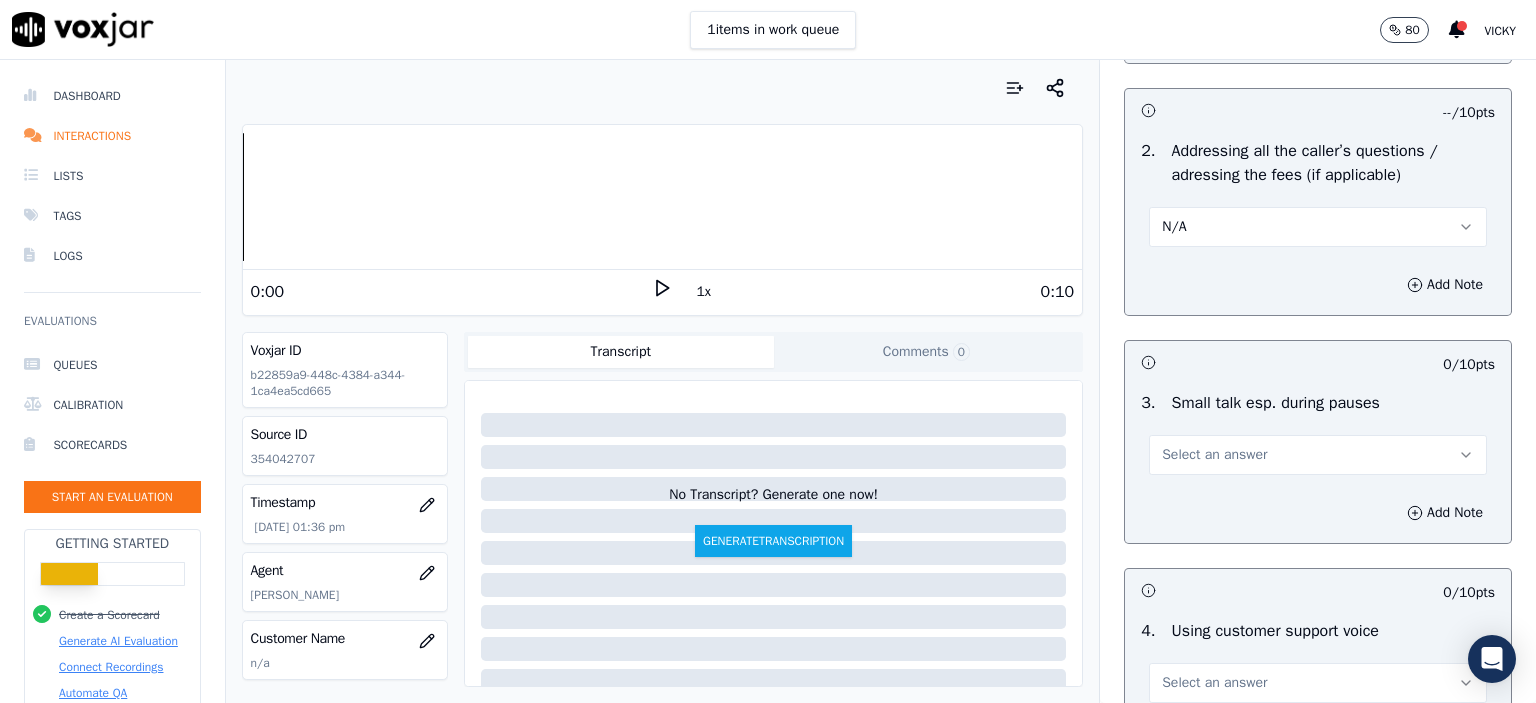 click on "Select an answer" at bounding box center [1214, 455] 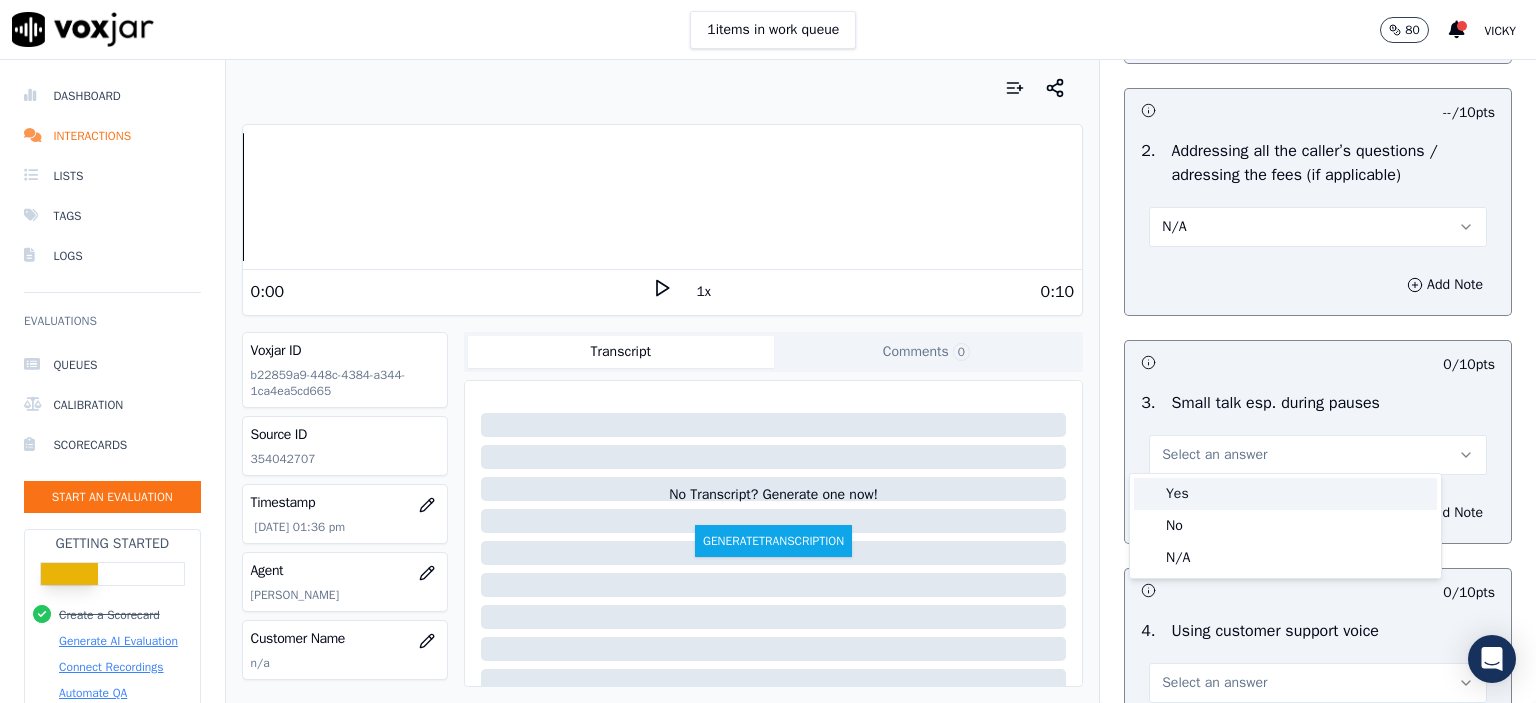 click on "Yes   No     N/A" at bounding box center (1285, 526) 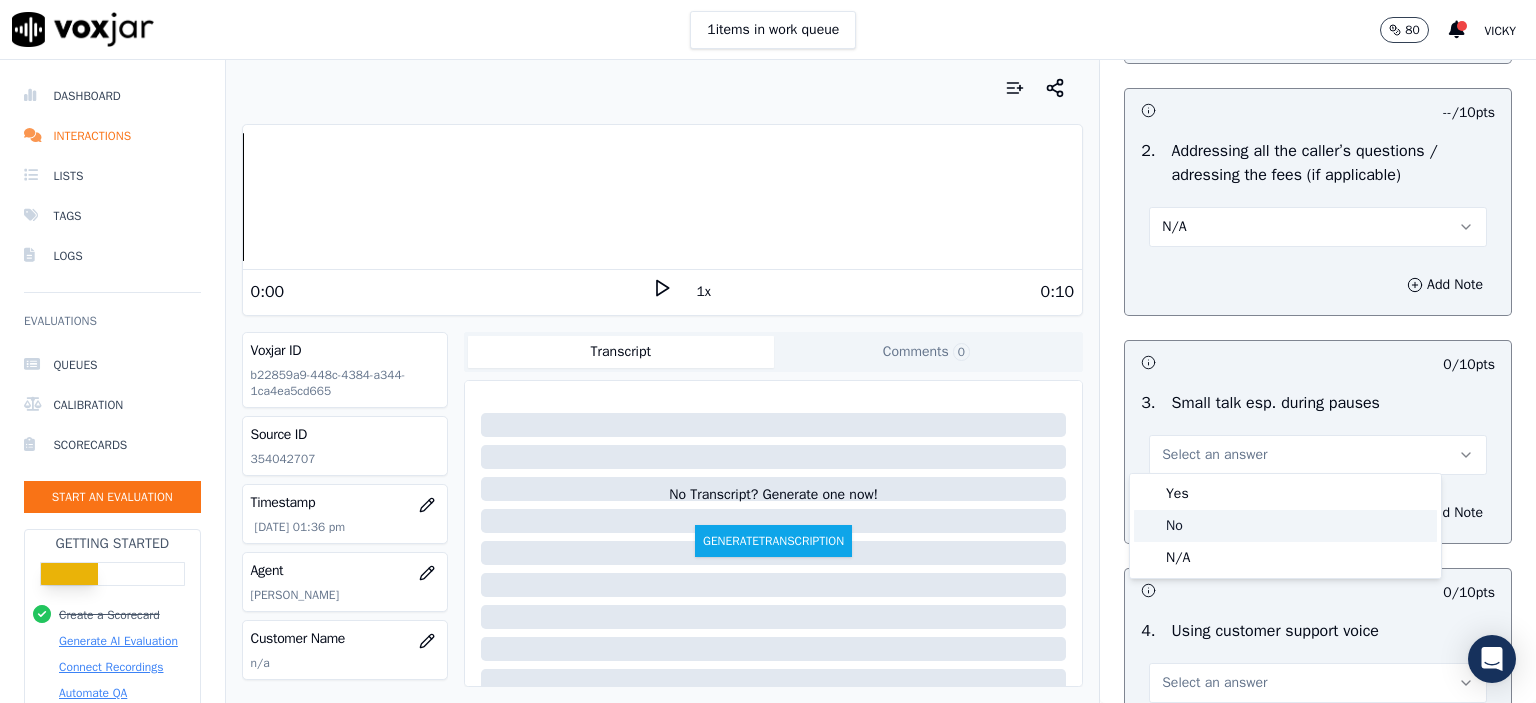 click on "No" 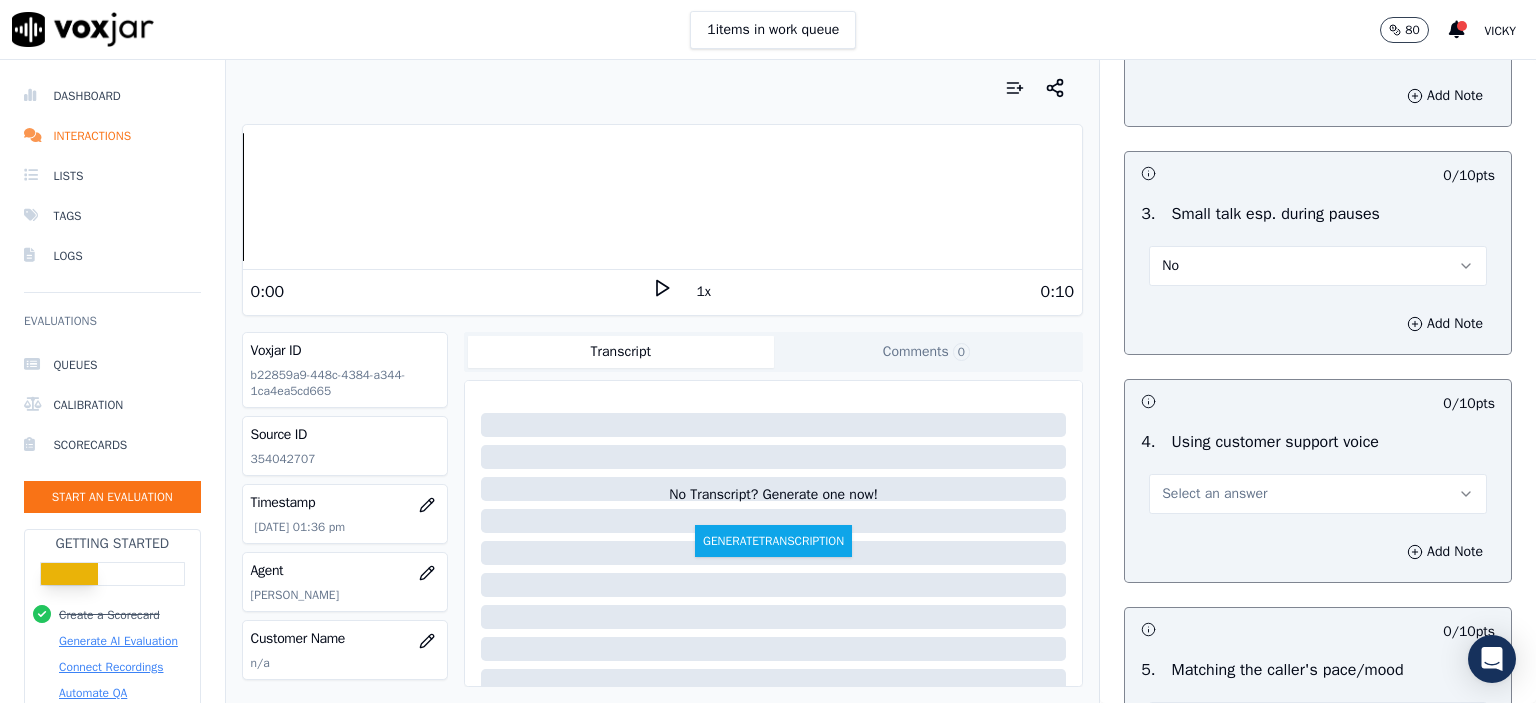 scroll, scrollTop: 3800, scrollLeft: 0, axis: vertical 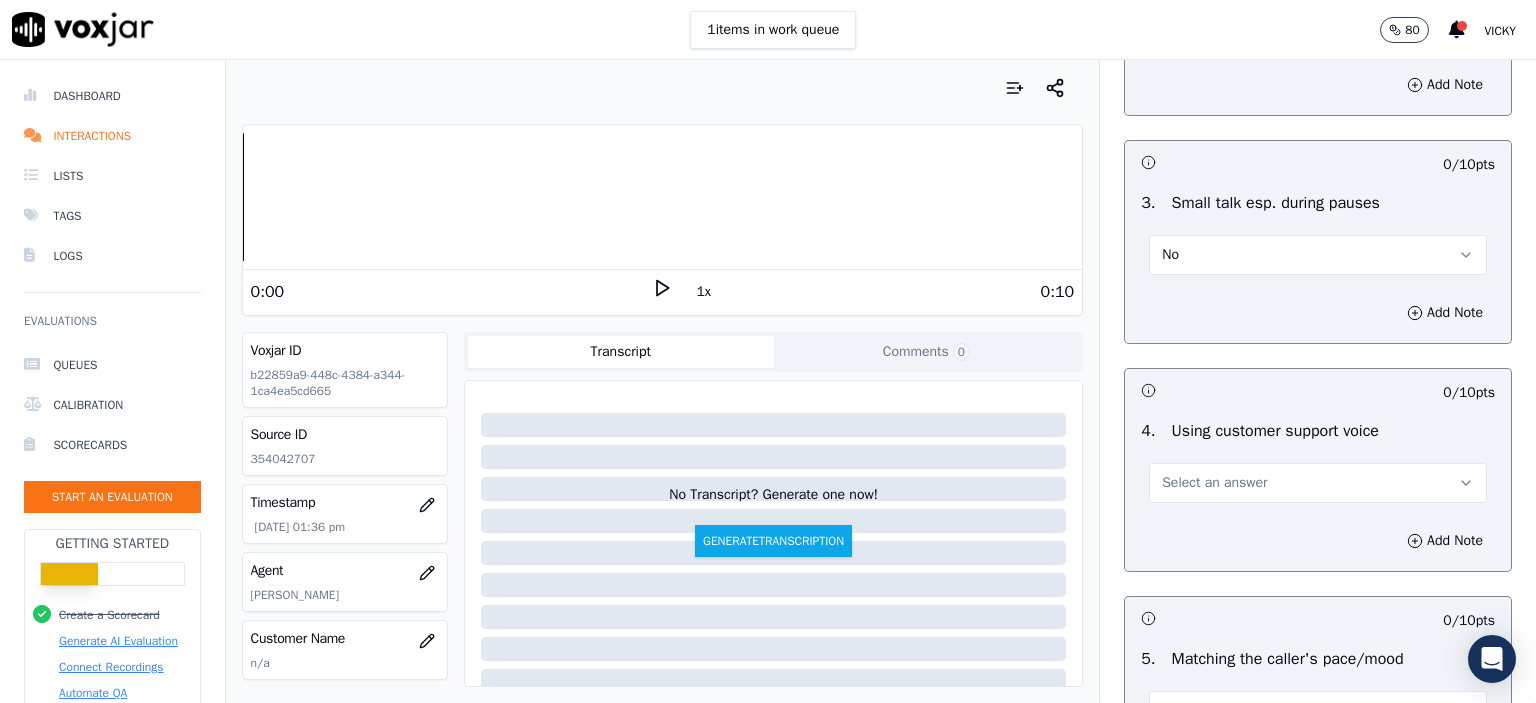 click on "Select an answer" at bounding box center [1214, 483] 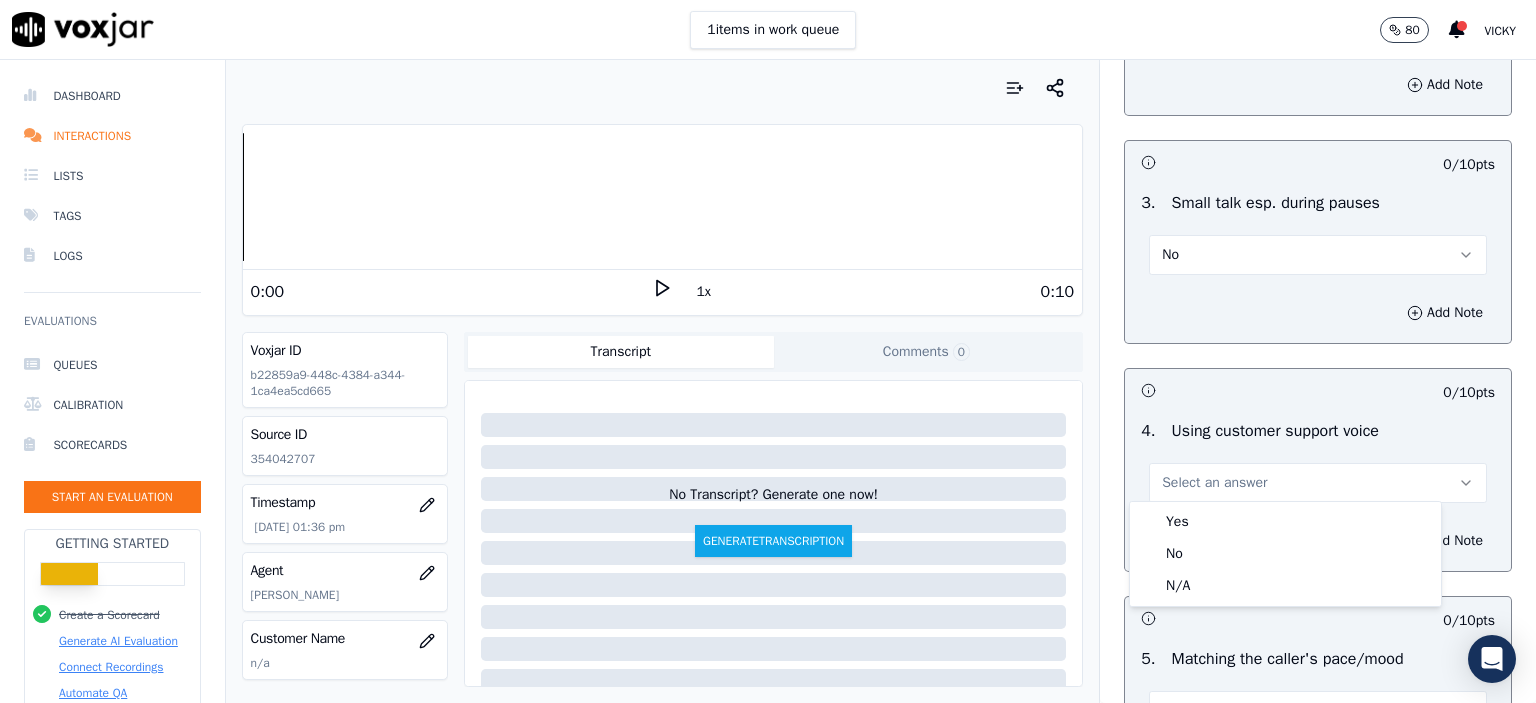 click on "Yes" at bounding box center (1285, 522) 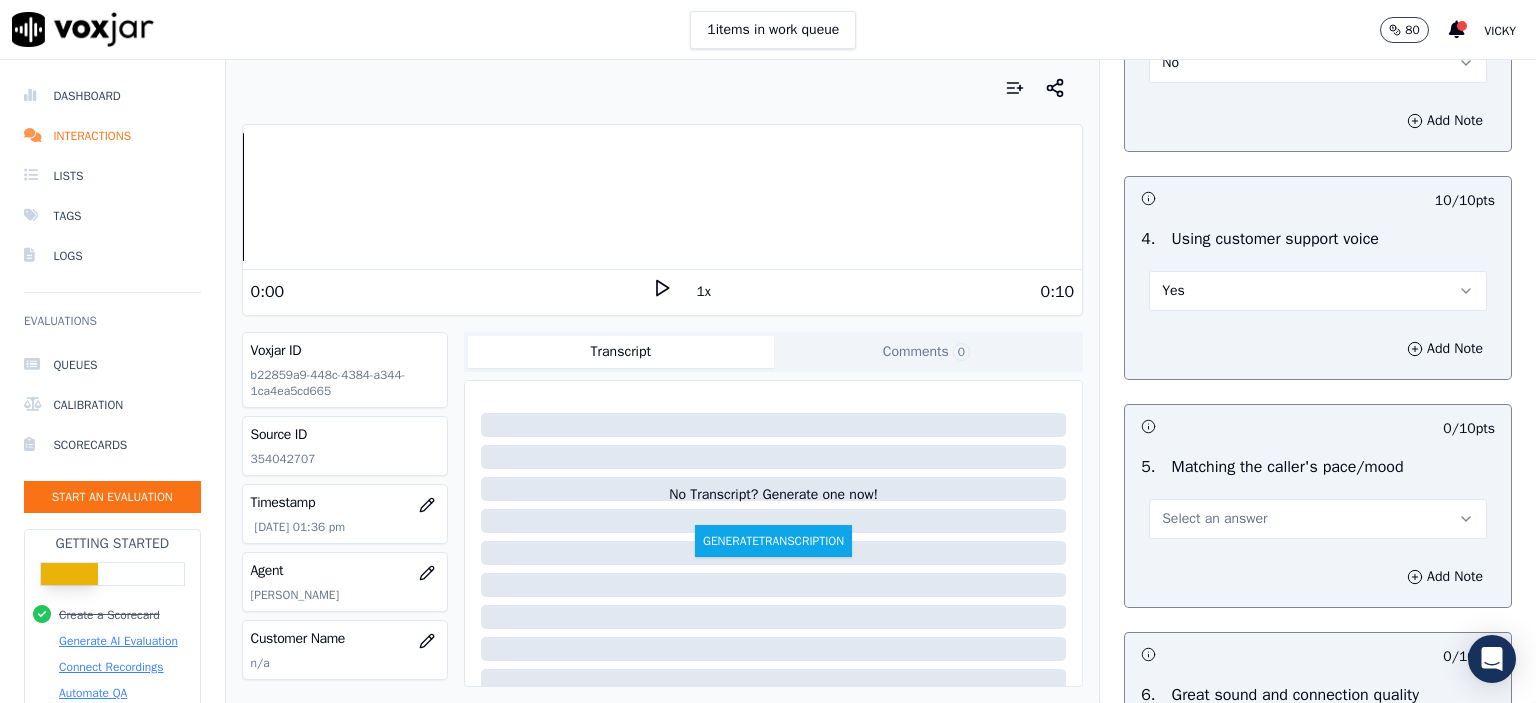 scroll, scrollTop: 4000, scrollLeft: 0, axis: vertical 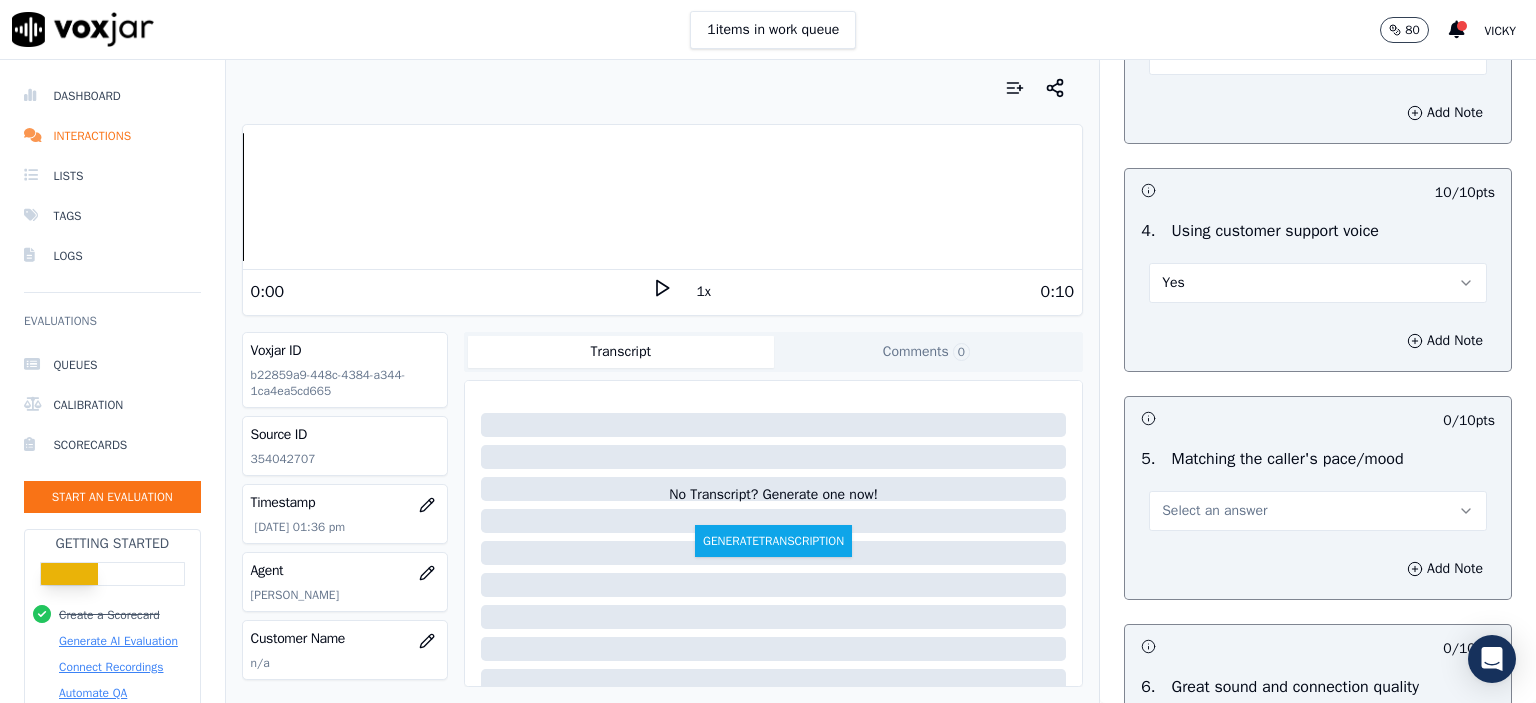 click on "Select an answer" at bounding box center (1318, 501) 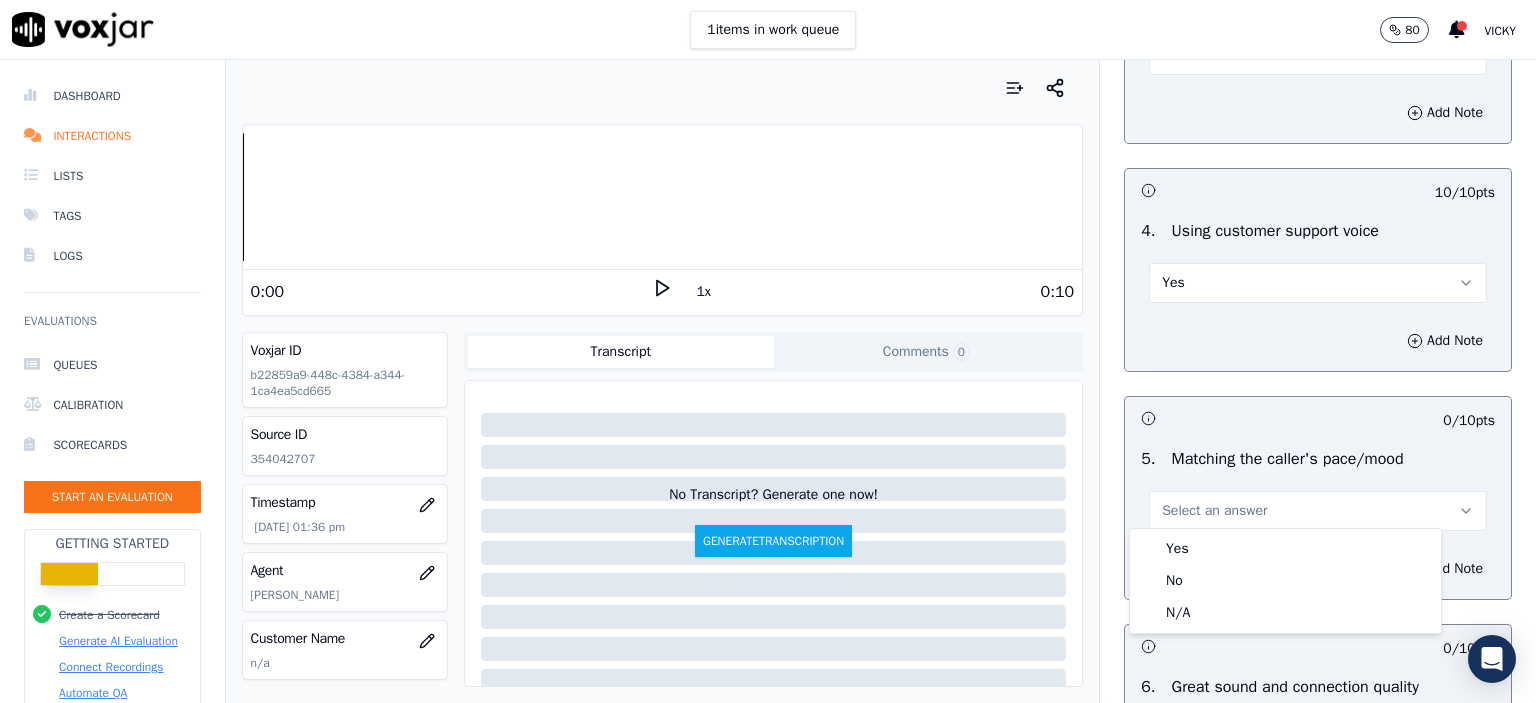 click on "Yes" at bounding box center [1285, 549] 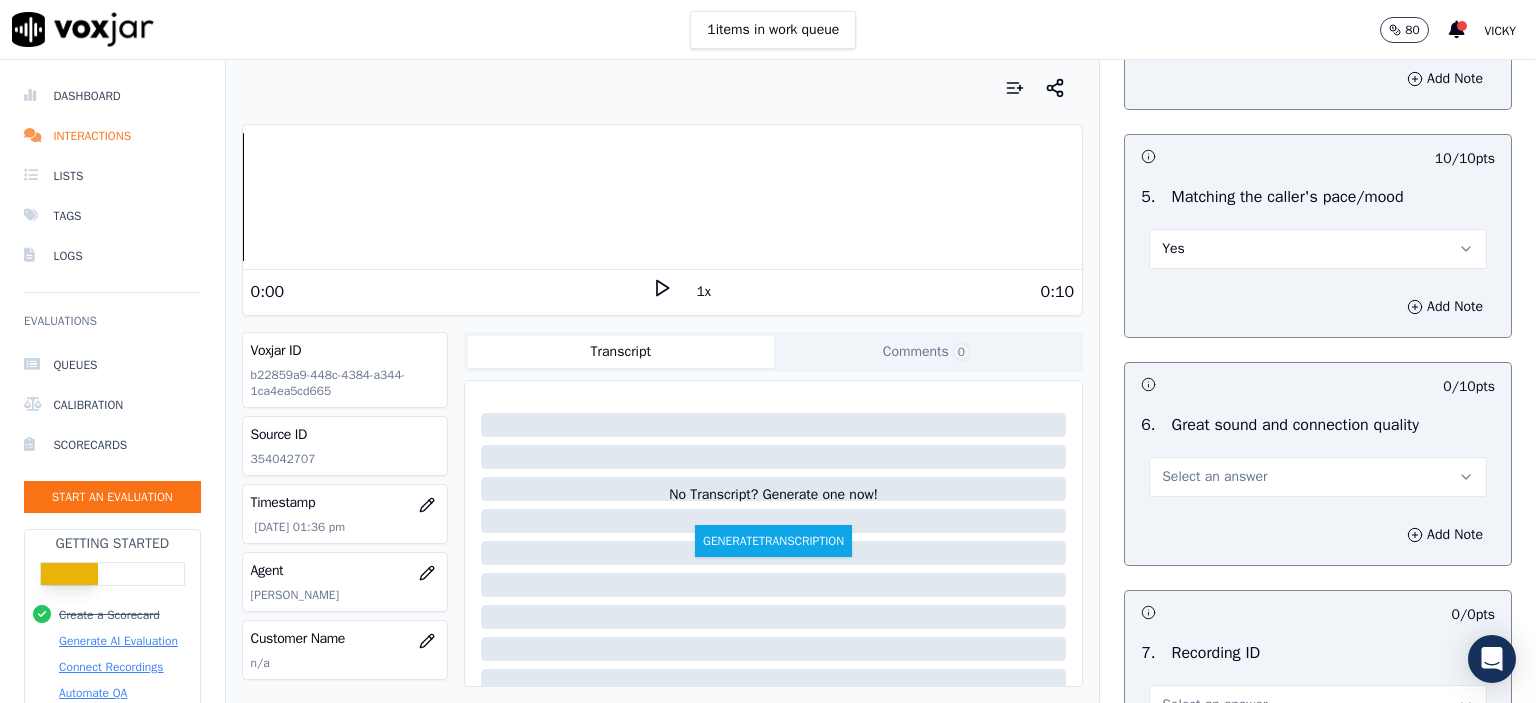scroll, scrollTop: 4300, scrollLeft: 0, axis: vertical 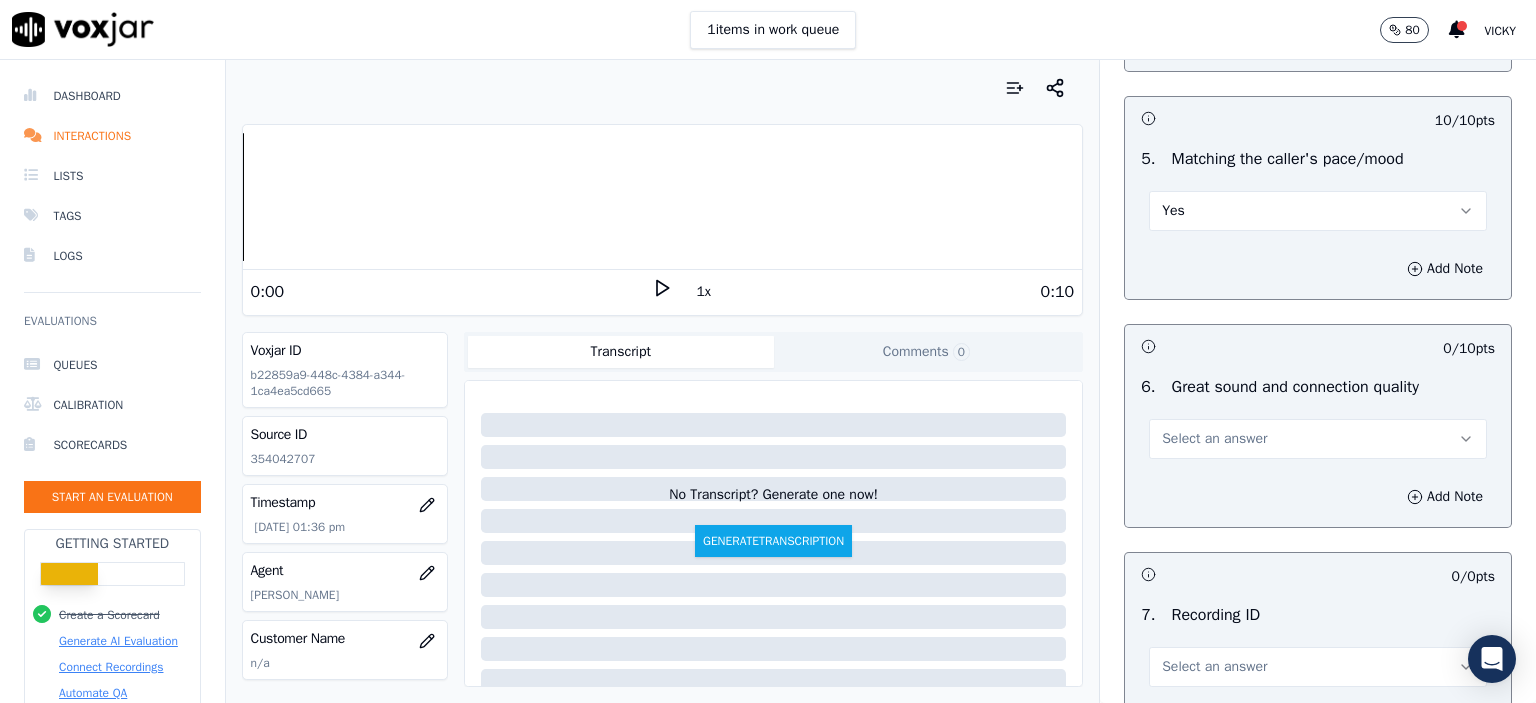 click on "Select an answer" at bounding box center [1214, 439] 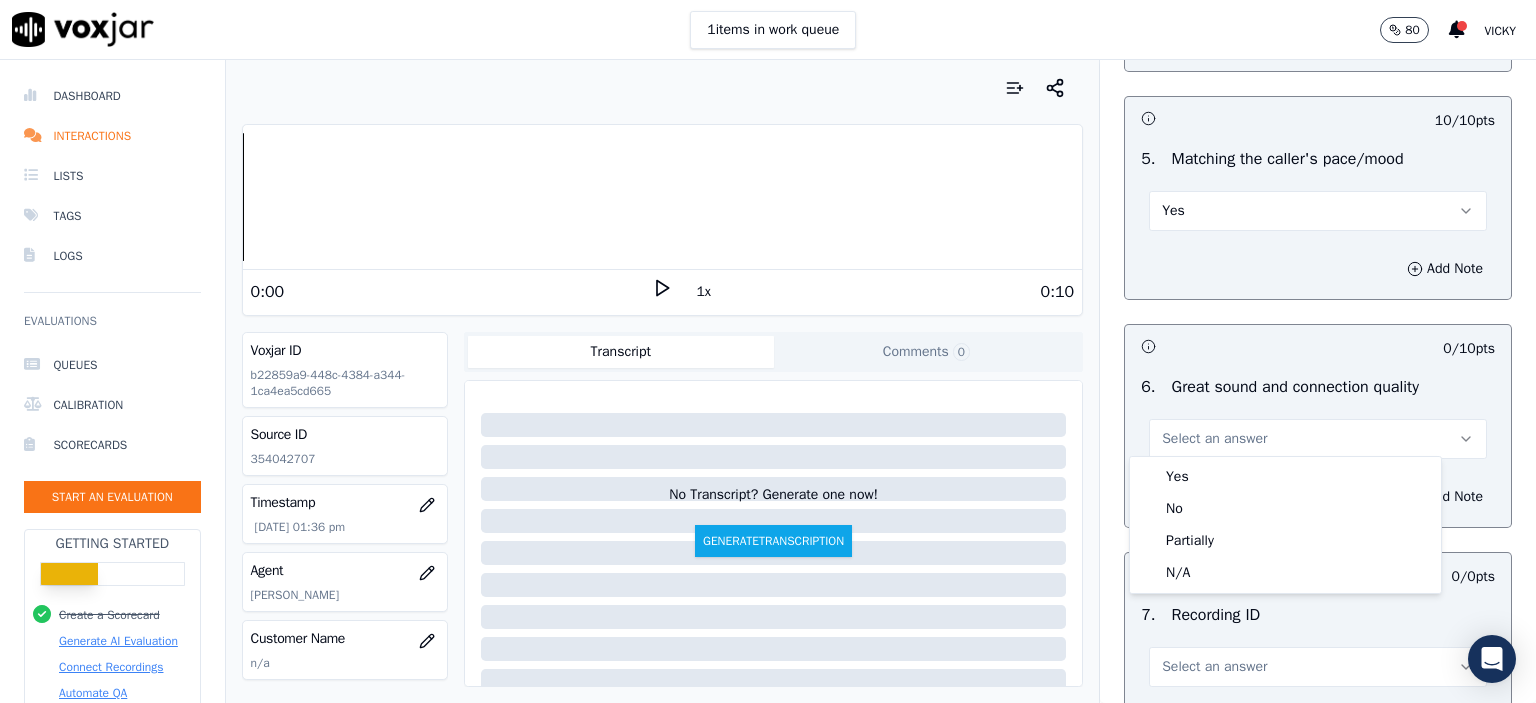 click on "Yes" at bounding box center [1285, 477] 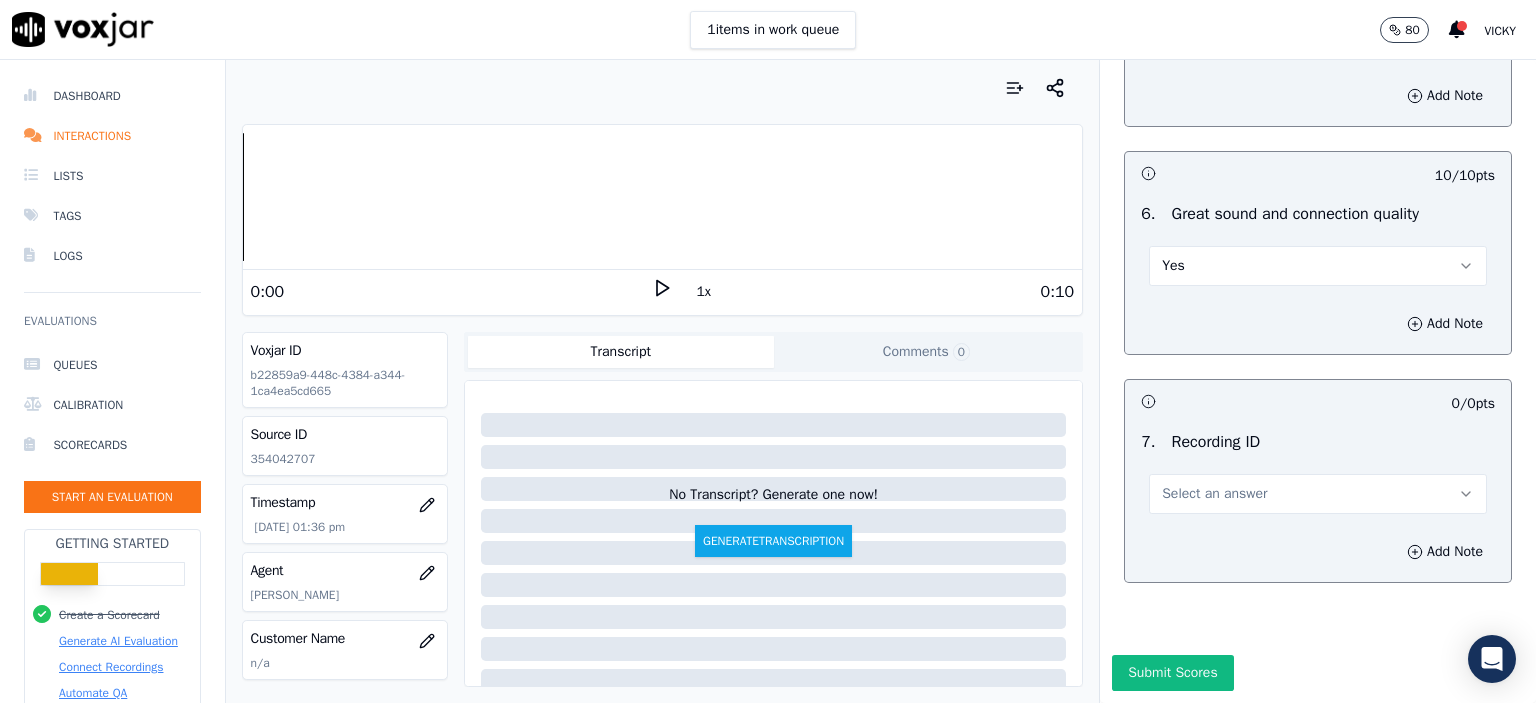 scroll, scrollTop: 4500, scrollLeft: 0, axis: vertical 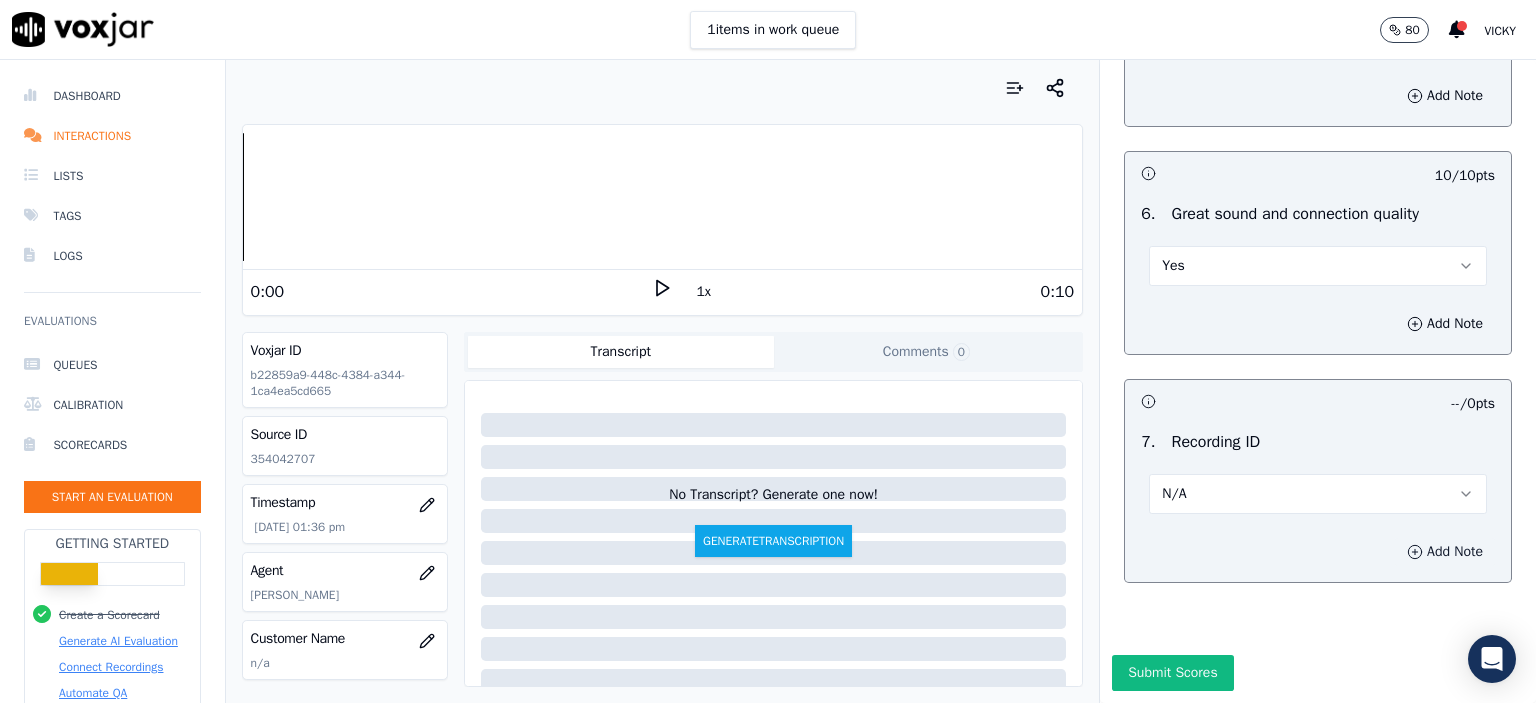 click on "Add Note" at bounding box center [1445, 552] 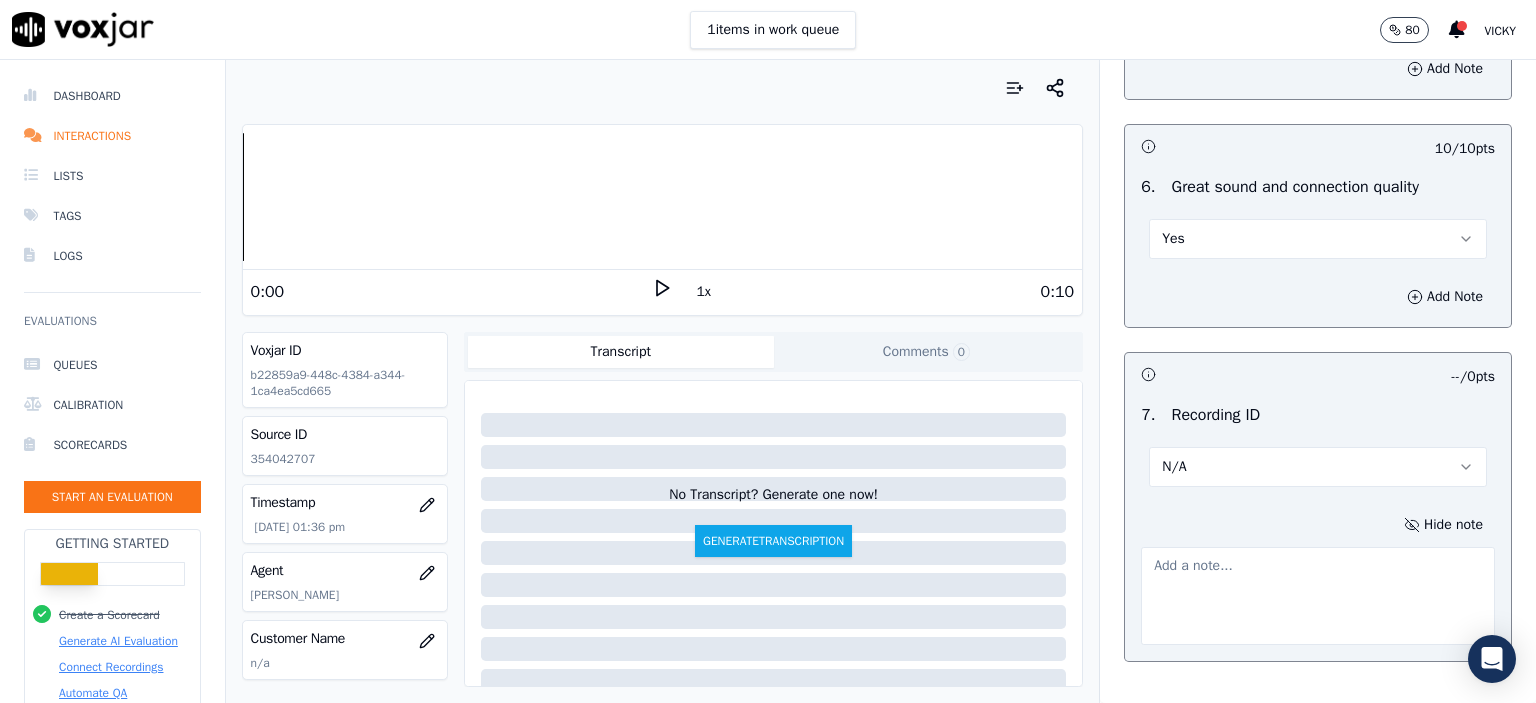 click on "354042707" 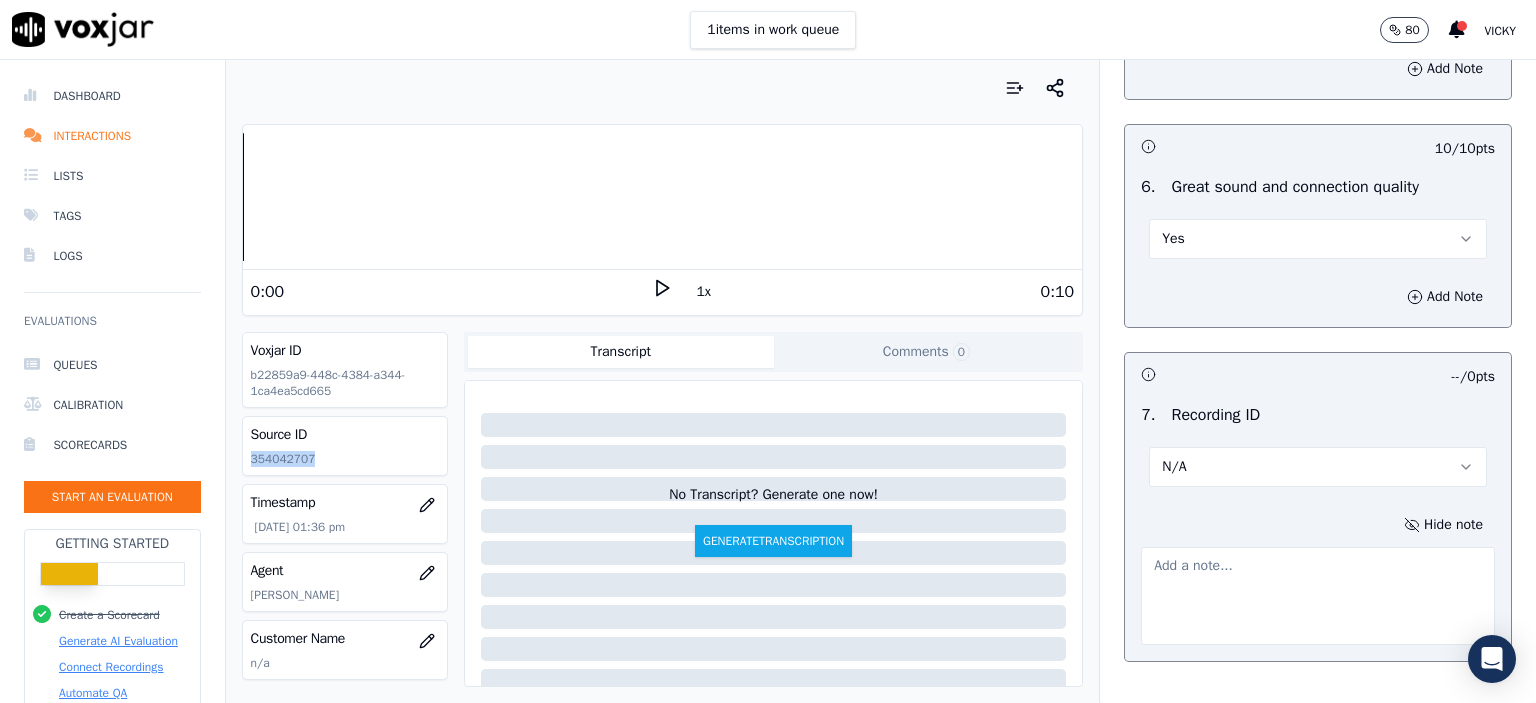 click on "354042707" 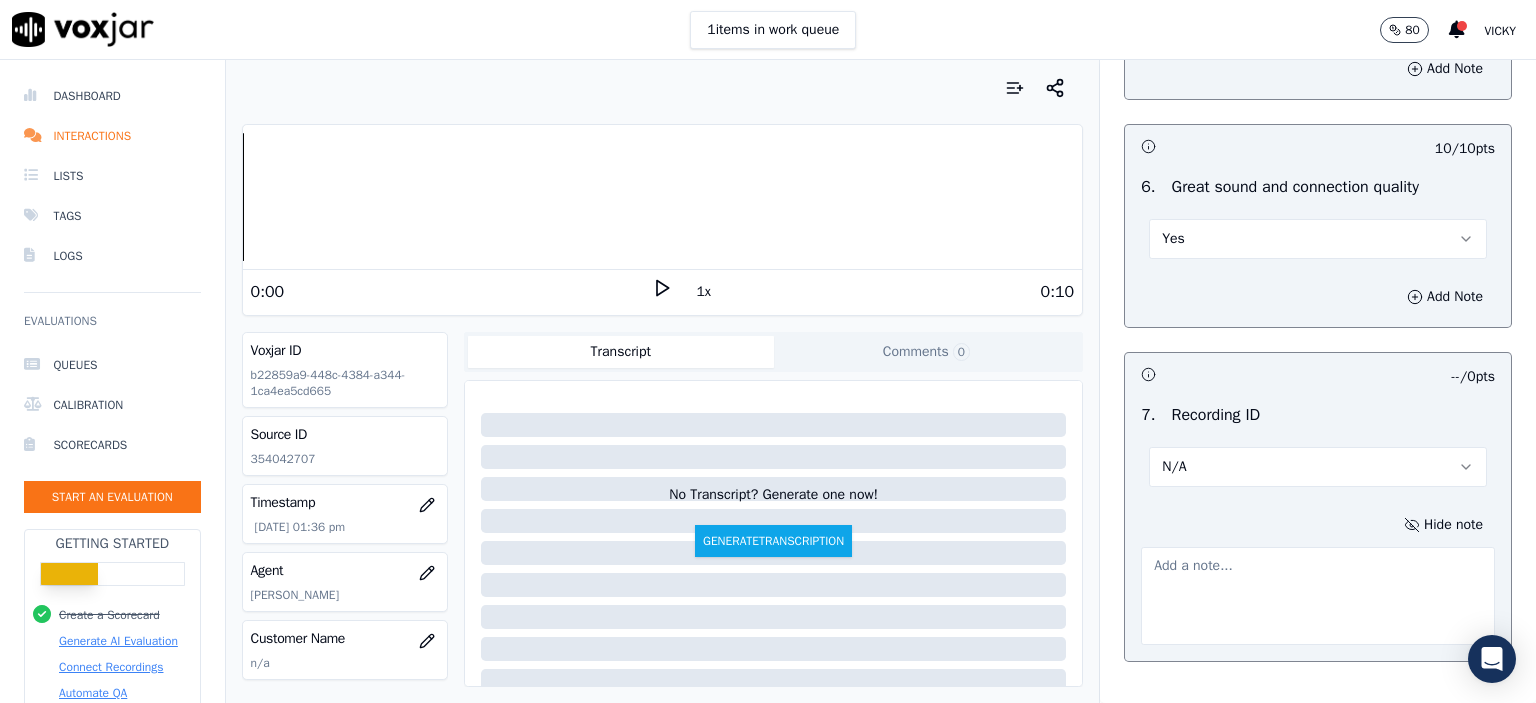 click at bounding box center [1318, 596] 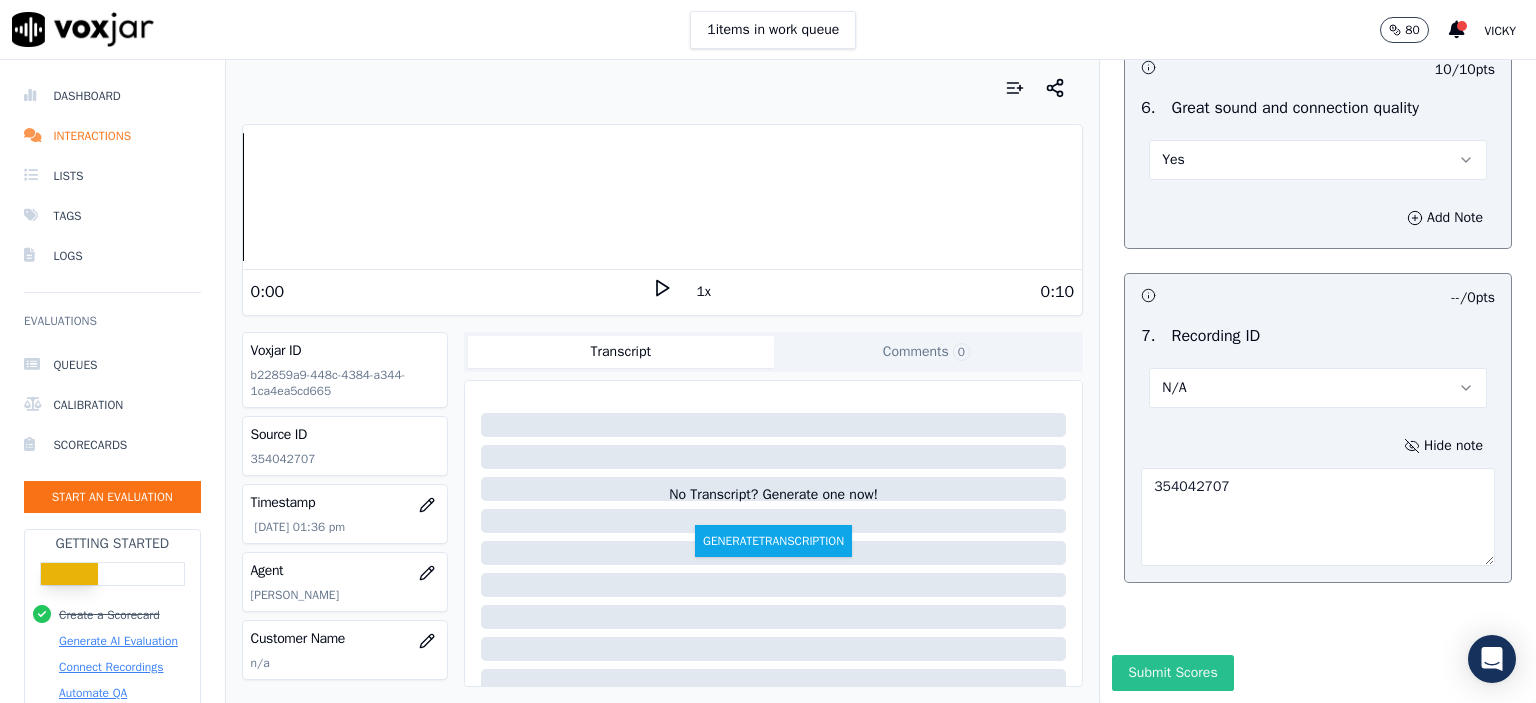 scroll, scrollTop: 4616, scrollLeft: 0, axis: vertical 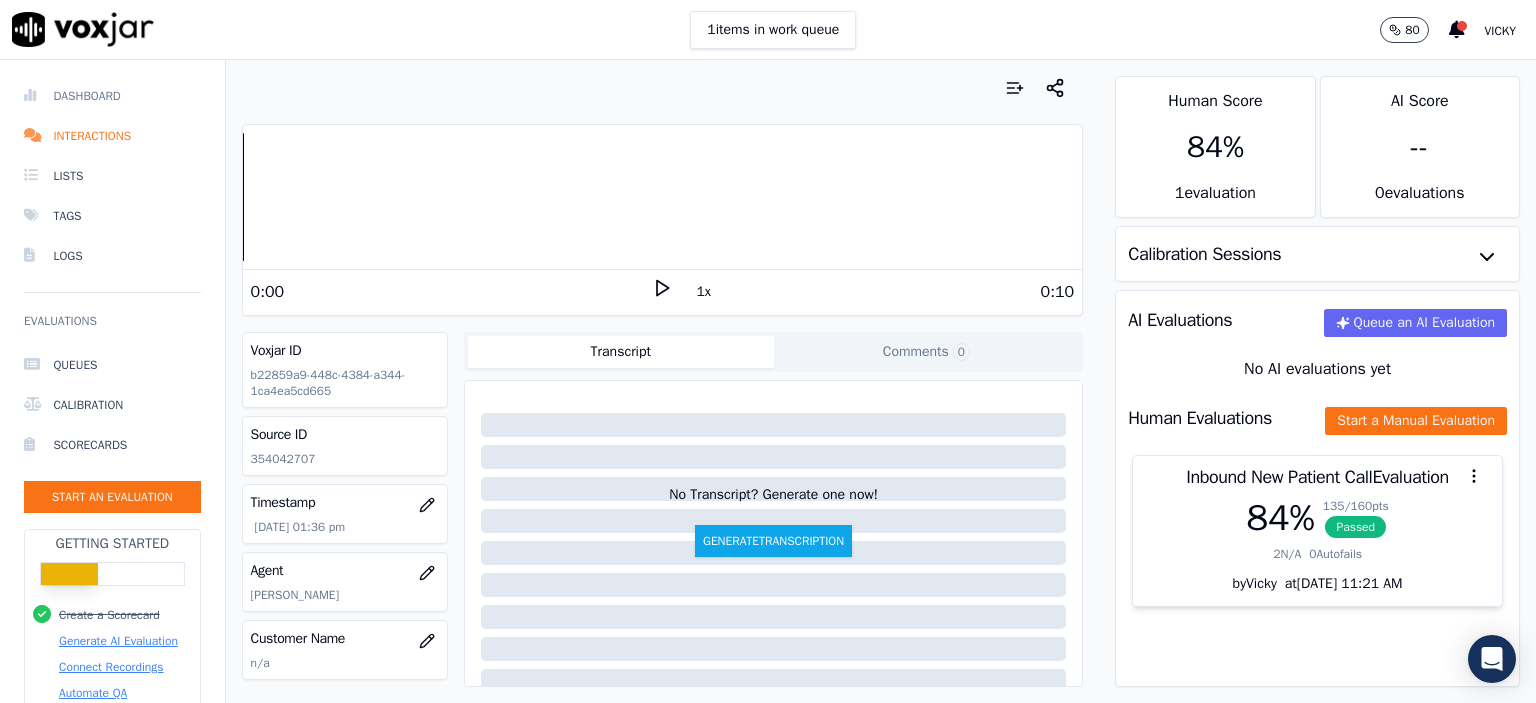 click on "Dashboard" at bounding box center (112, 96) 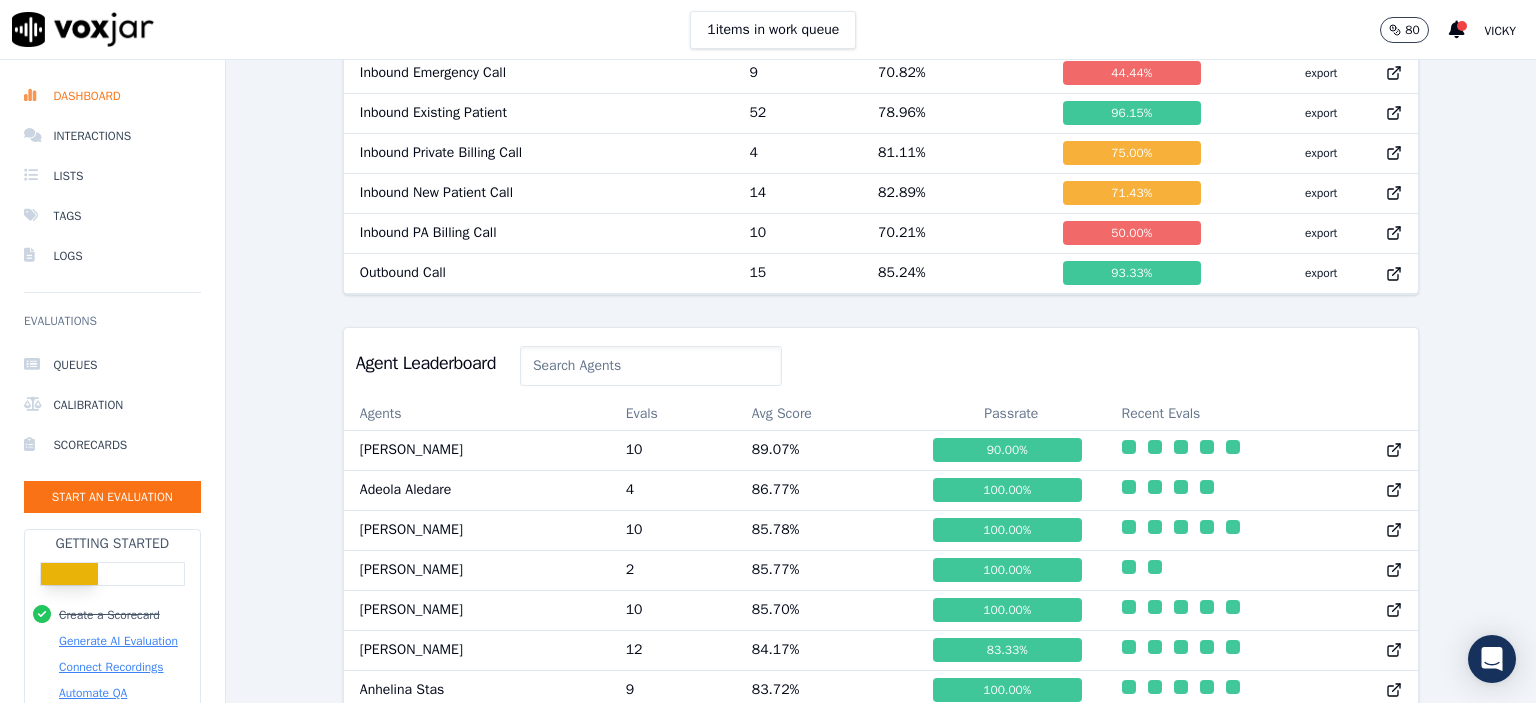 scroll, scrollTop: 800, scrollLeft: 0, axis: vertical 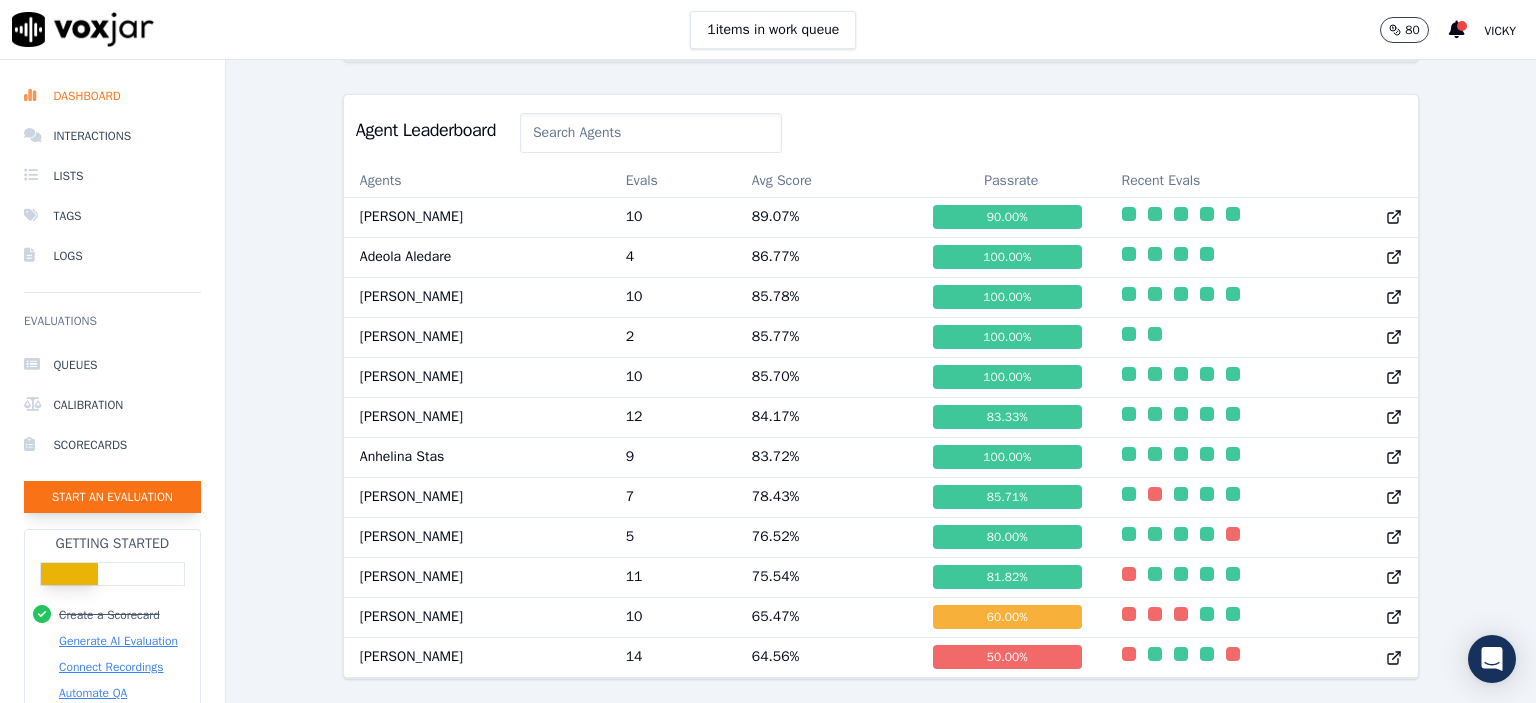 click on "Start an Evaluation" 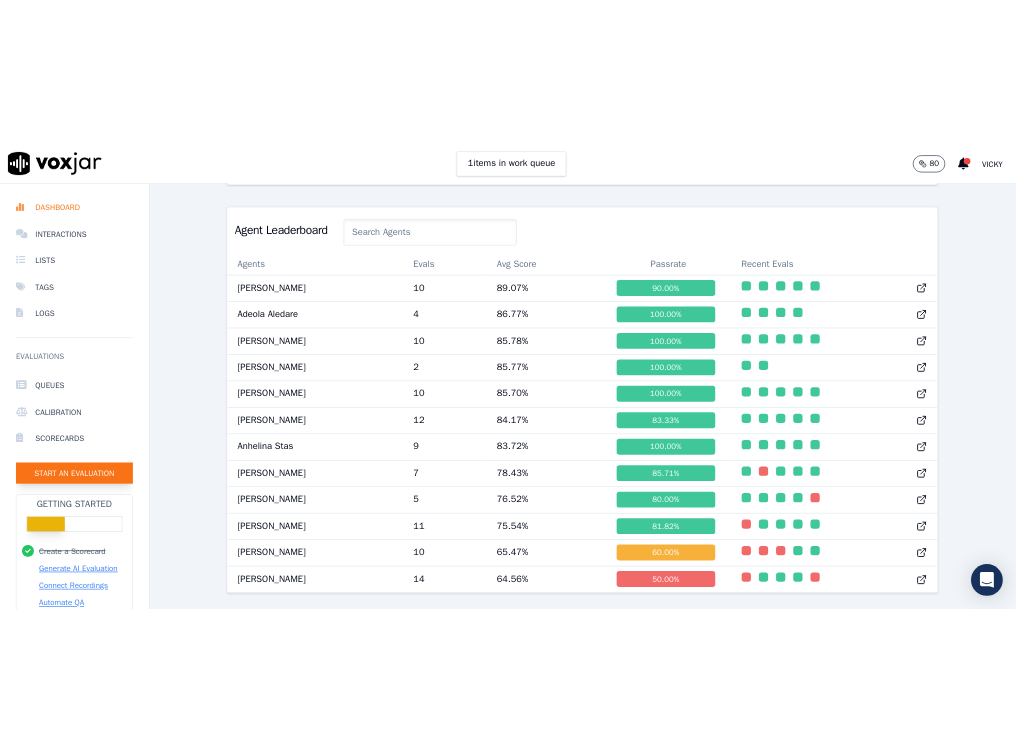 scroll, scrollTop: 122, scrollLeft: 0, axis: vertical 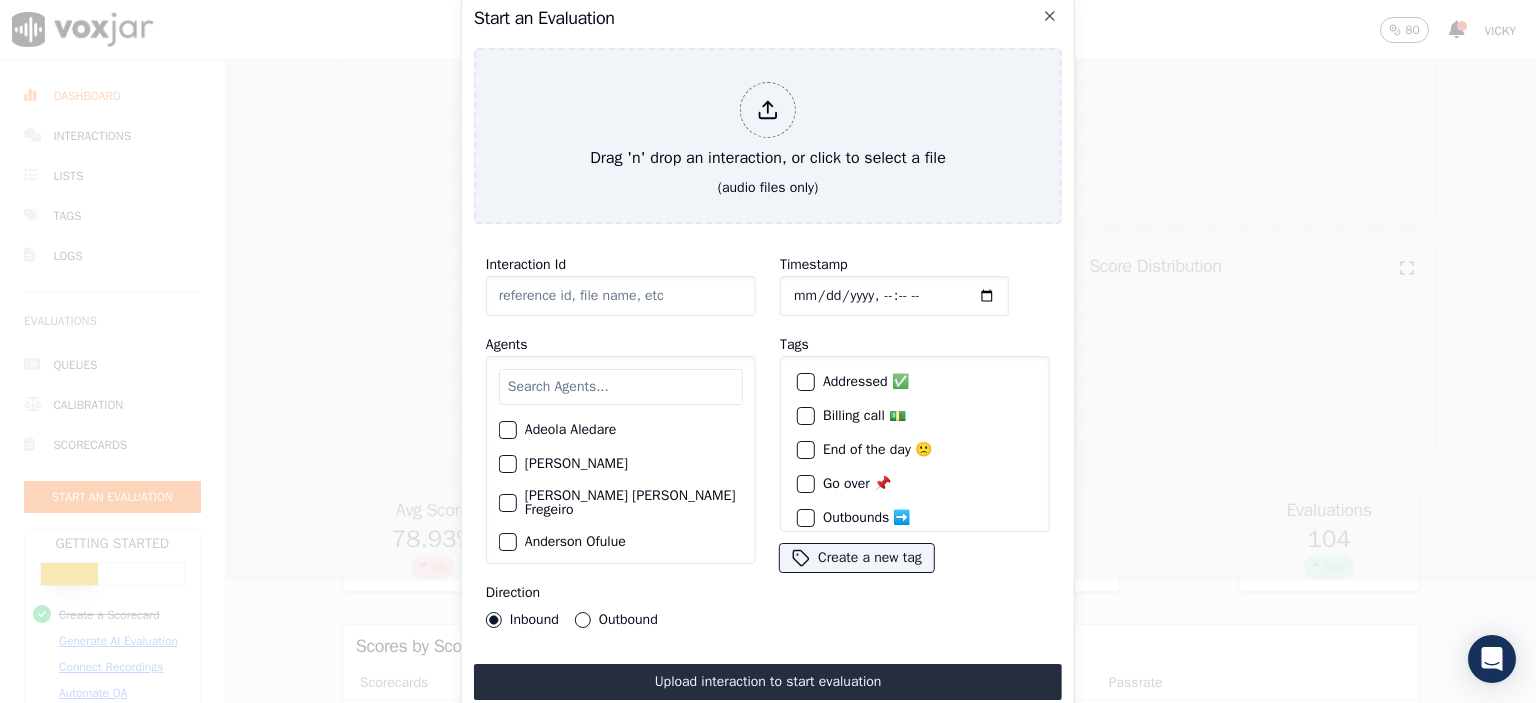 click on "Interaction Id" 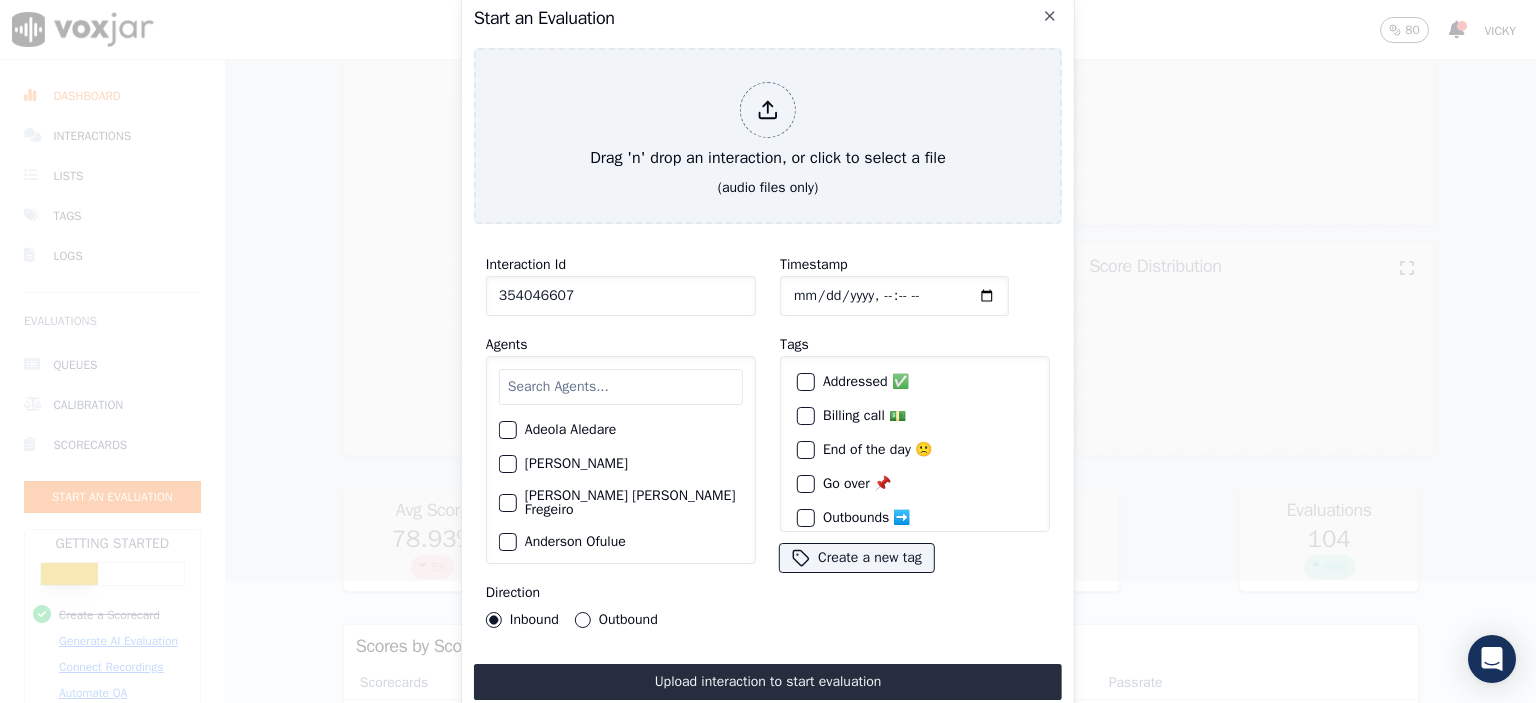 type on "354046607" 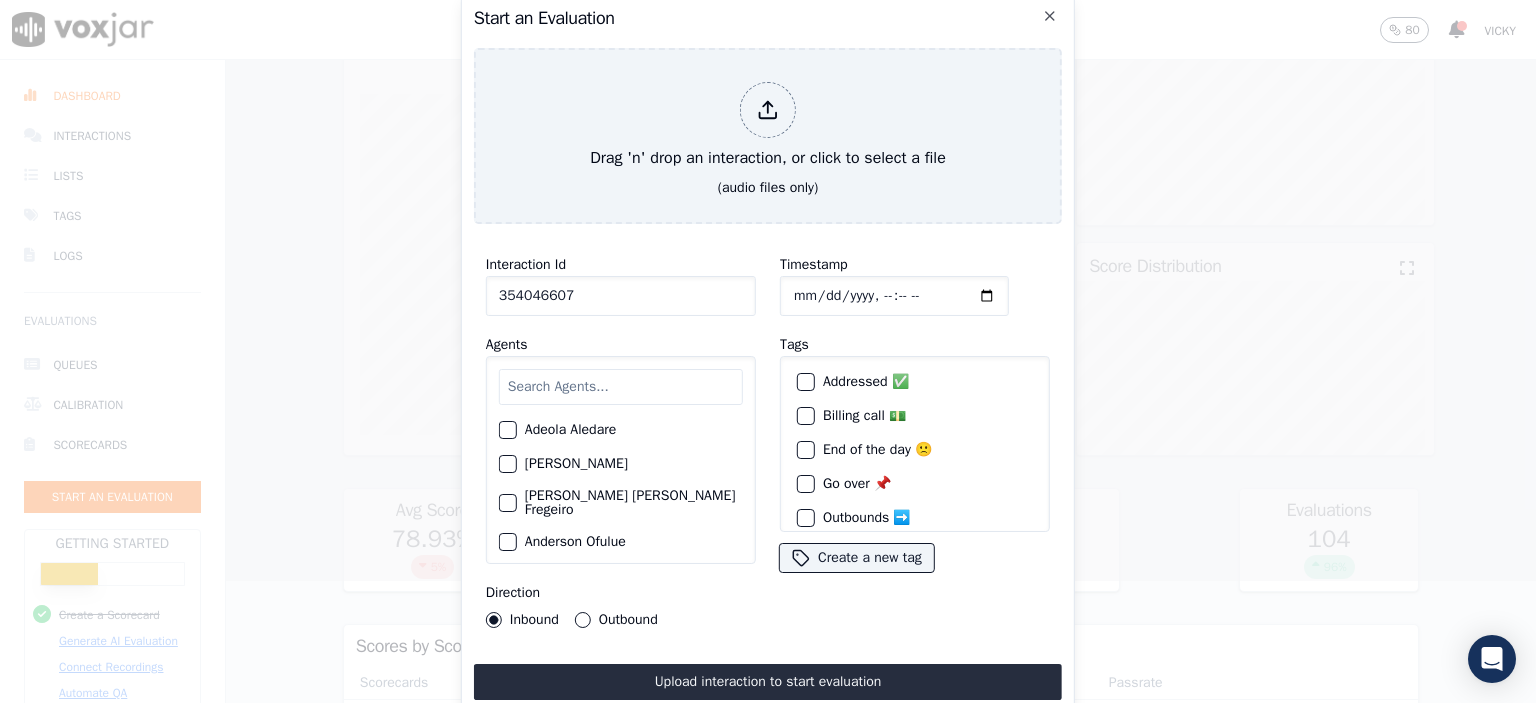 click on "Timestamp" 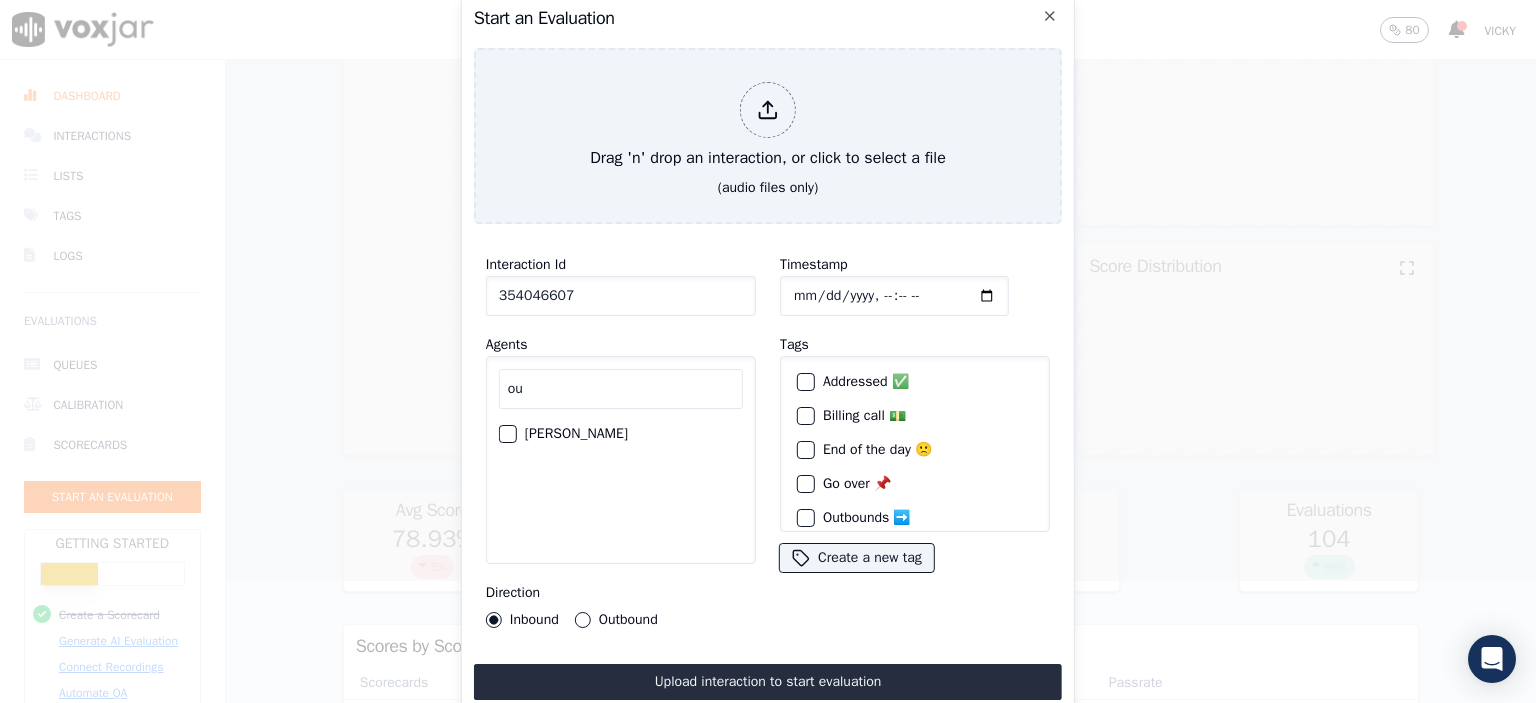 type on "ou" 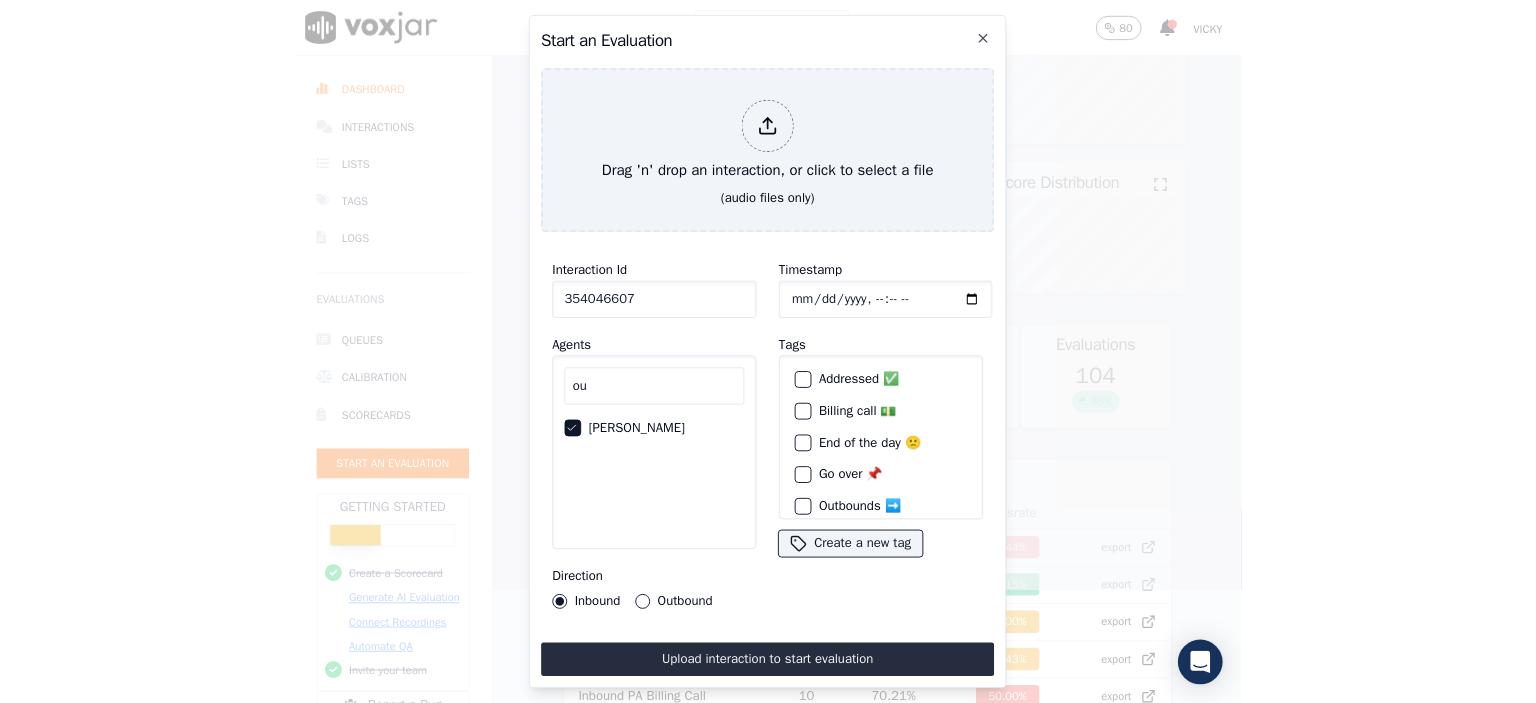 scroll, scrollTop: 52, scrollLeft: 0, axis: vertical 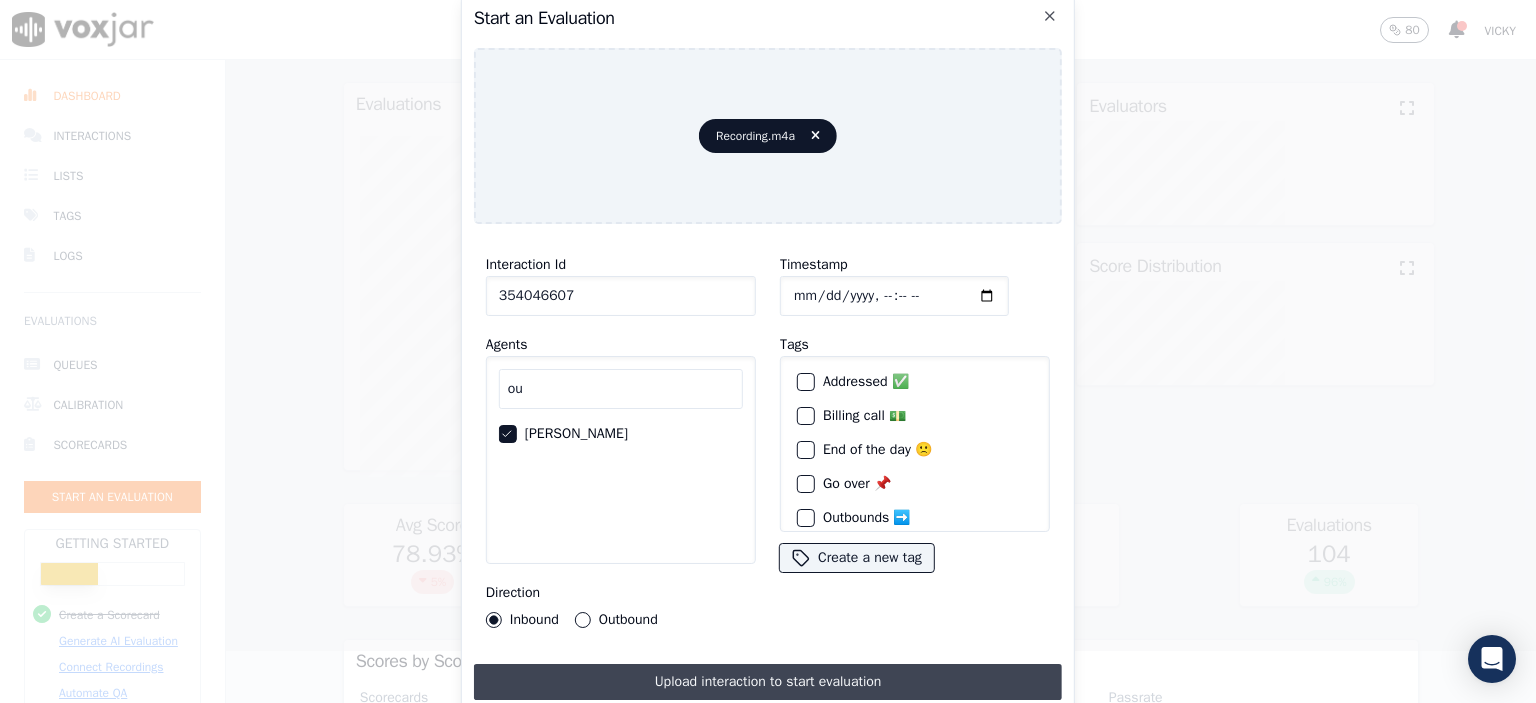 click on "Upload interaction to start evaluation" at bounding box center [768, 682] 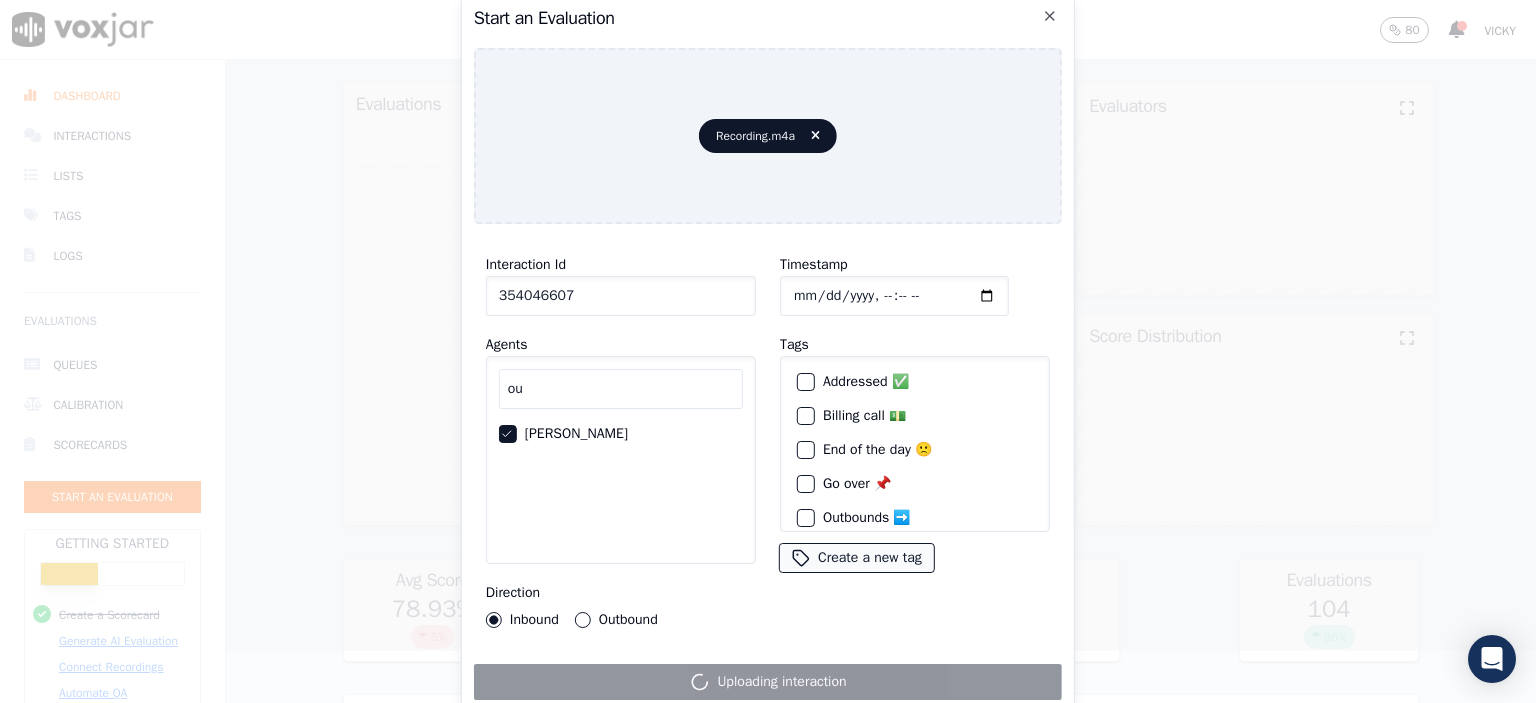 scroll, scrollTop: 0, scrollLeft: 0, axis: both 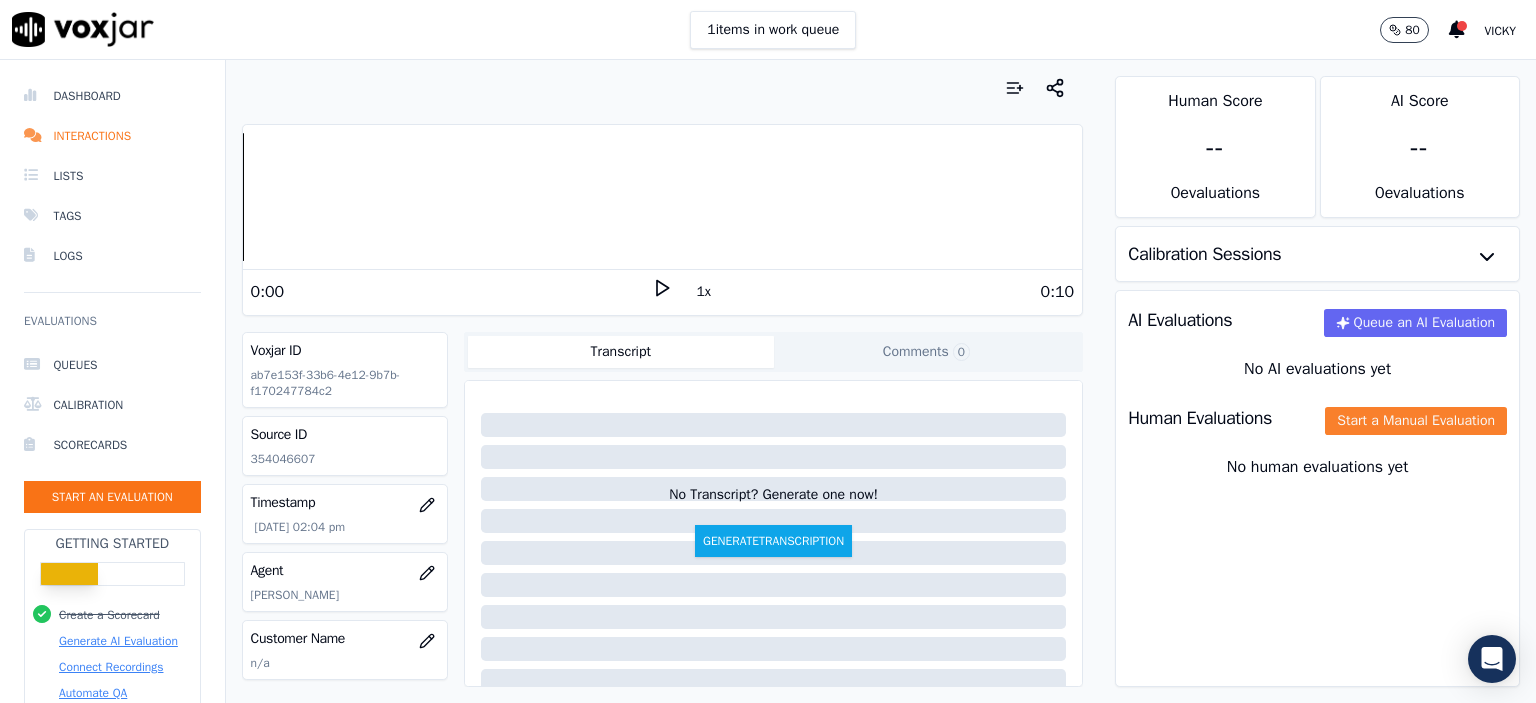 click on "Start a Manual Evaluation" 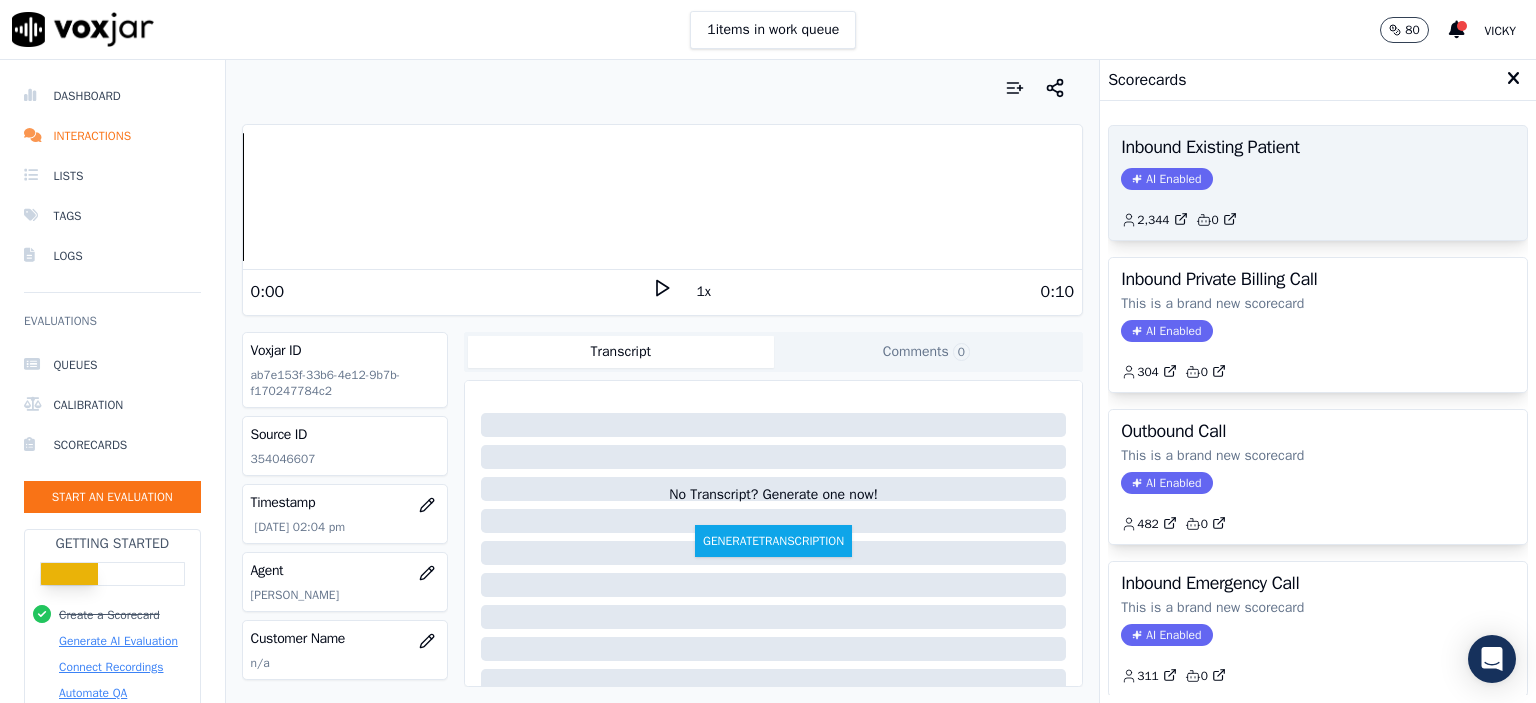 click on "AI Enabled" 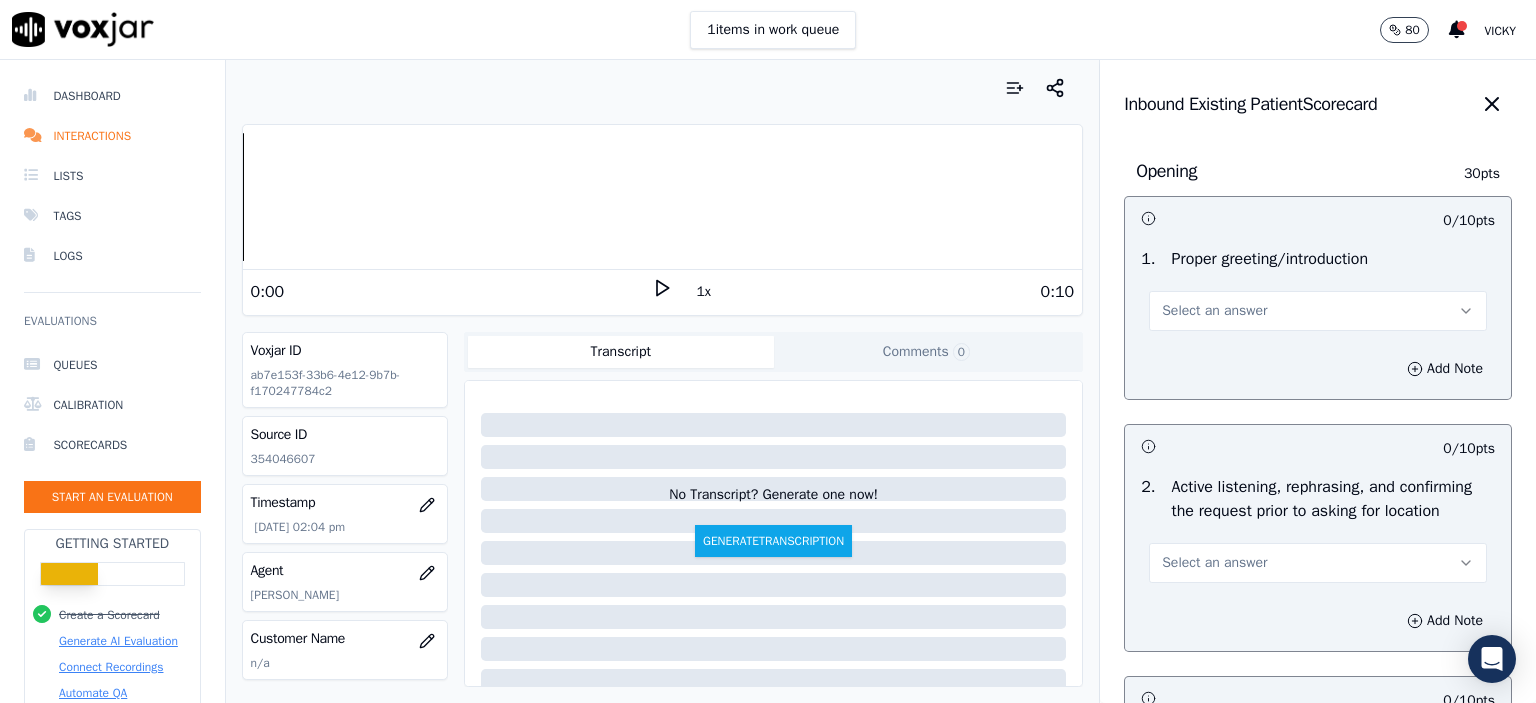 click on "Select an answer" at bounding box center (1214, 311) 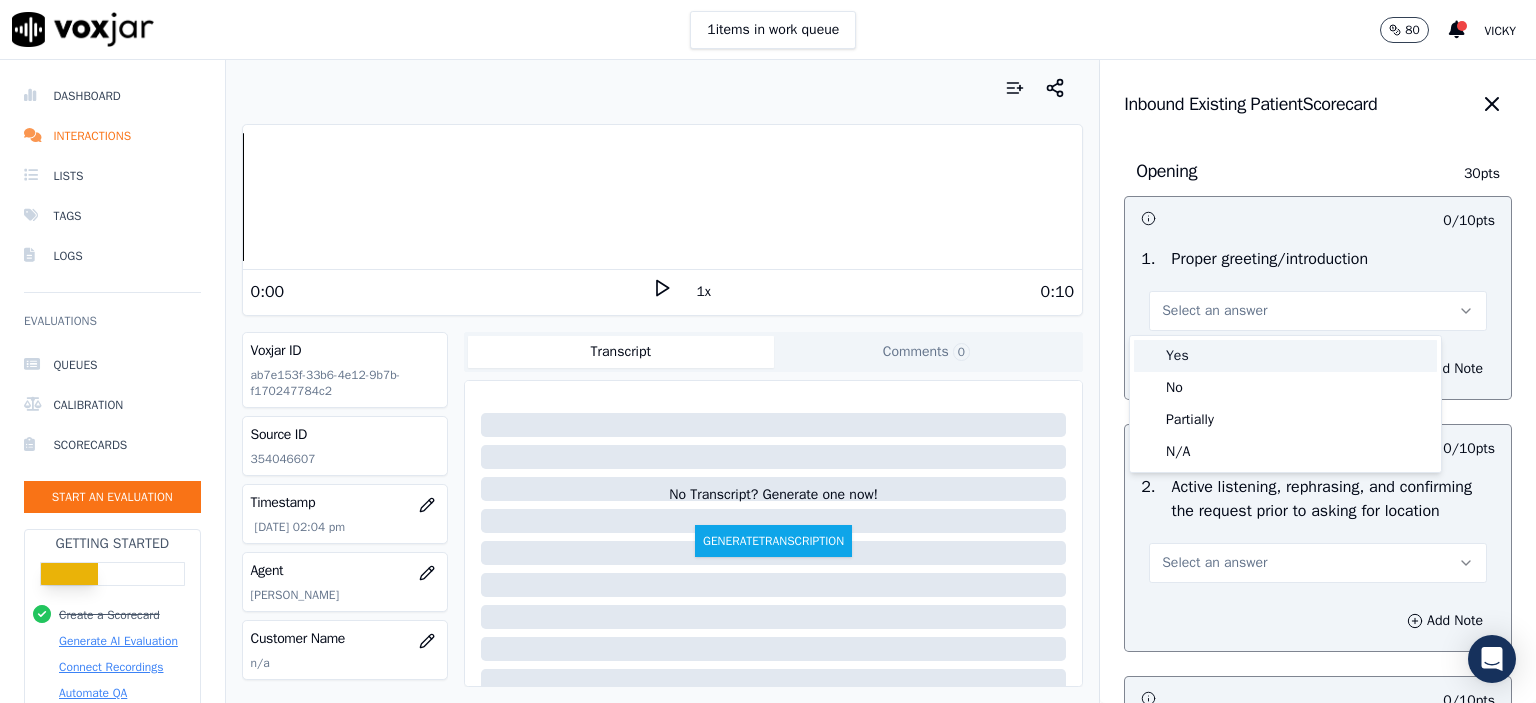 click on "Yes" at bounding box center [1285, 356] 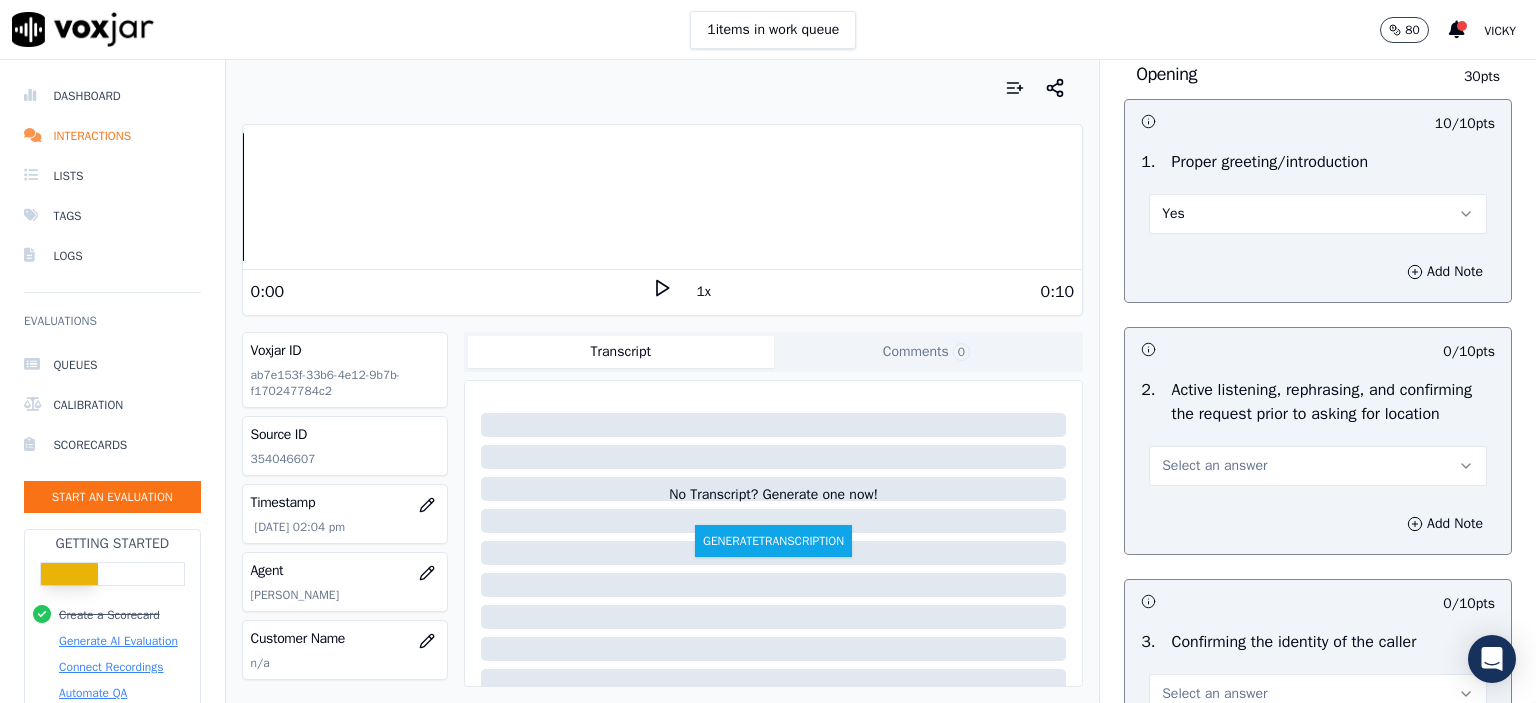 scroll, scrollTop: 100, scrollLeft: 0, axis: vertical 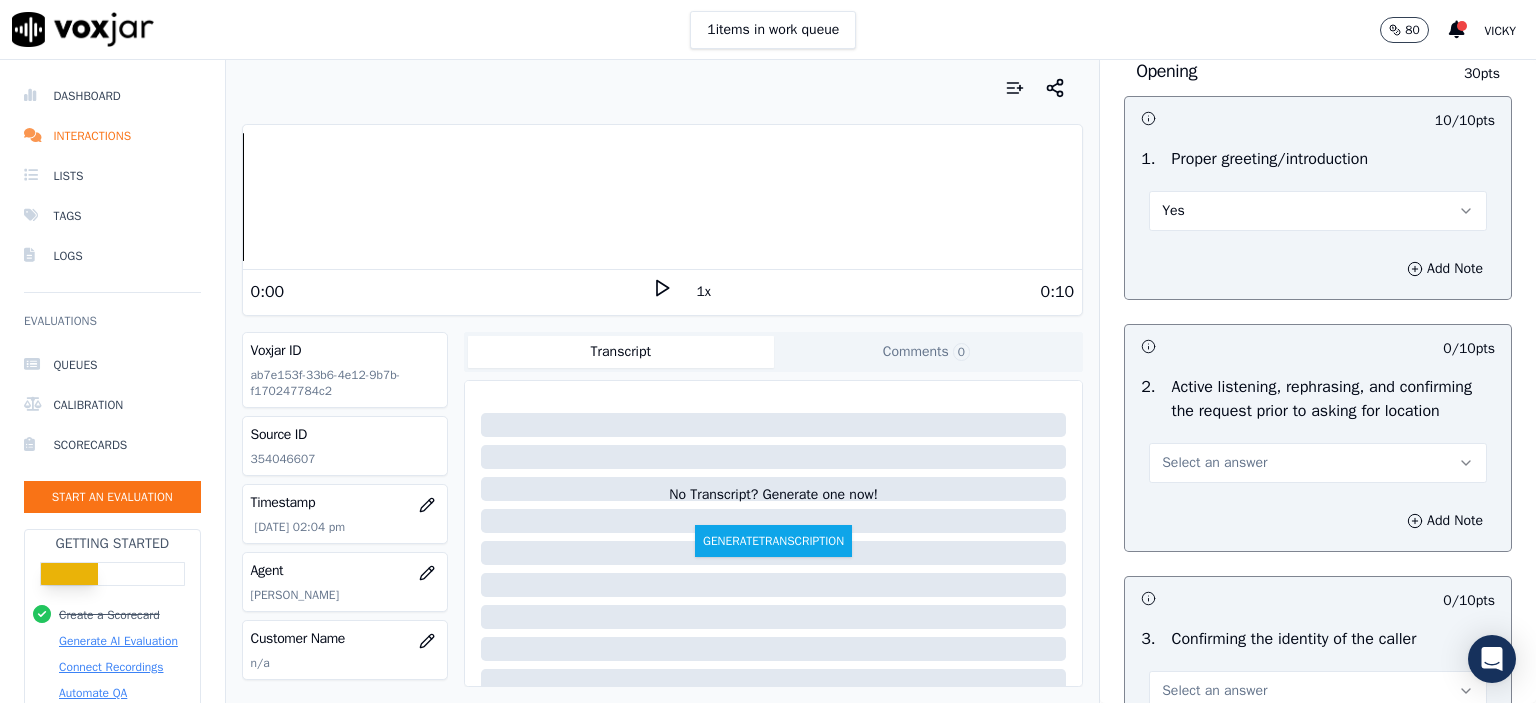 click on "Select an answer" at bounding box center [1318, 463] 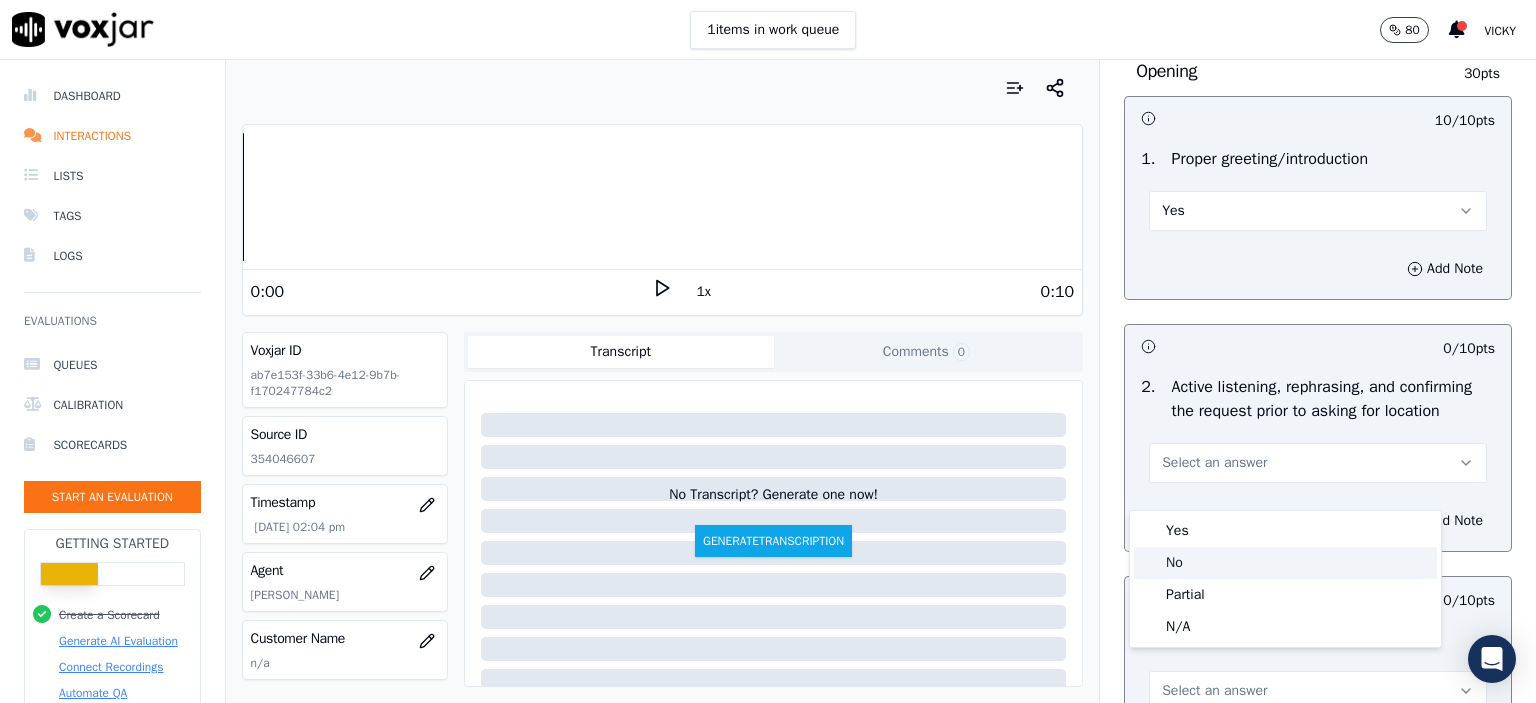 click on "No" 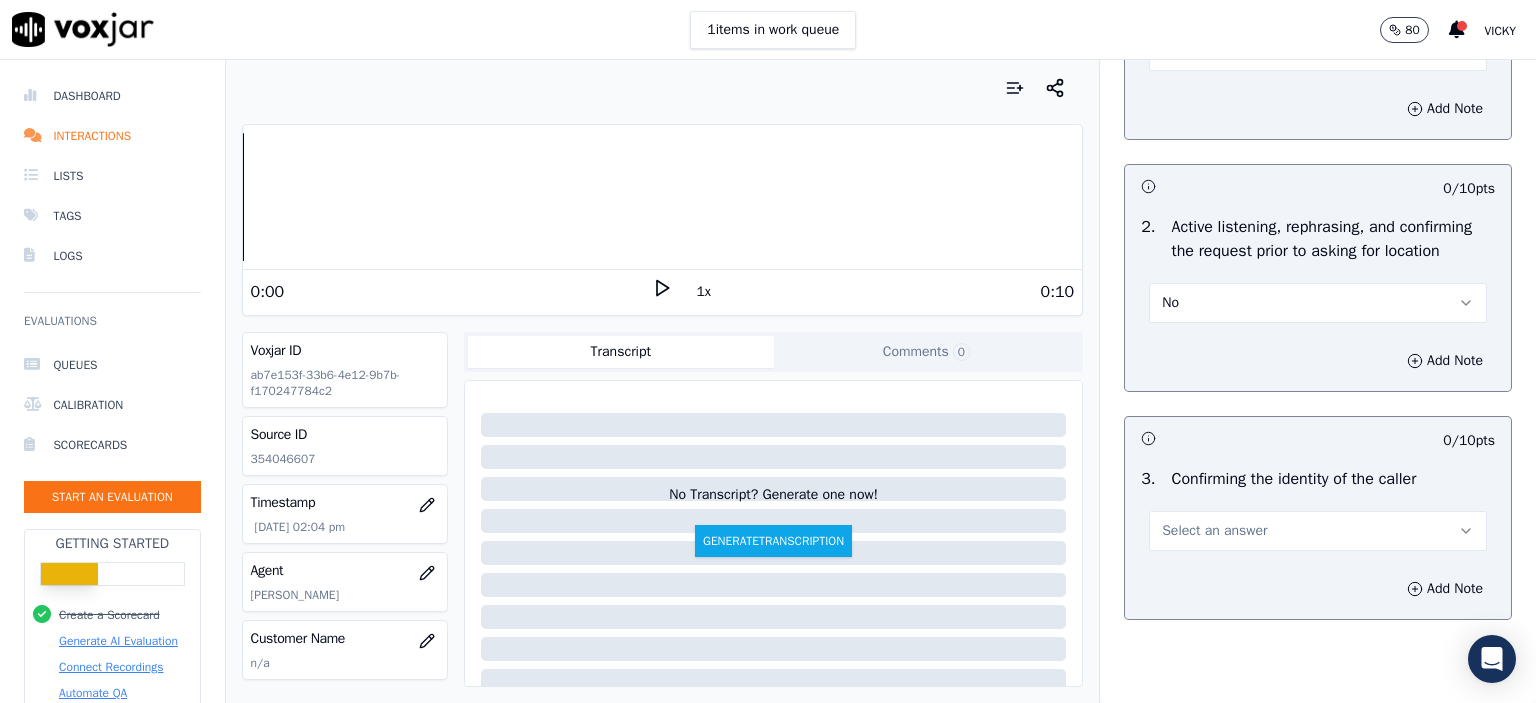scroll, scrollTop: 300, scrollLeft: 0, axis: vertical 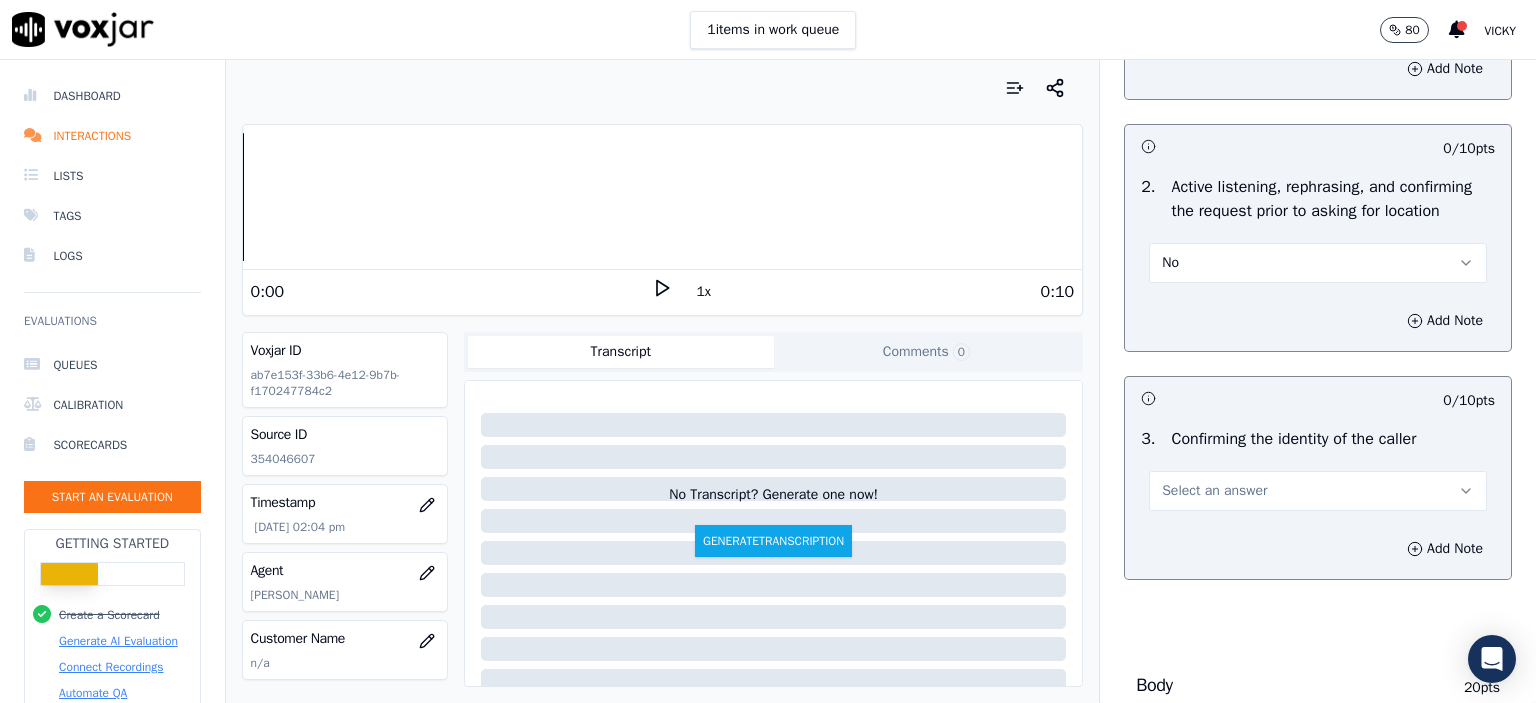 click on "Select an answer" at bounding box center (1214, 491) 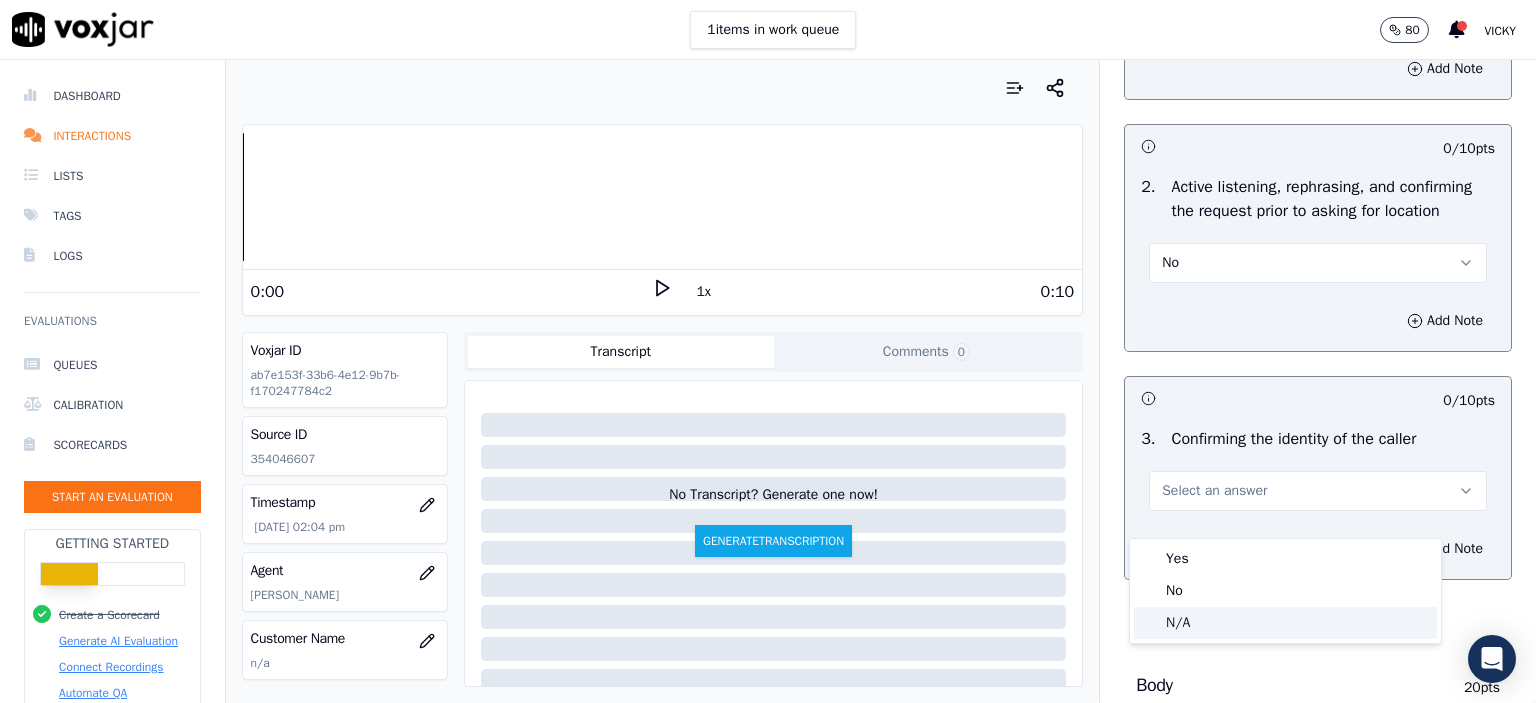 click on "N/A" 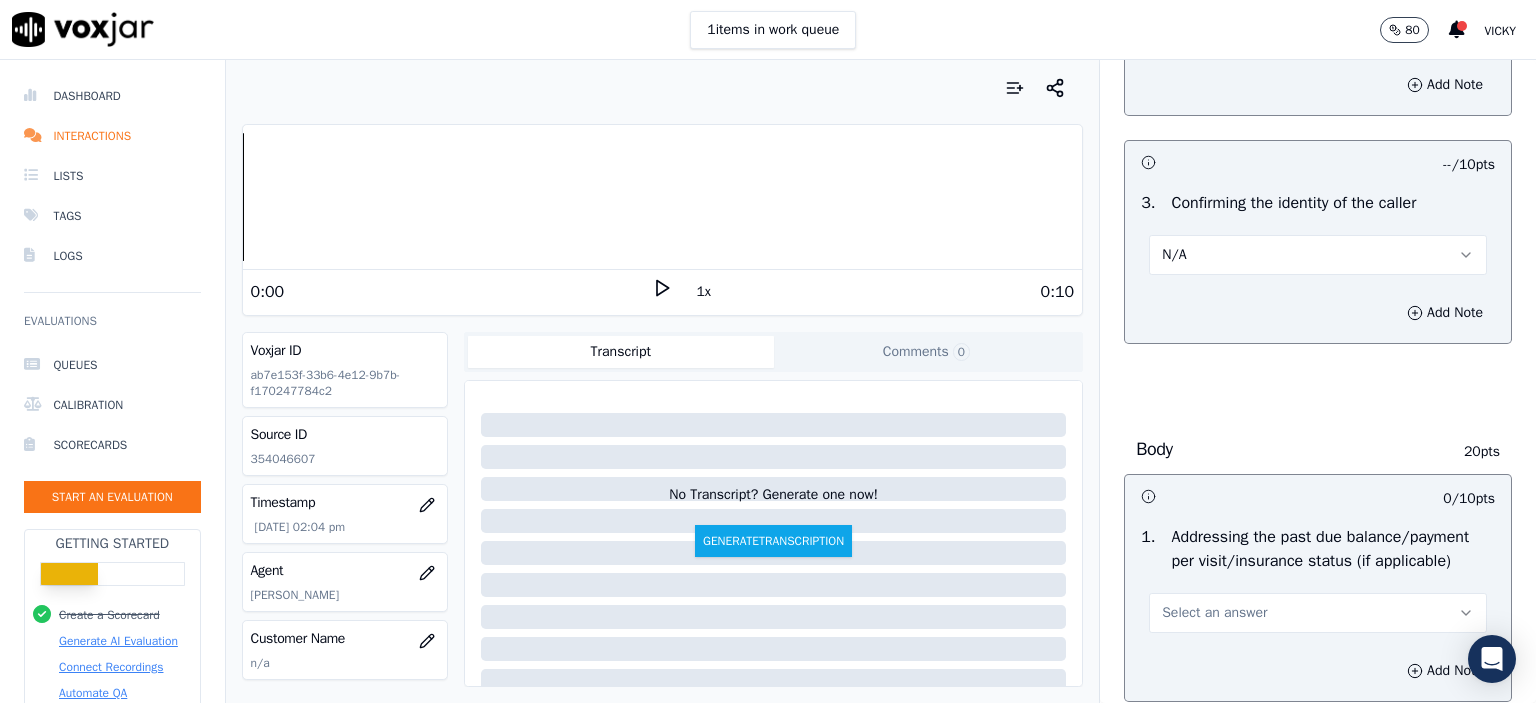 scroll, scrollTop: 600, scrollLeft: 0, axis: vertical 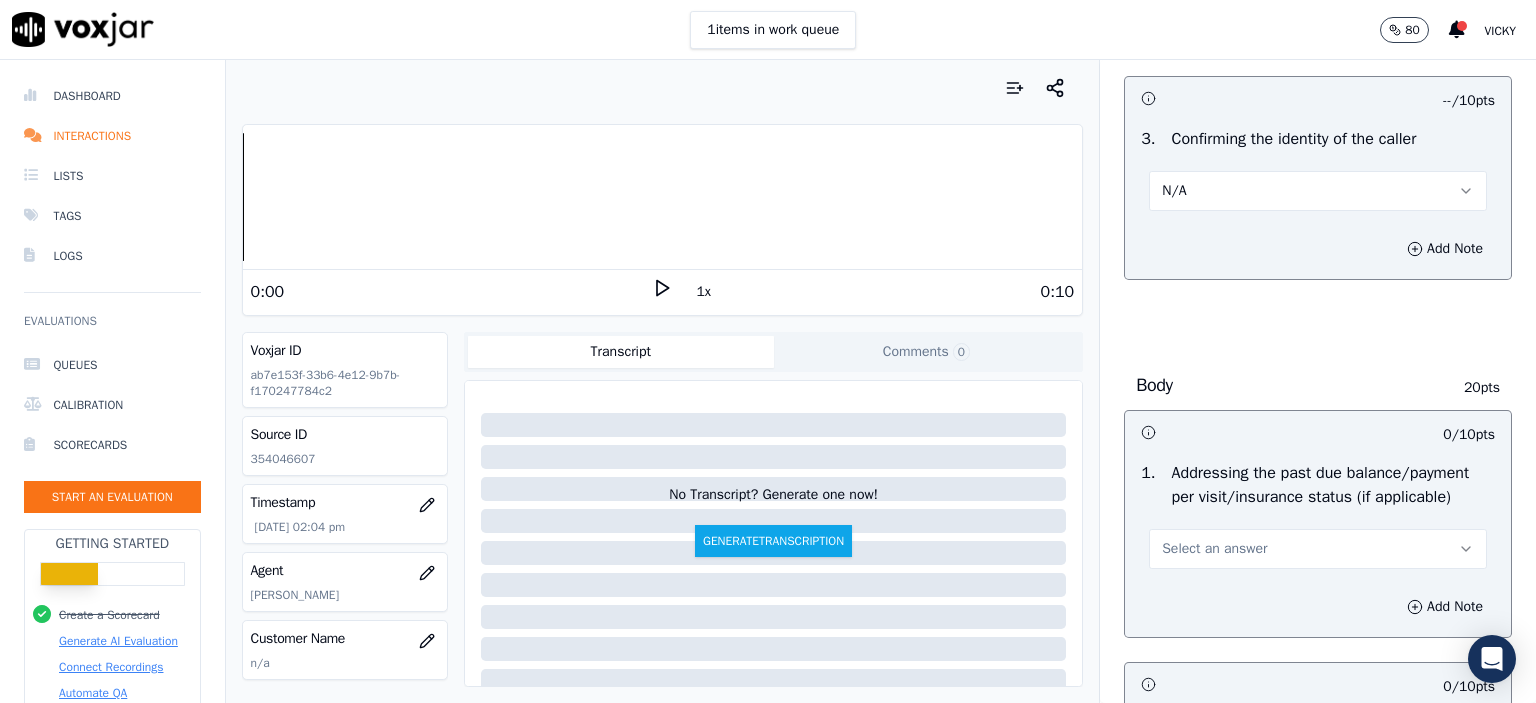 click on "Select an answer" at bounding box center [1214, 549] 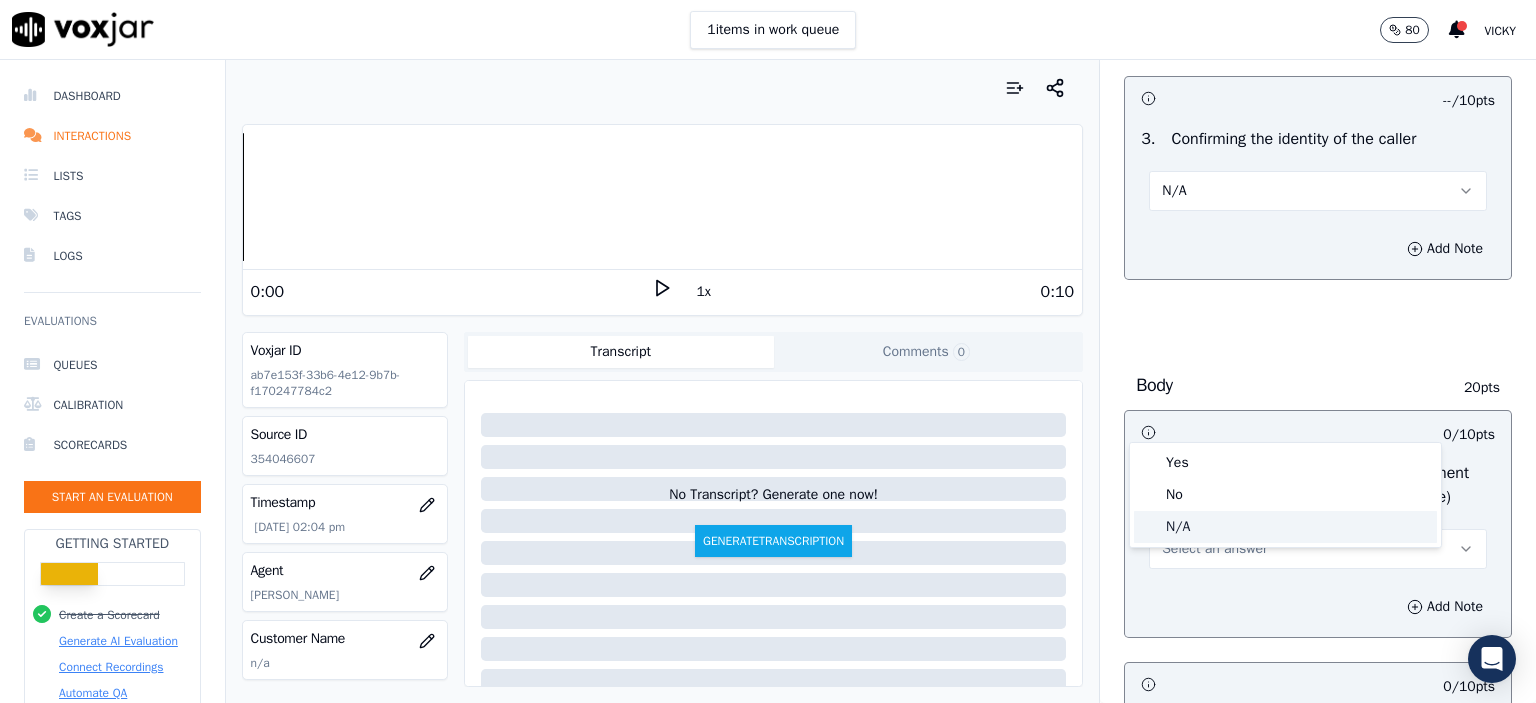 click on "N/A" 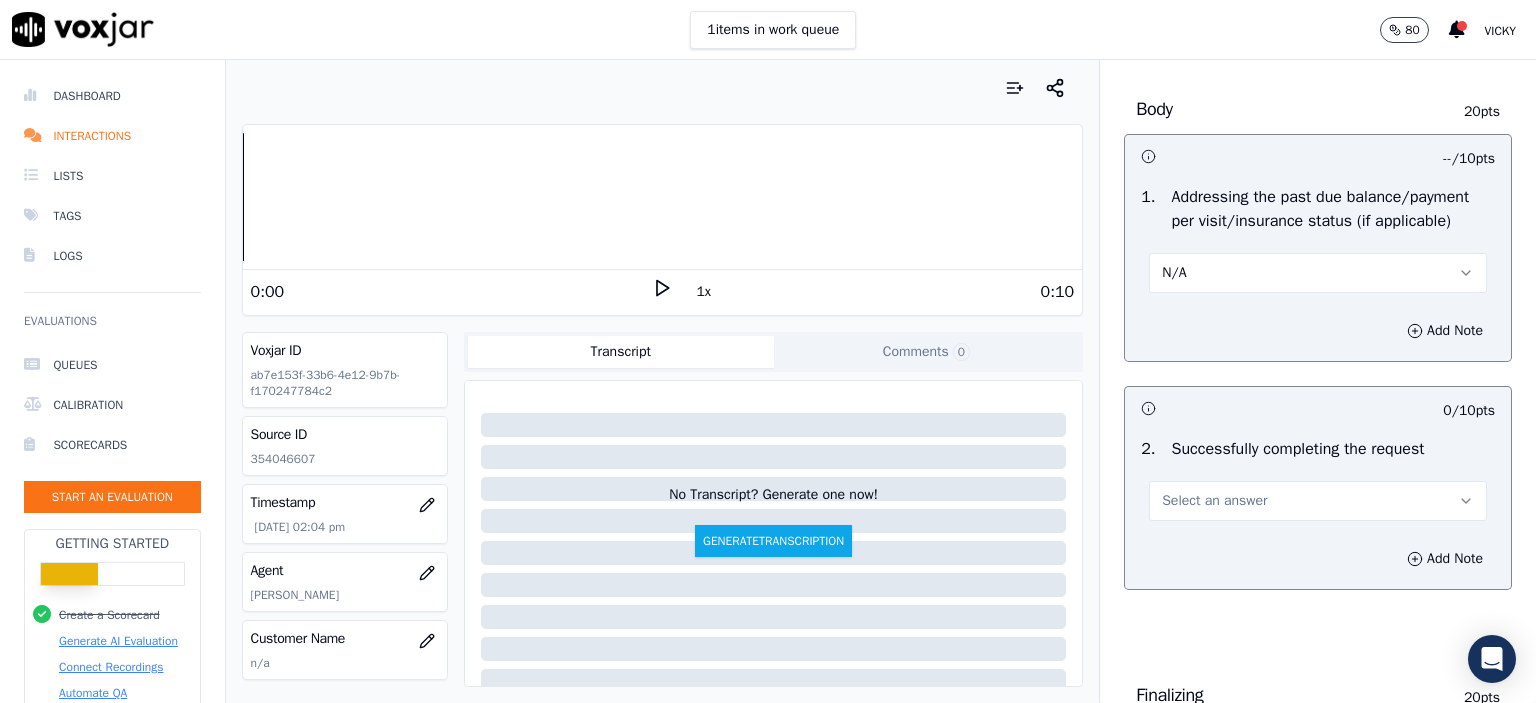 scroll, scrollTop: 900, scrollLeft: 0, axis: vertical 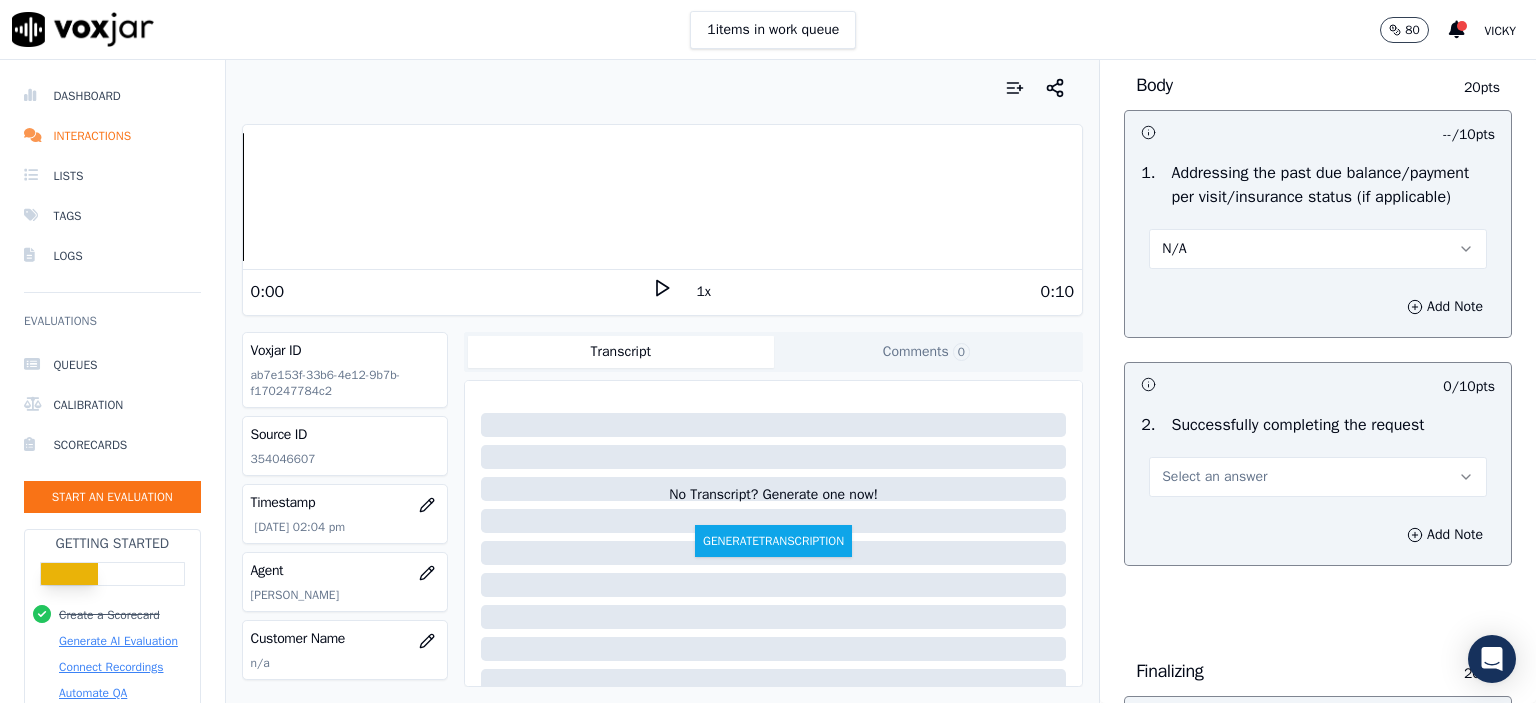 click on "Select an answer" at bounding box center (1318, 477) 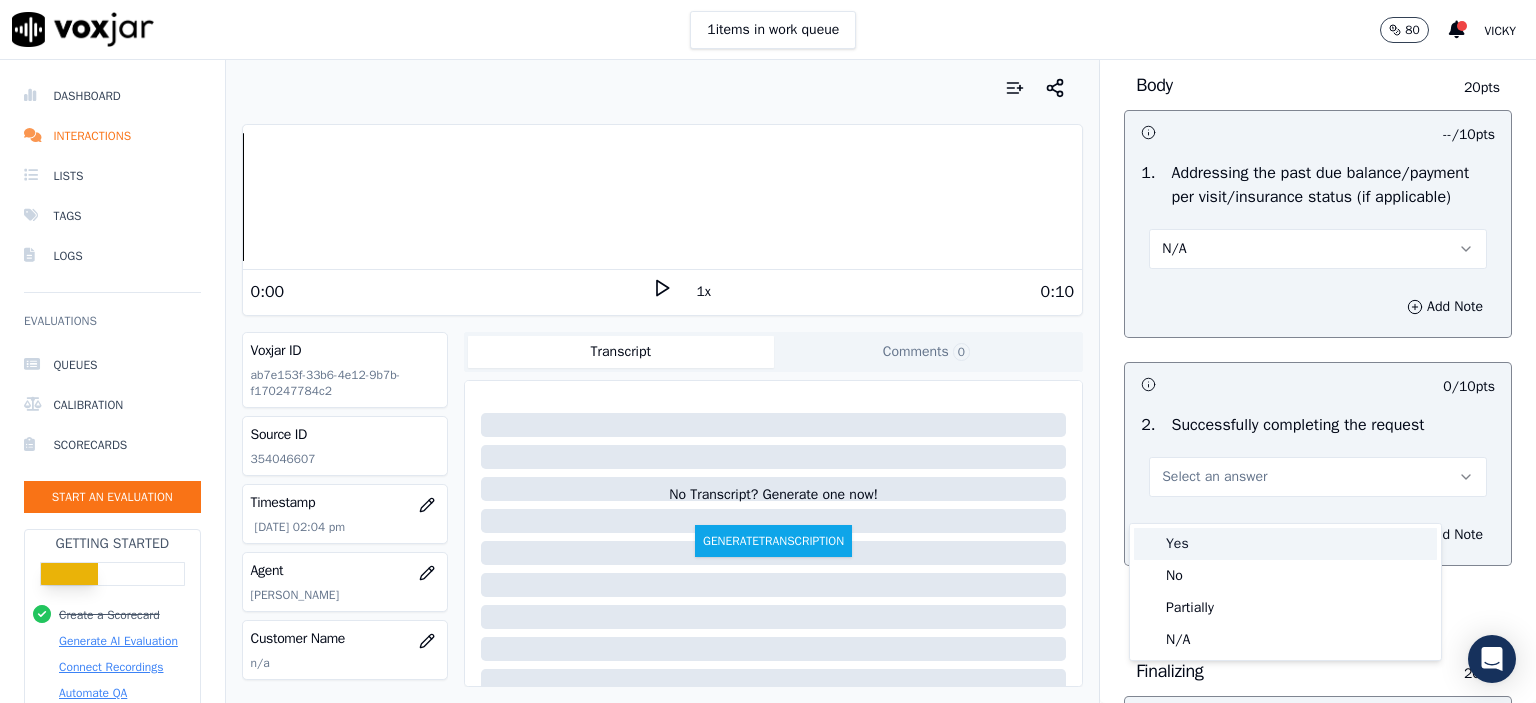 click on "Yes" at bounding box center (1285, 544) 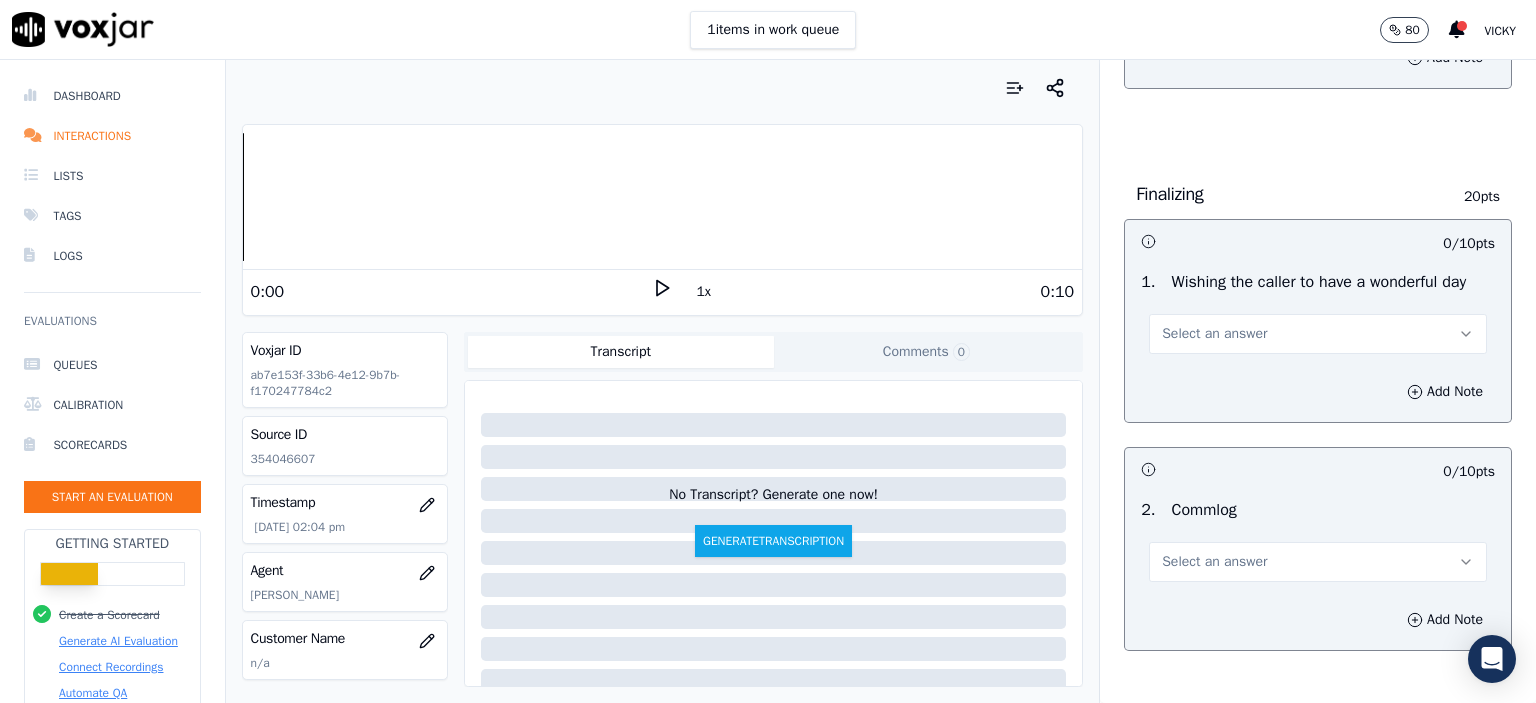 scroll, scrollTop: 1400, scrollLeft: 0, axis: vertical 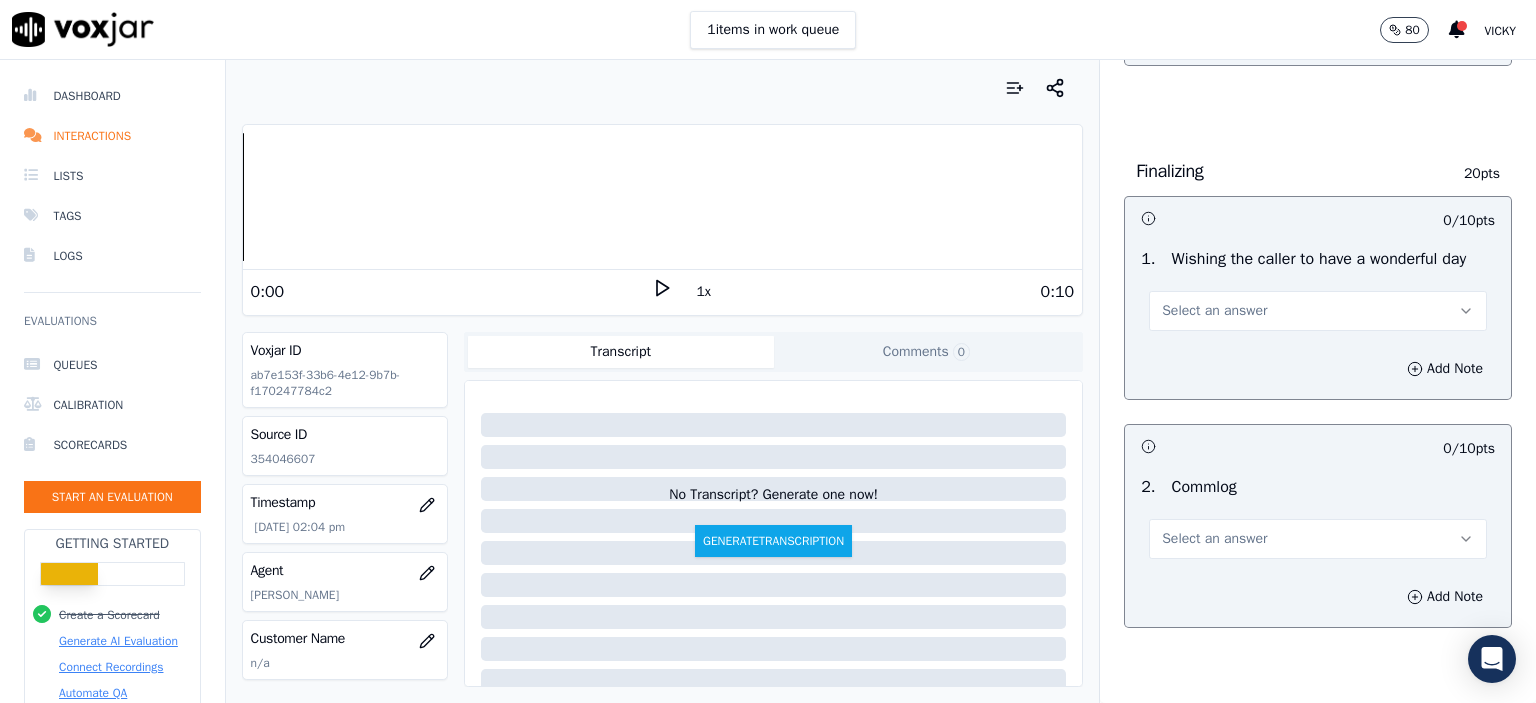 click on "Select an answer" at bounding box center (1318, 311) 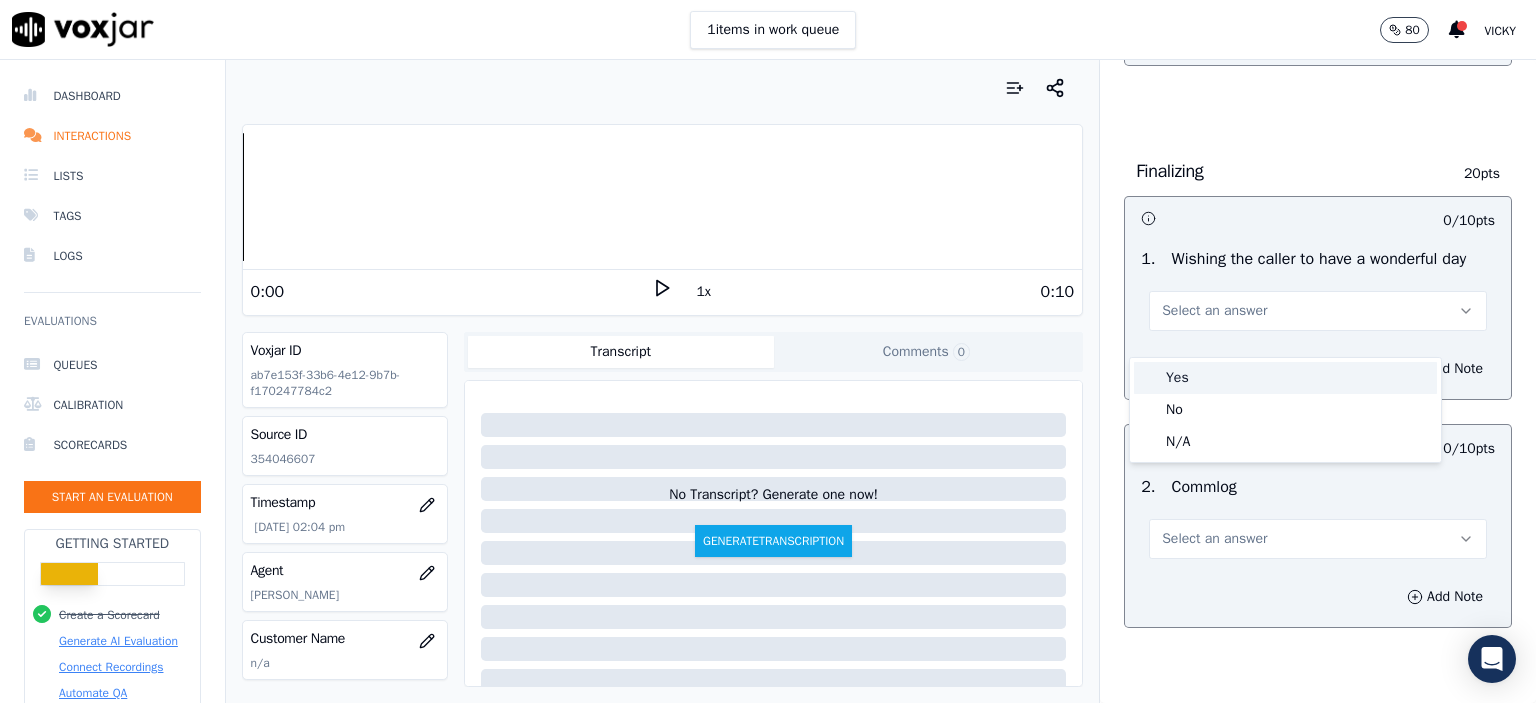 click on "Yes" at bounding box center [1285, 378] 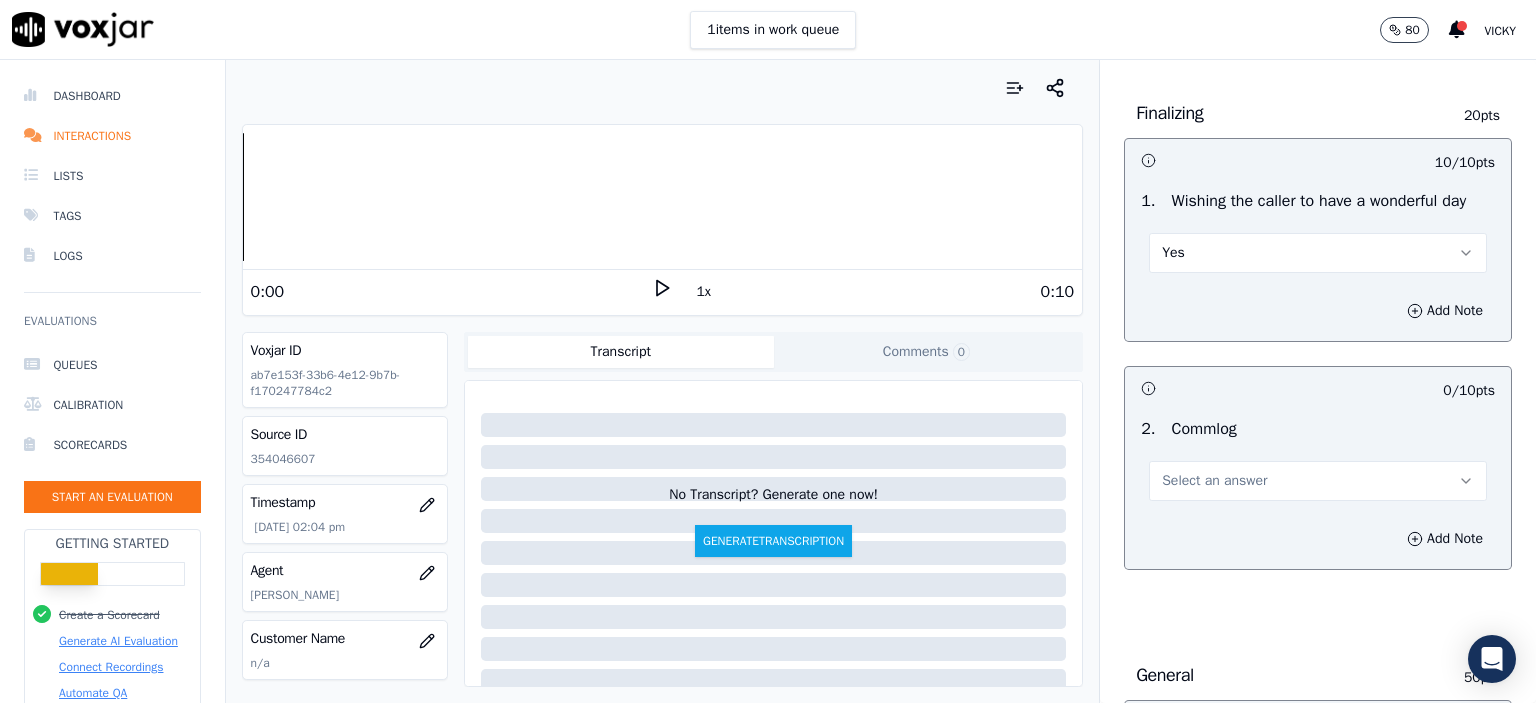 scroll, scrollTop: 1600, scrollLeft: 0, axis: vertical 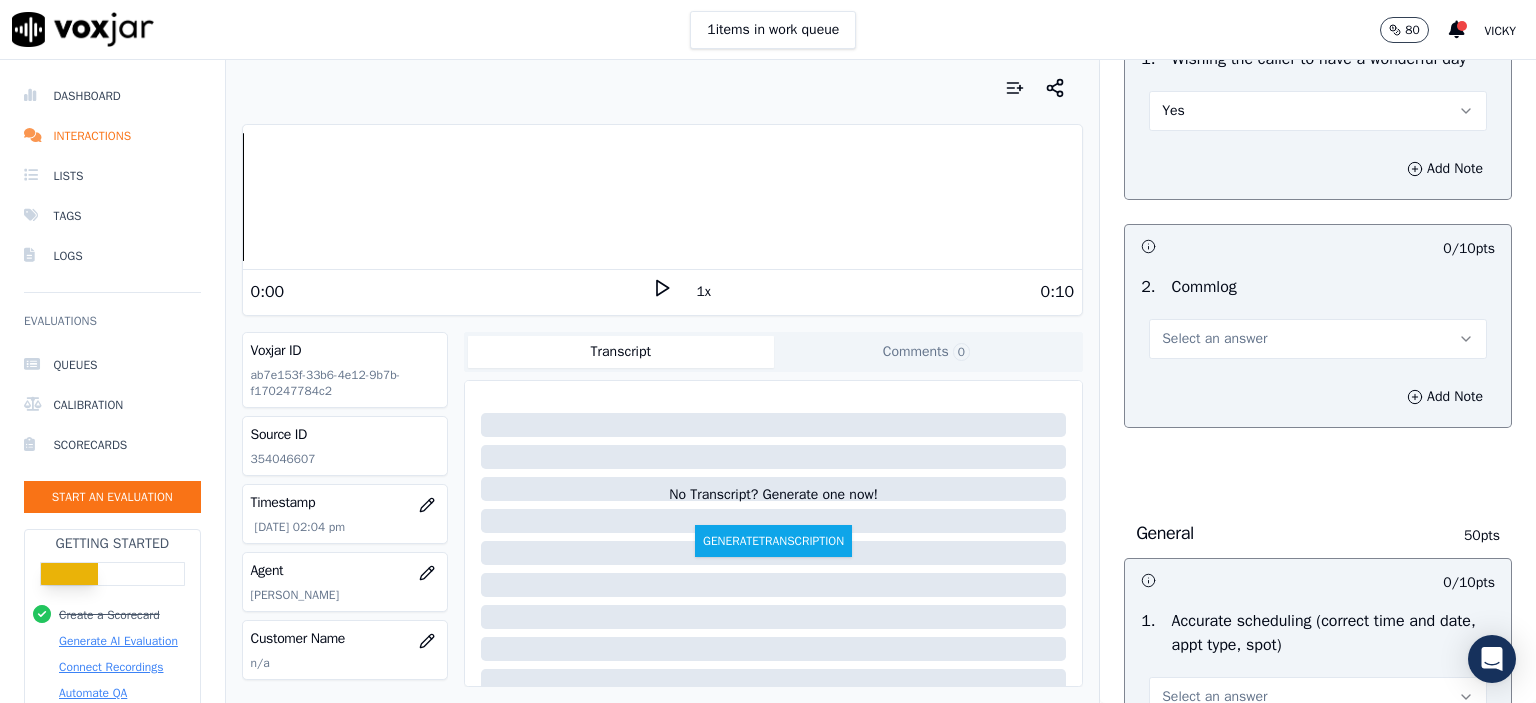 click on "Select an answer" at bounding box center [1214, 339] 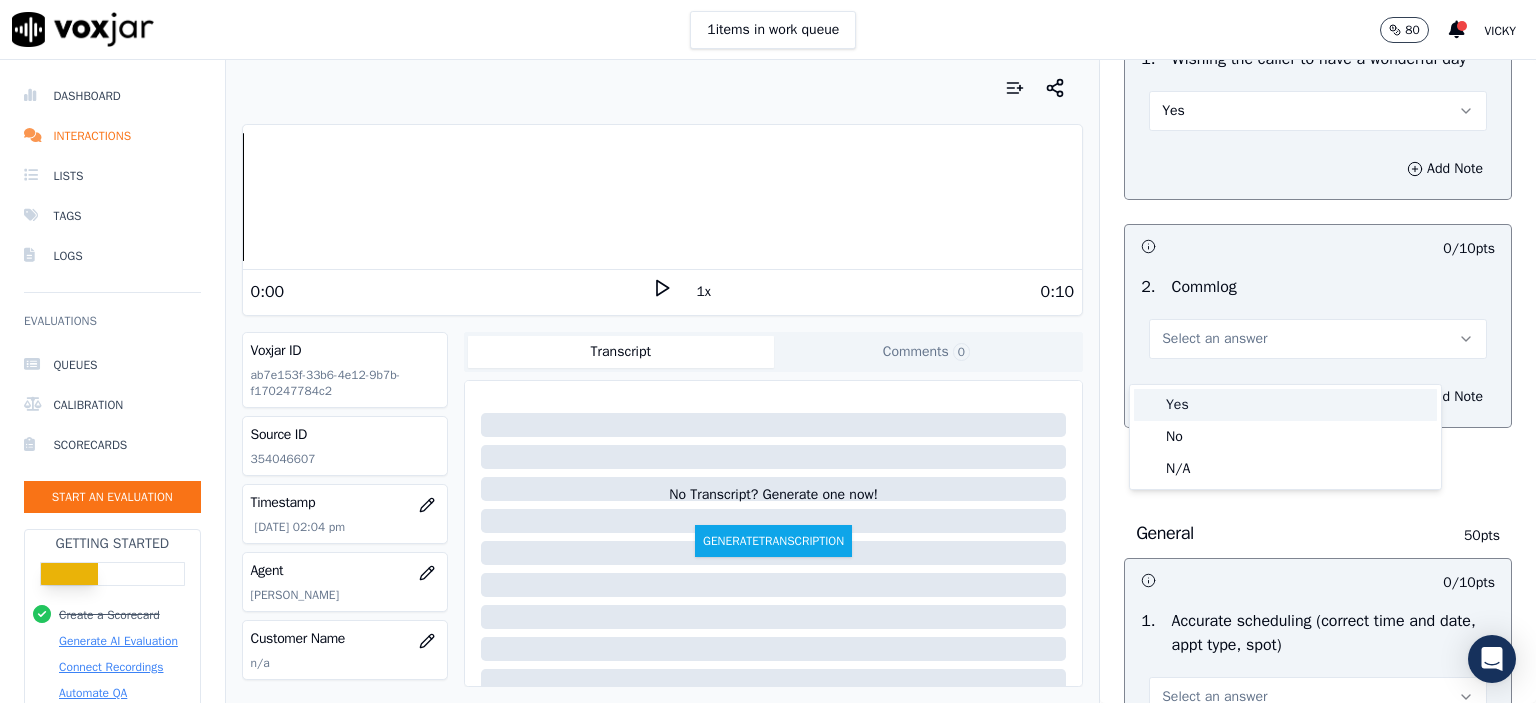 click on "Yes" at bounding box center (1285, 405) 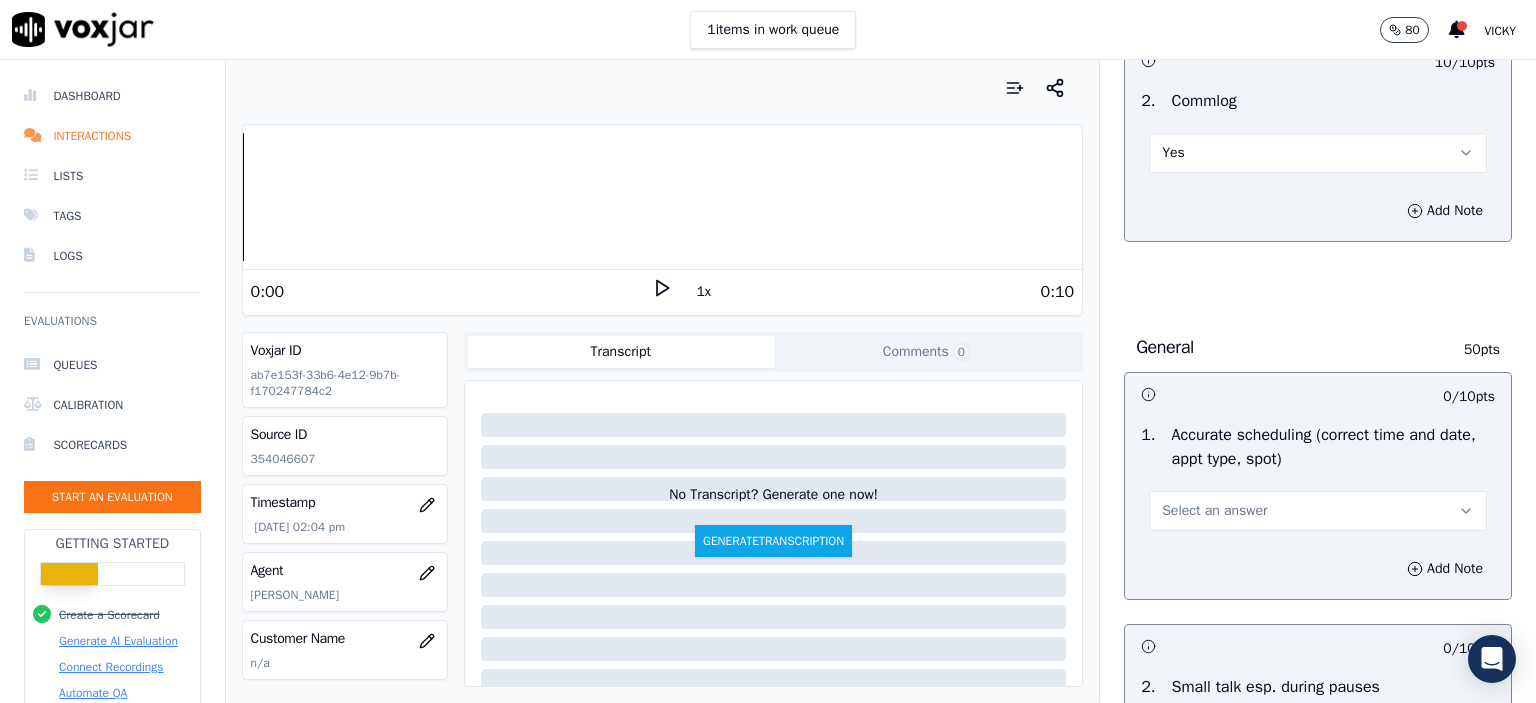 scroll, scrollTop: 1800, scrollLeft: 0, axis: vertical 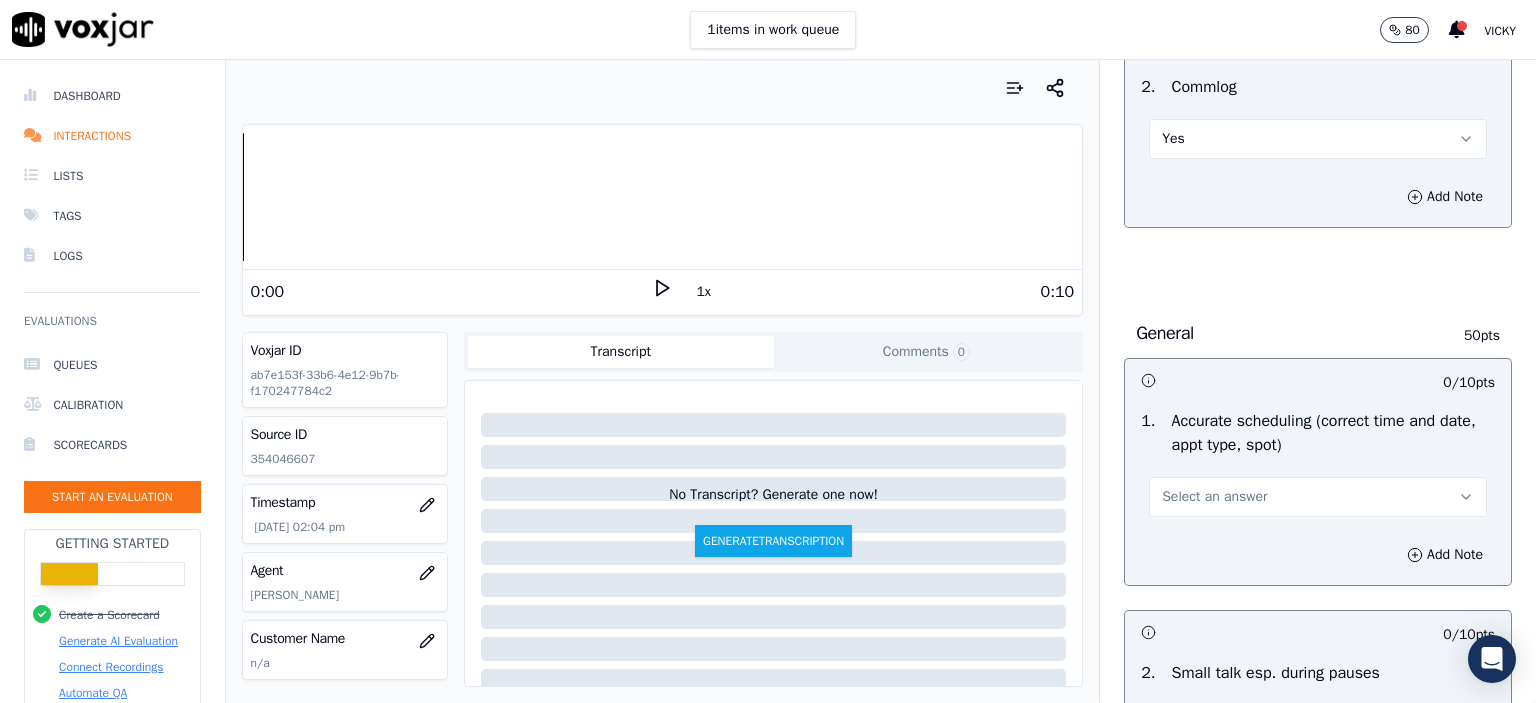 click on "Select an answer" at bounding box center (1318, 497) 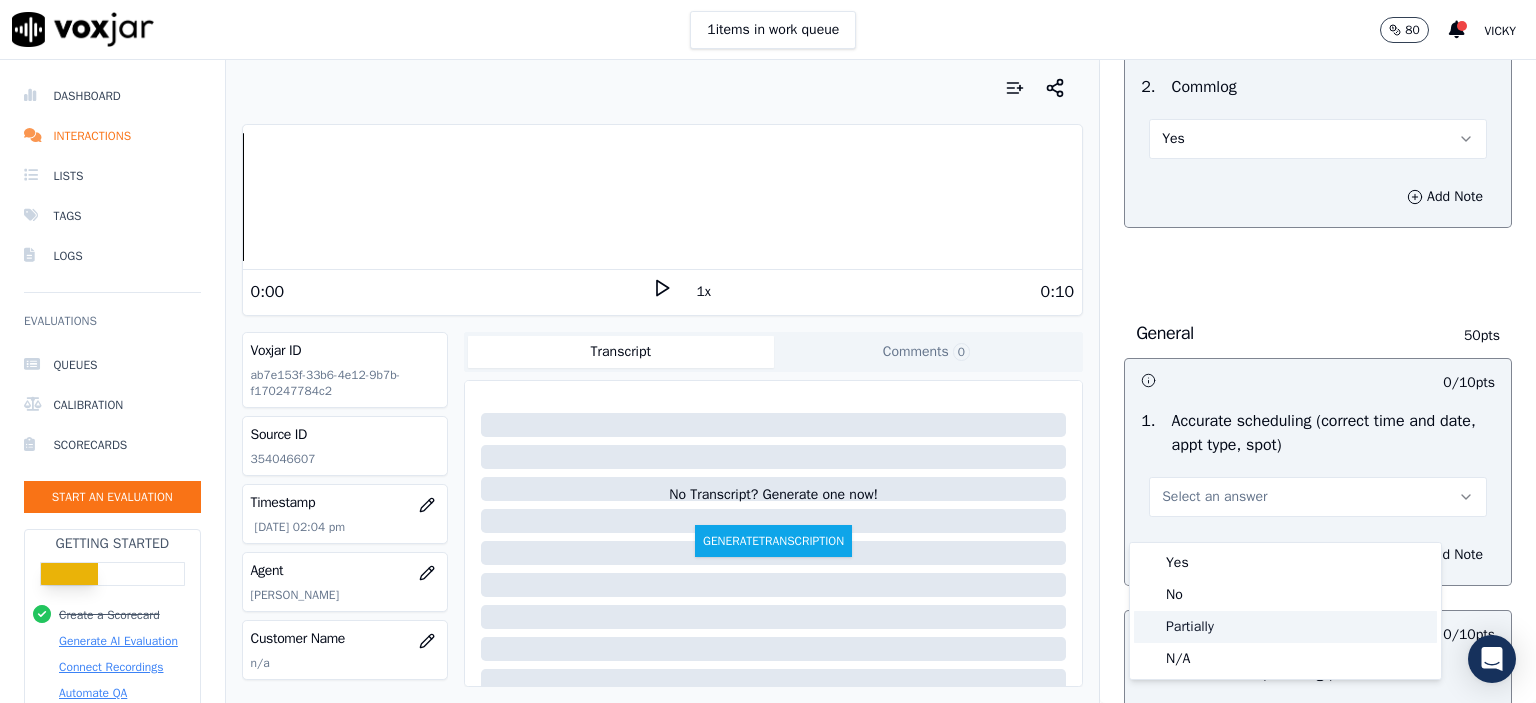 click on "Partially" 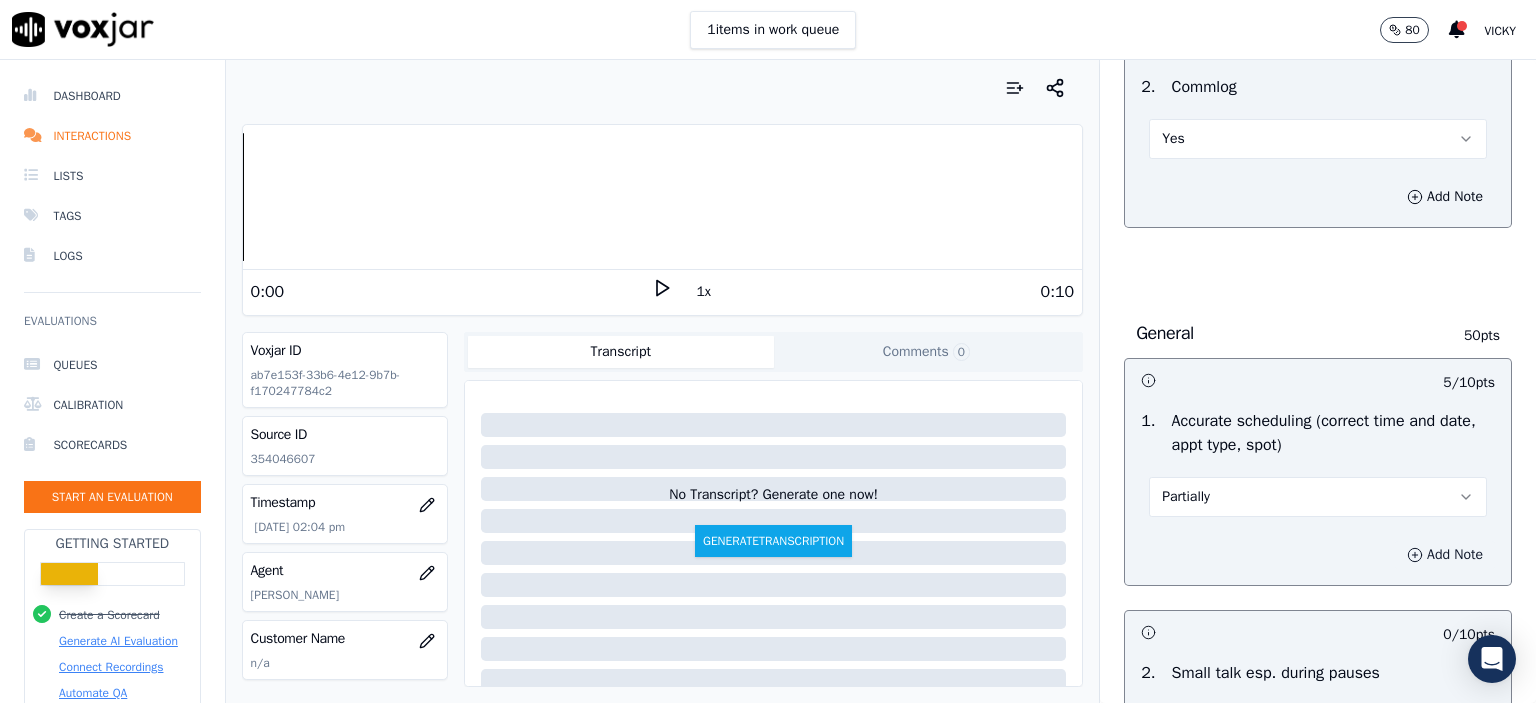 click on "Add Note" at bounding box center (1445, 555) 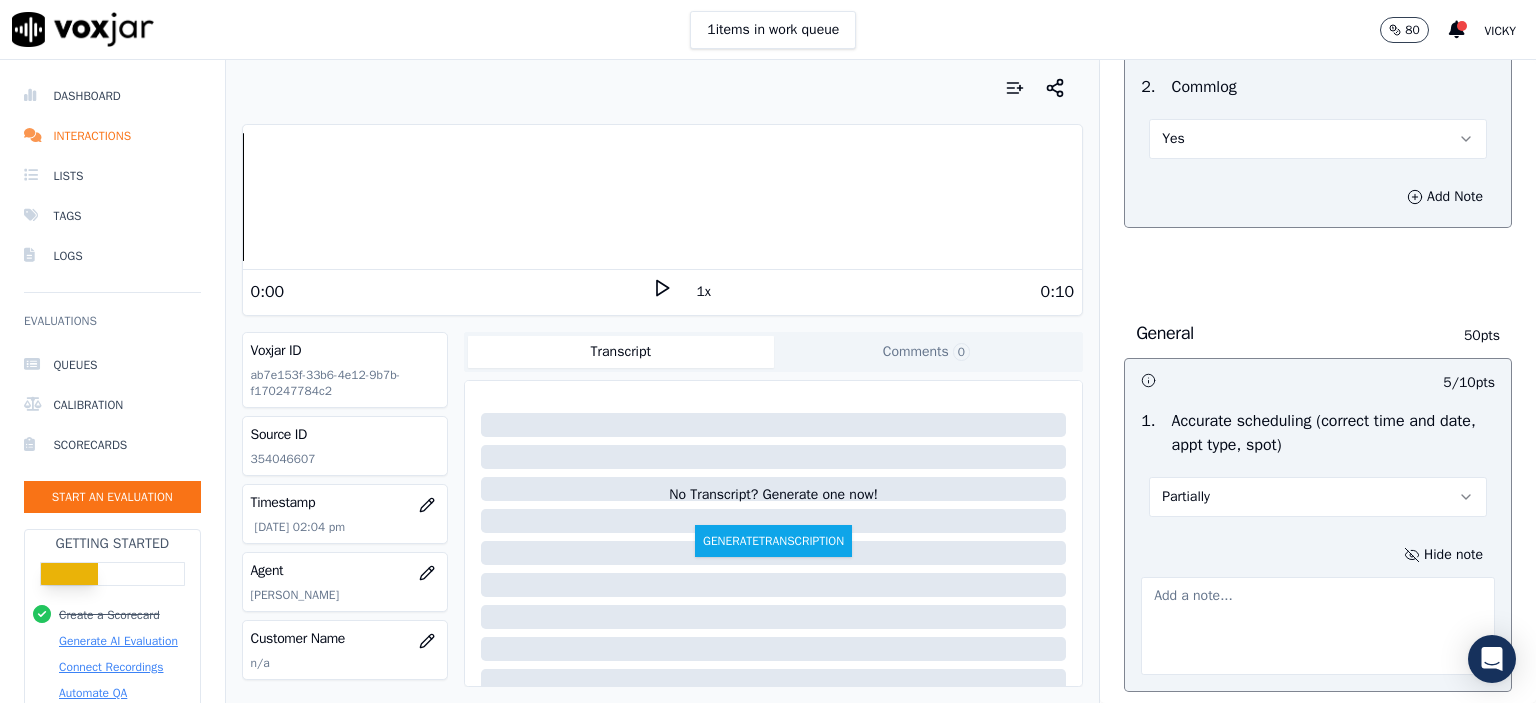drag, startPoint x: 1334, startPoint y: 615, endPoint x: 1347, endPoint y: 611, distance: 13.601471 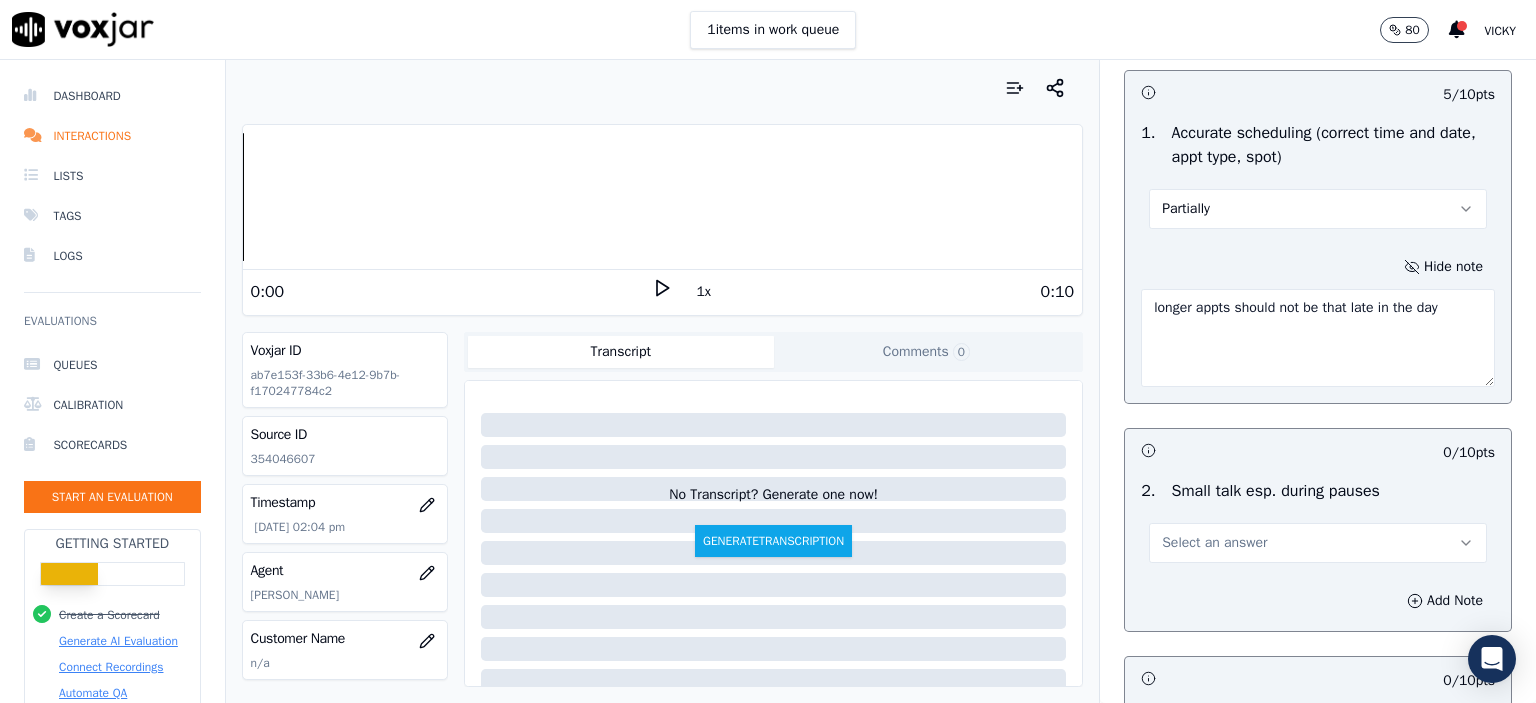 scroll, scrollTop: 2100, scrollLeft: 0, axis: vertical 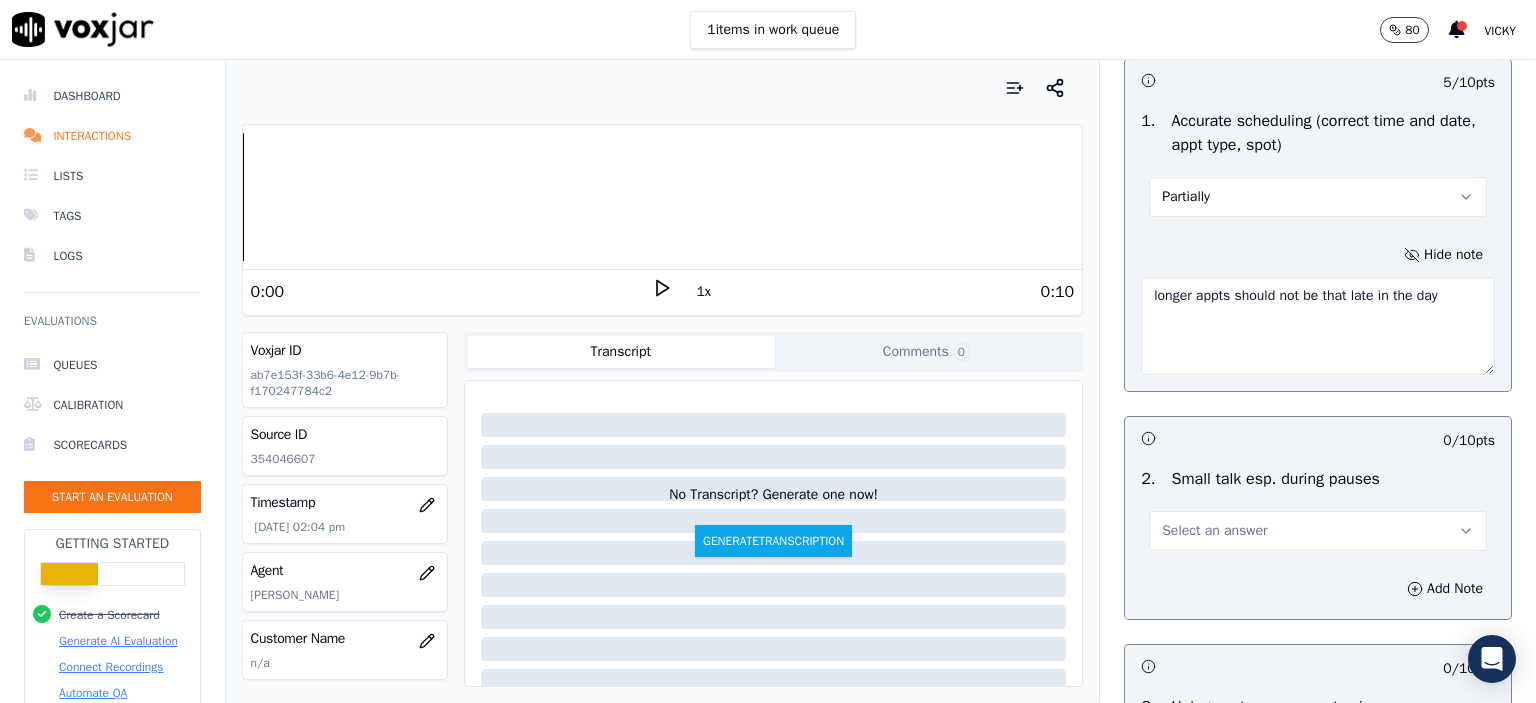 type on "longer appts should not be that late in the day" 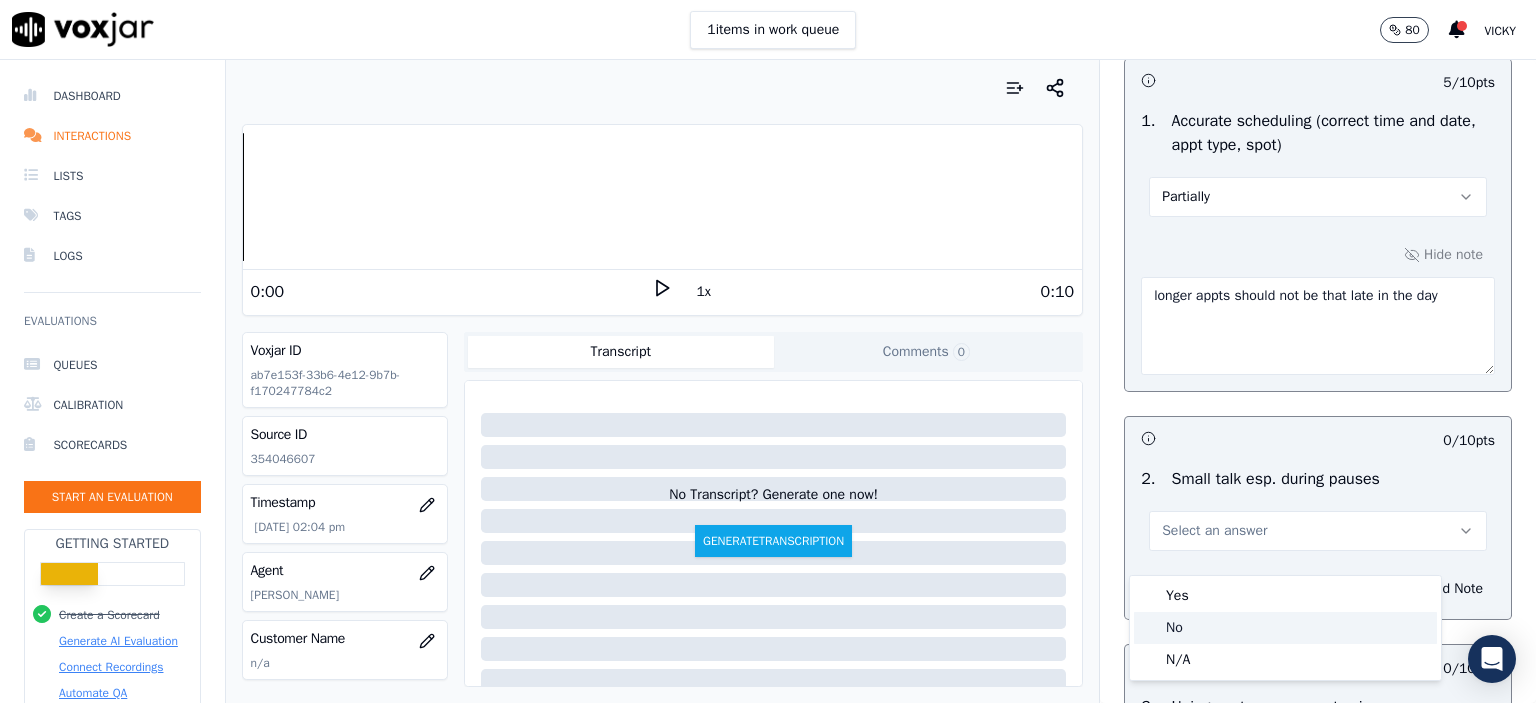 click on "No" 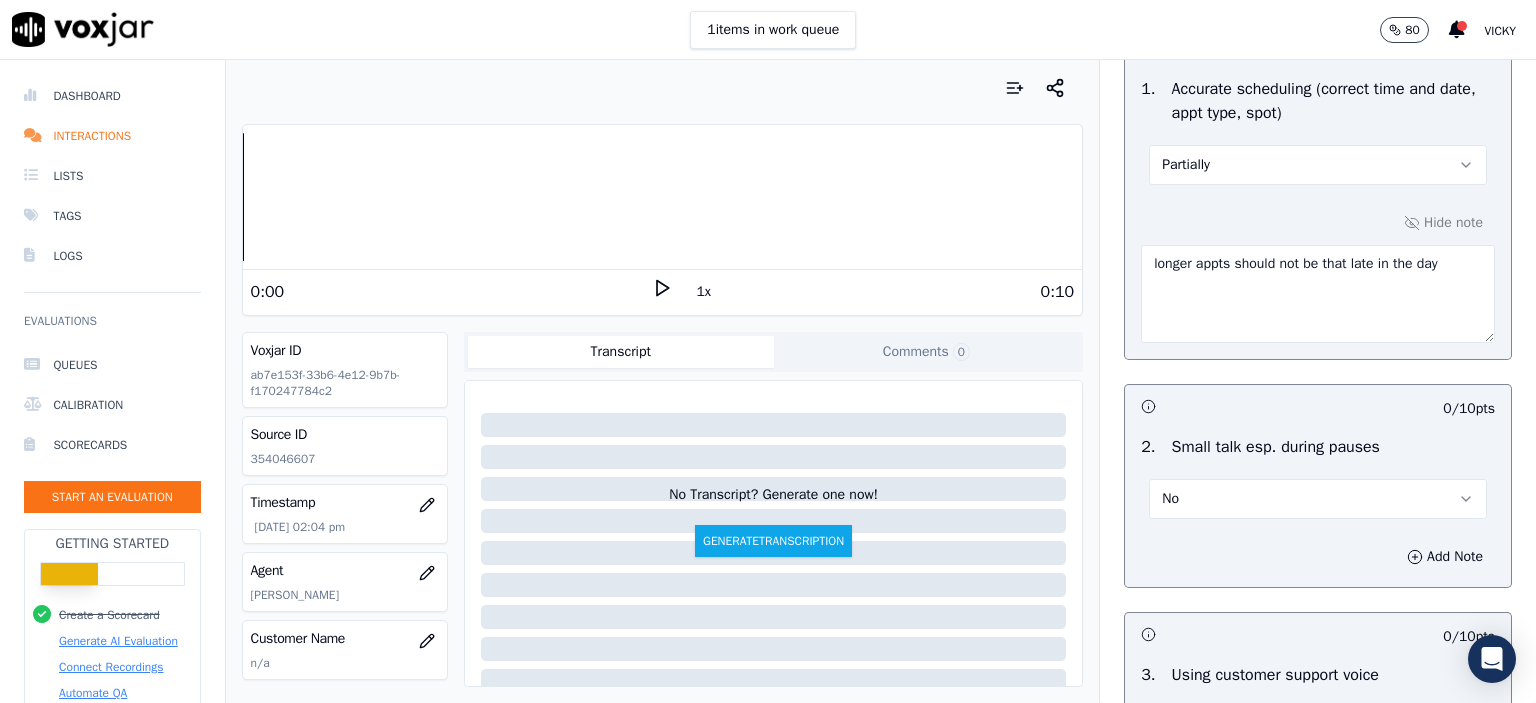 scroll, scrollTop: 2300, scrollLeft: 0, axis: vertical 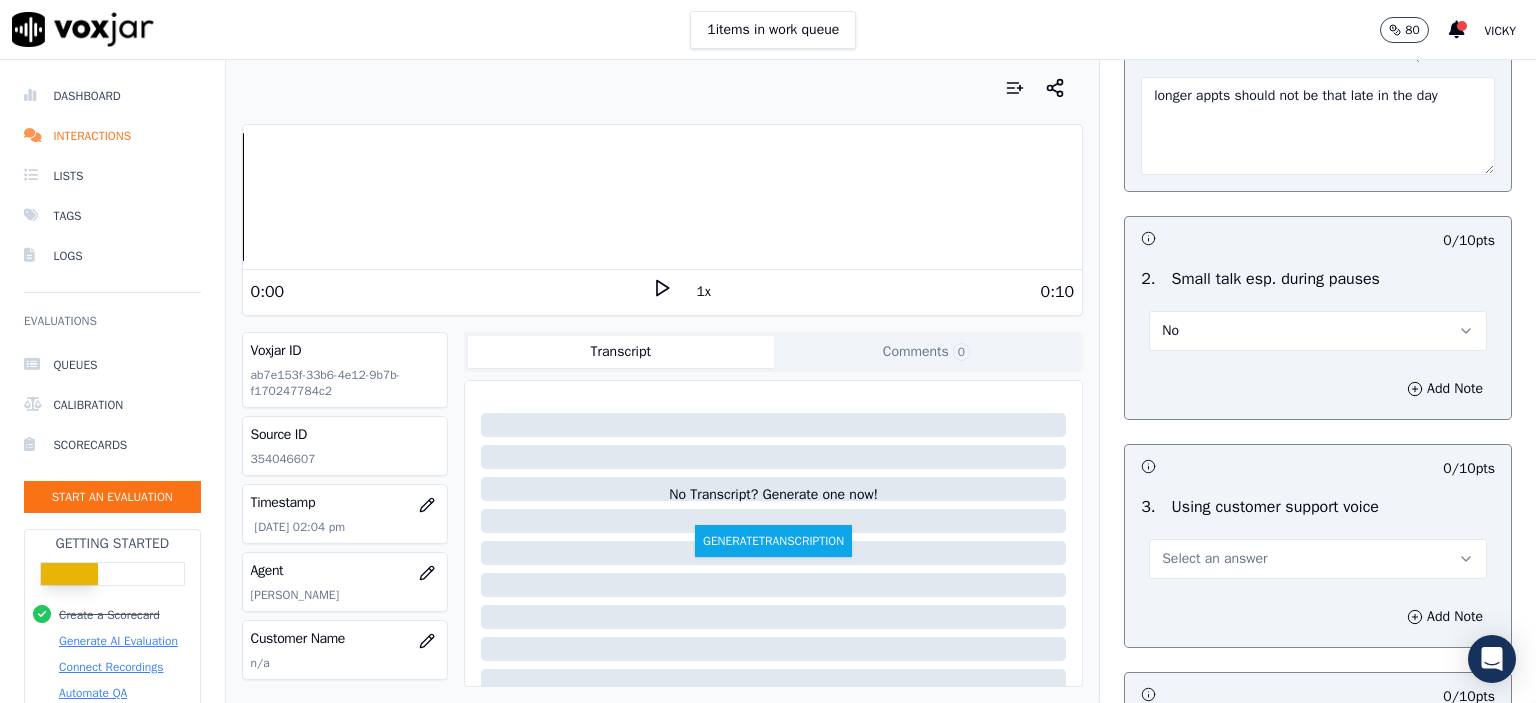 click on "Select an answer" at bounding box center (1318, 559) 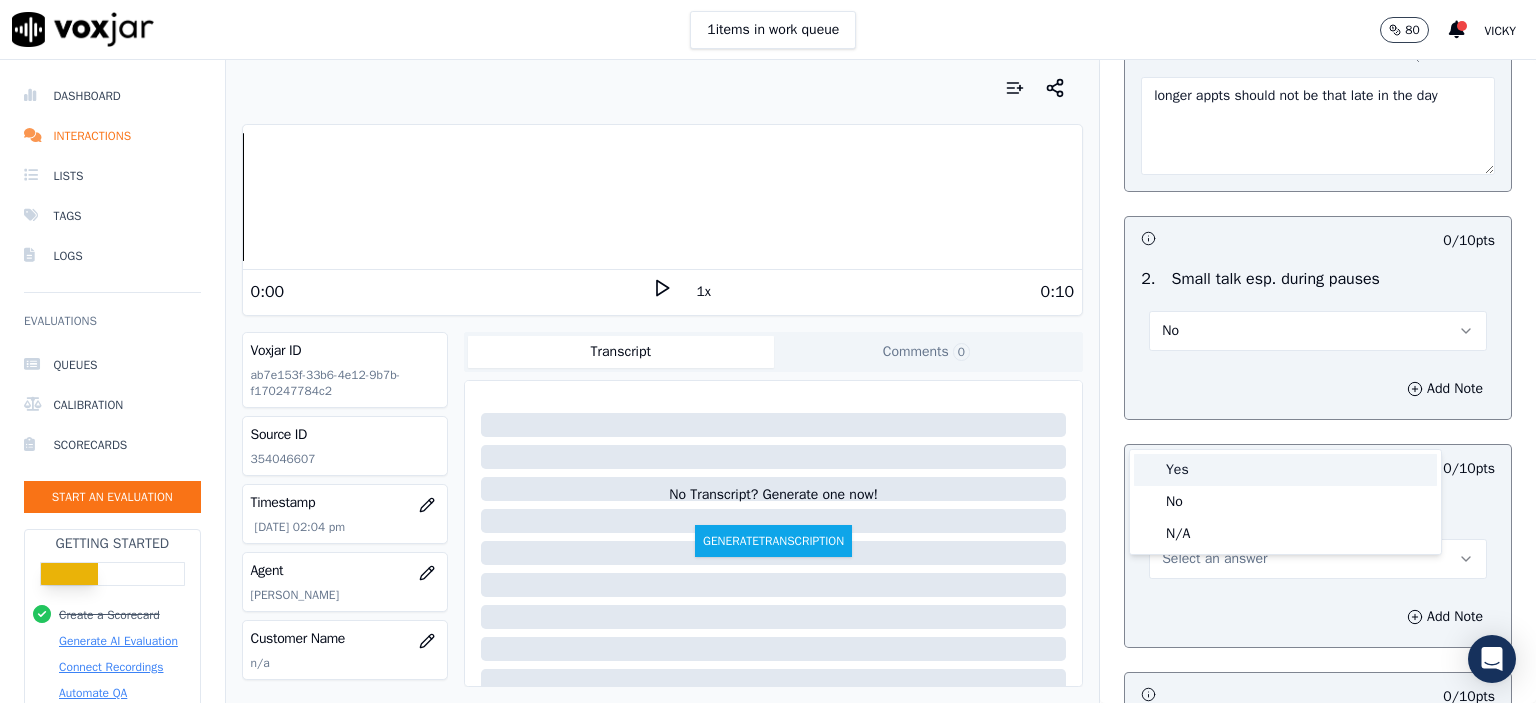 click on "Yes" at bounding box center (1285, 470) 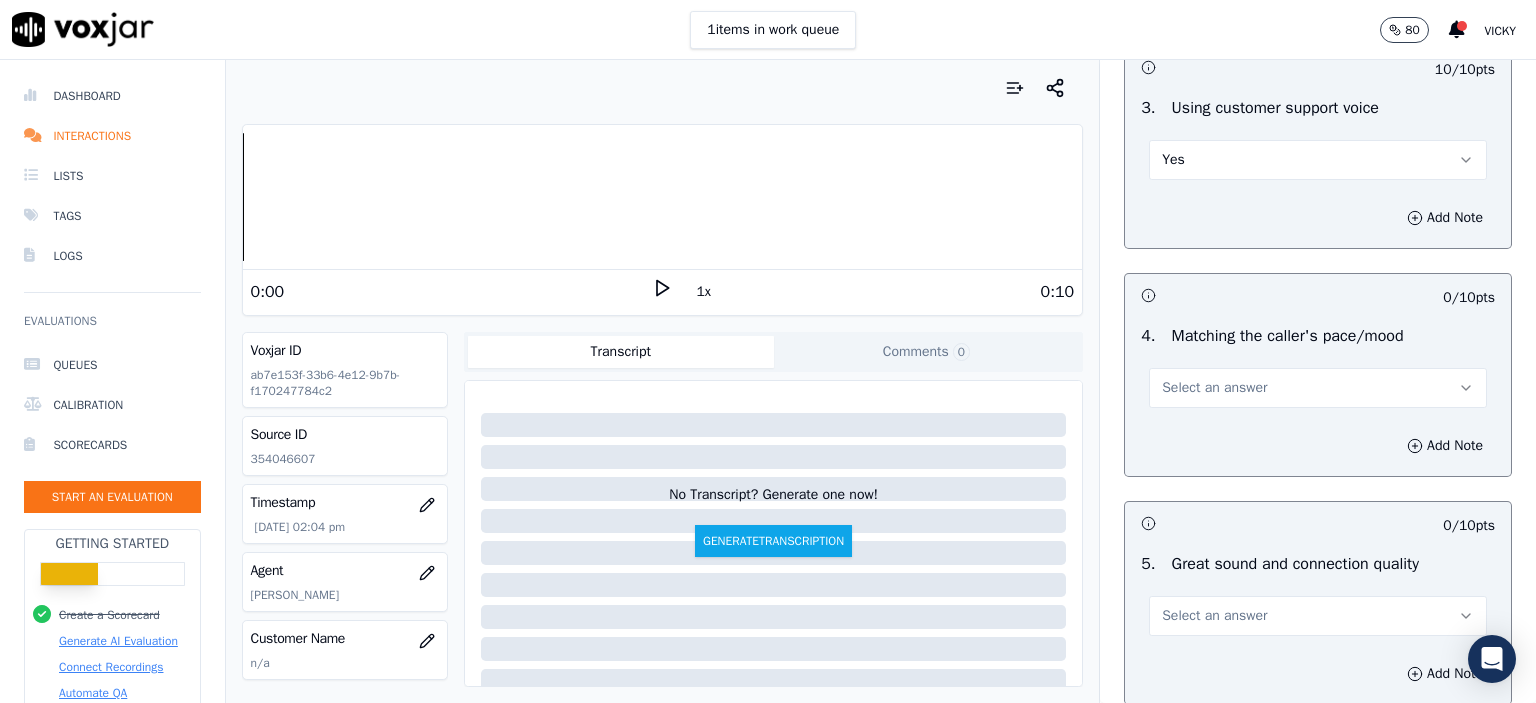 scroll, scrollTop: 2700, scrollLeft: 0, axis: vertical 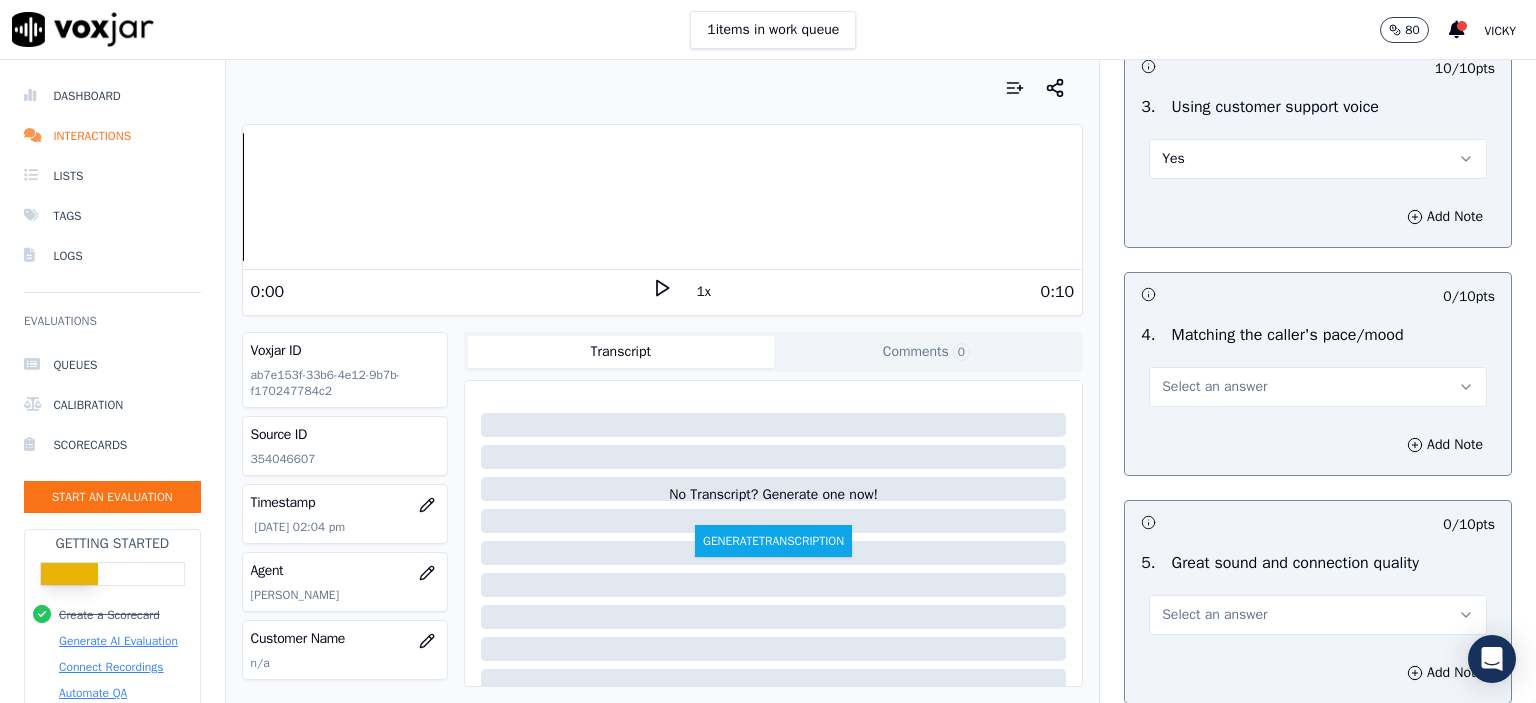 click on "Select an answer" at bounding box center (1318, 387) 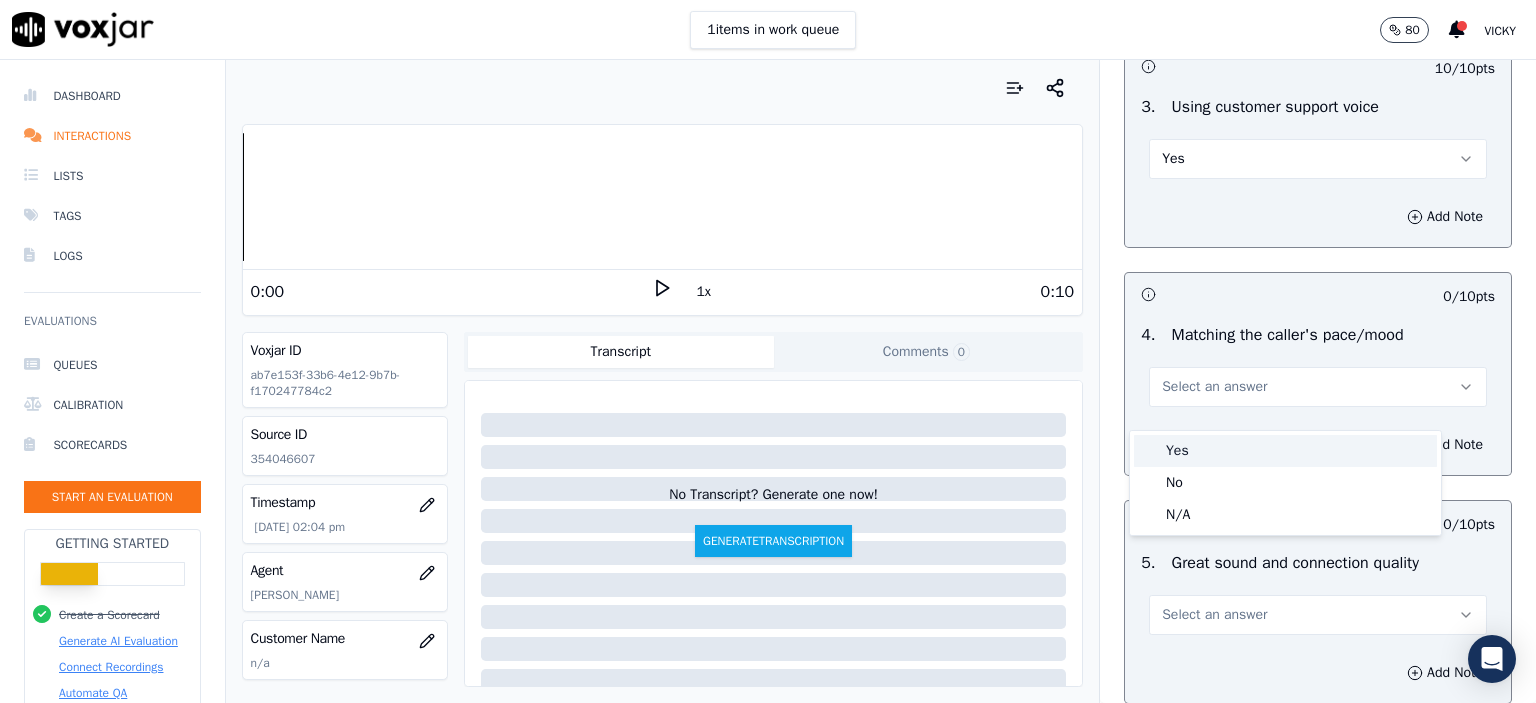 click on "Yes" at bounding box center [1285, 451] 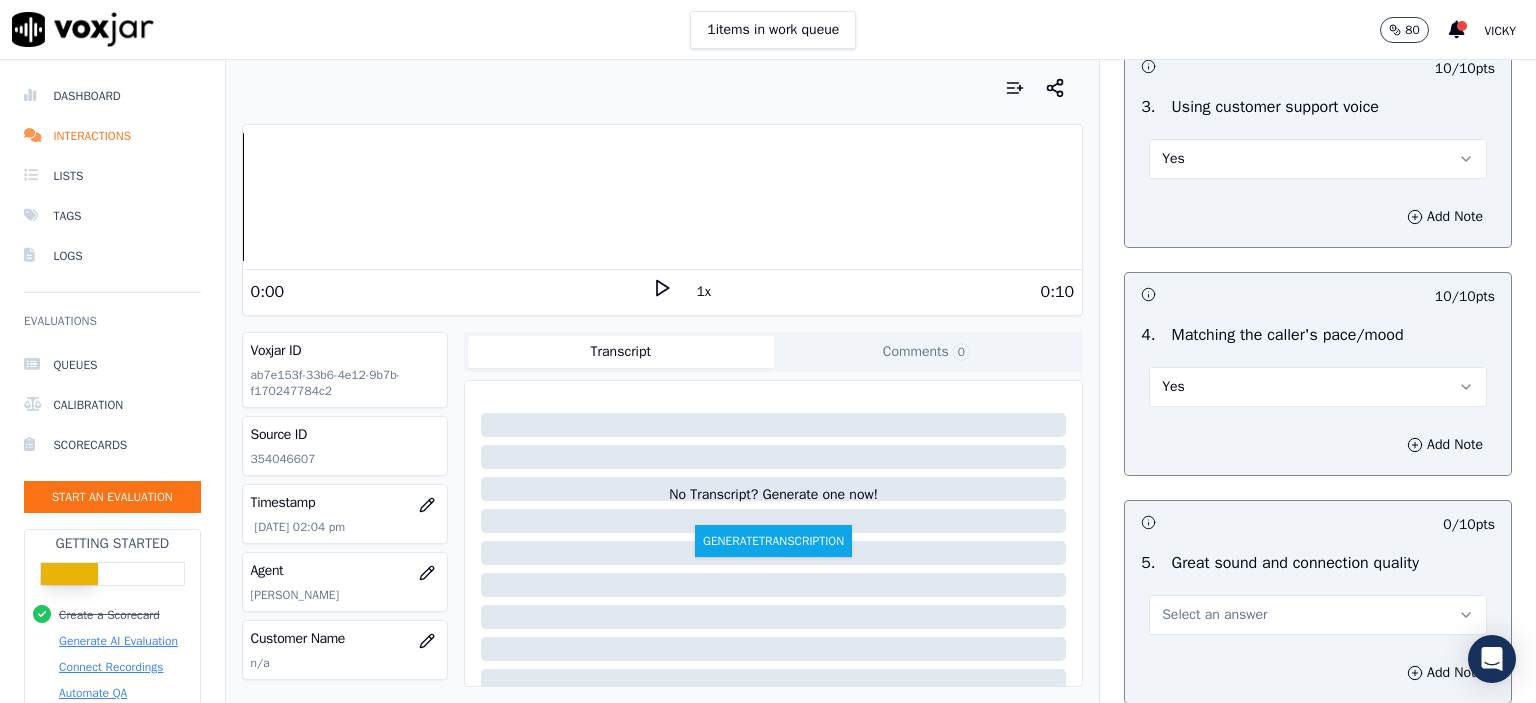 click on "Select an answer" at bounding box center (1318, 615) 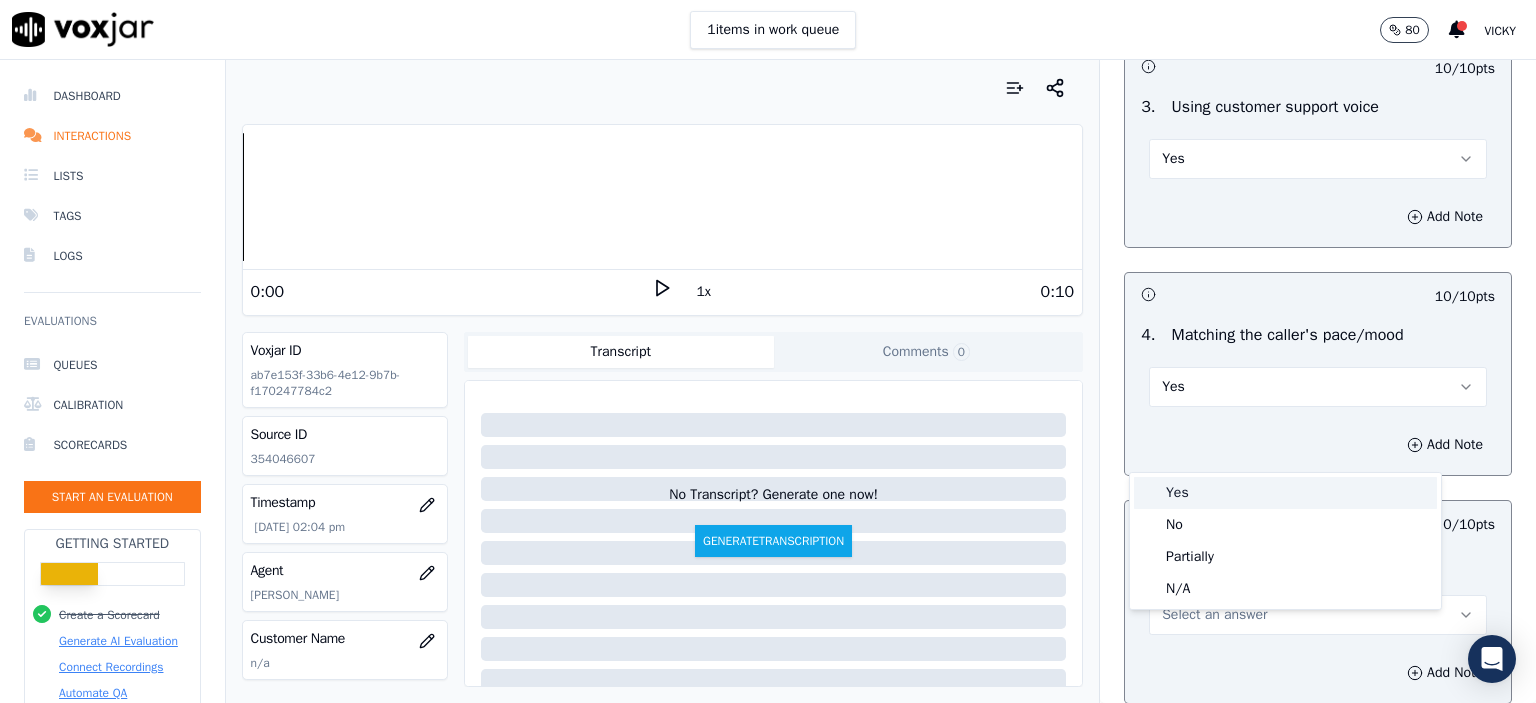 click on "Yes" at bounding box center (1285, 493) 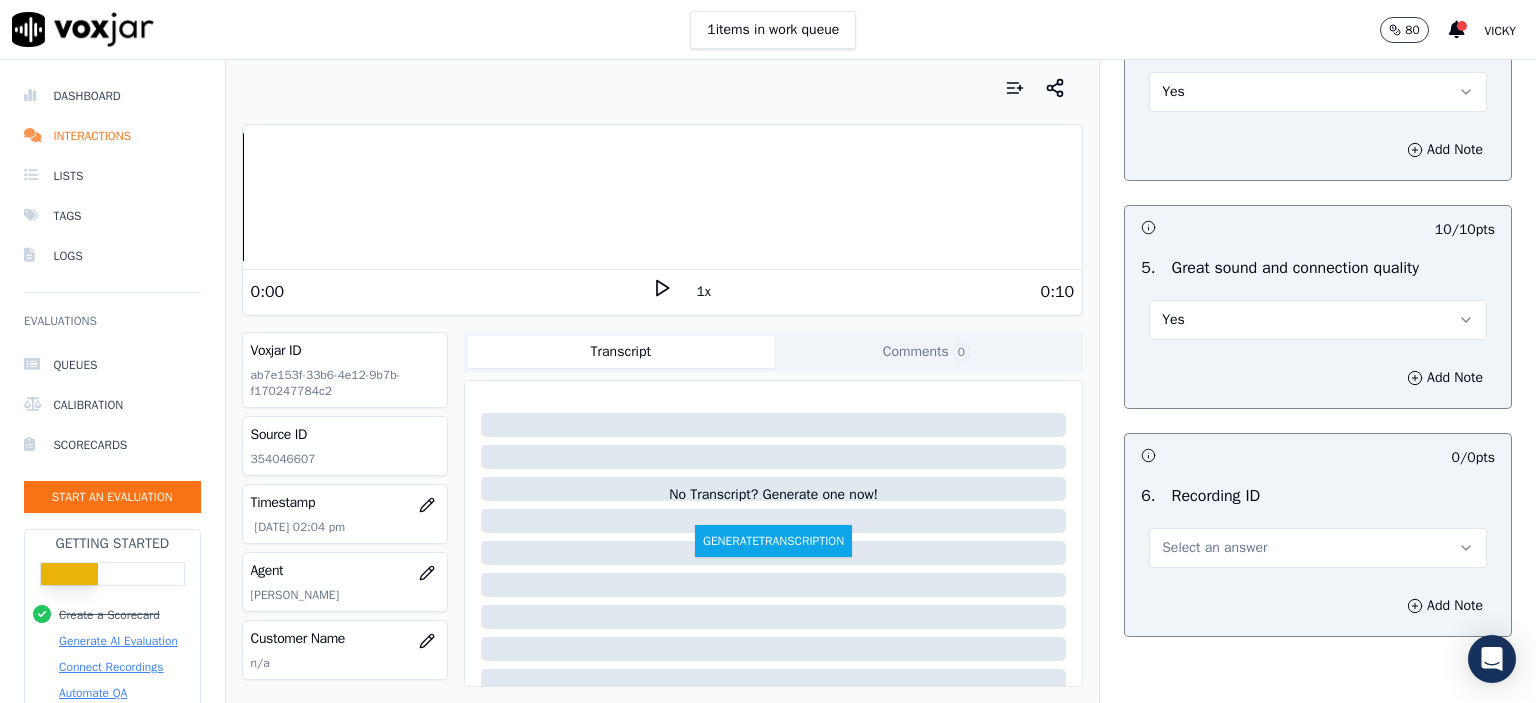 scroll, scrollTop: 3000, scrollLeft: 0, axis: vertical 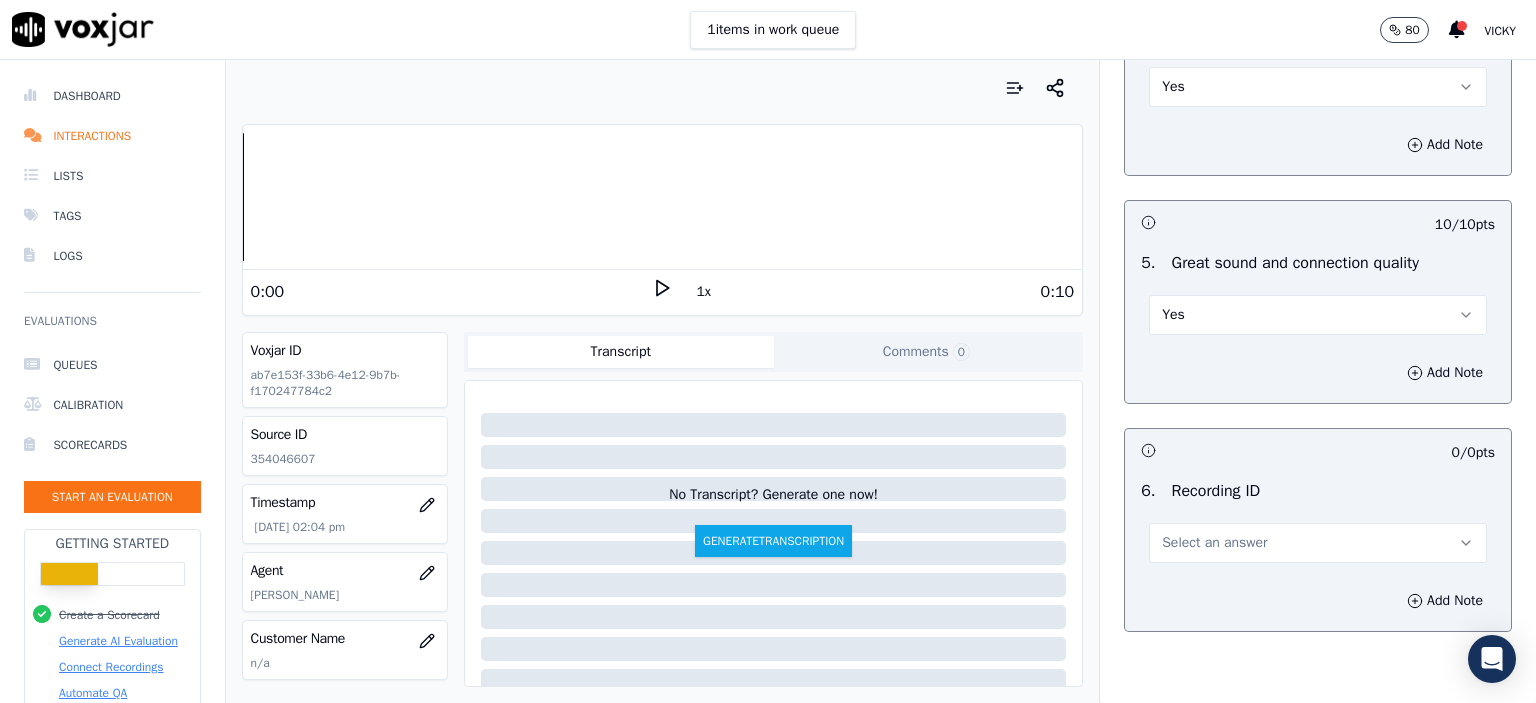 drag, startPoint x: 1248, startPoint y: 543, endPoint x: 1250, endPoint y: 560, distance: 17.117243 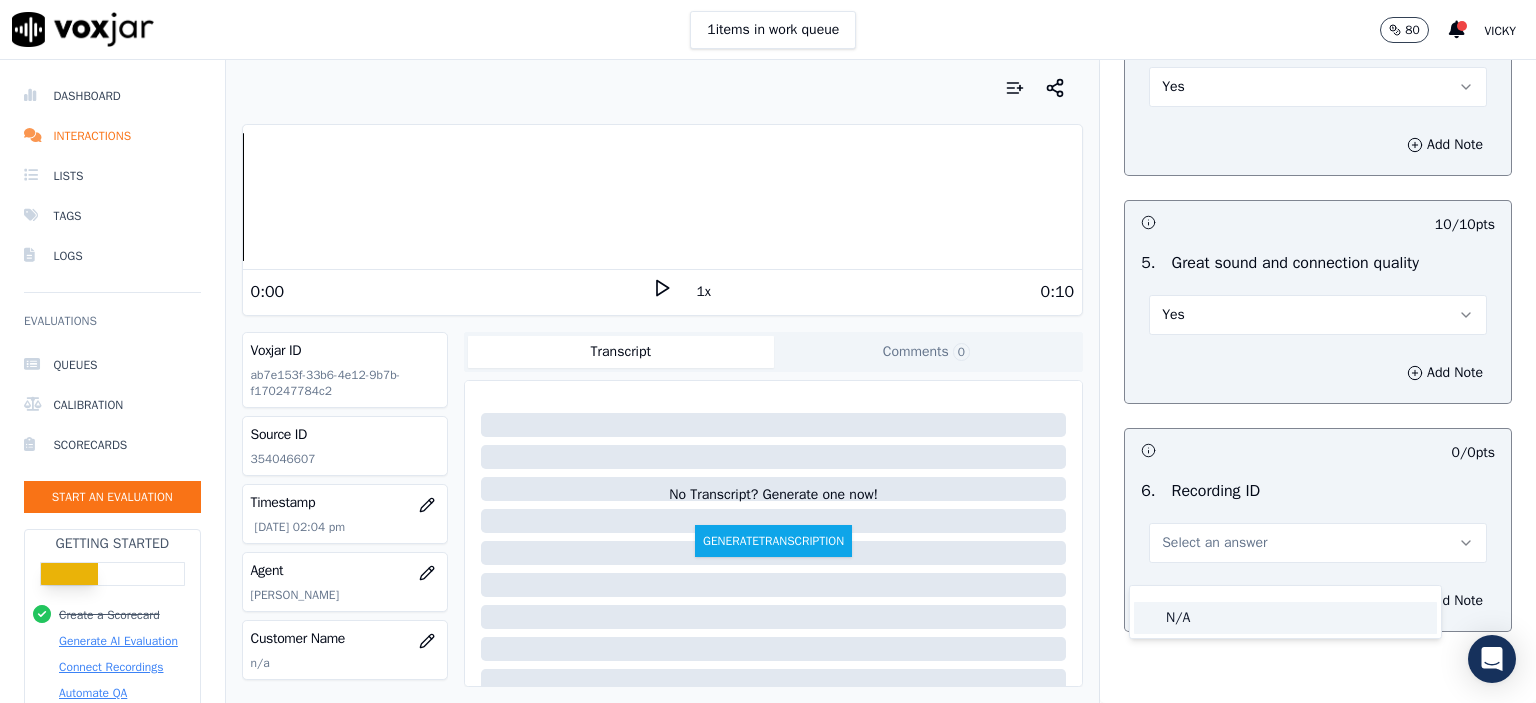 click on "N/A" 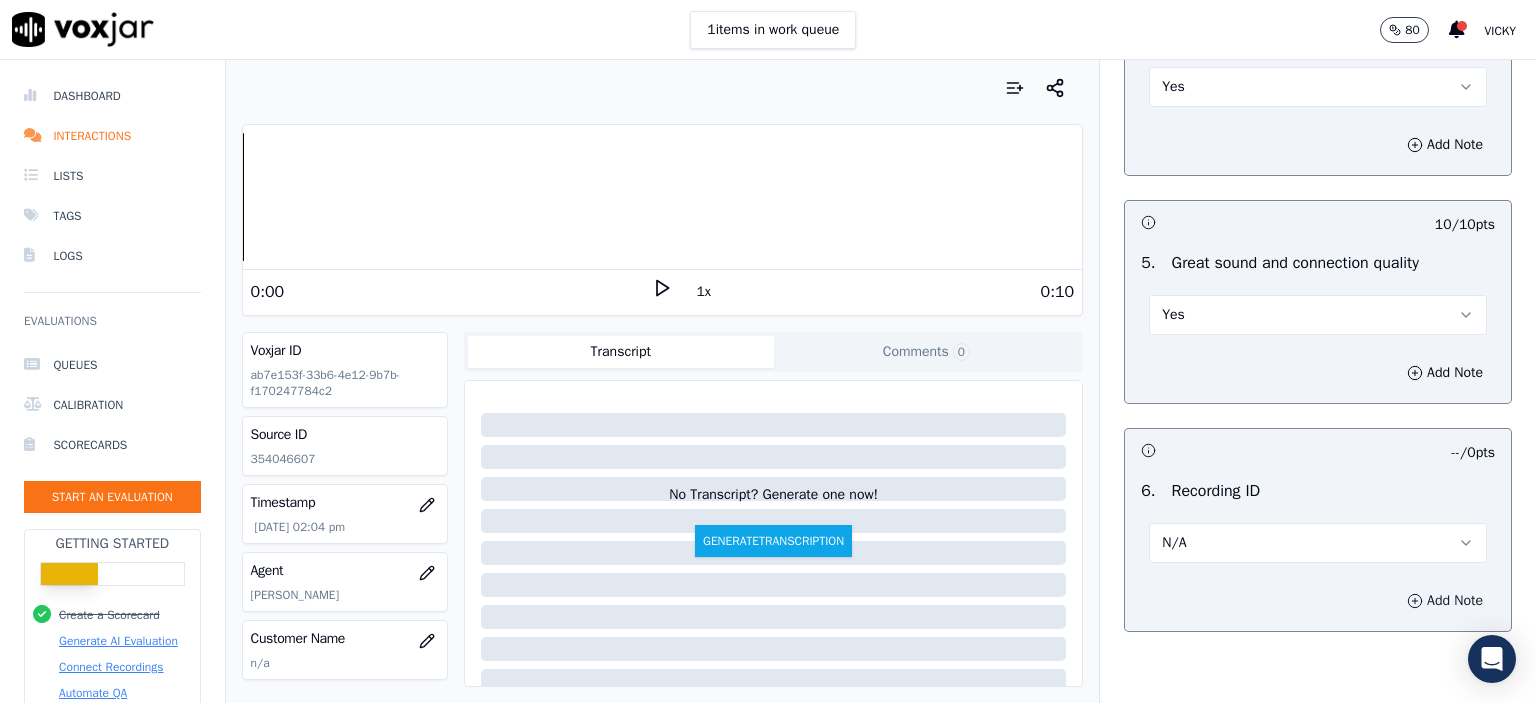 click on "Add Note" at bounding box center [1445, 601] 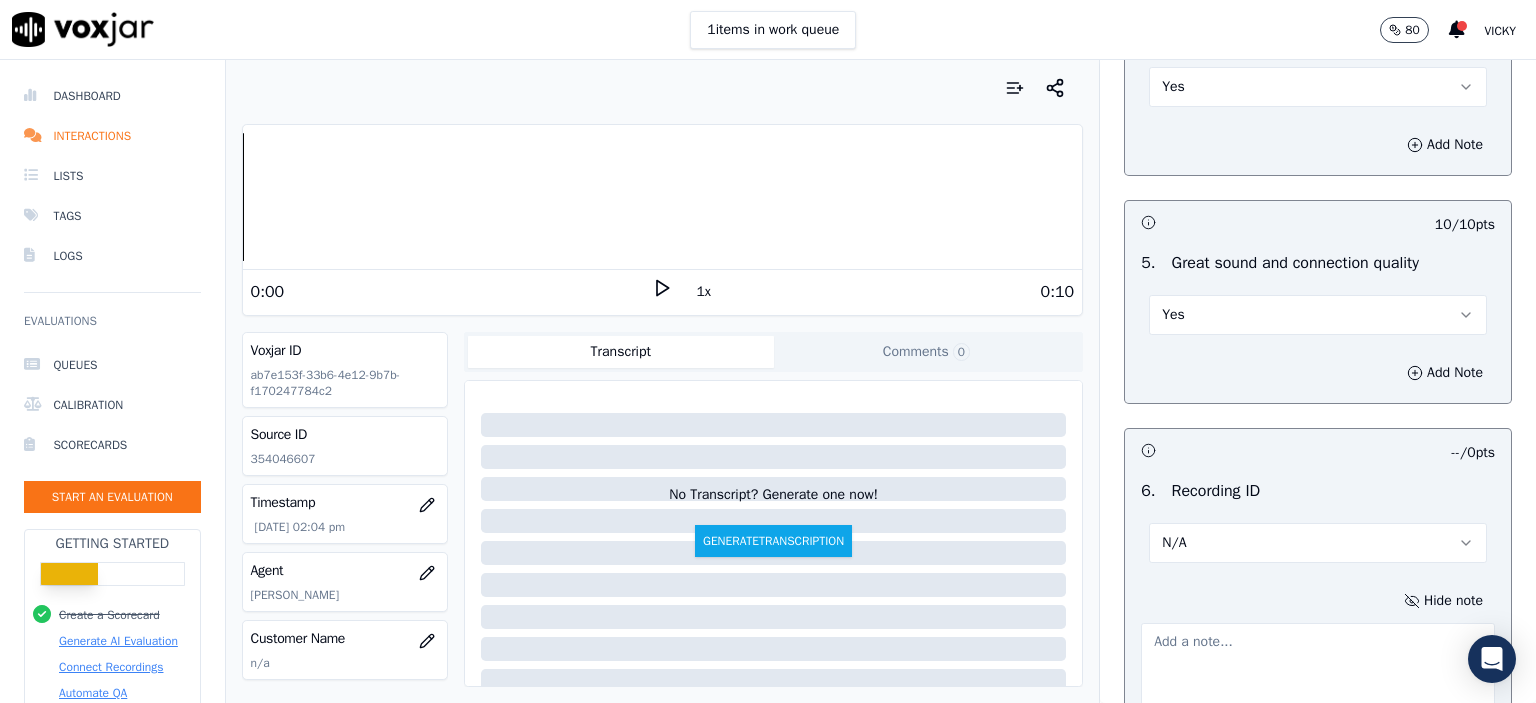 click on "354046607" 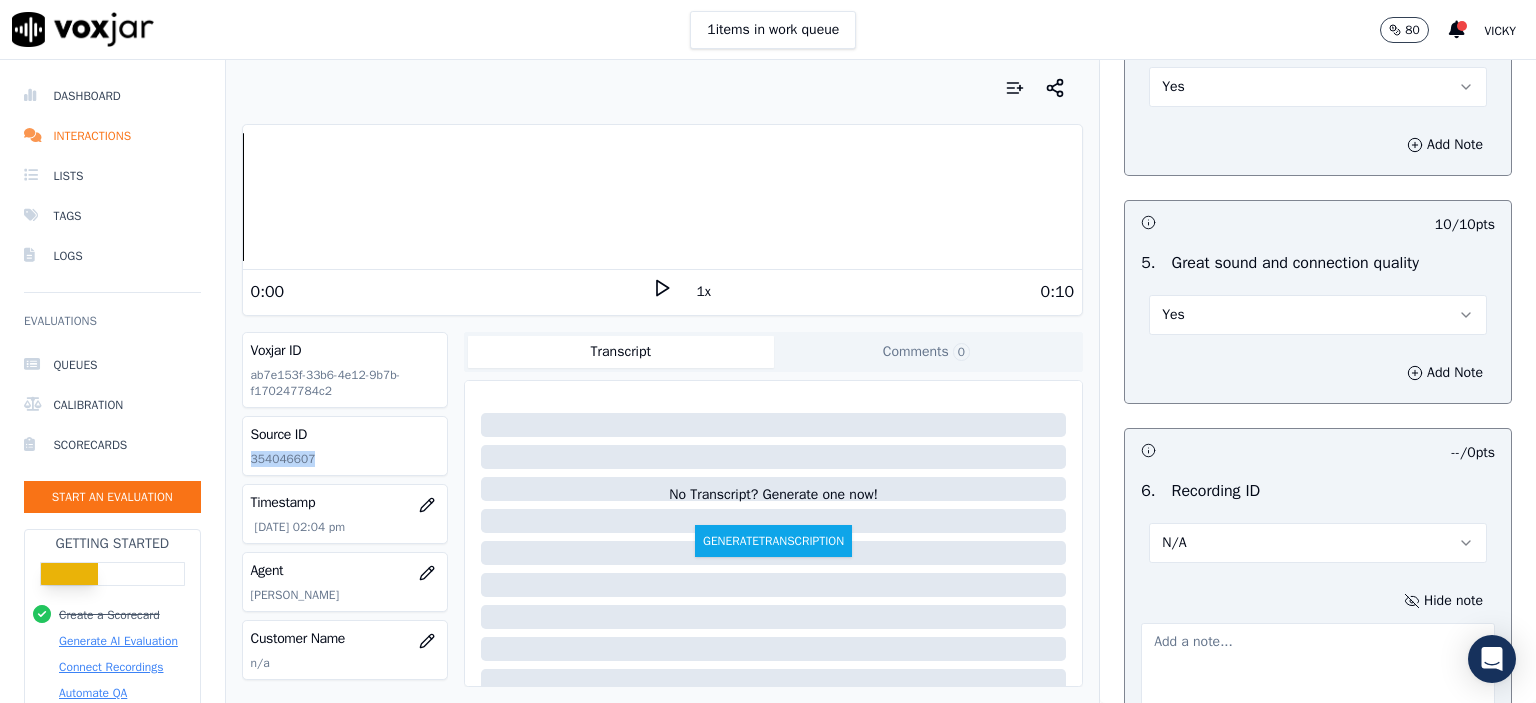 click on "354046607" 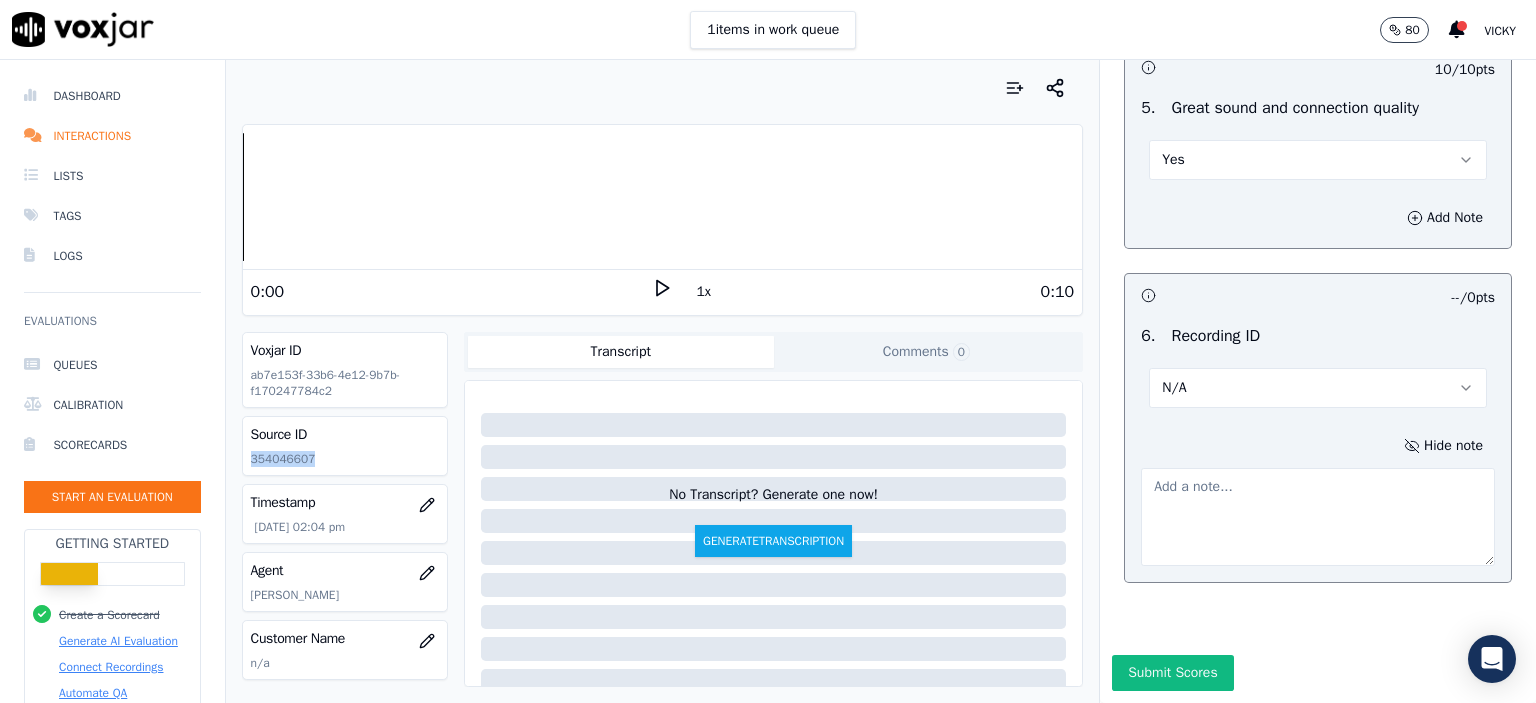 scroll, scrollTop: 3200, scrollLeft: 0, axis: vertical 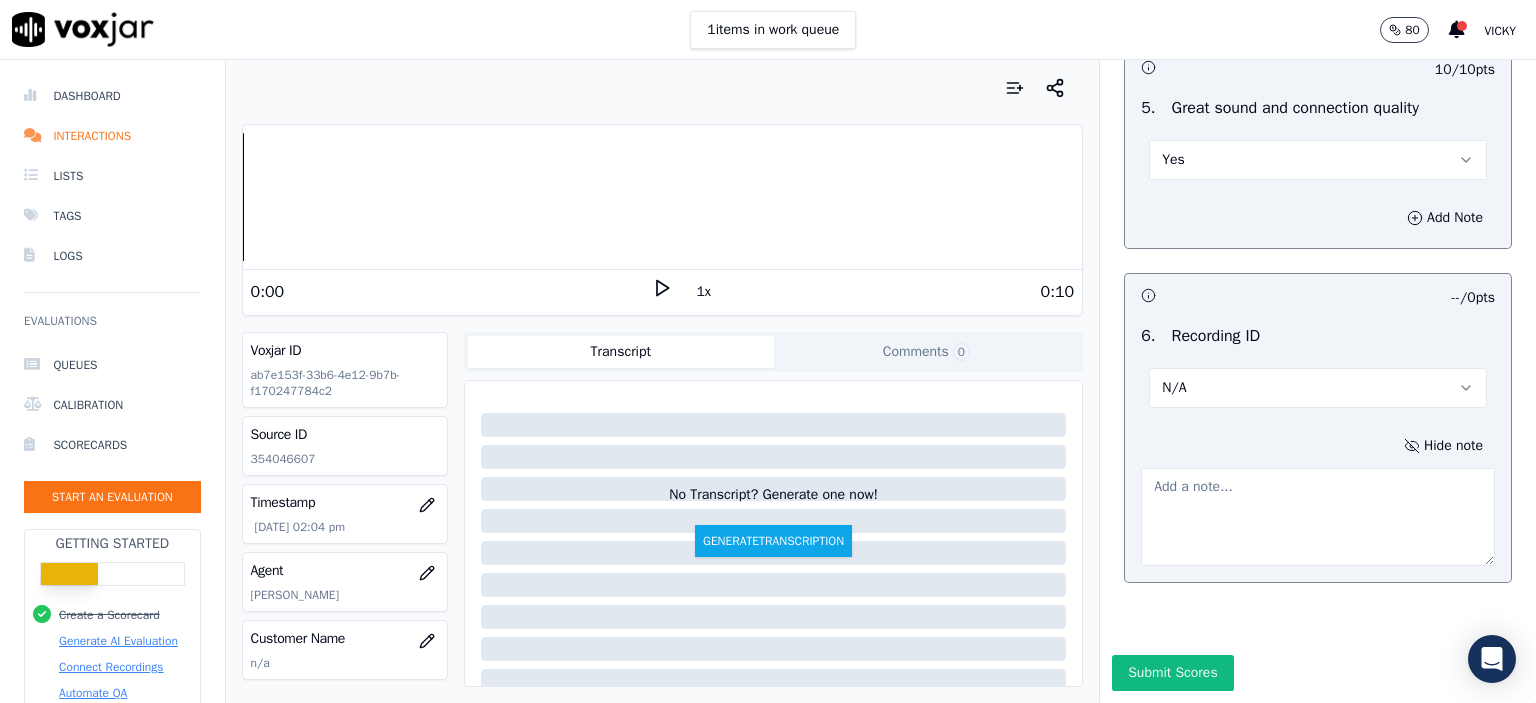 click at bounding box center [1318, 517] 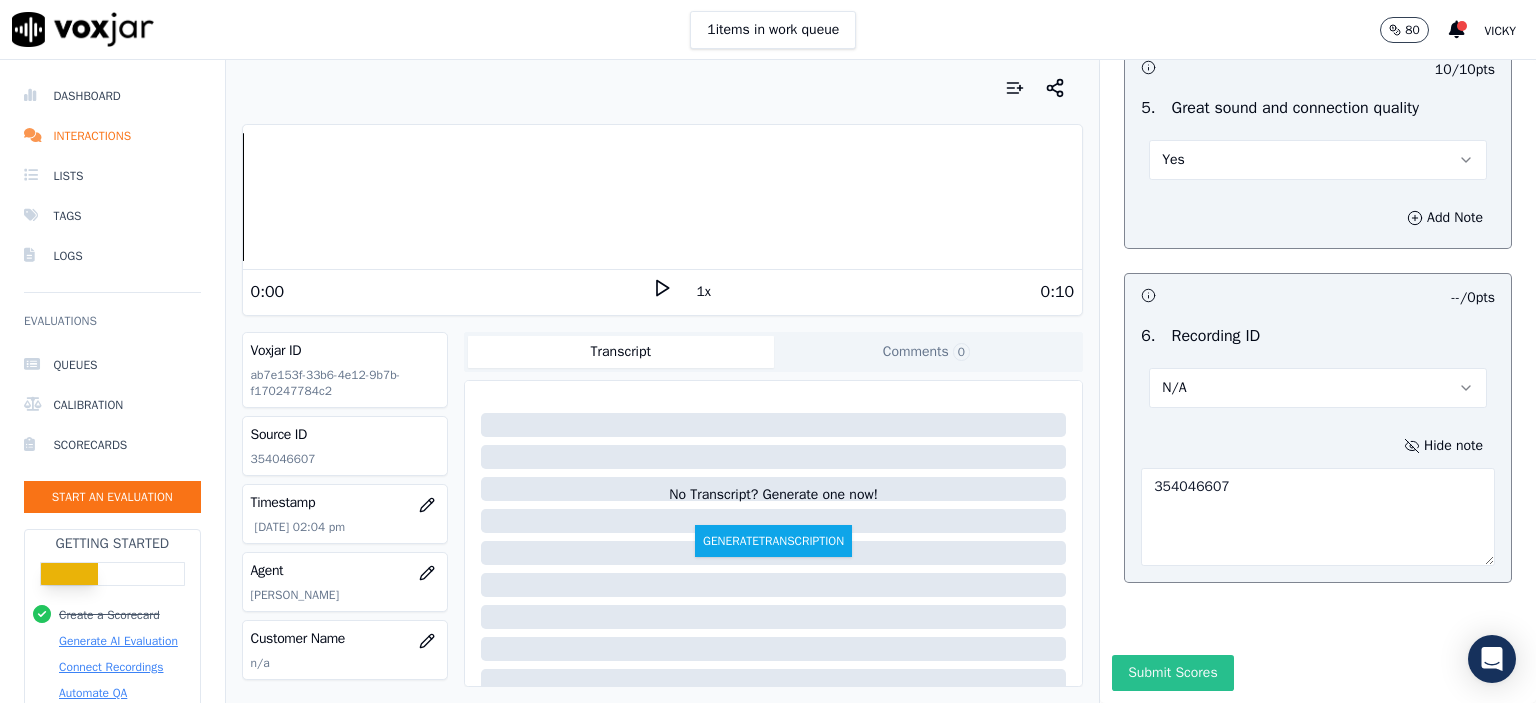 type on "354046607" 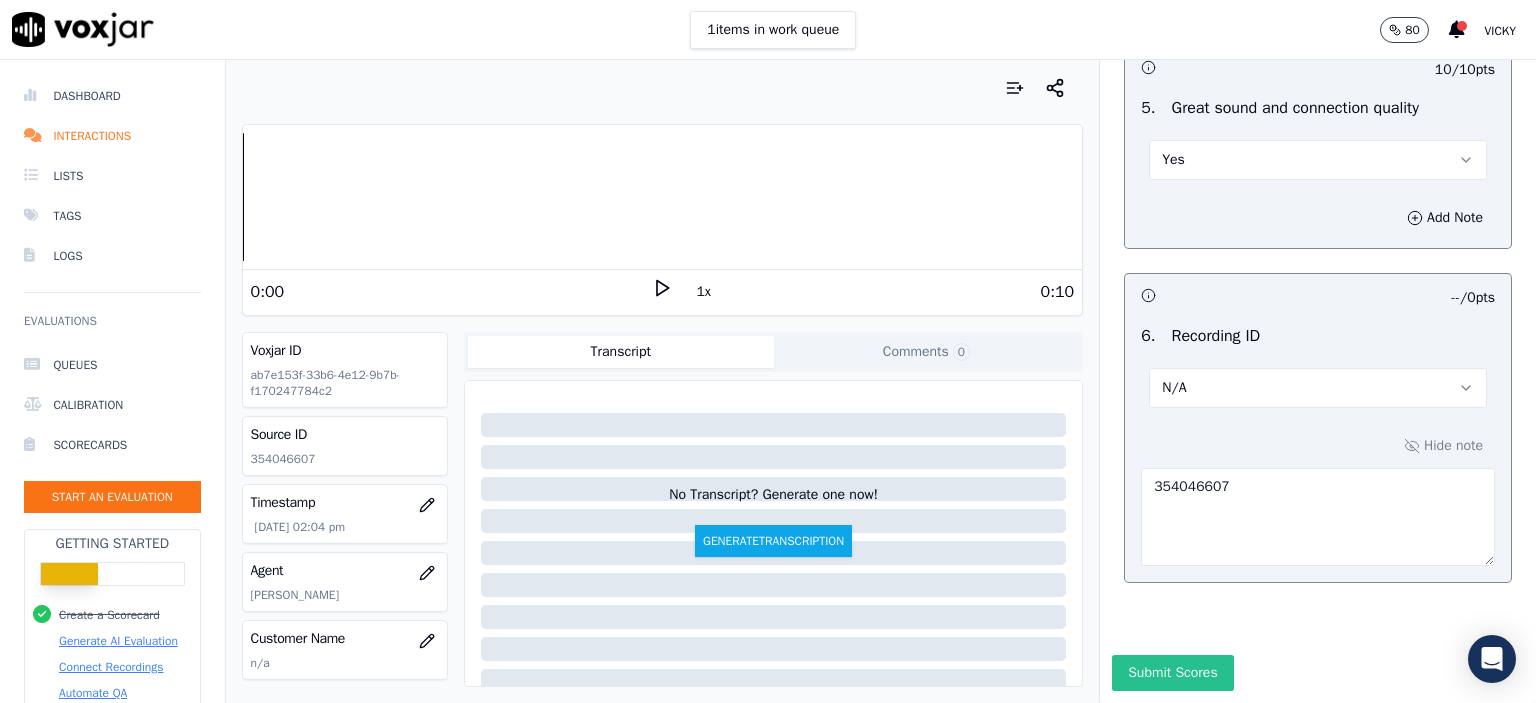 click on "Submit Scores" at bounding box center [1172, 673] 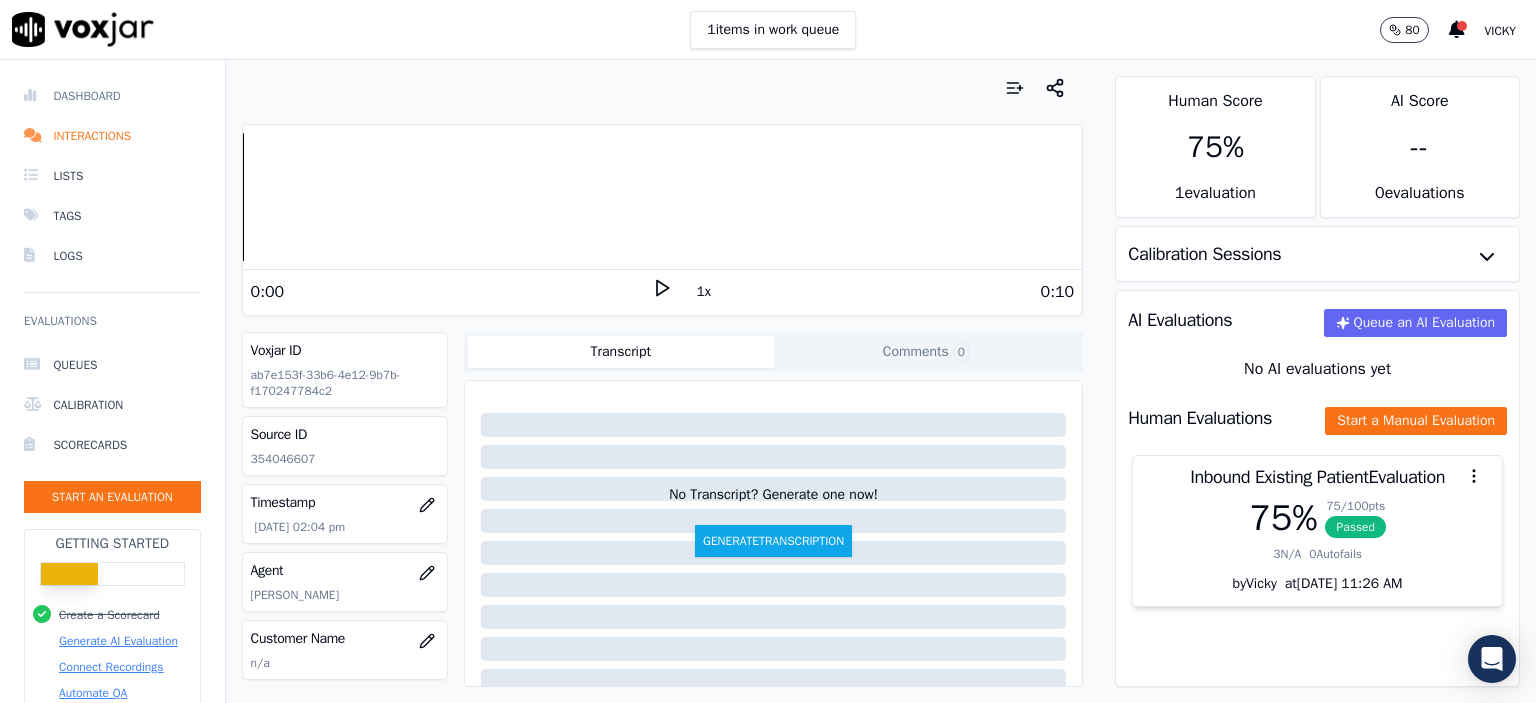 click on "Dashboard" at bounding box center [112, 96] 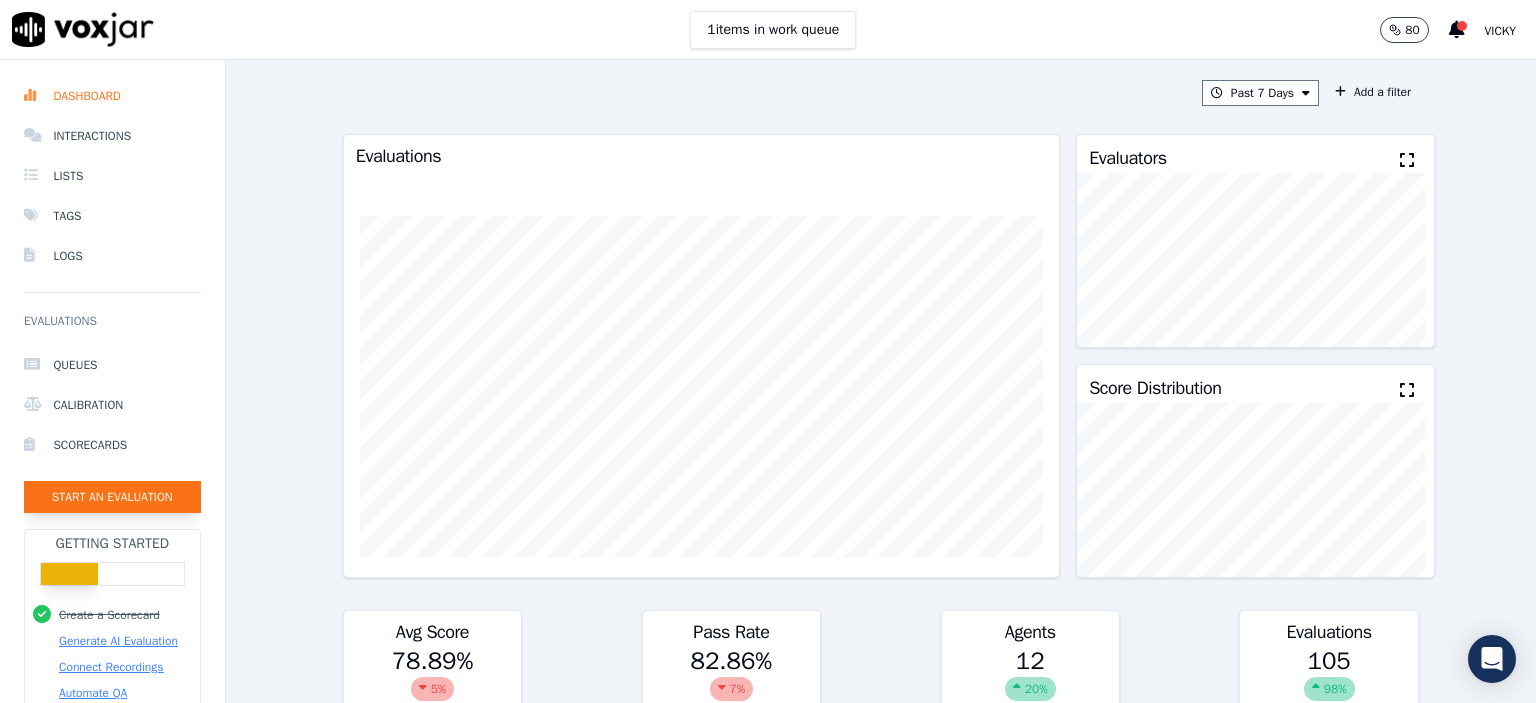 click on "Start an Evaluation" 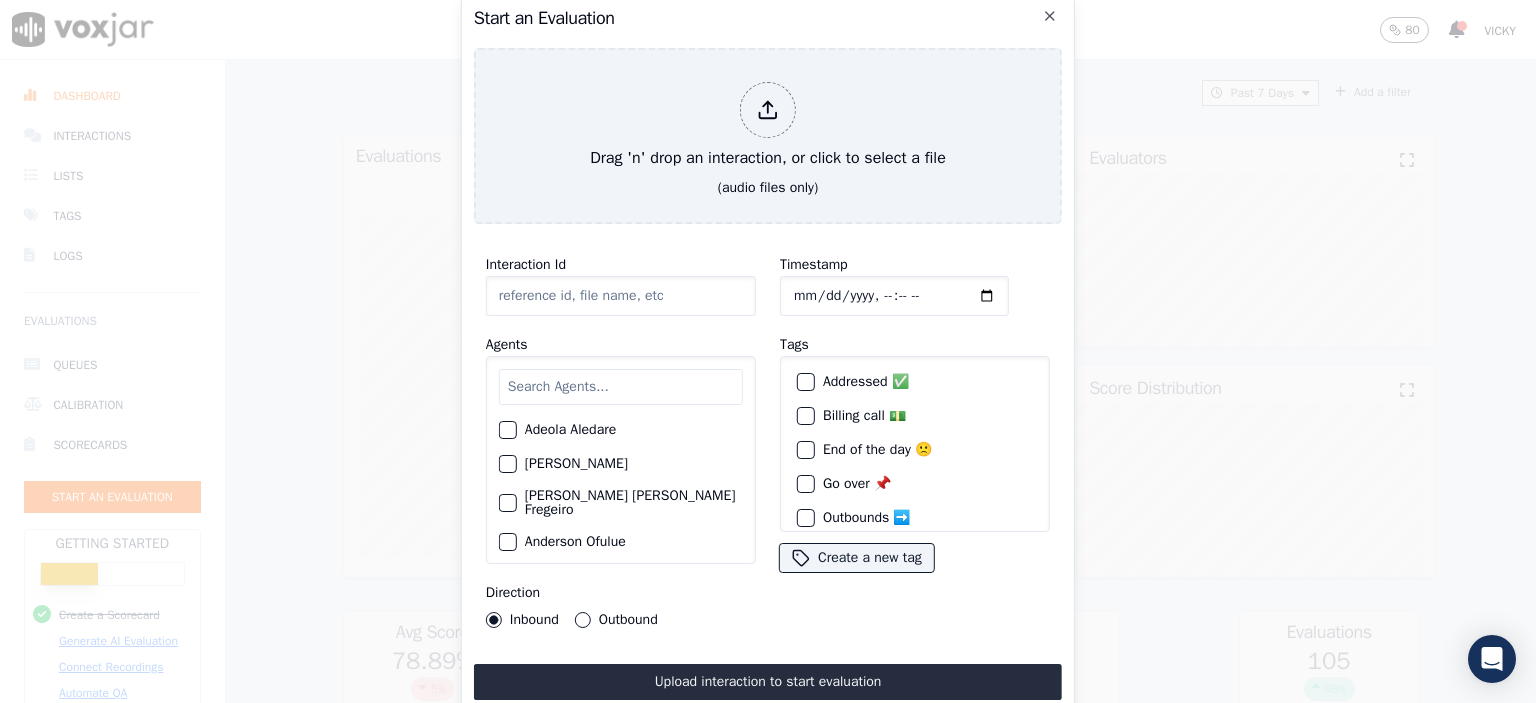 click on "Interaction Id" 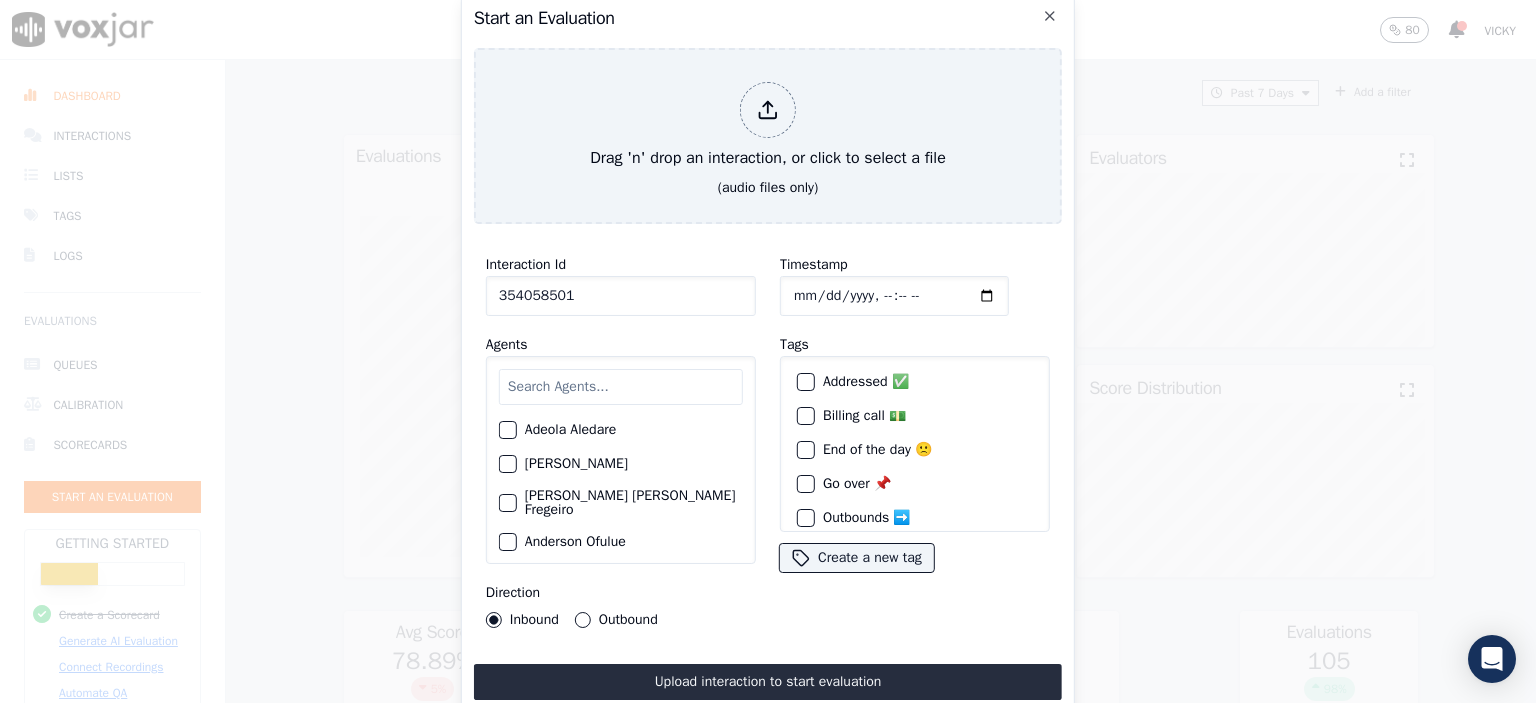 type on "354058501" 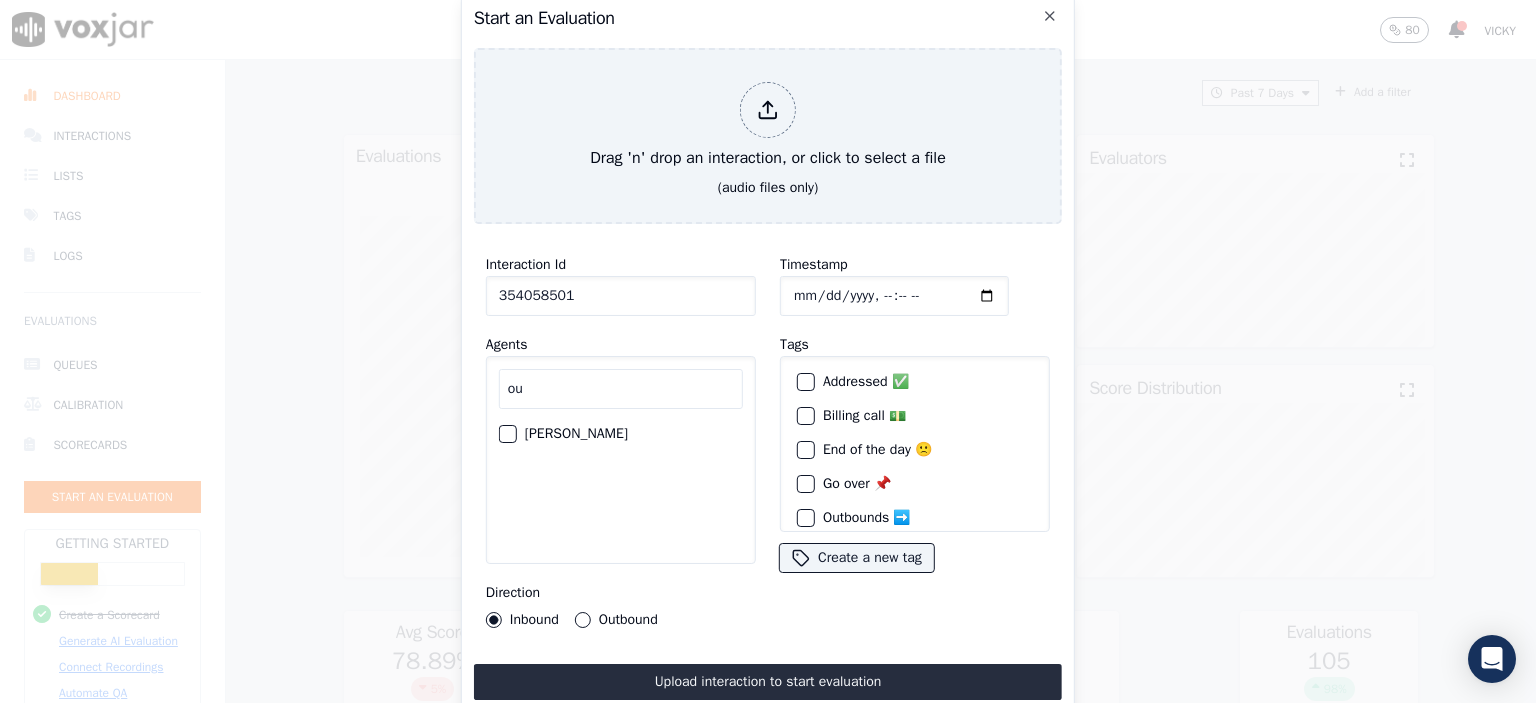 type on "ou" 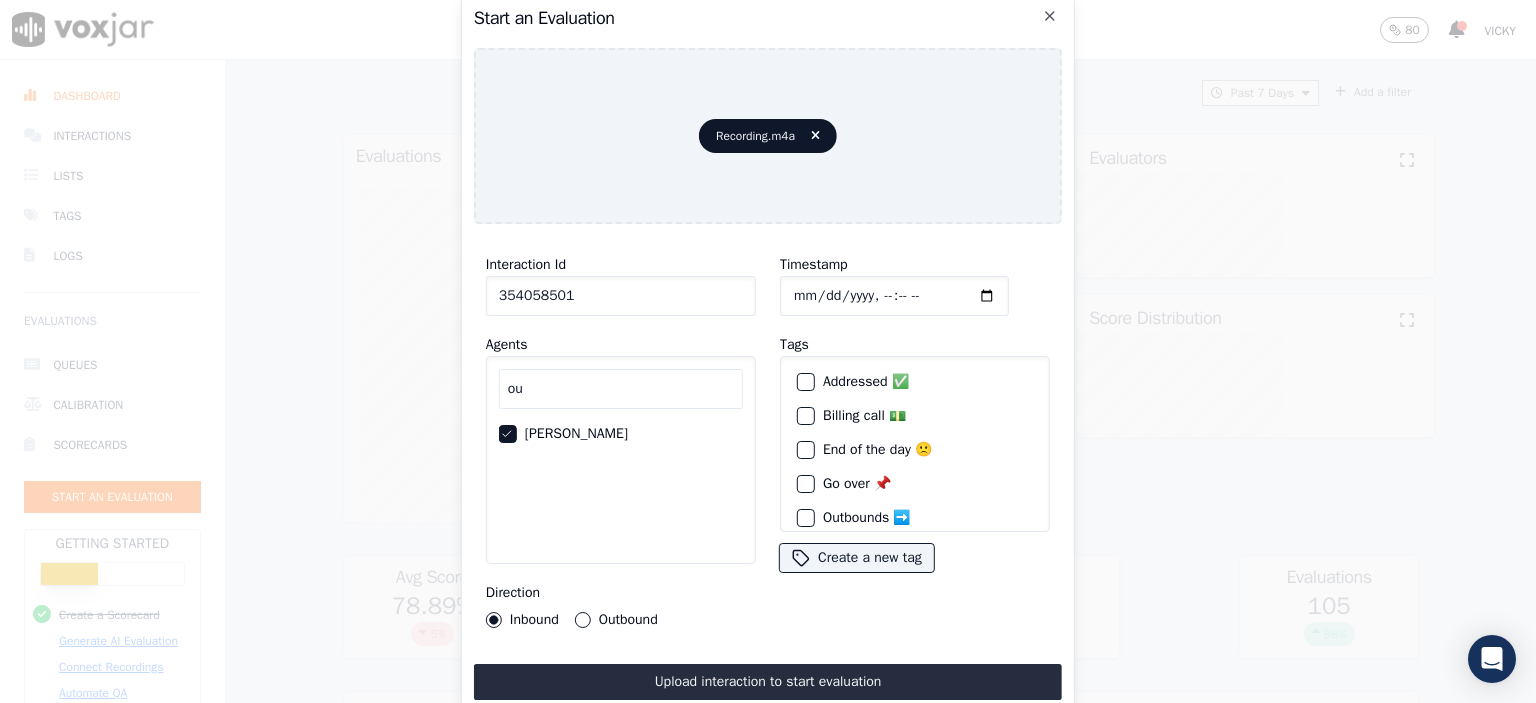 click on "Upload interaction to start evaluation" at bounding box center [768, 682] 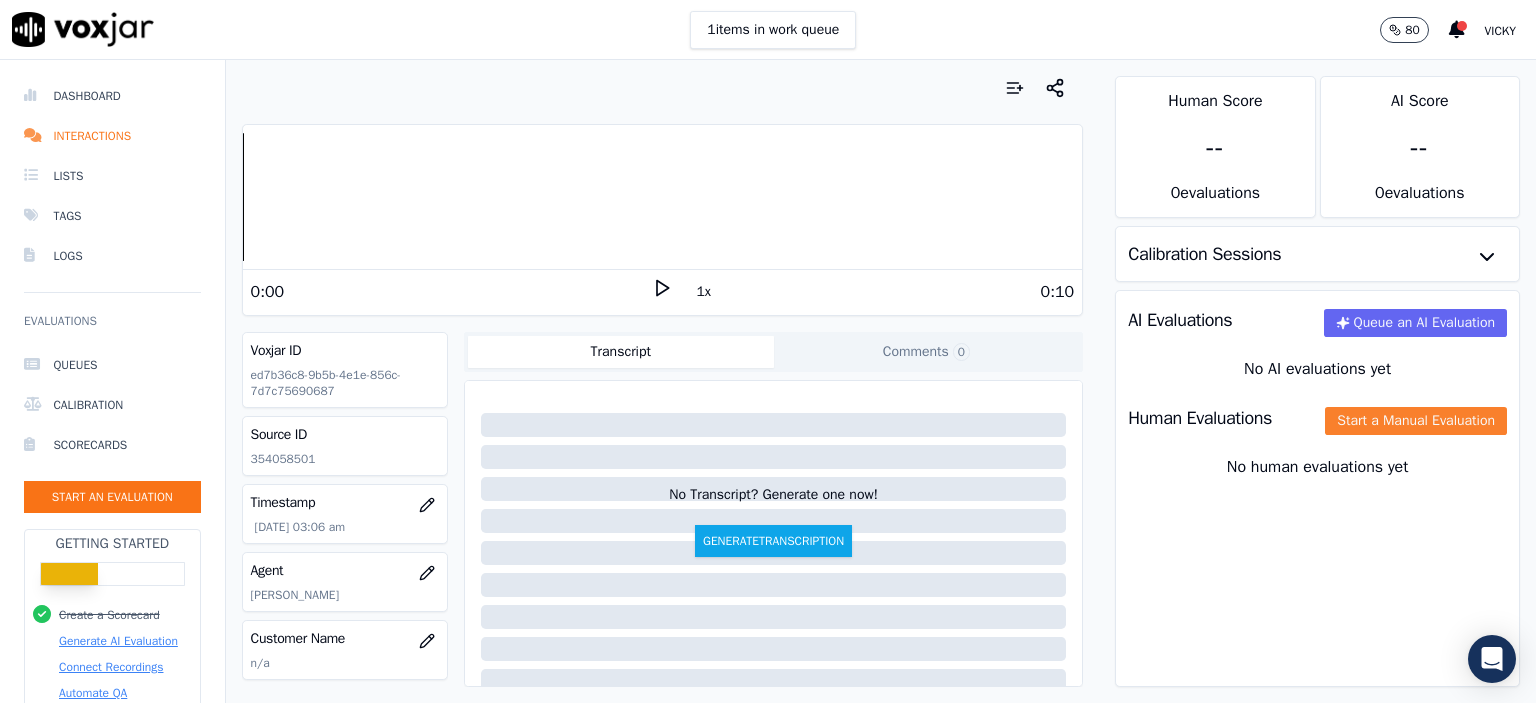 click on "Start a Manual Evaluation" 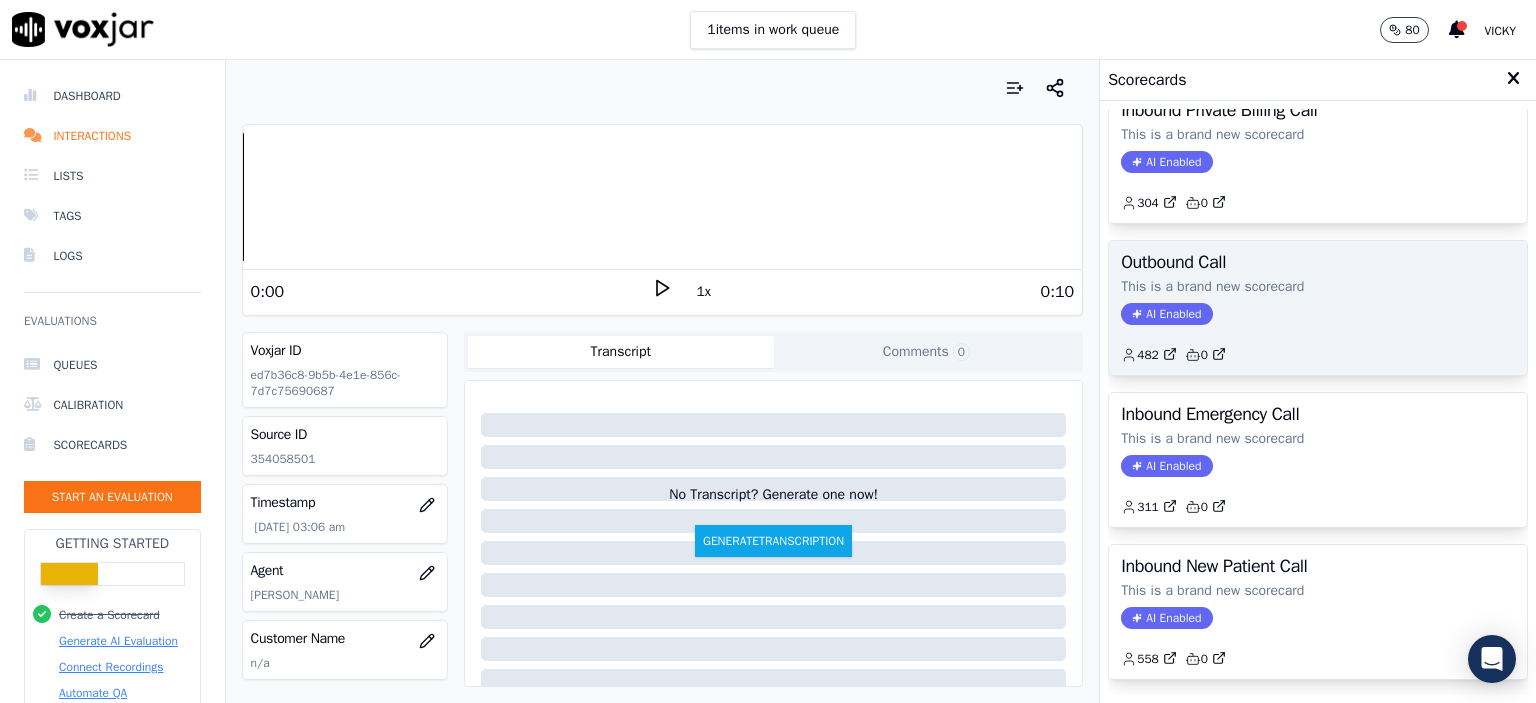 scroll, scrollTop: 200, scrollLeft: 0, axis: vertical 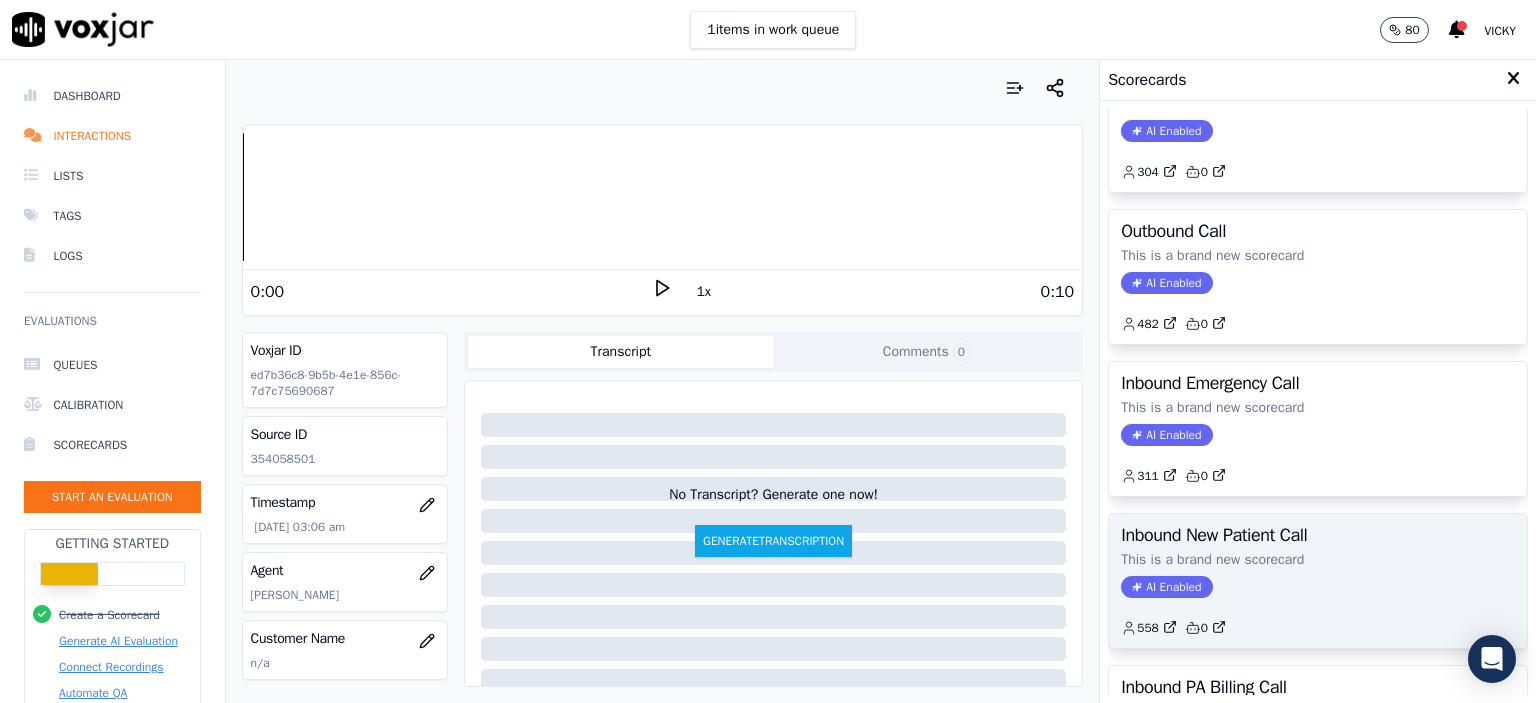 click on "Inbound New Patient Call   This is a brand new scorecard     AI Enabled       558         0" at bounding box center [1318, 581] 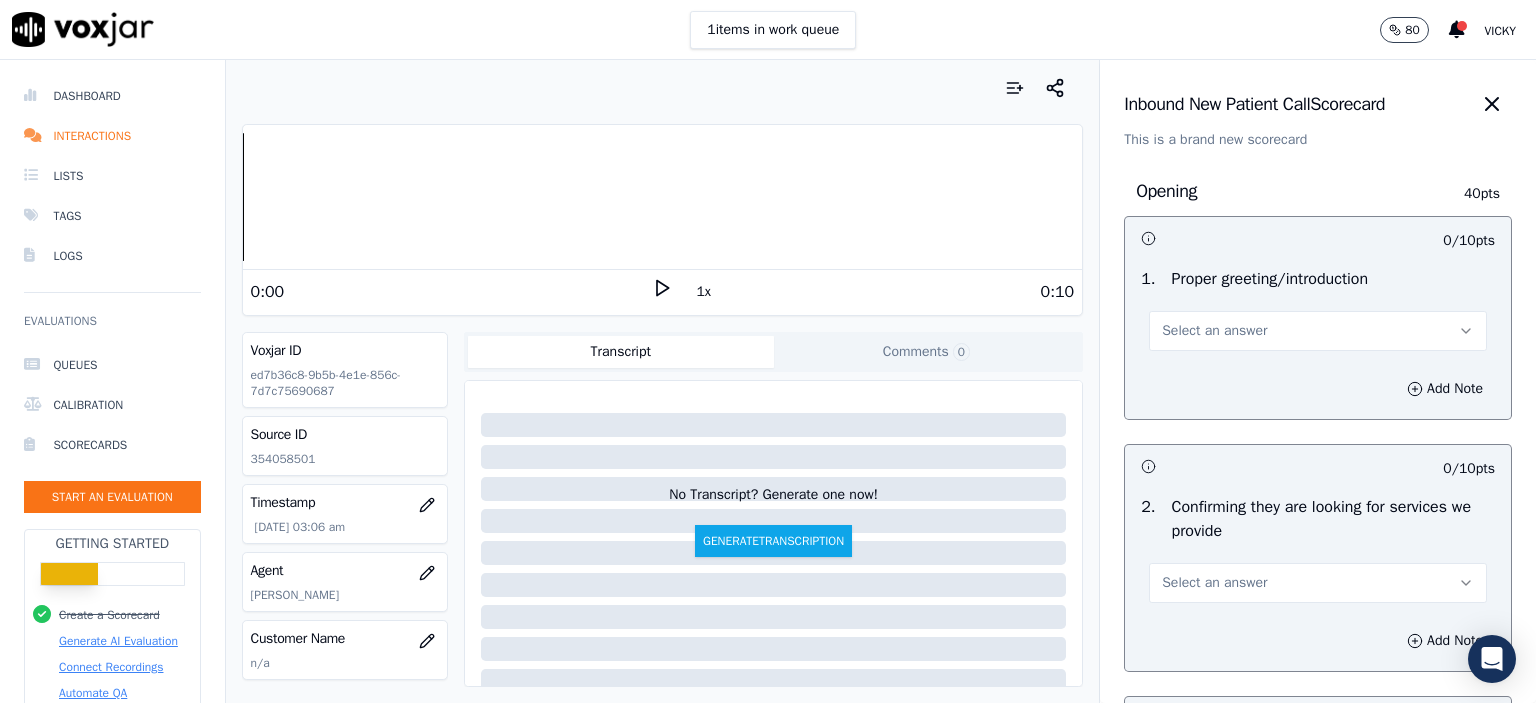 click on "Select an answer" at bounding box center (1318, 331) 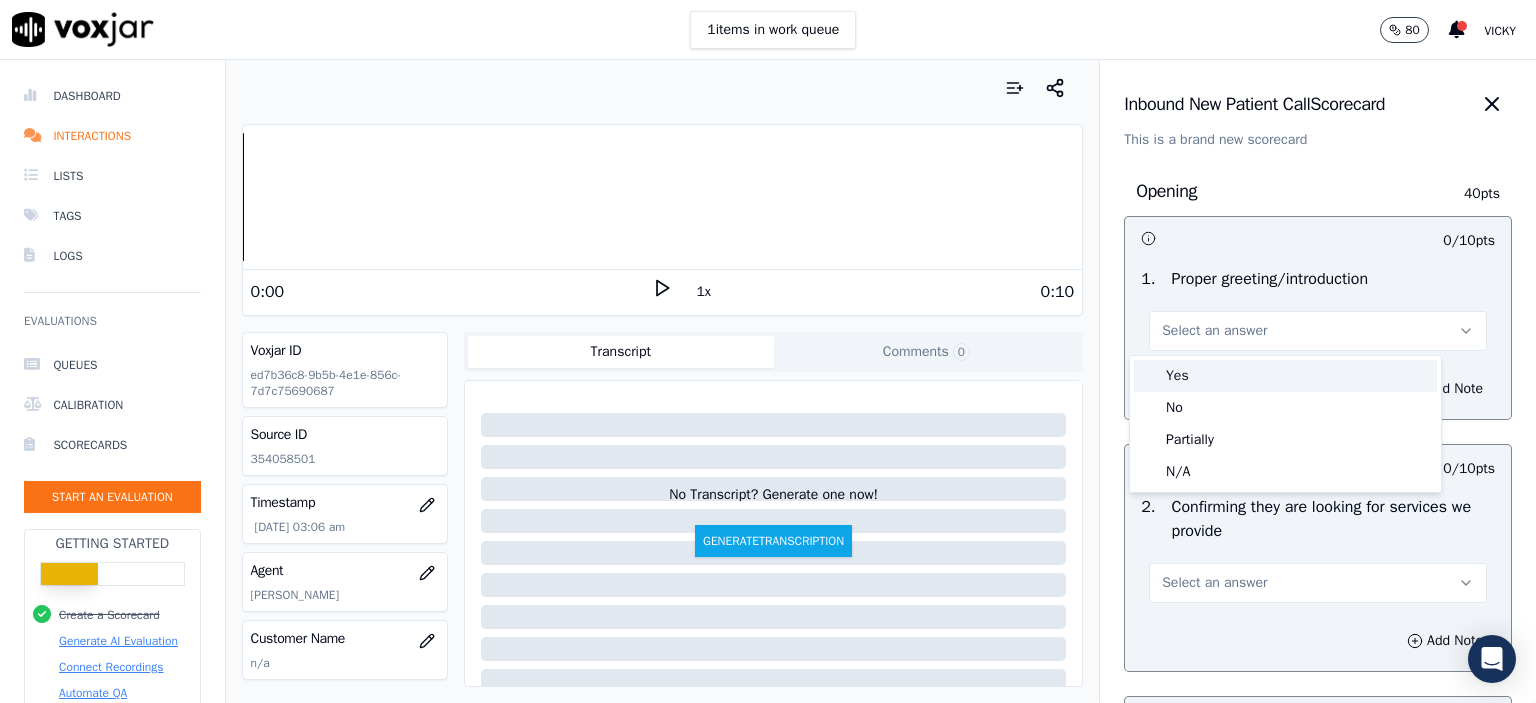 click on "Yes" at bounding box center (1285, 376) 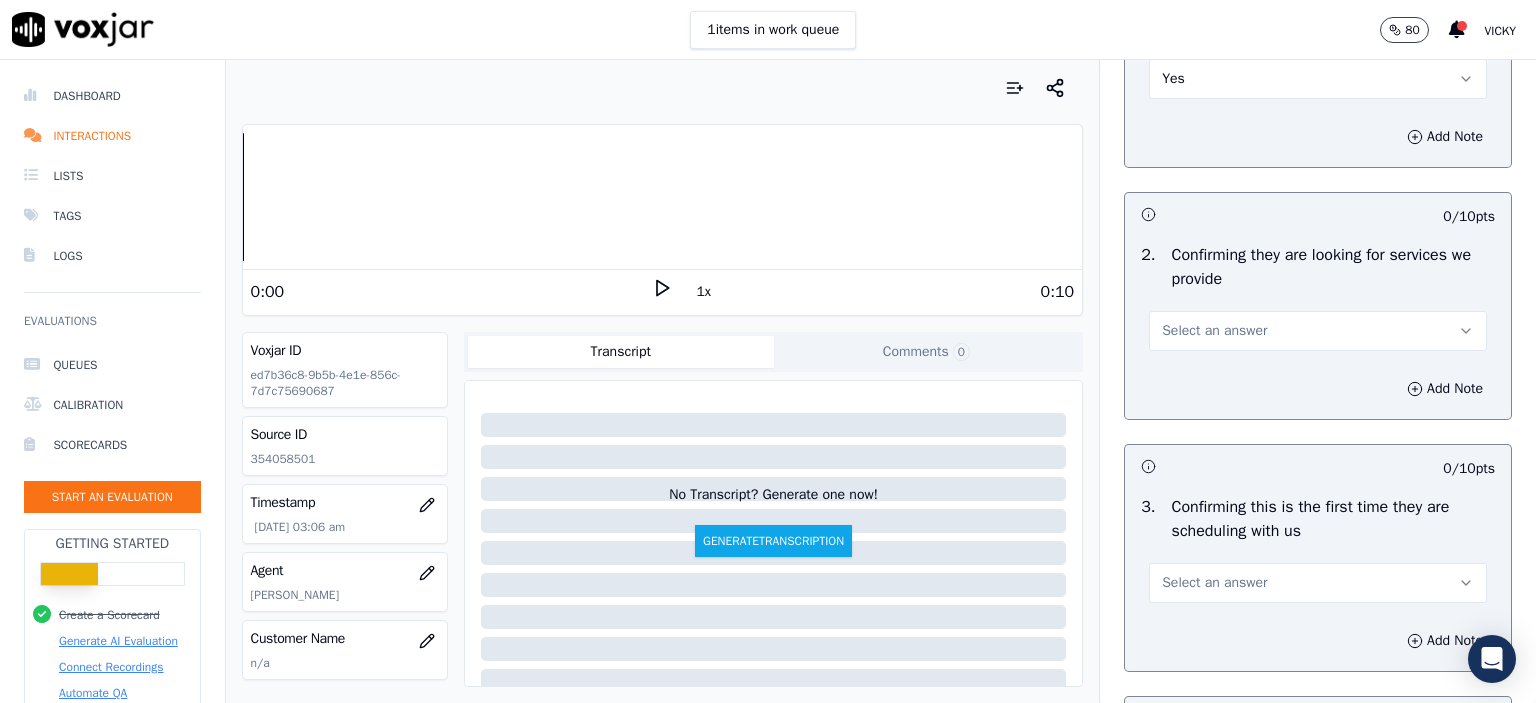 scroll, scrollTop: 300, scrollLeft: 0, axis: vertical 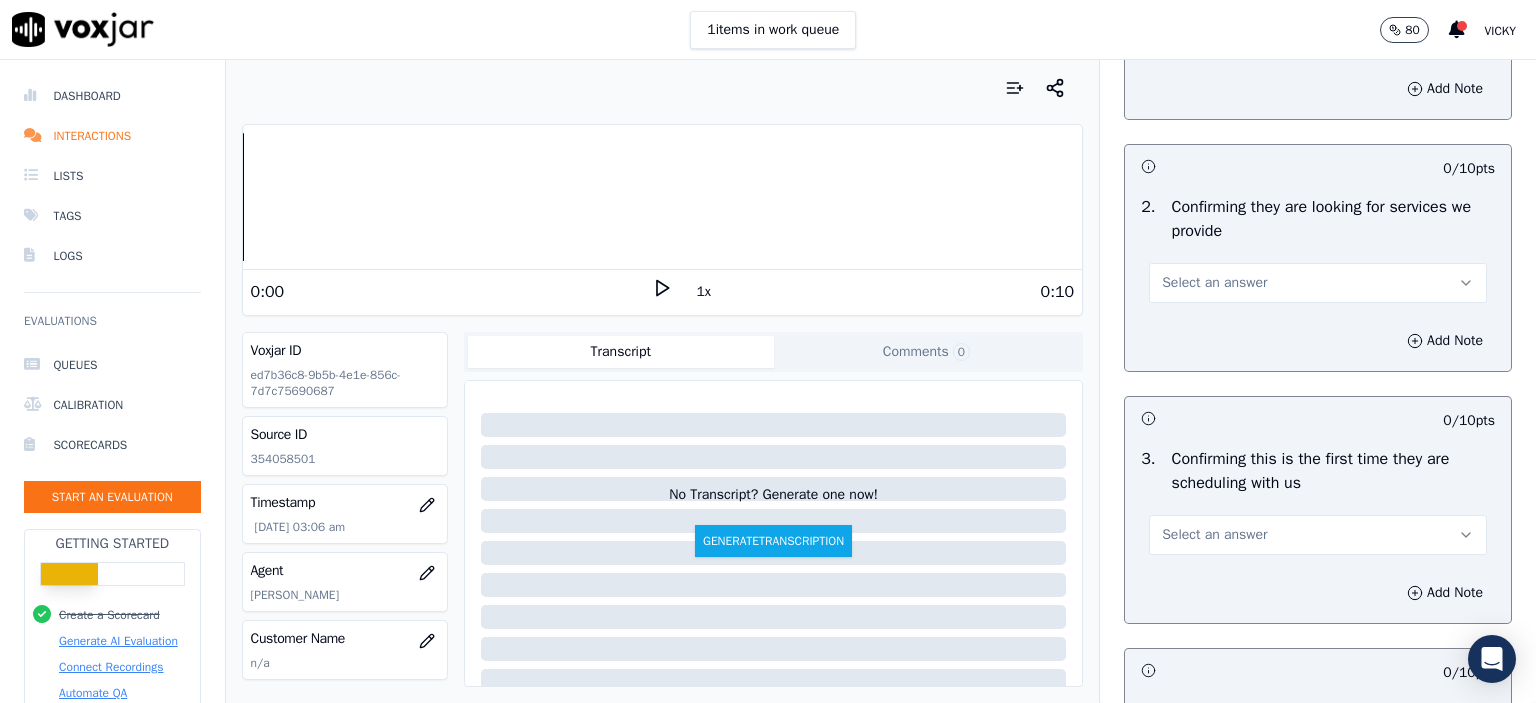 click on "Select an answer" at bounding box center (1318, 283) 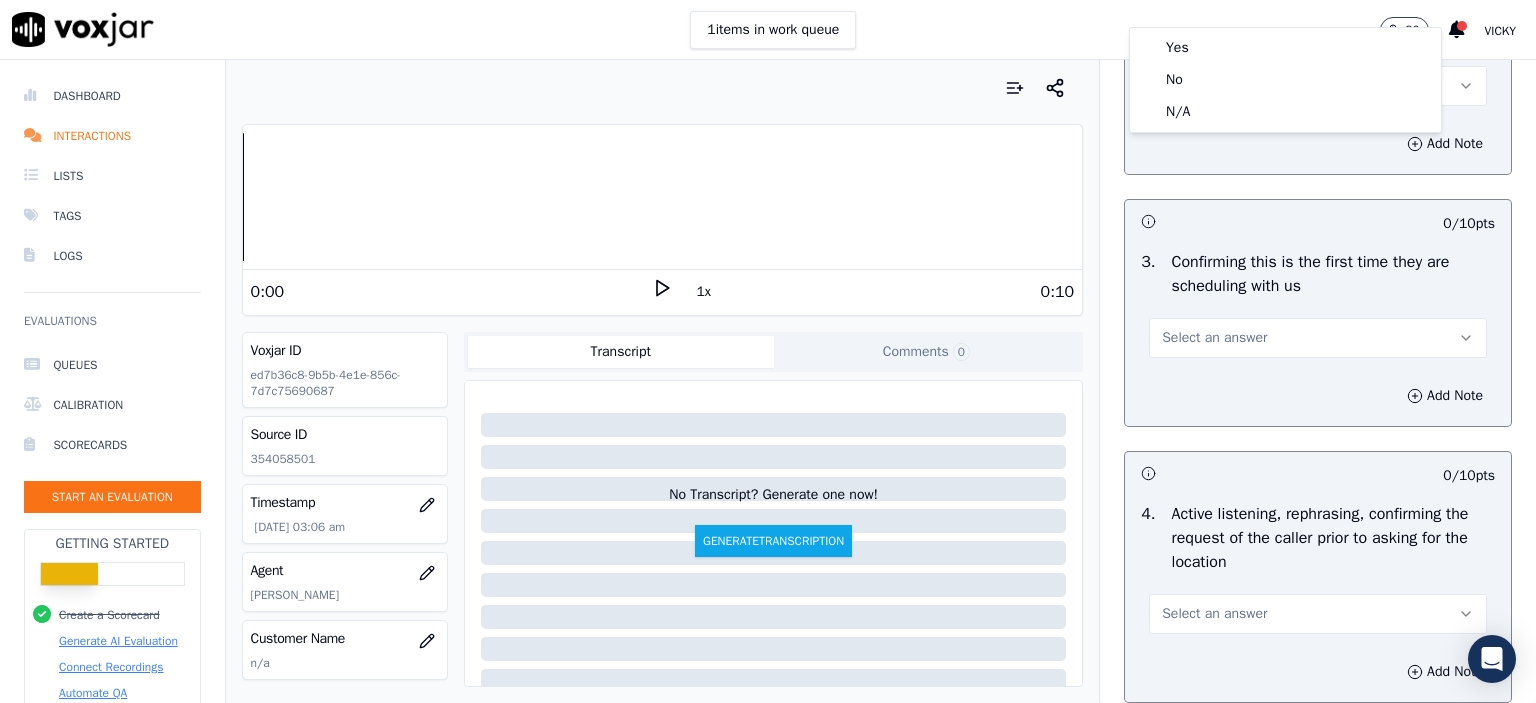 scroll, scrollTop: 600, scrollLeft: 0, axis: vertical 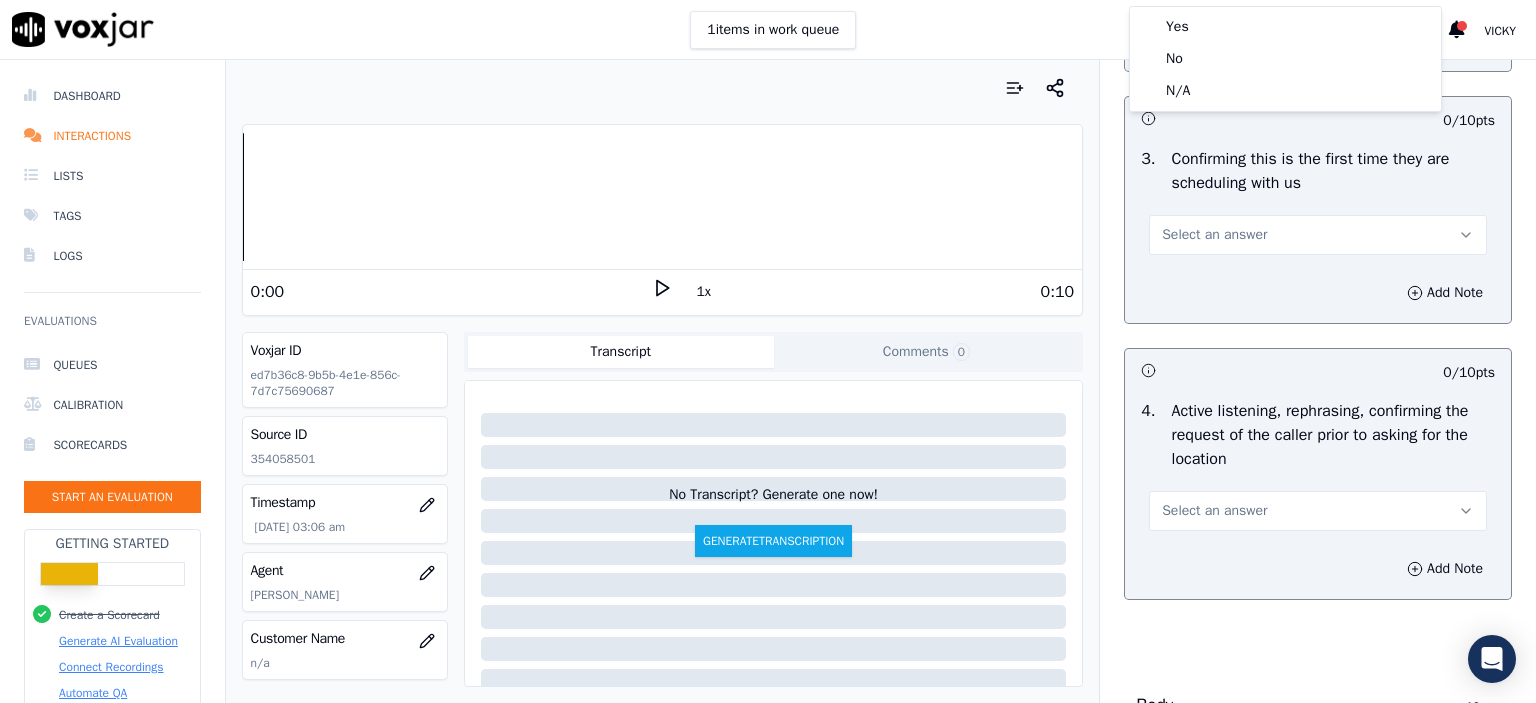 click on "Select an answer" at bounding box center [1318, 511] 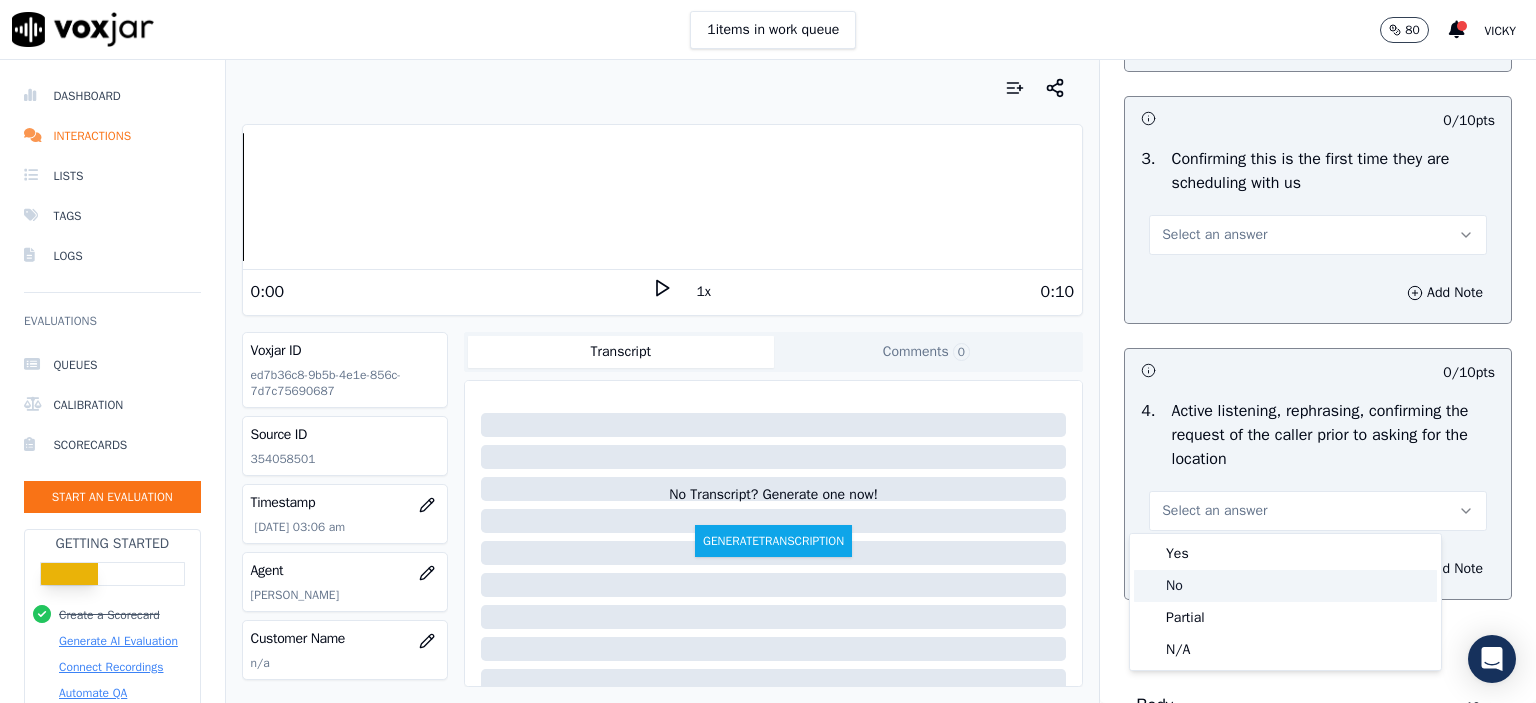 click on "No" 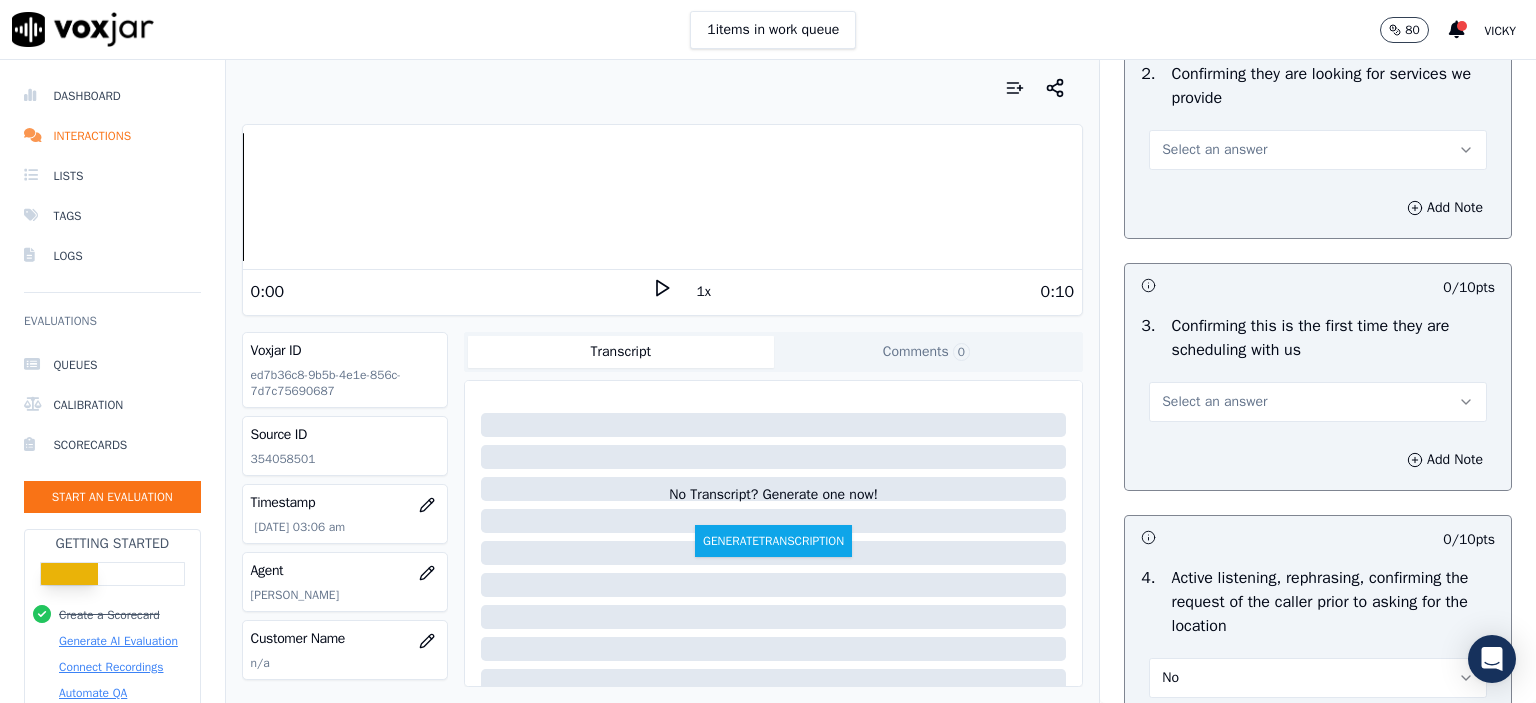 scroll, scrollTop: 400, scrollLeft: 0, axis: vertical 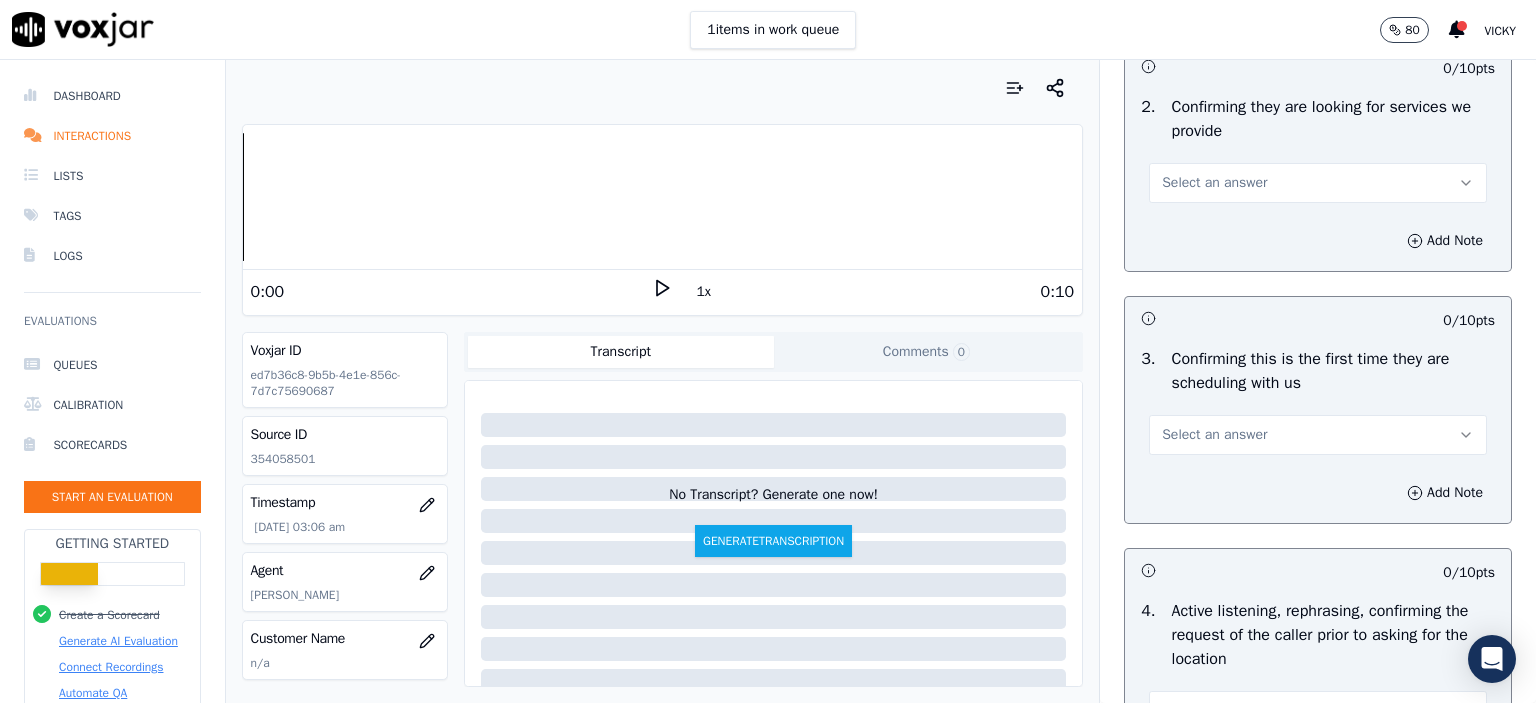 click on "Select an answer" at bounding box center (1318, 435) 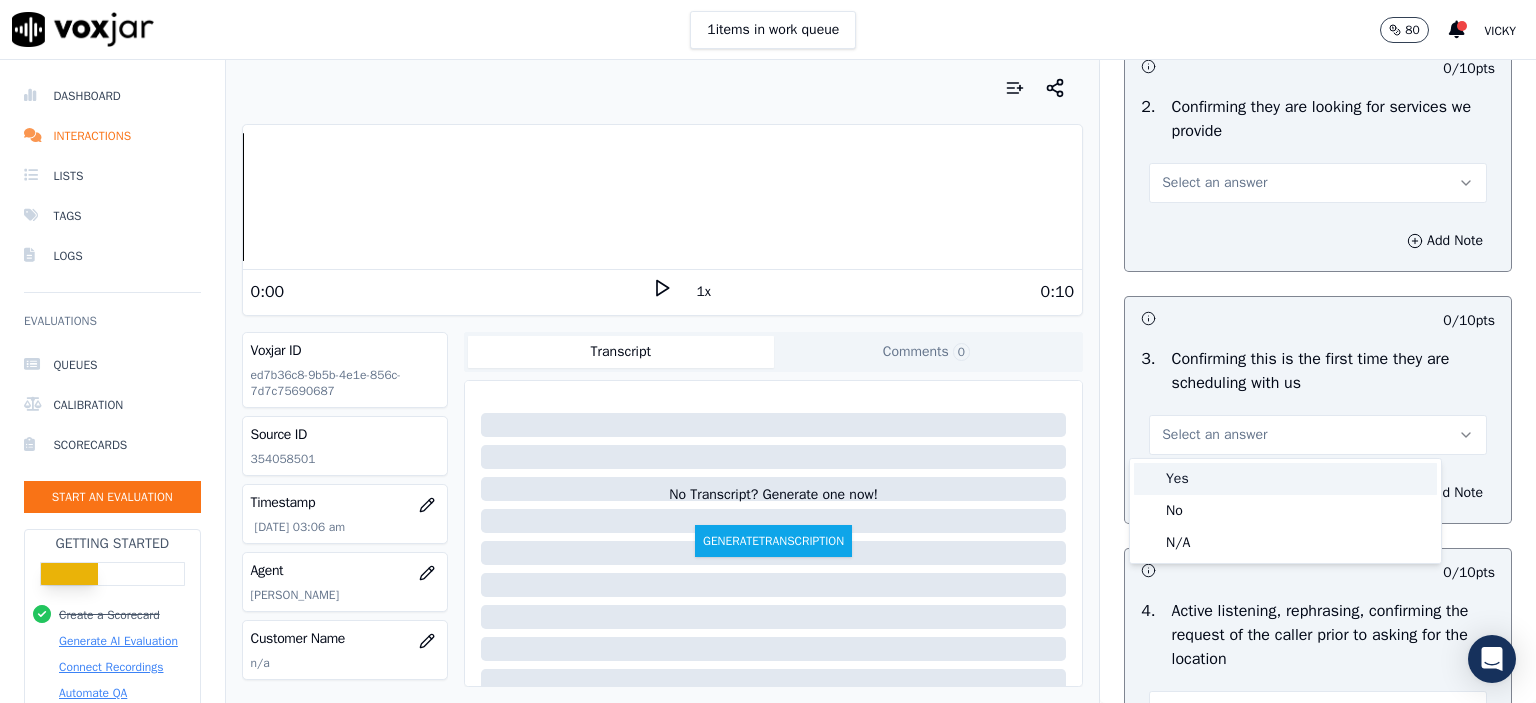 click on "Yes" at bounding box center [1285, 479] 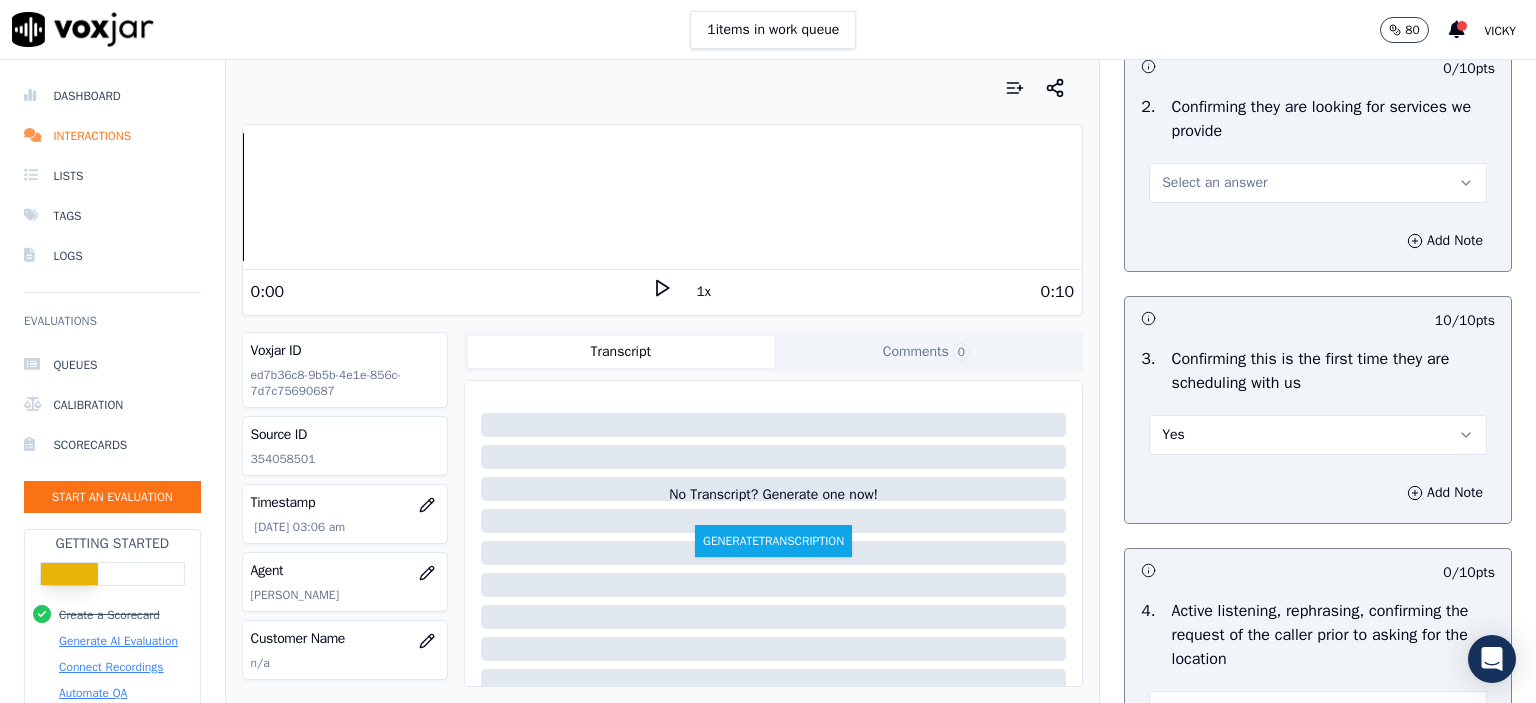 click on "Select an answer" at bounding box center [1214, 183] 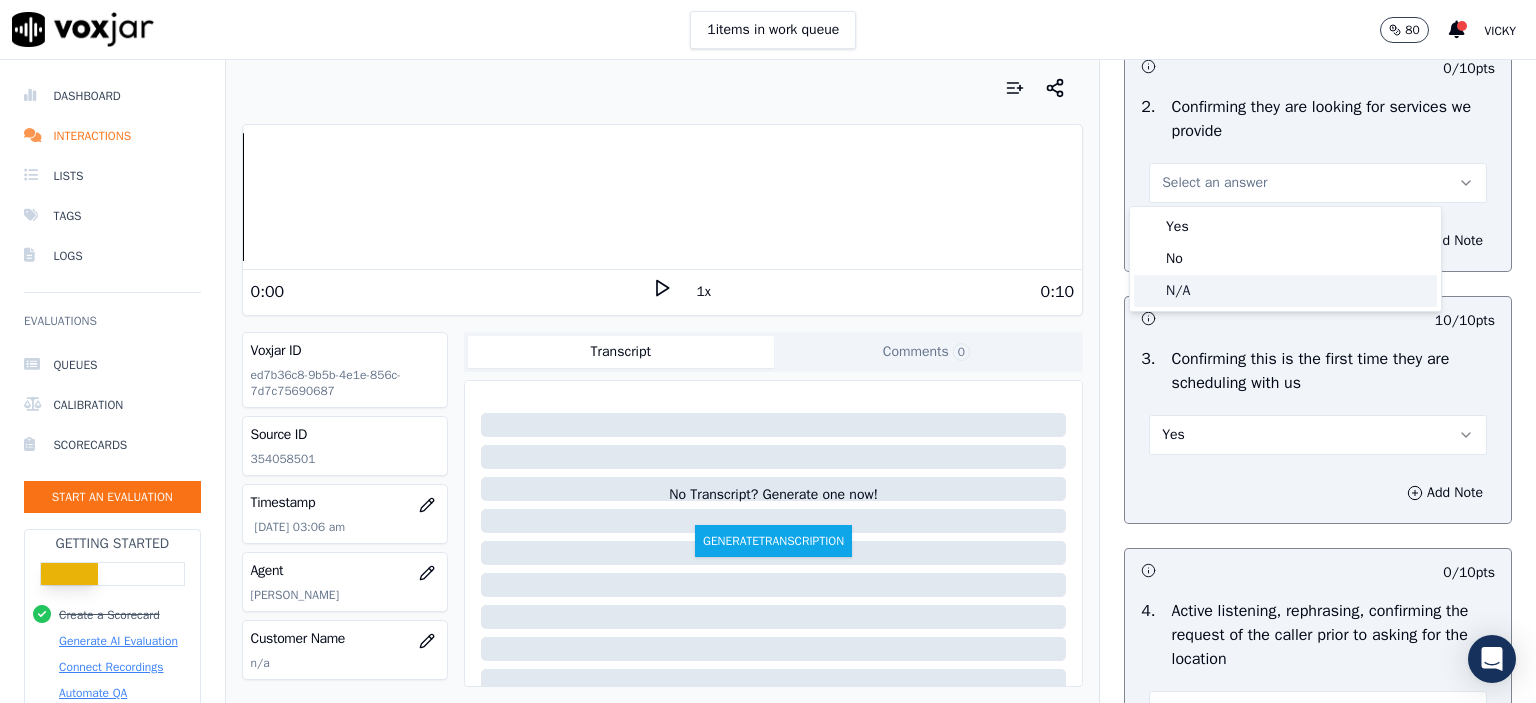 click on "N/A" 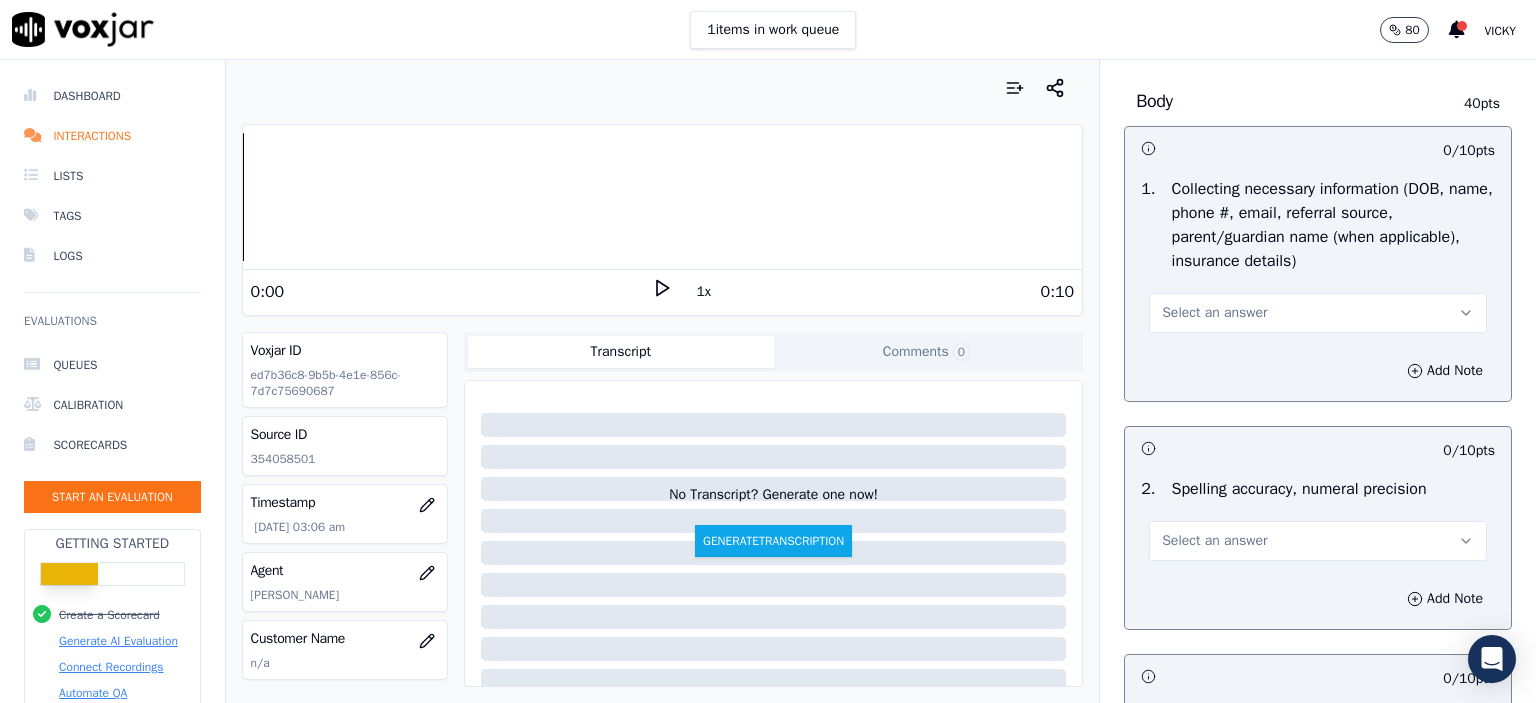 scroll, scrollTop: 1300, scrollLeft: 0, axis: vertical 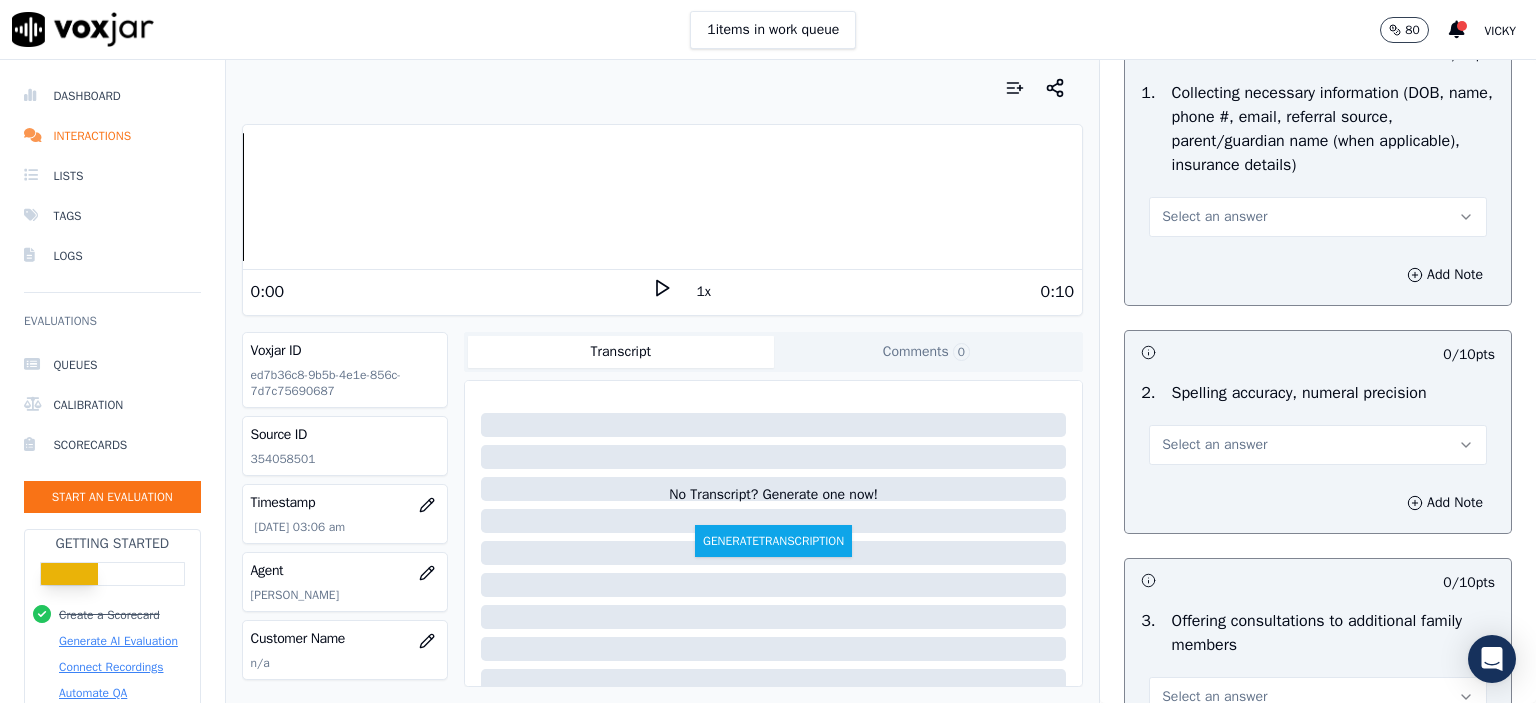 click on "Select an answer" at bounding box center (1318, 217) 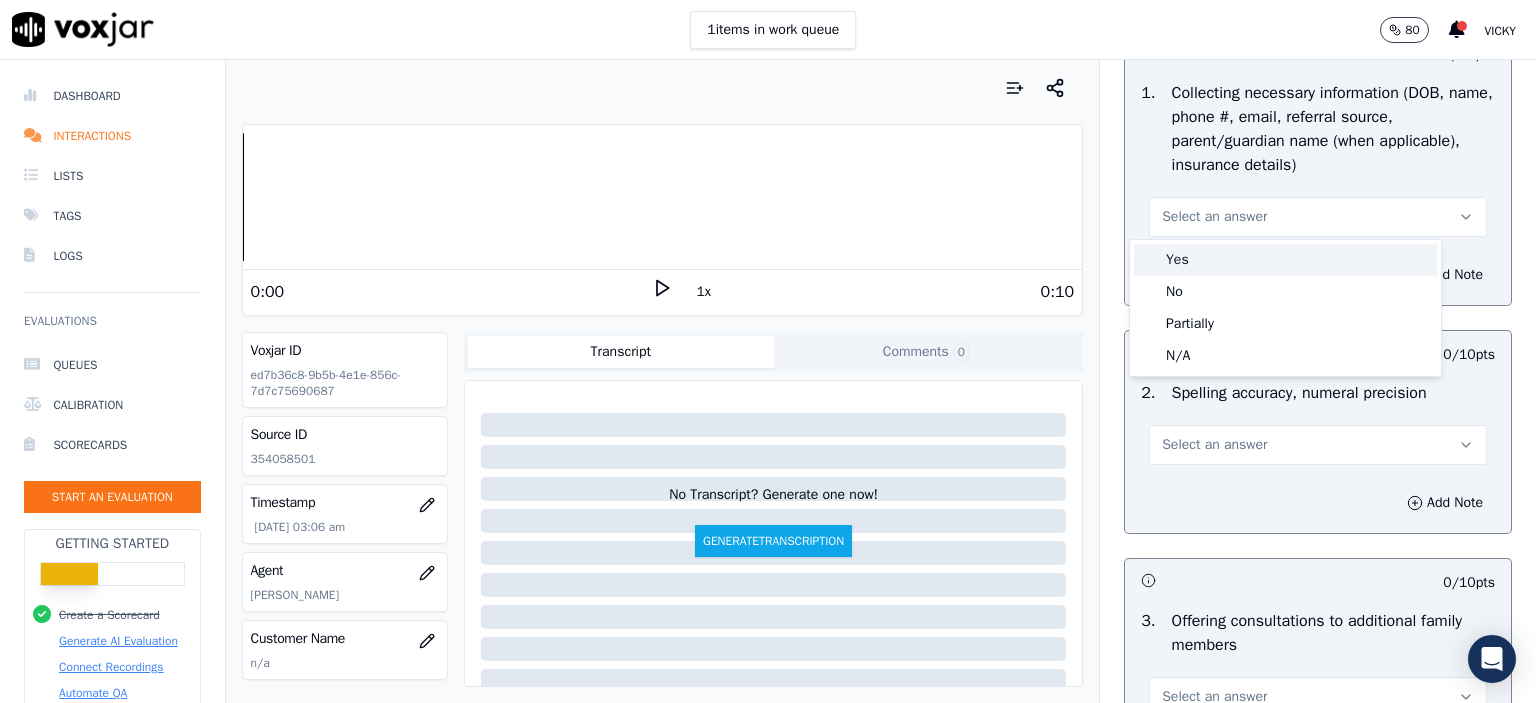 click on "Yes" at bounding box center (1285, 260) 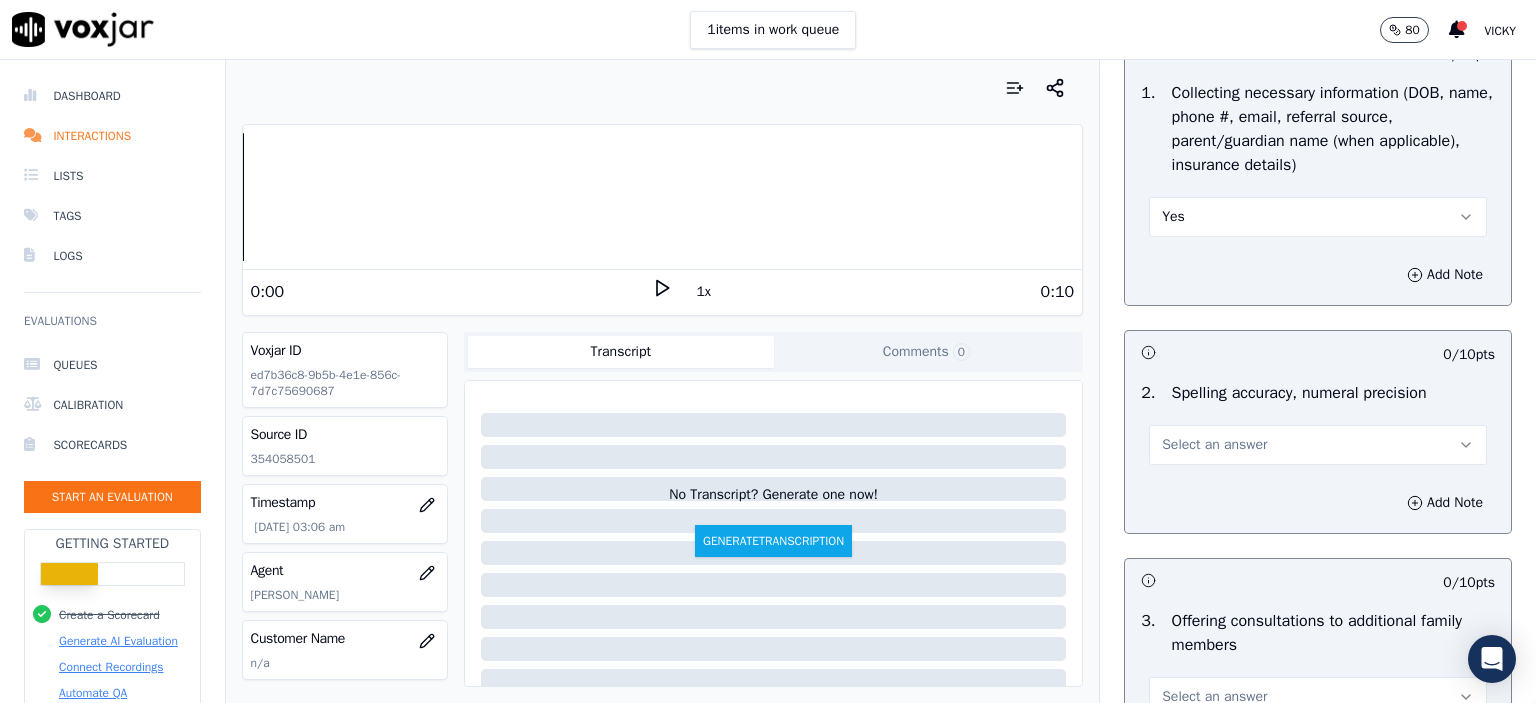 click on "Select an answer" at bounding box center (1214, 445) 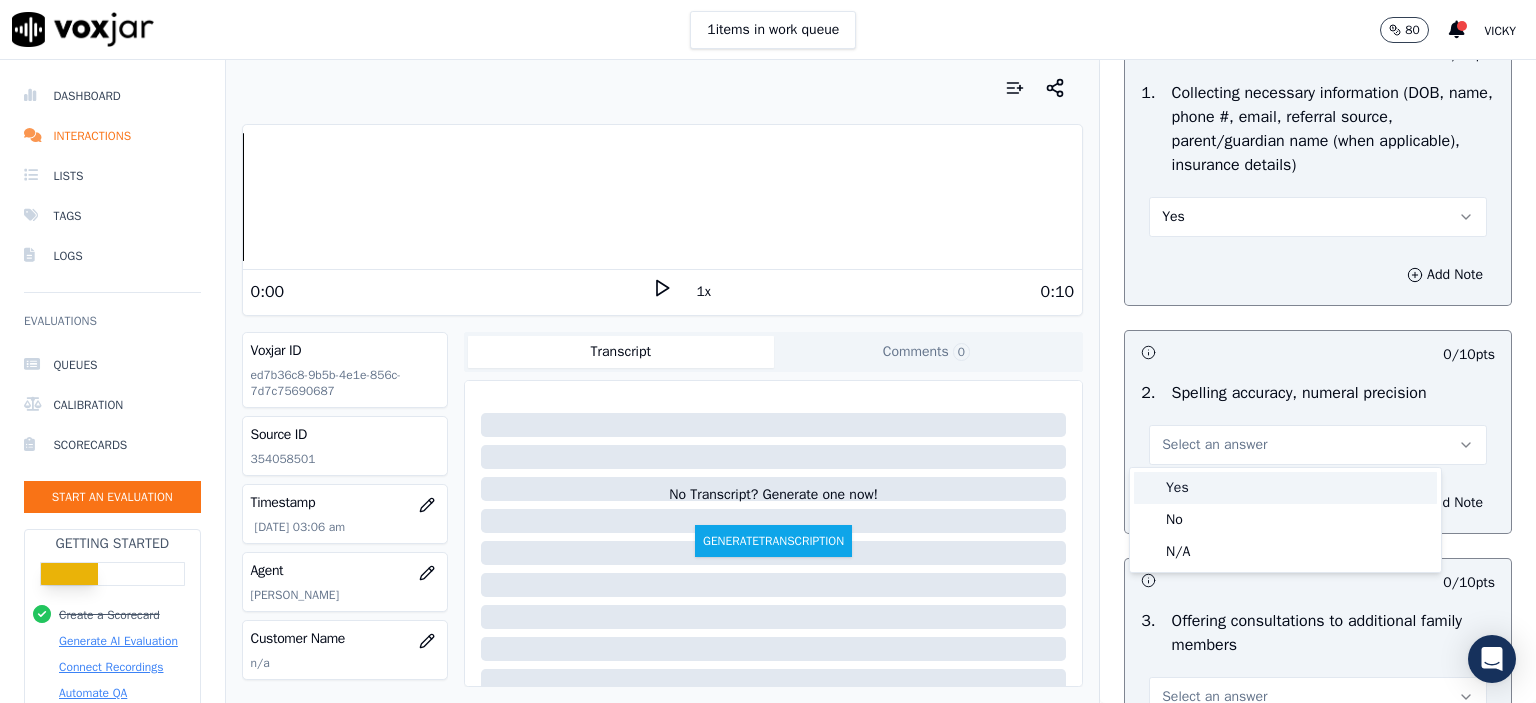 click on "Yes" at bounding box center (1285, 488) 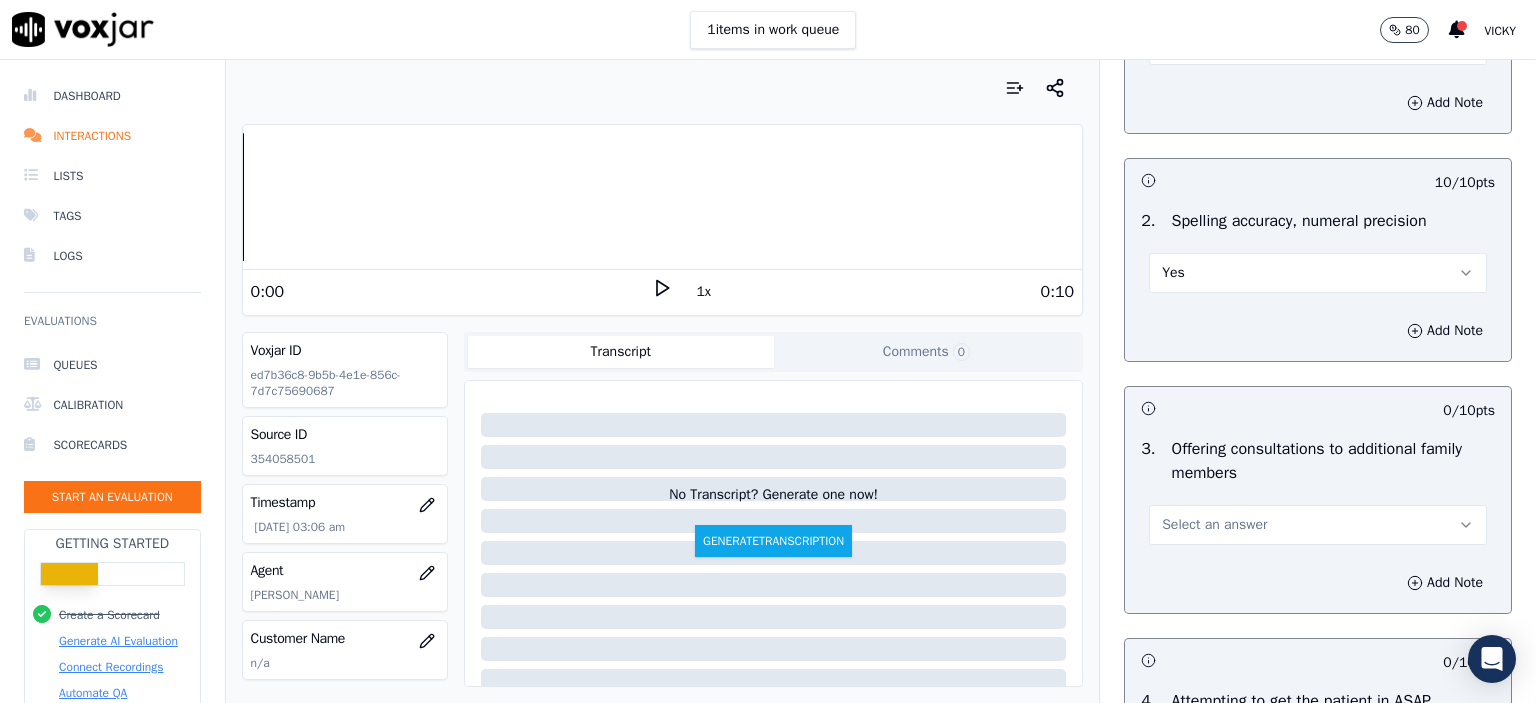 scroll, scrollTop: 1500, scrollLeft: 0, axis: vertical 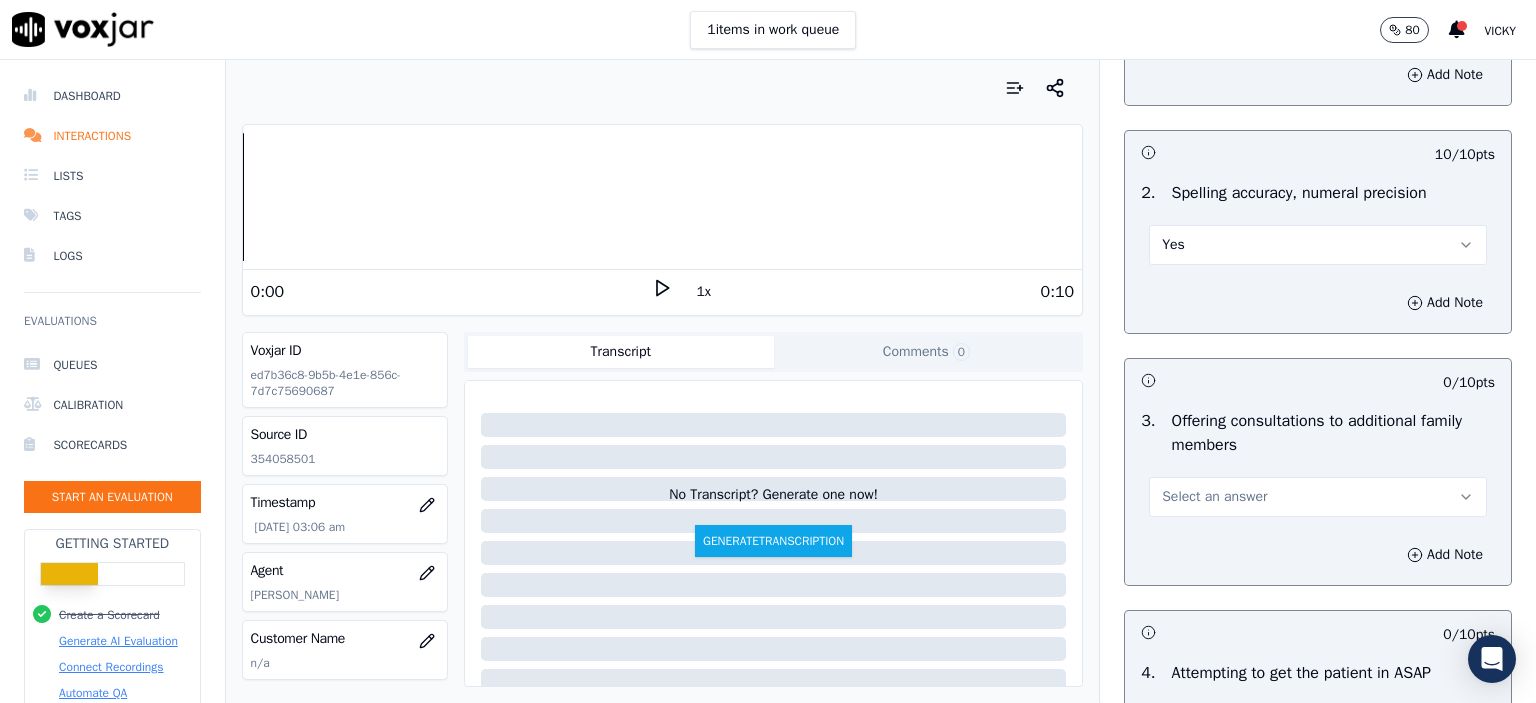 click on "Select an answer" at bounding box center (1318, 497) 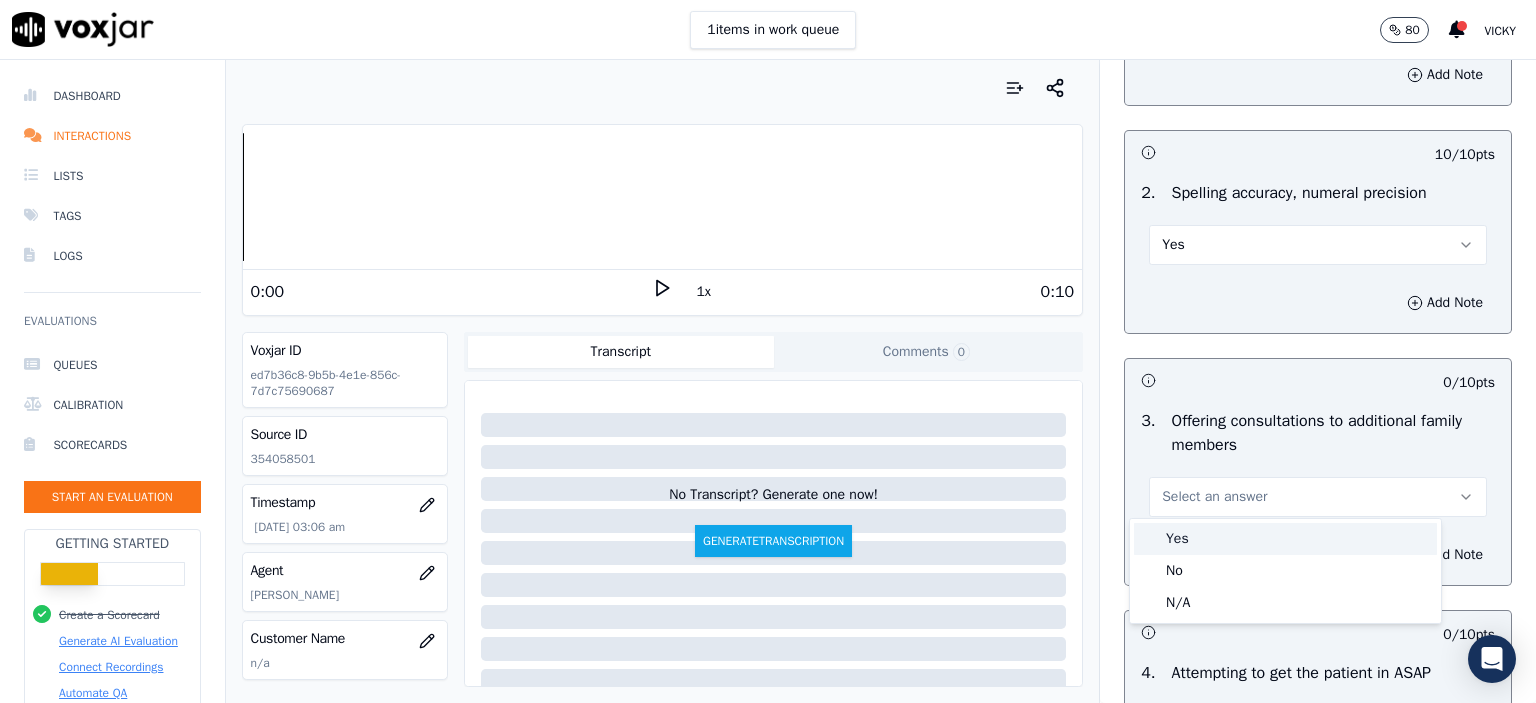 click on "Yes" at bounding box center [1285, 539] 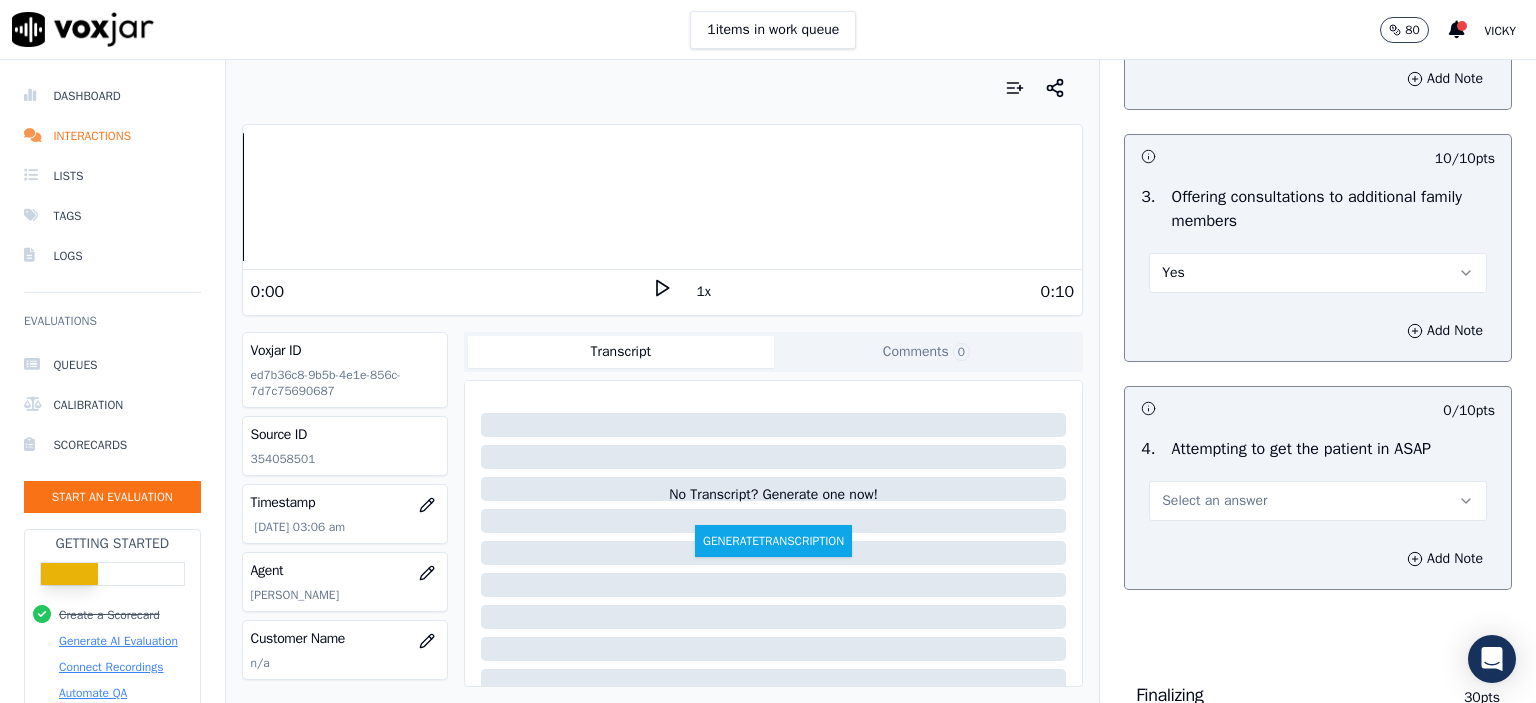 scroll, scrollTop: 1800, scrollLeft: 0, axis: vertical 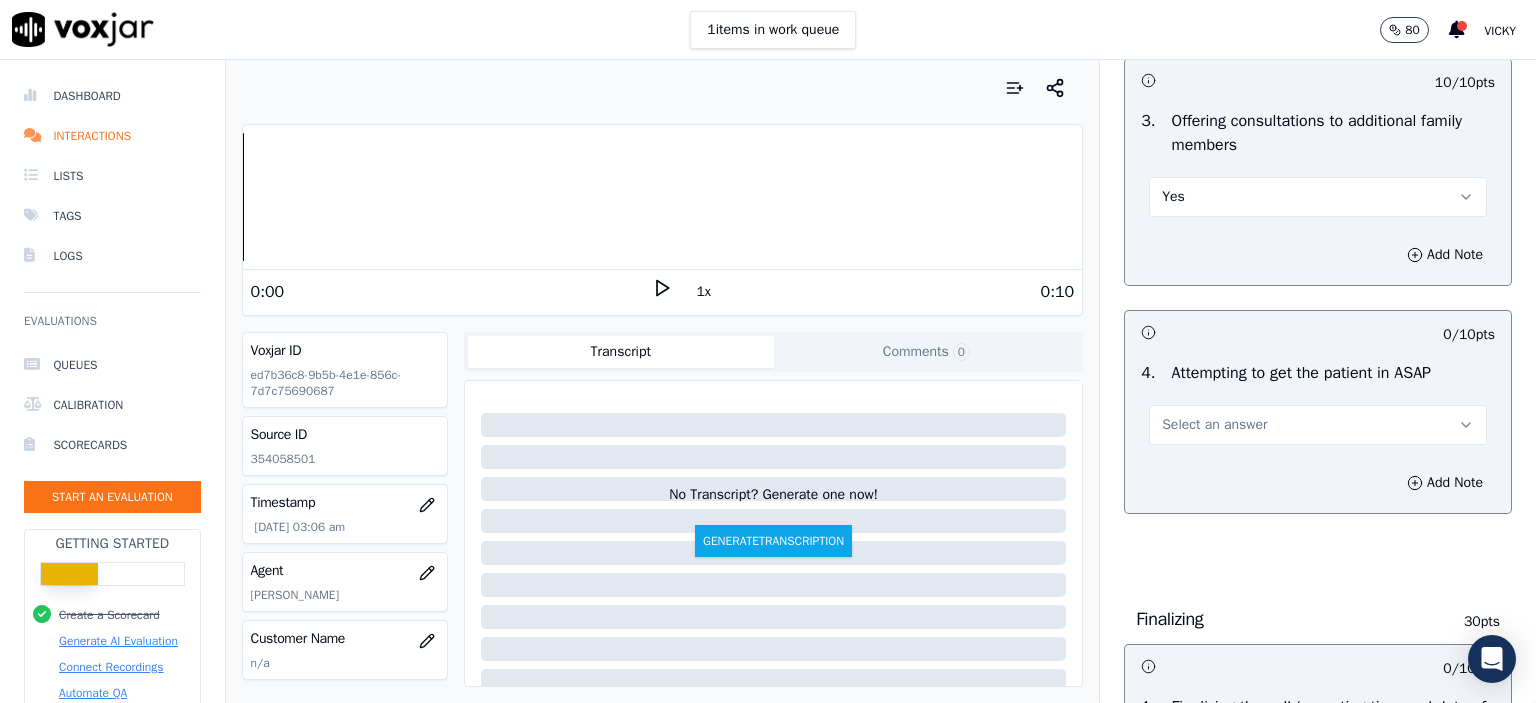 click on "Select an answer" at bounding box center [1318, 425] 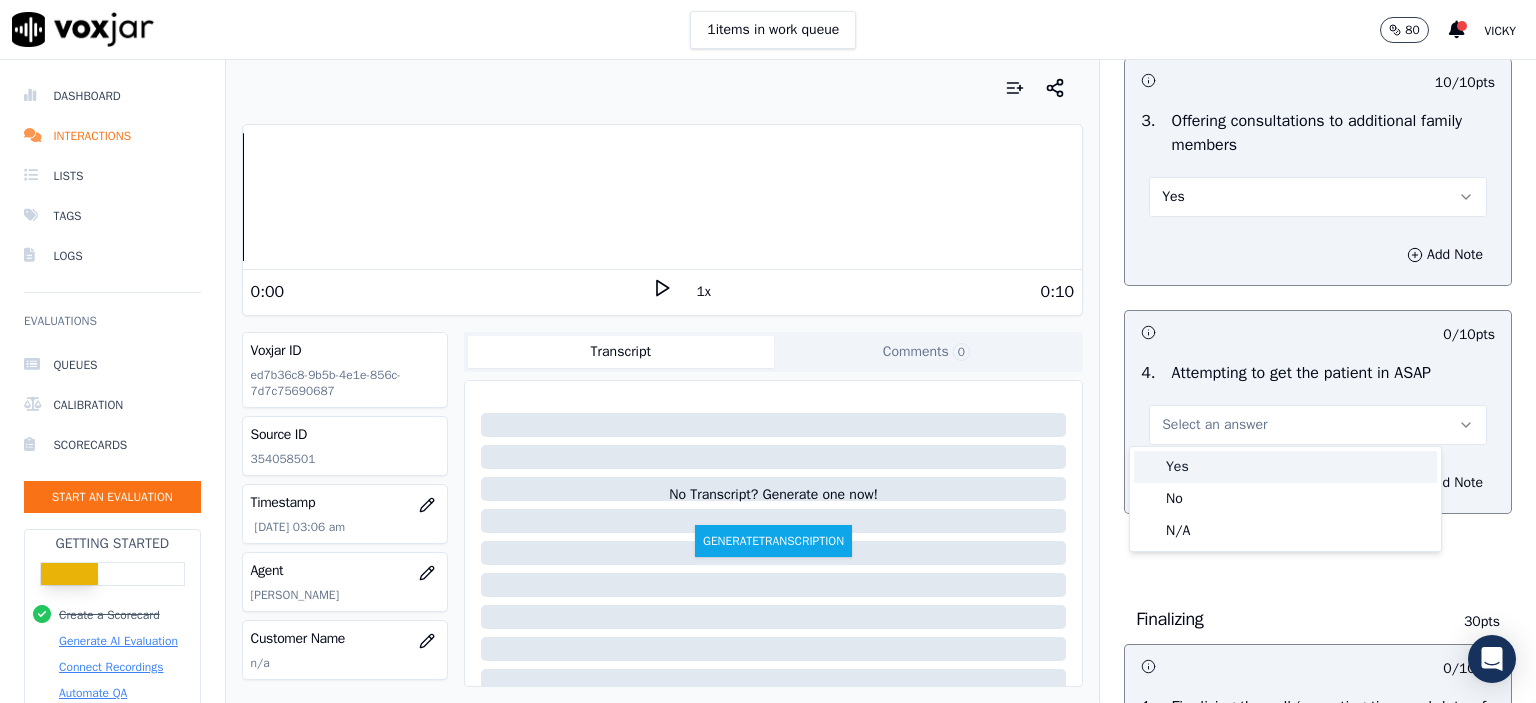 click on "Yes" at bounding box center (1285, 467) 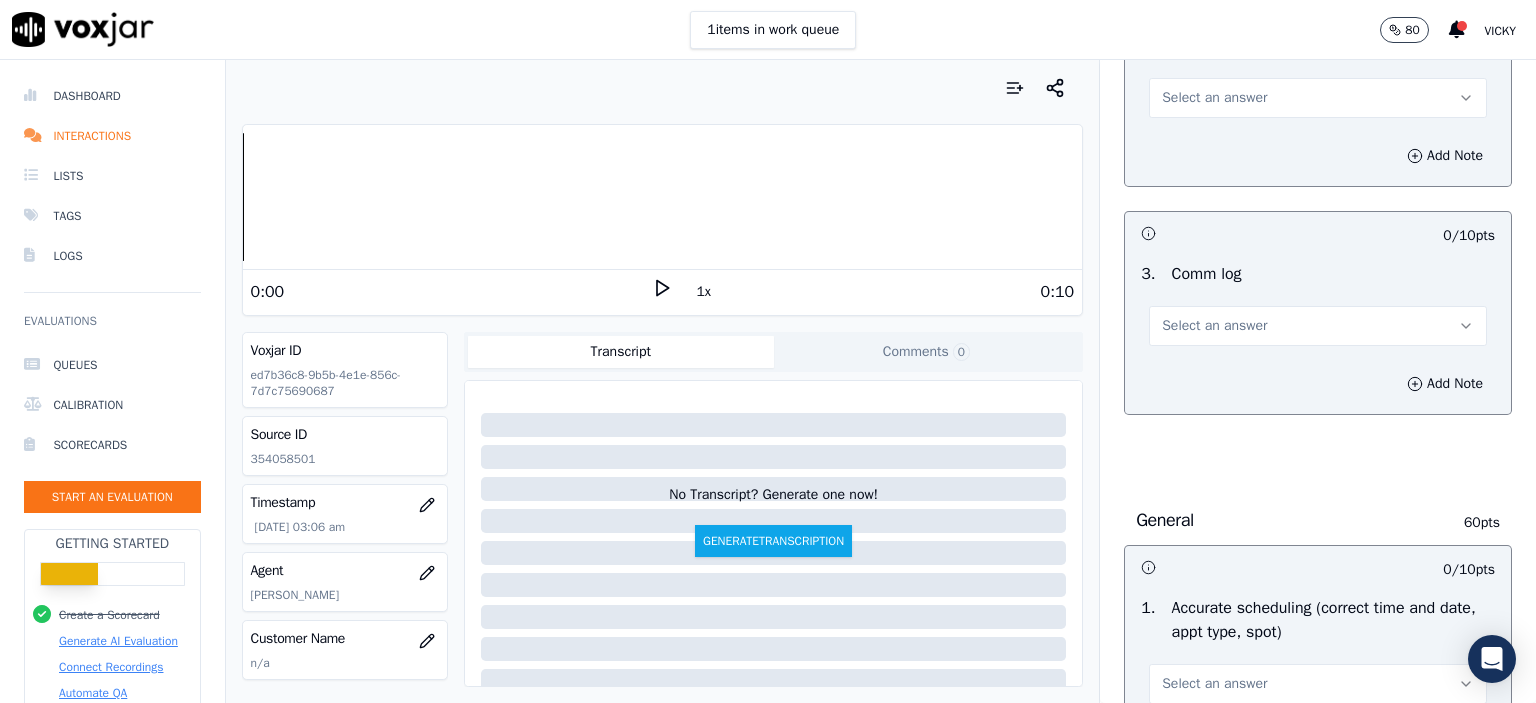scroll, scrollTop: 2800, scrollLeft: 0, axis: vertical 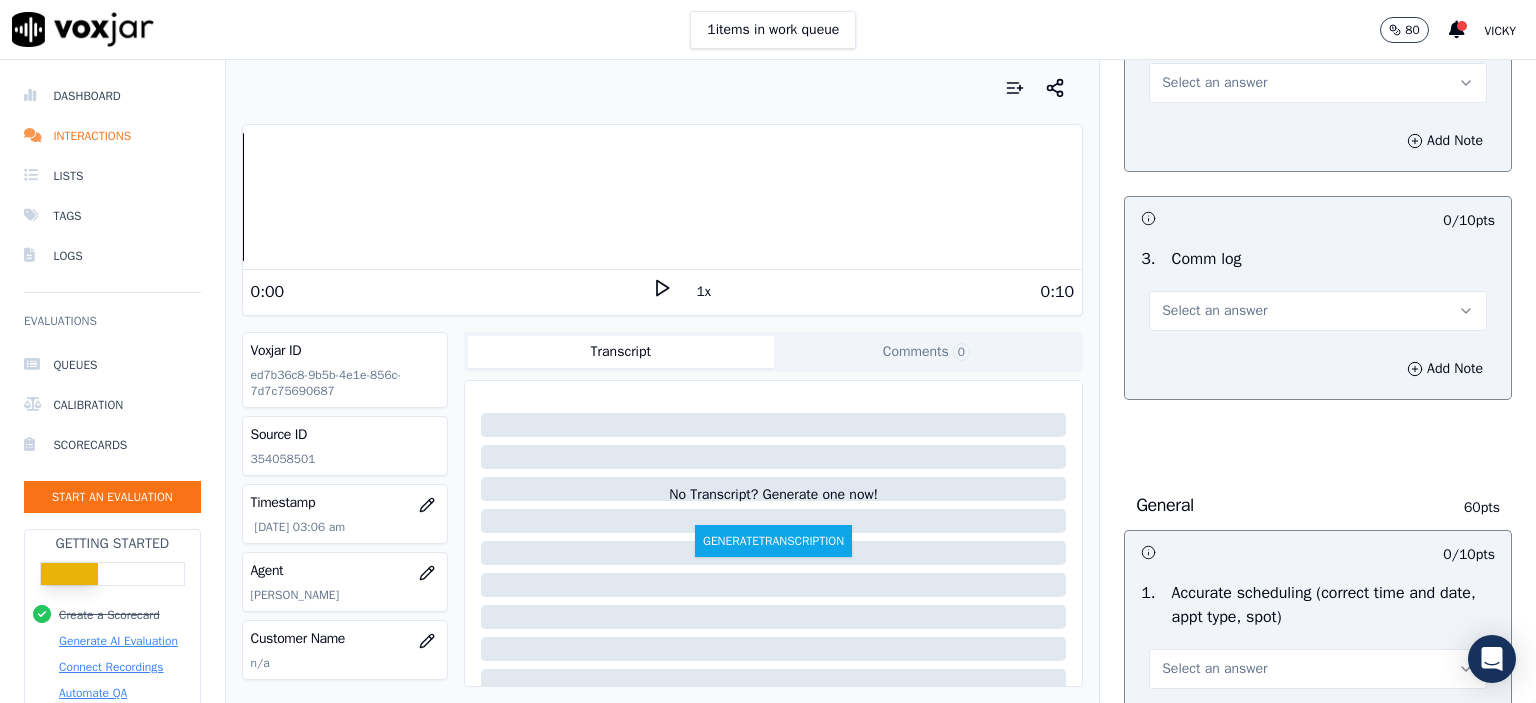 click on "Select an answer" at bounding box center (1214, 311) 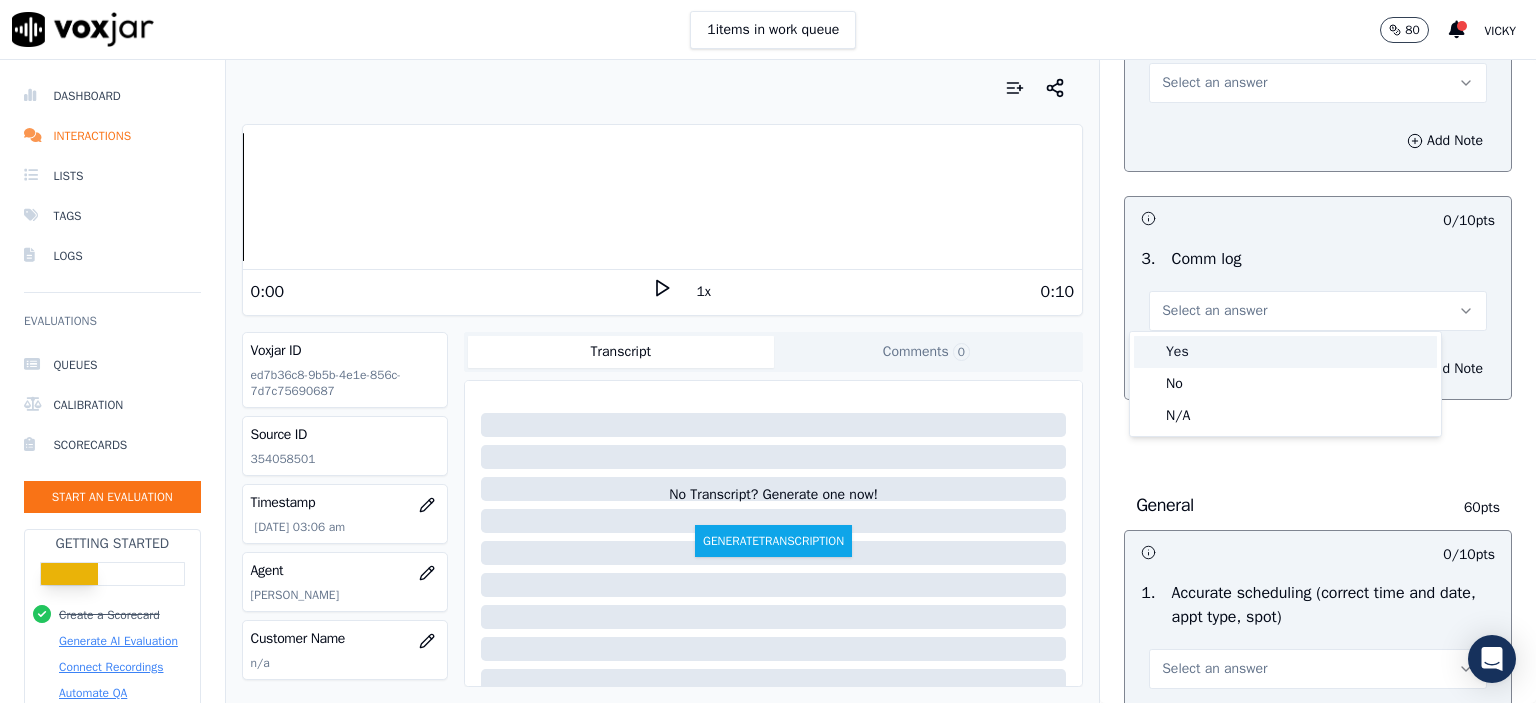 click on "Yes" at bounding box center (1285, 352) 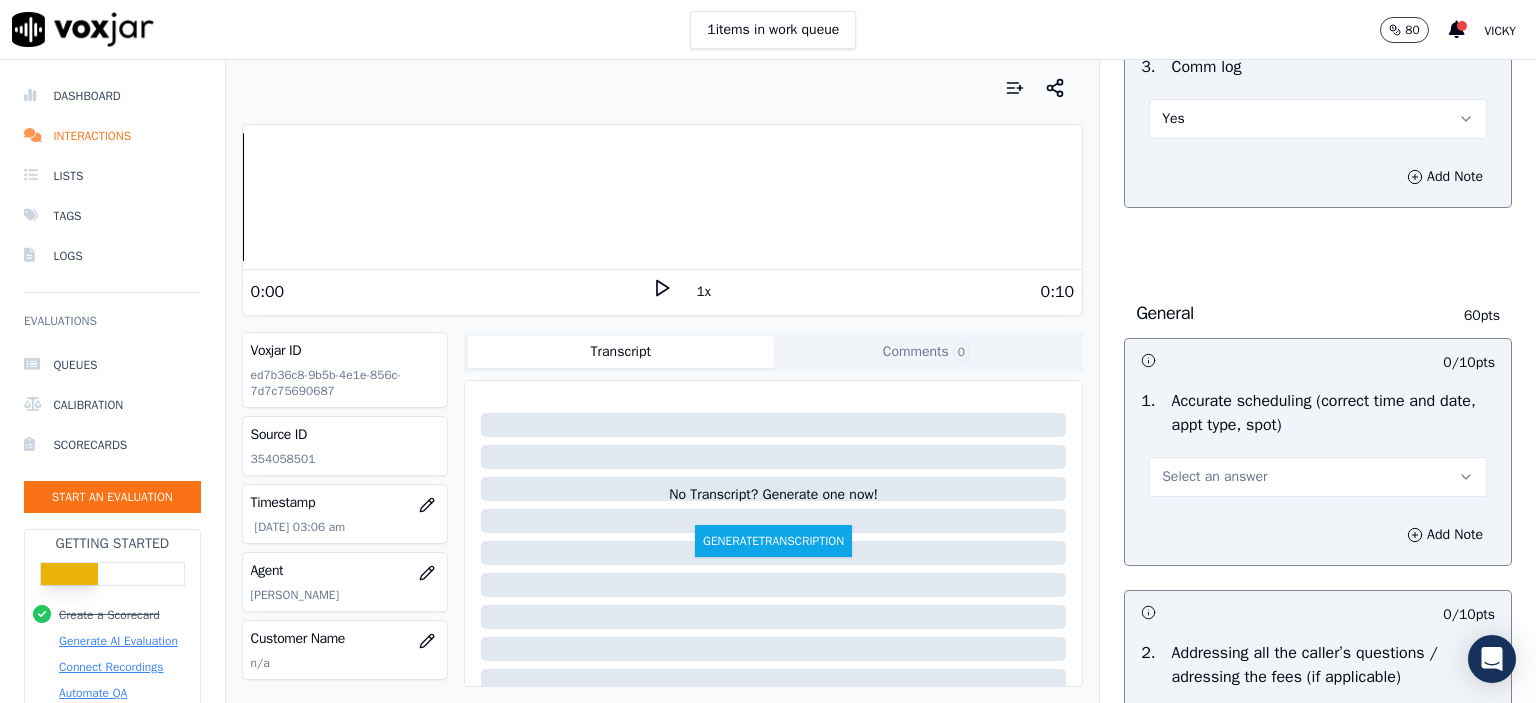 scroll, scrollTop: 3000, scrollLeft: 0, axis: vertical 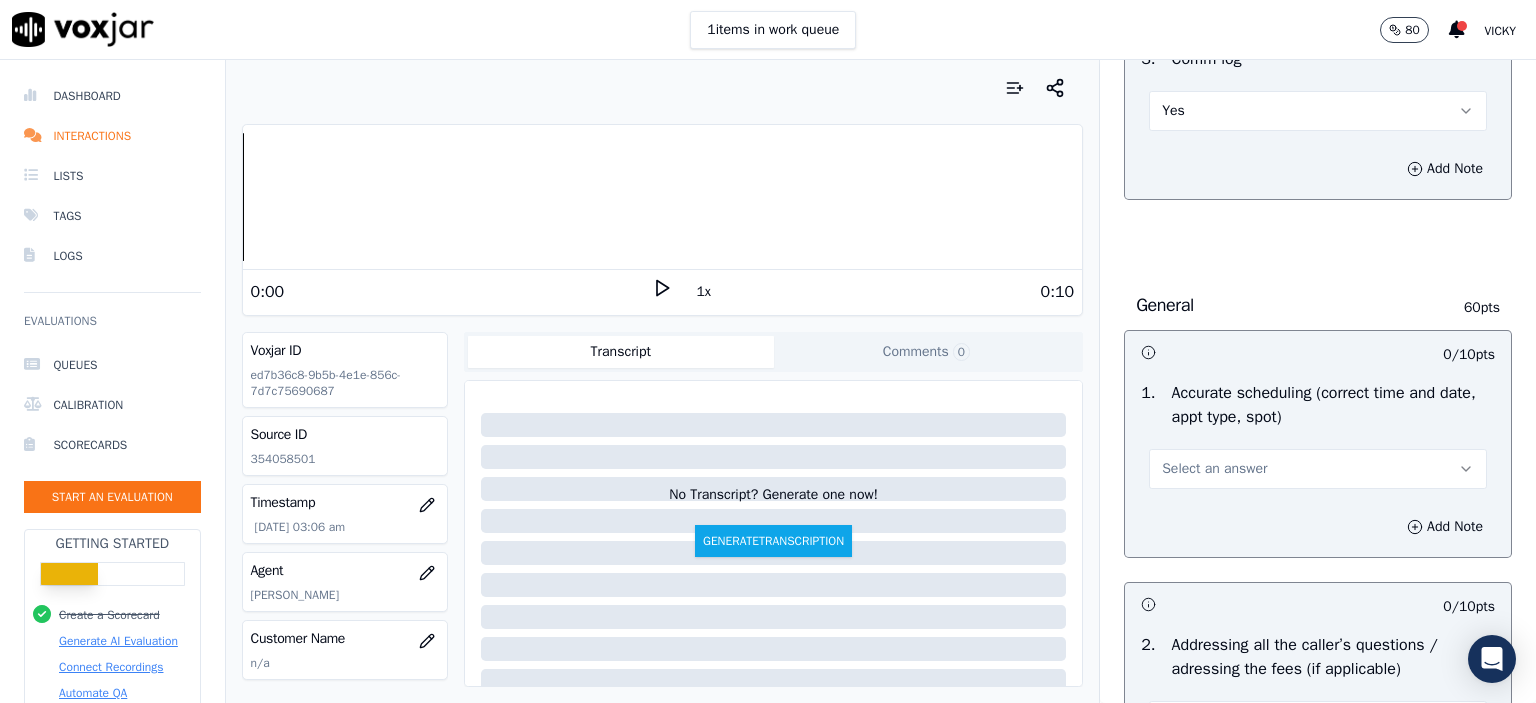 click on "Select an answer" at bounding box center [1318, 469] 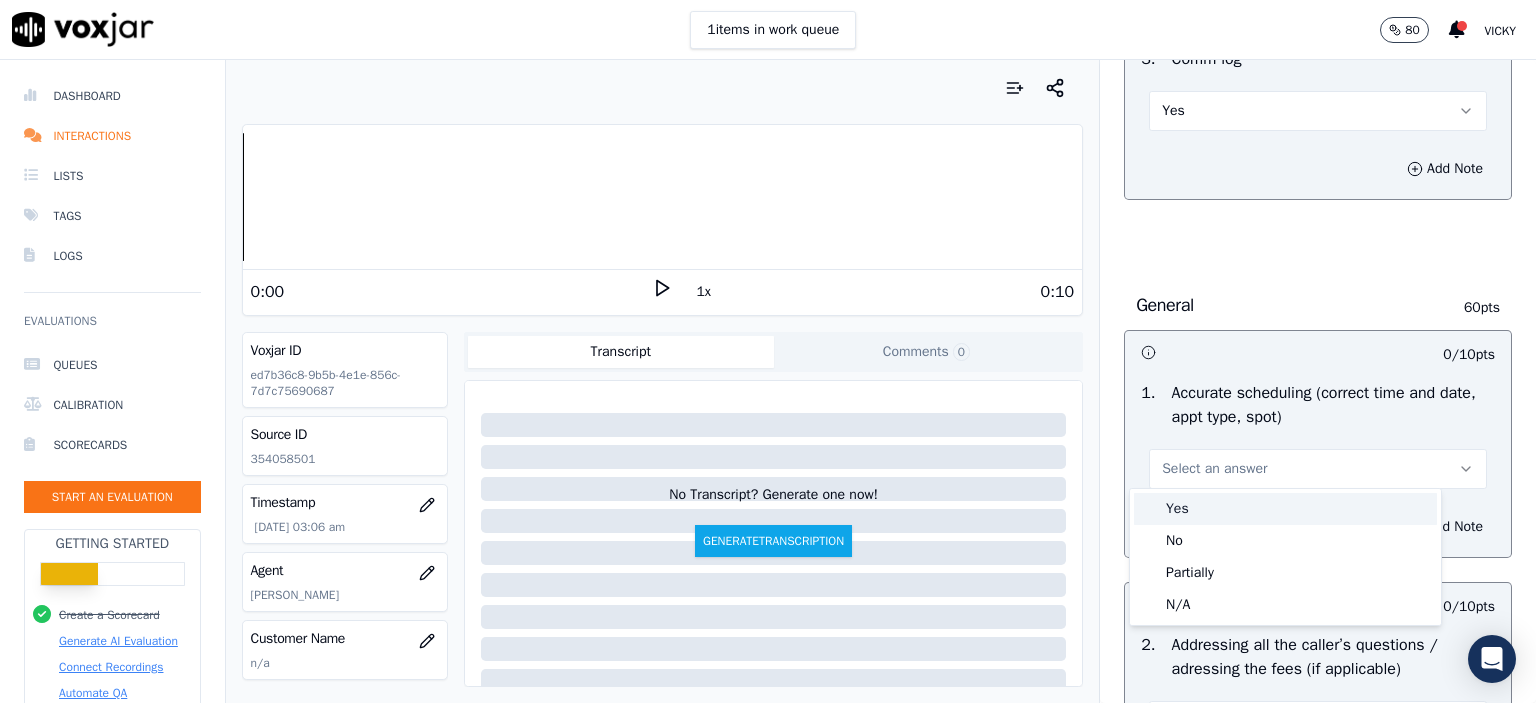 click on "Yes" at bounding box center [1285, 509] 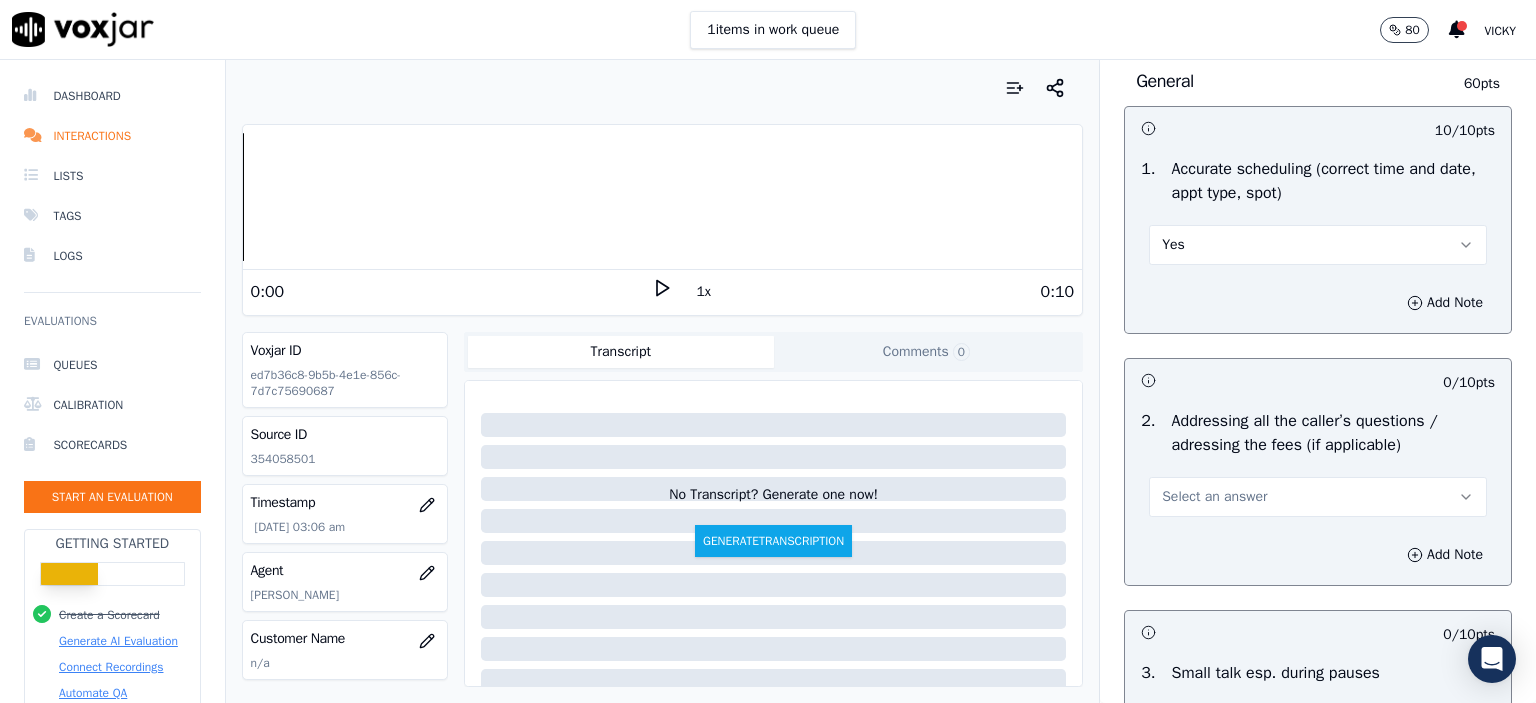 scroll, scrollTop: 3300, scrollLeft: 0, axis: vertical 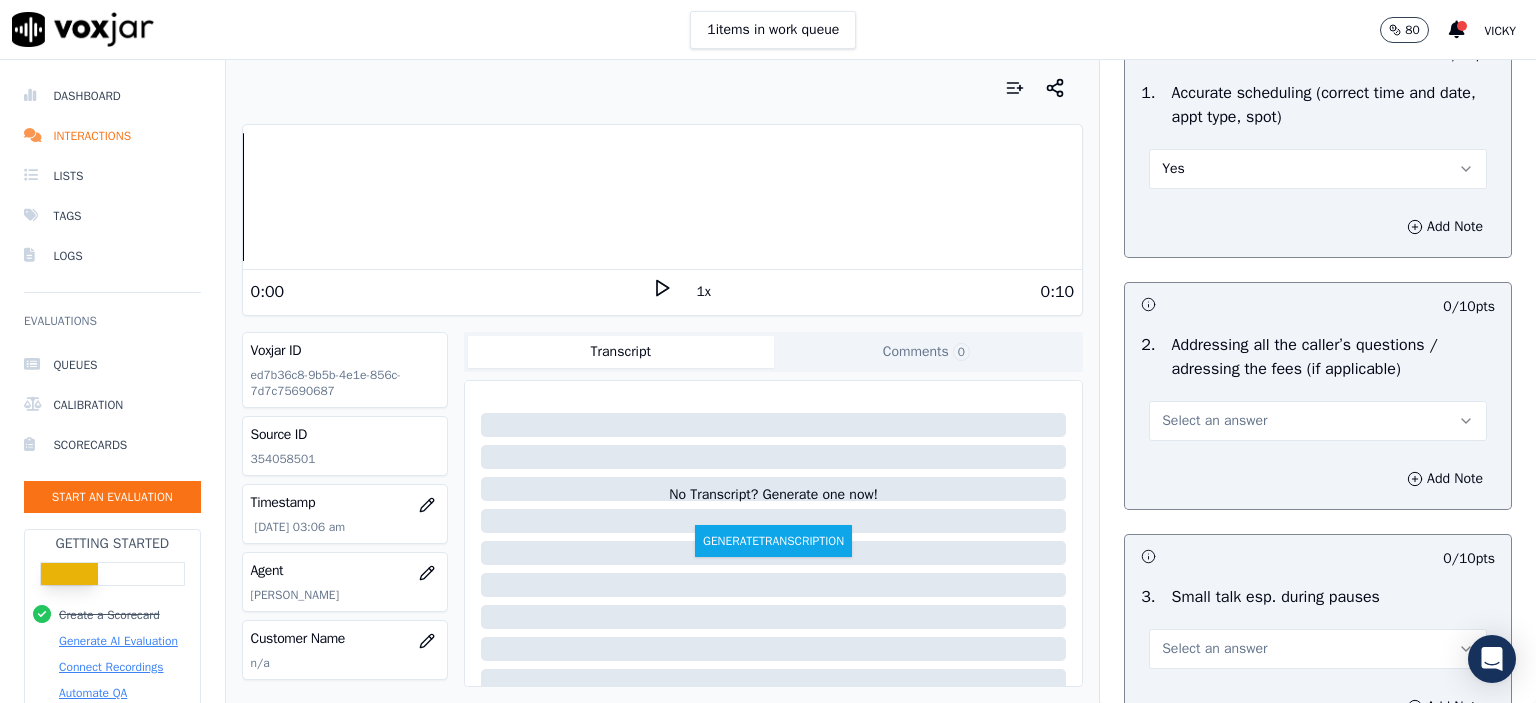 click on "Select an answer" at bounding box center (1214, 421) 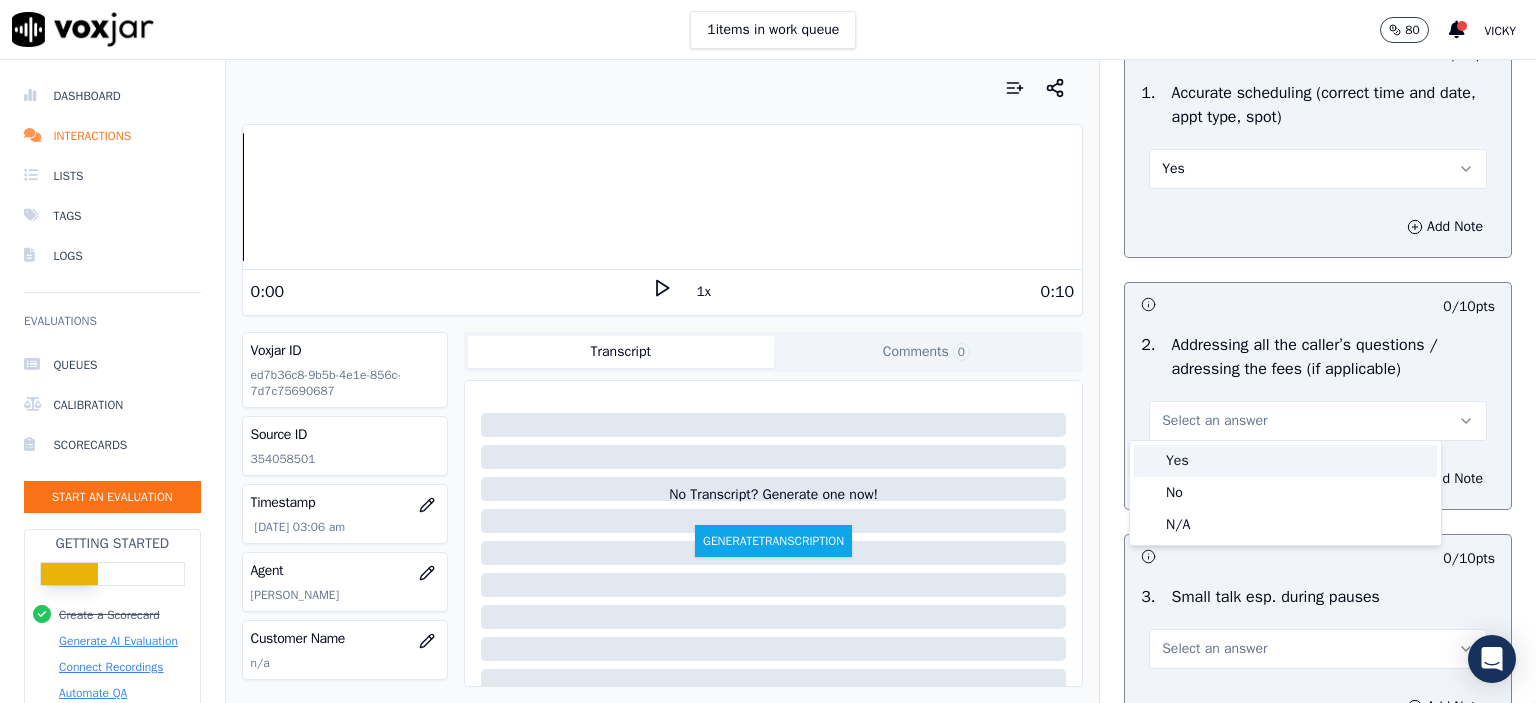 click on "Yes" at bounding box center (1285, 461) 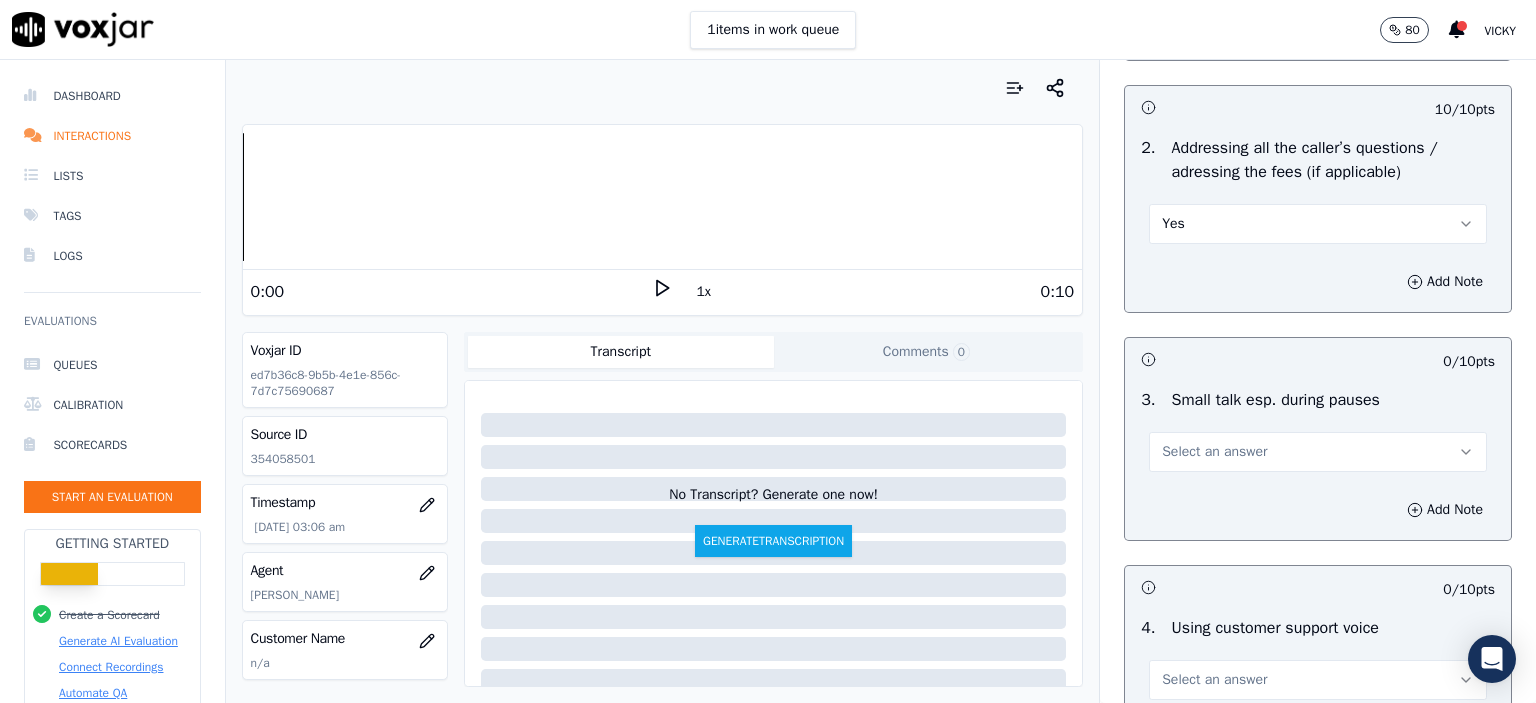 scroll, scrollTop: 3500, scrollLeft: 0, axis: vertical 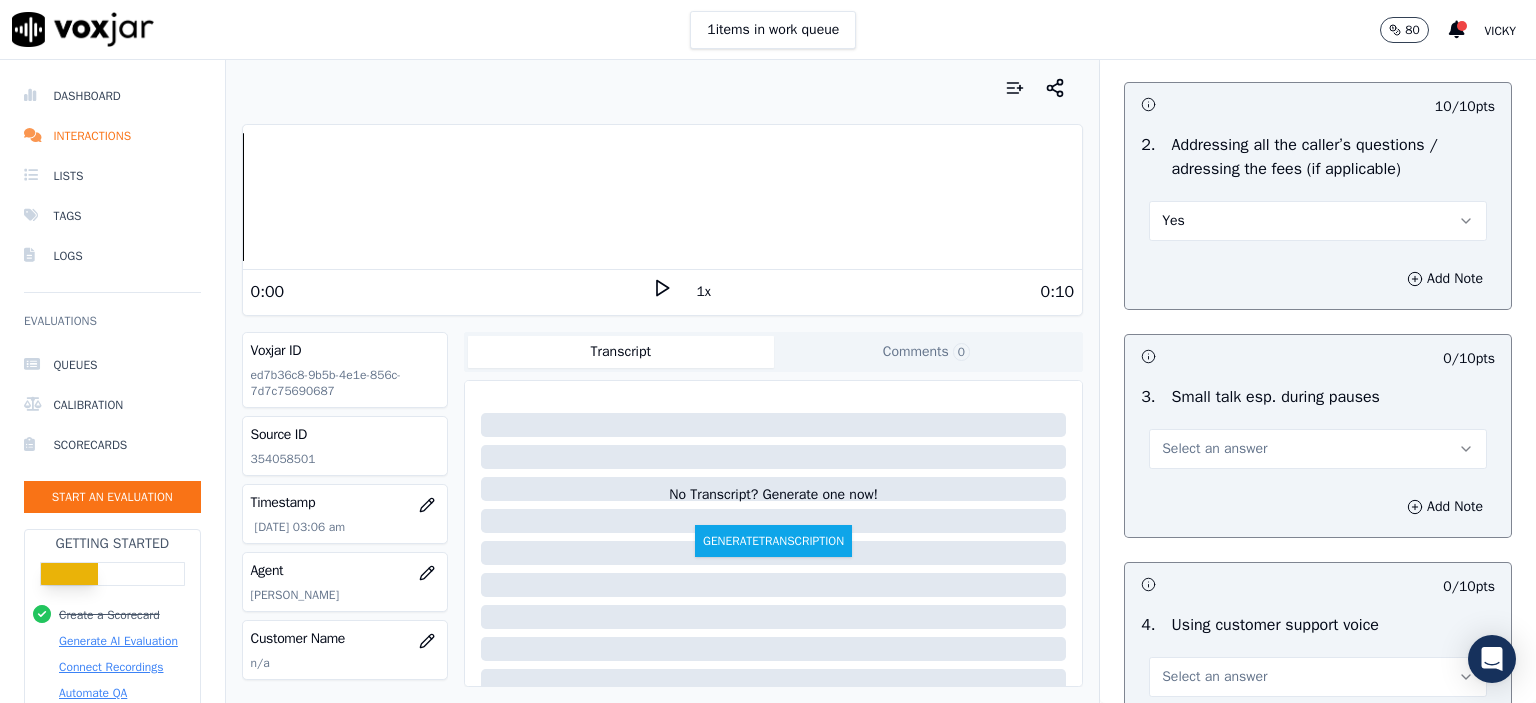 click on "Select an answer" at bounding box center [1214, 449] 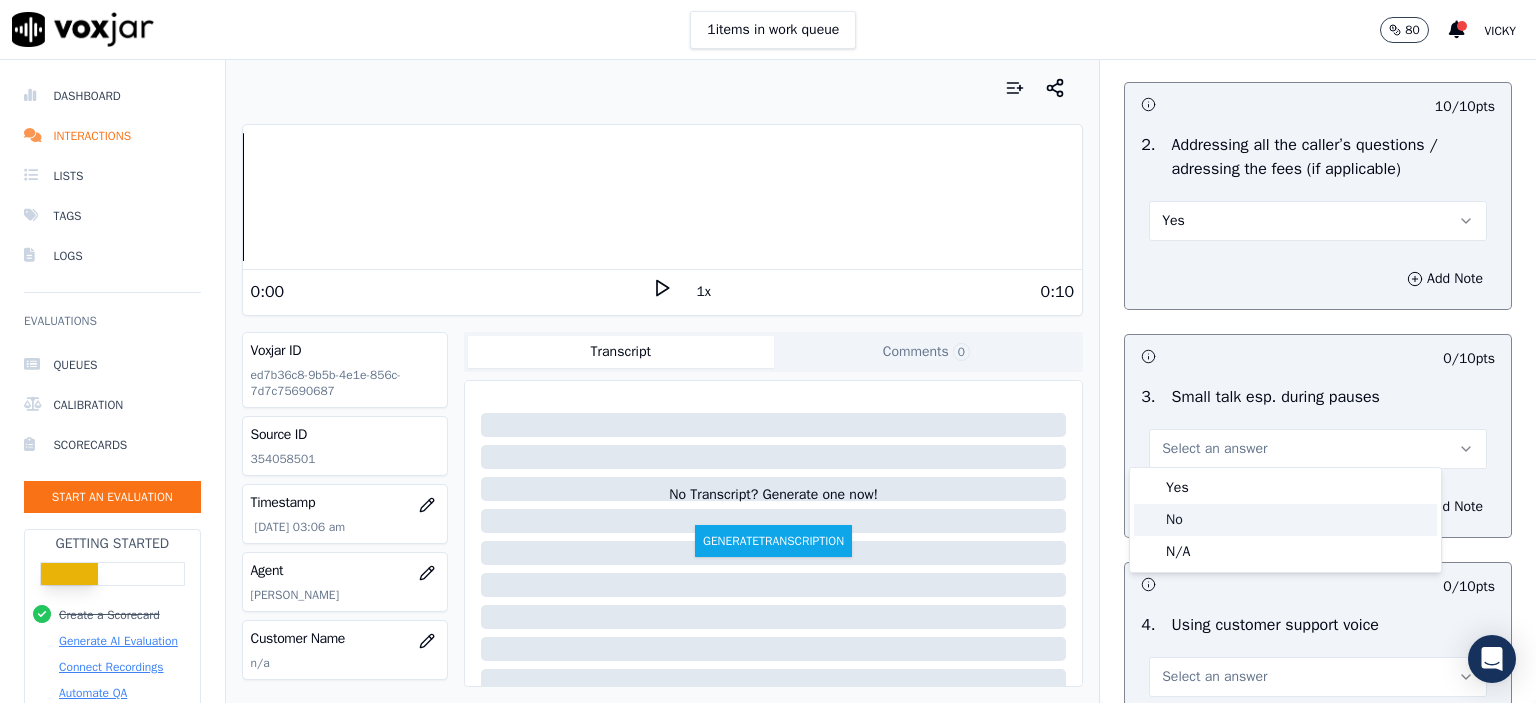 click on "No" 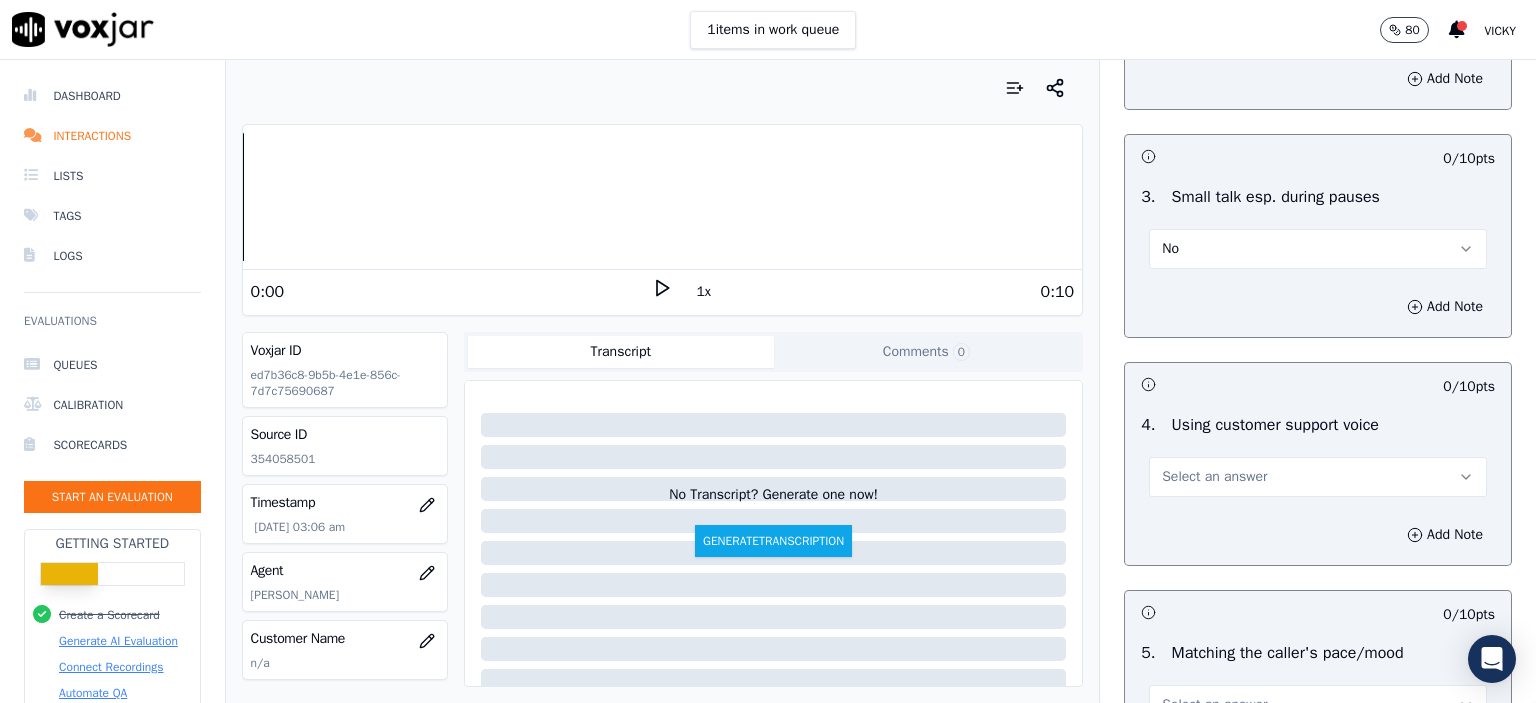 click on "Select an answer" at bounding box center (1214, 477) 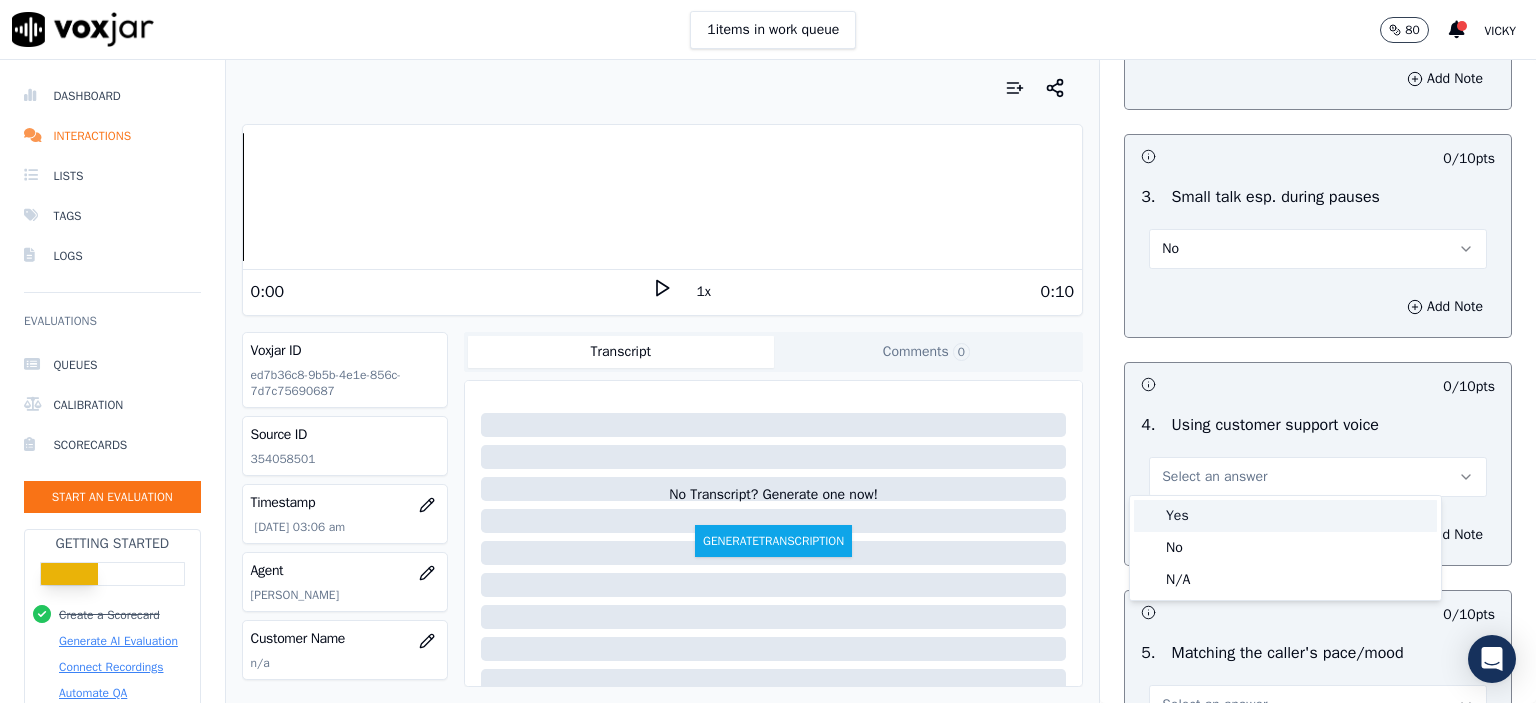 click on "Yes" at bounding box center (1285, 516) 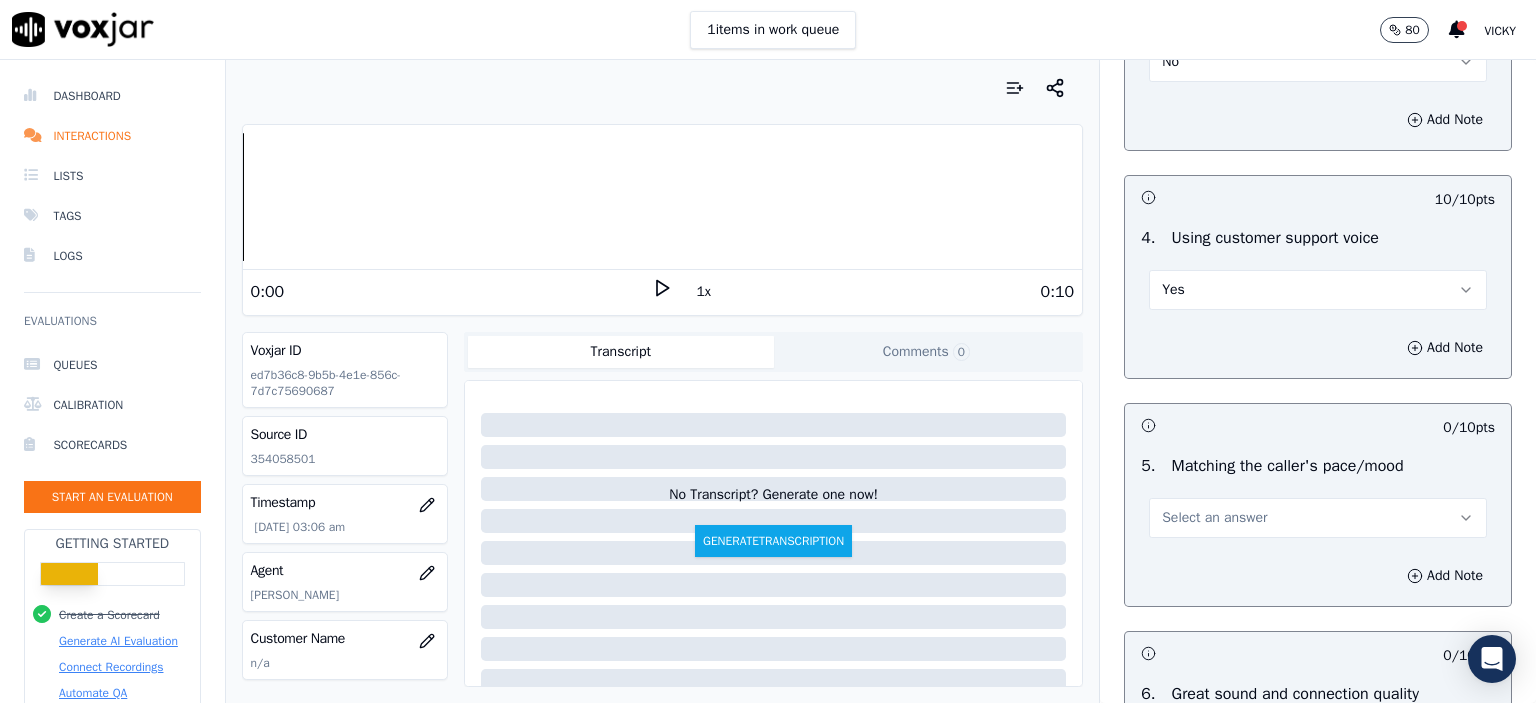 scroll, scrollTop: 3900, scrollLeft: 0, axis: vertical 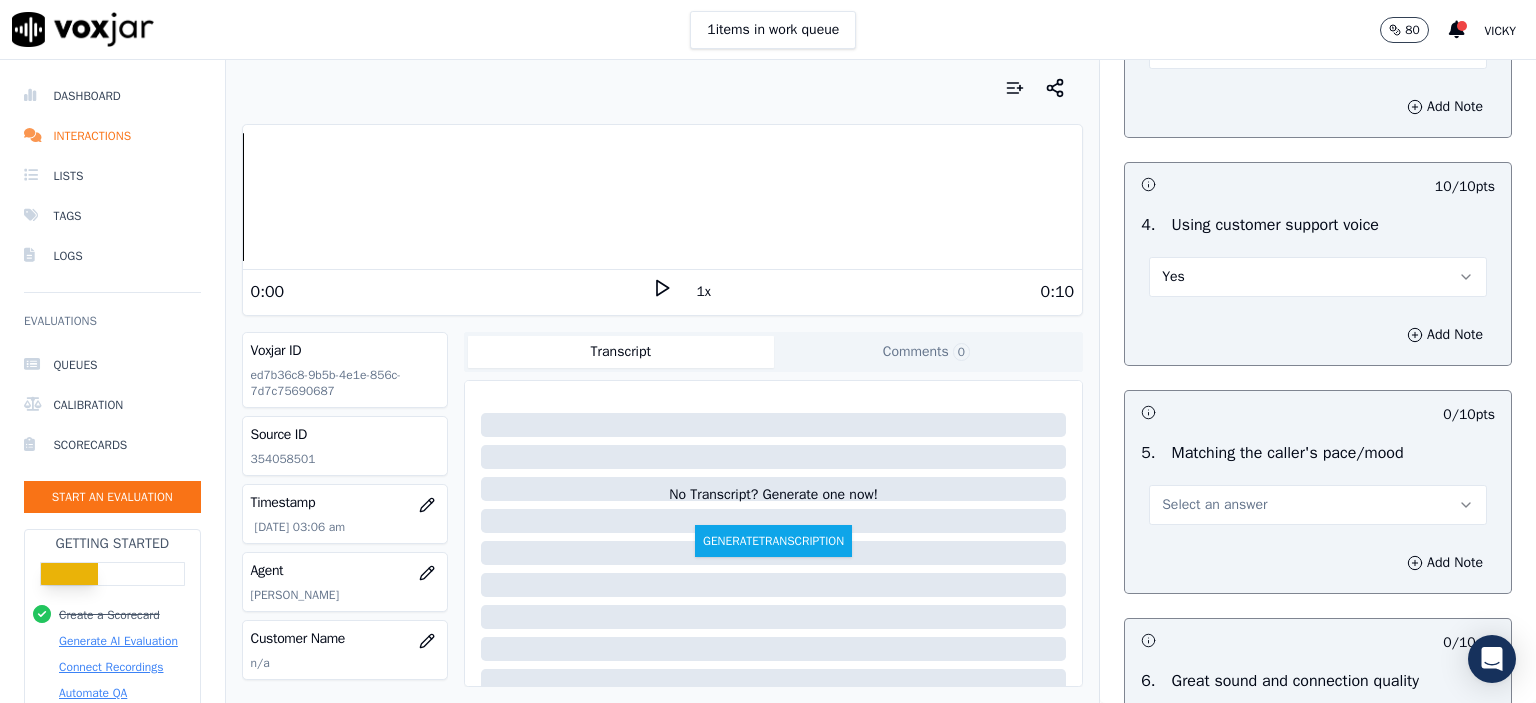 click on "Select an answer" at bounding box center [1318, 505] 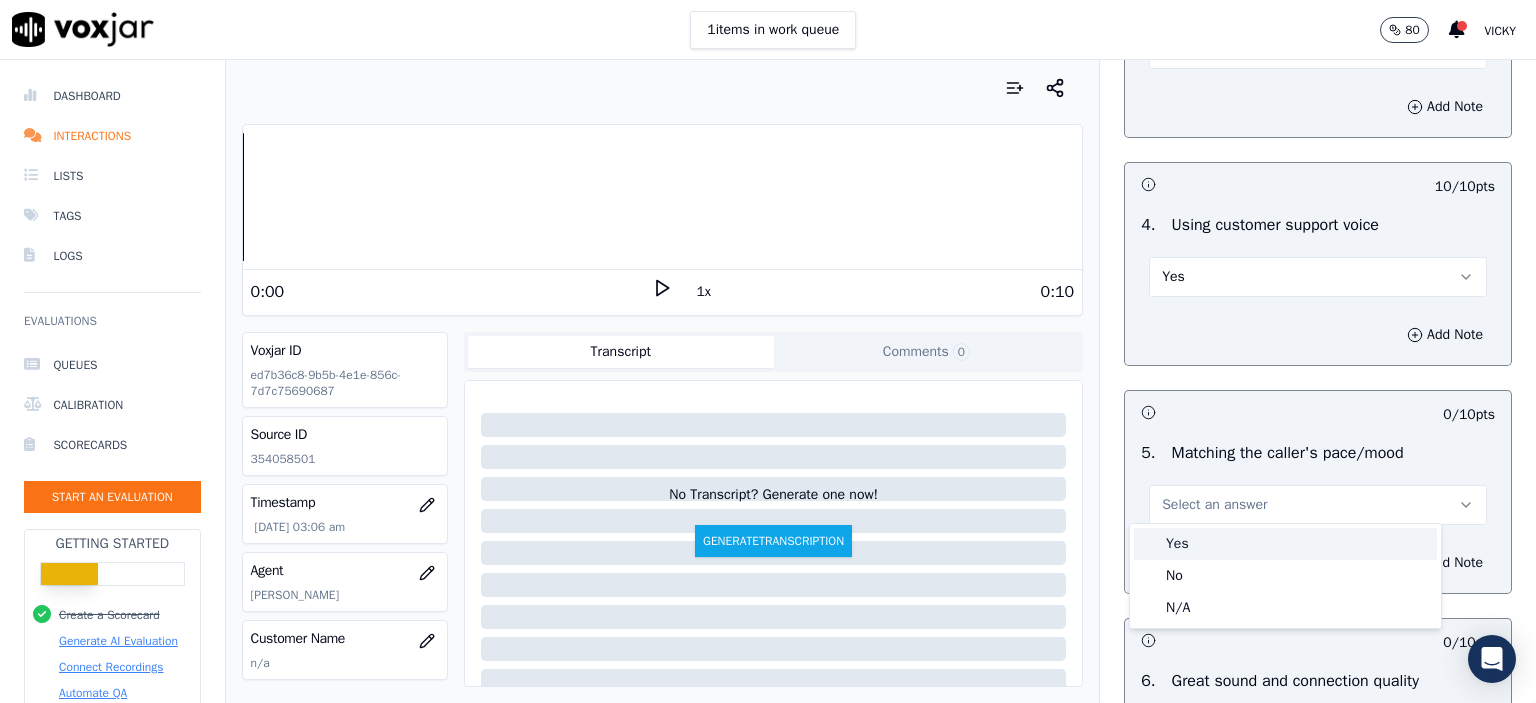 click on "Yes" at bounding box center [1285, 544] 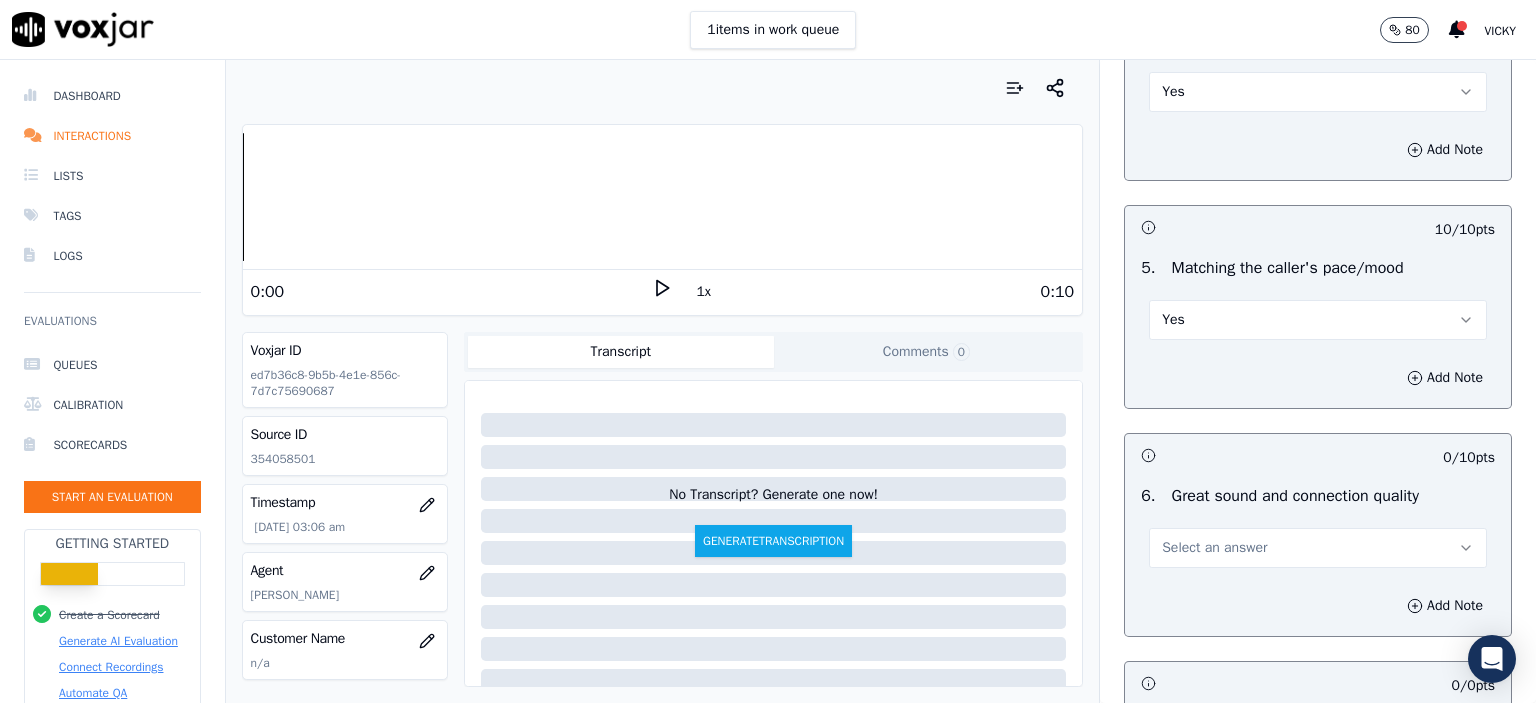 scroll, scrollTop: 4100, scrollLeft: 0, axis: vertical 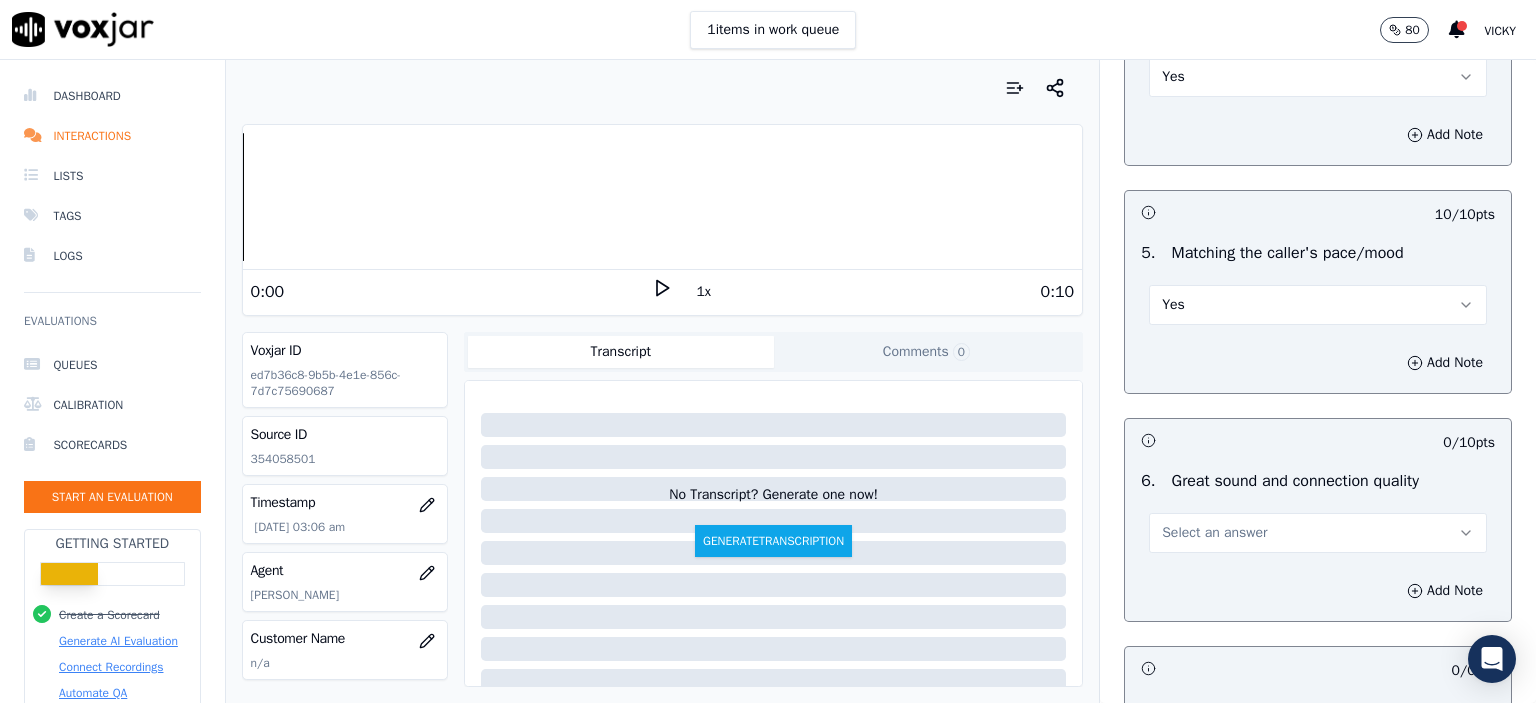 click on "Select an answer" at bounding box center (1214, 533) 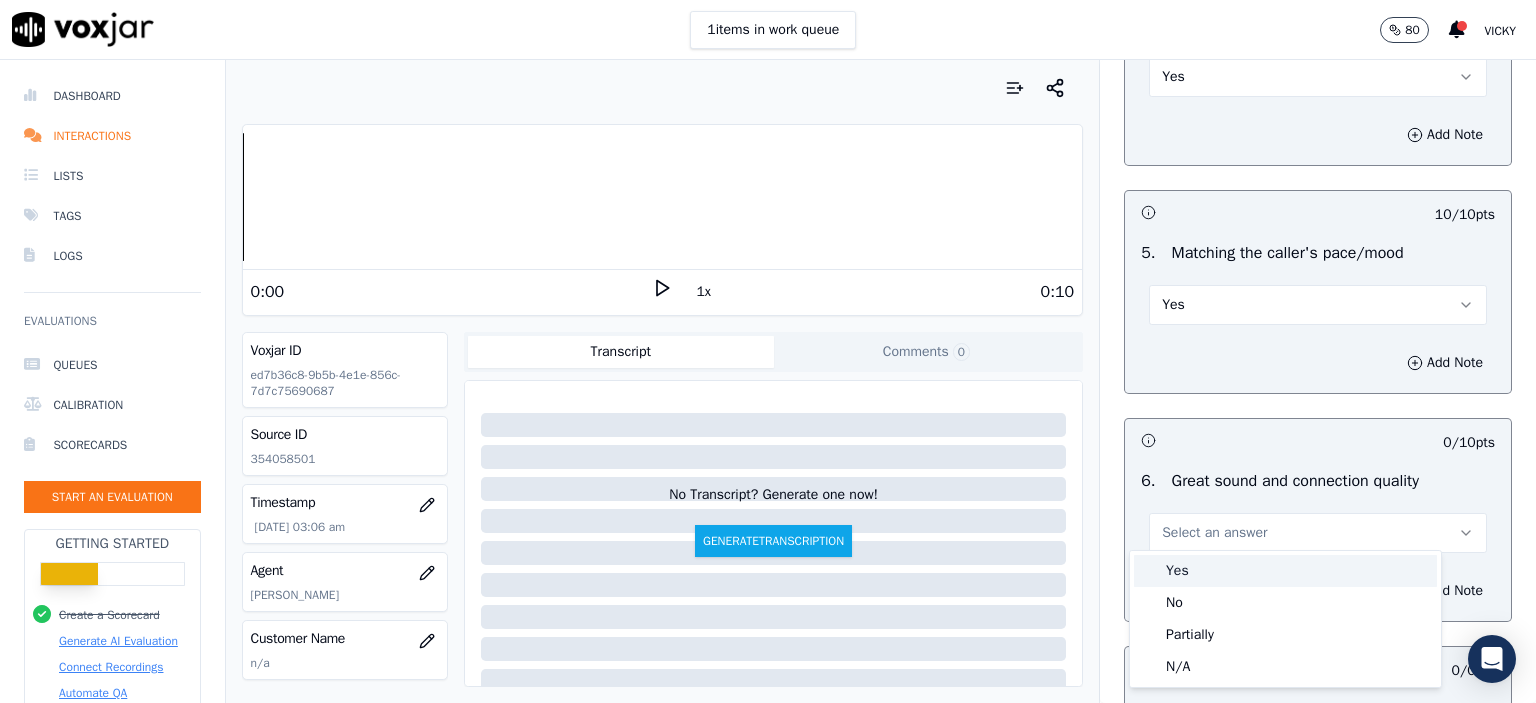 click on "Yes" at bounding box center (1285, 571) 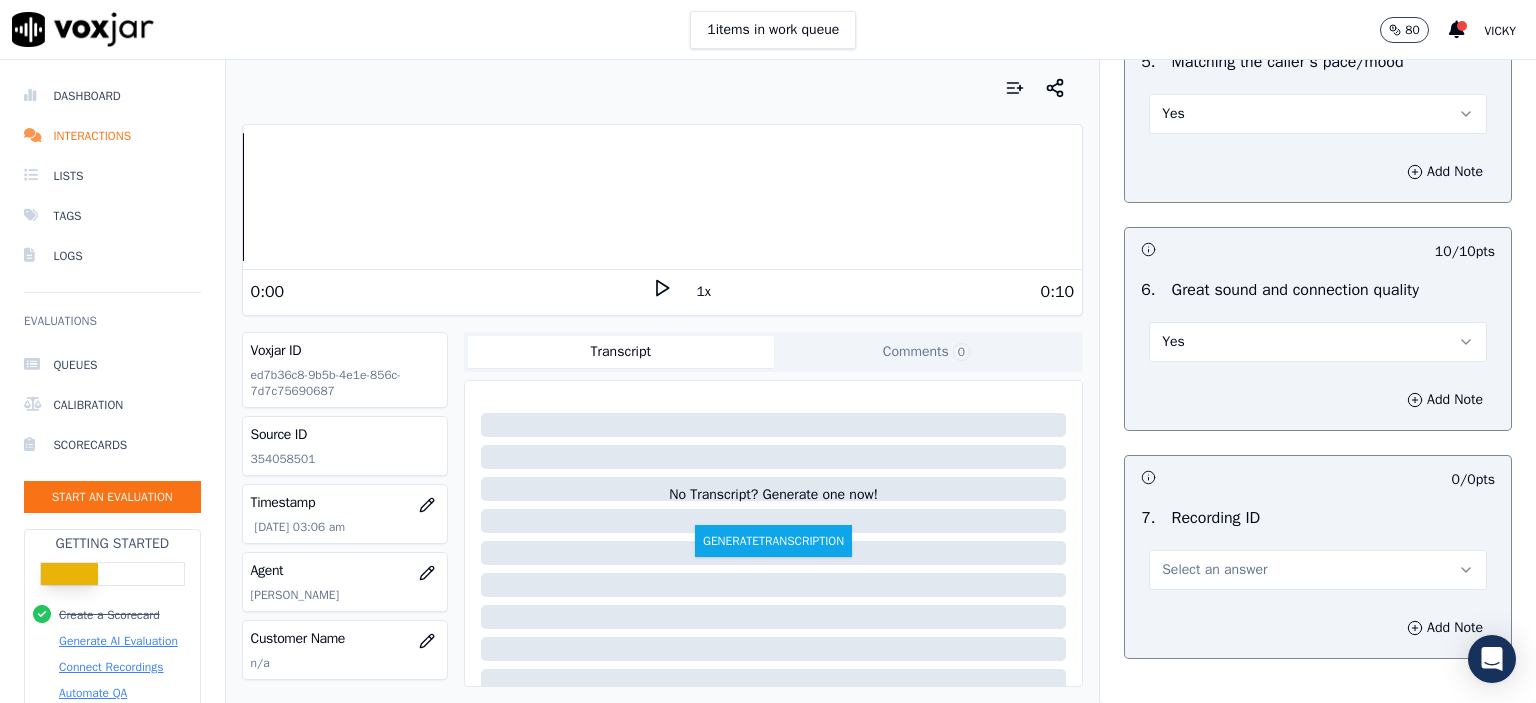 scroll, scrollTop: 4300, scrollLeft: 0, axis: vertical 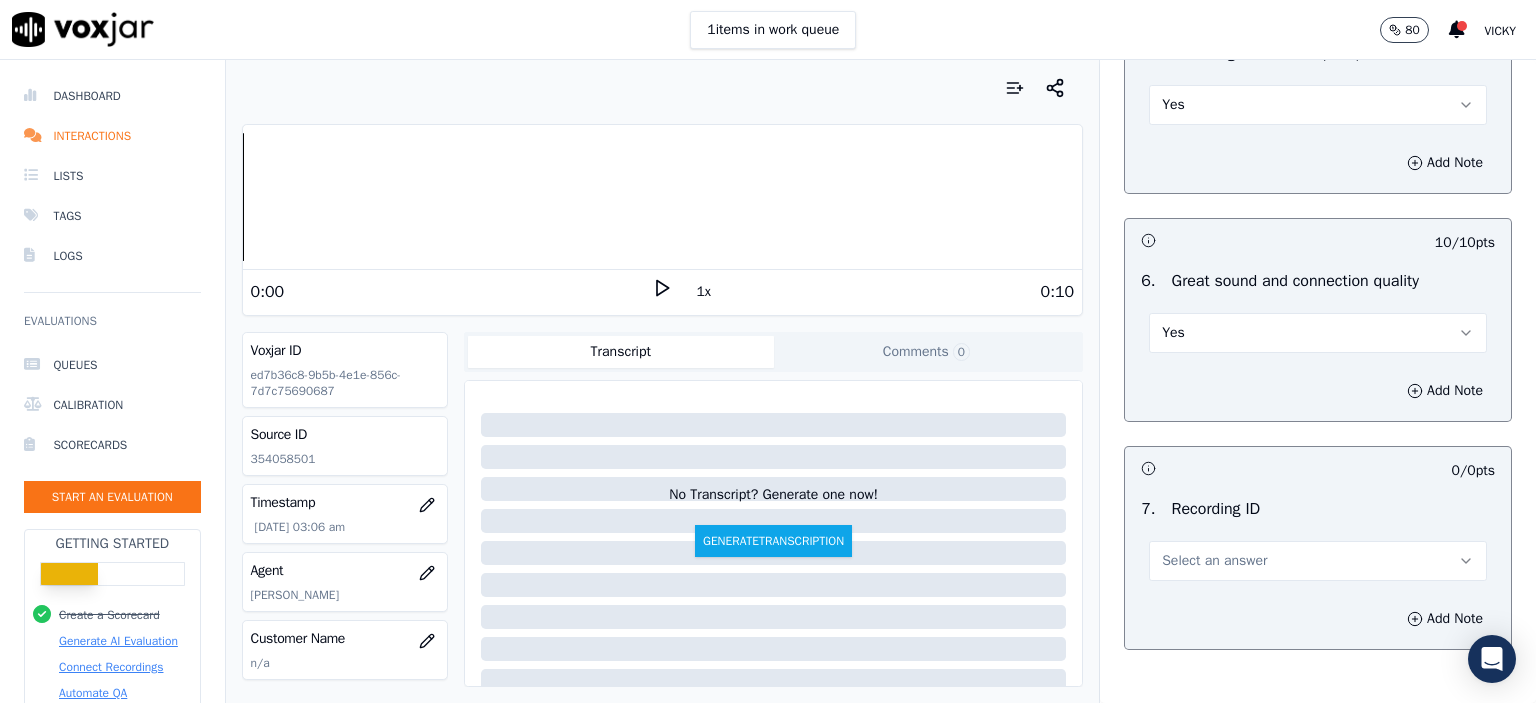 click on "Select an answer" at bounding box center [1214, 561] 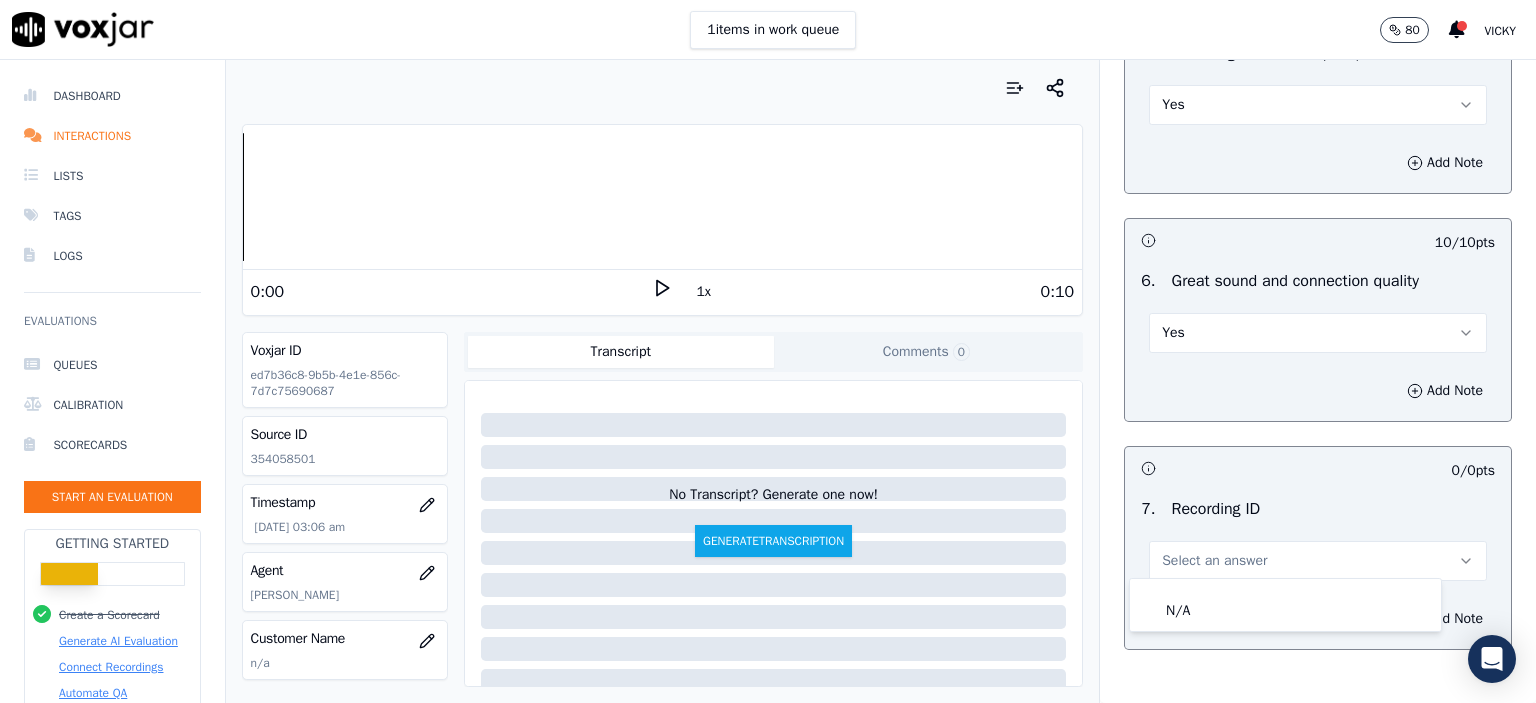 click on "N/A" 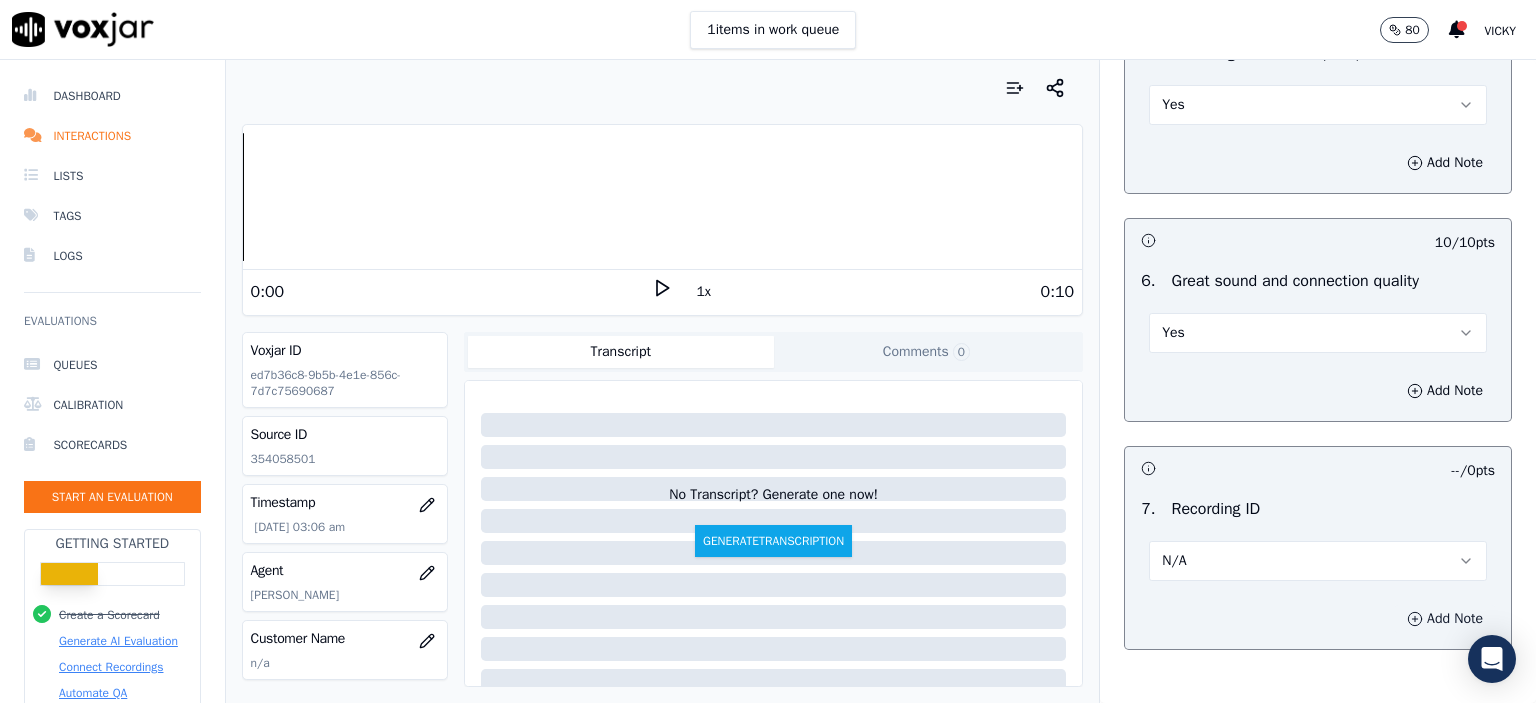 click on "Add Note" at bounding box center (1445, 619) 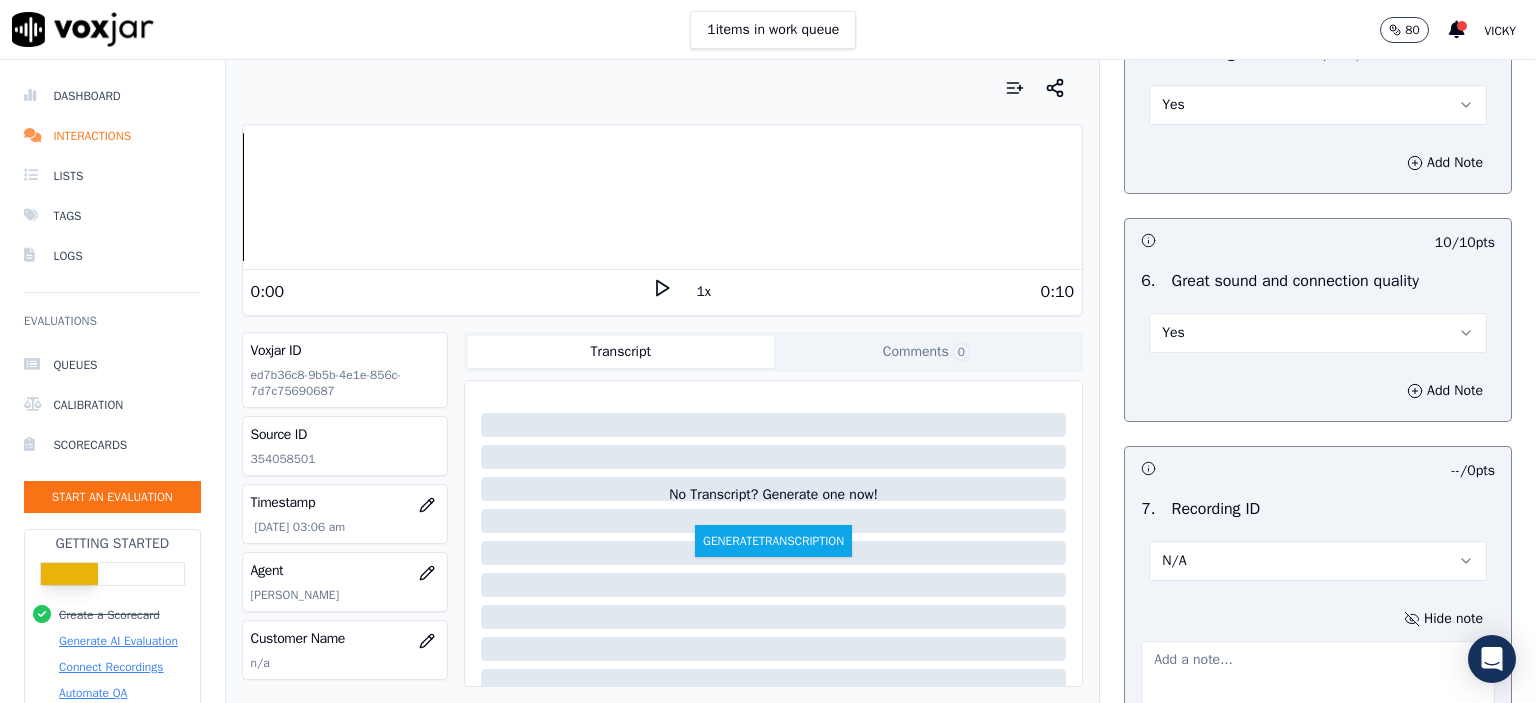 click on "354058501" 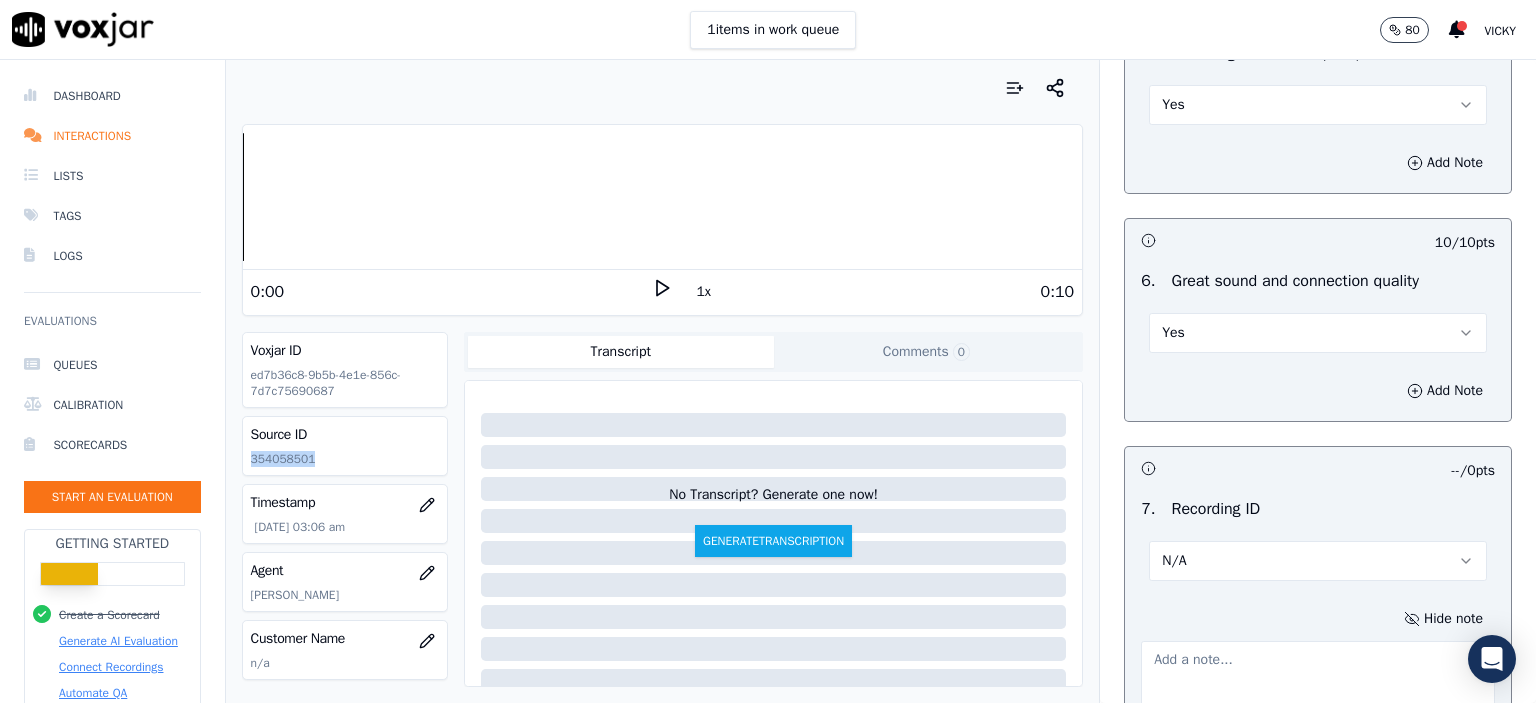 click on "354058501" 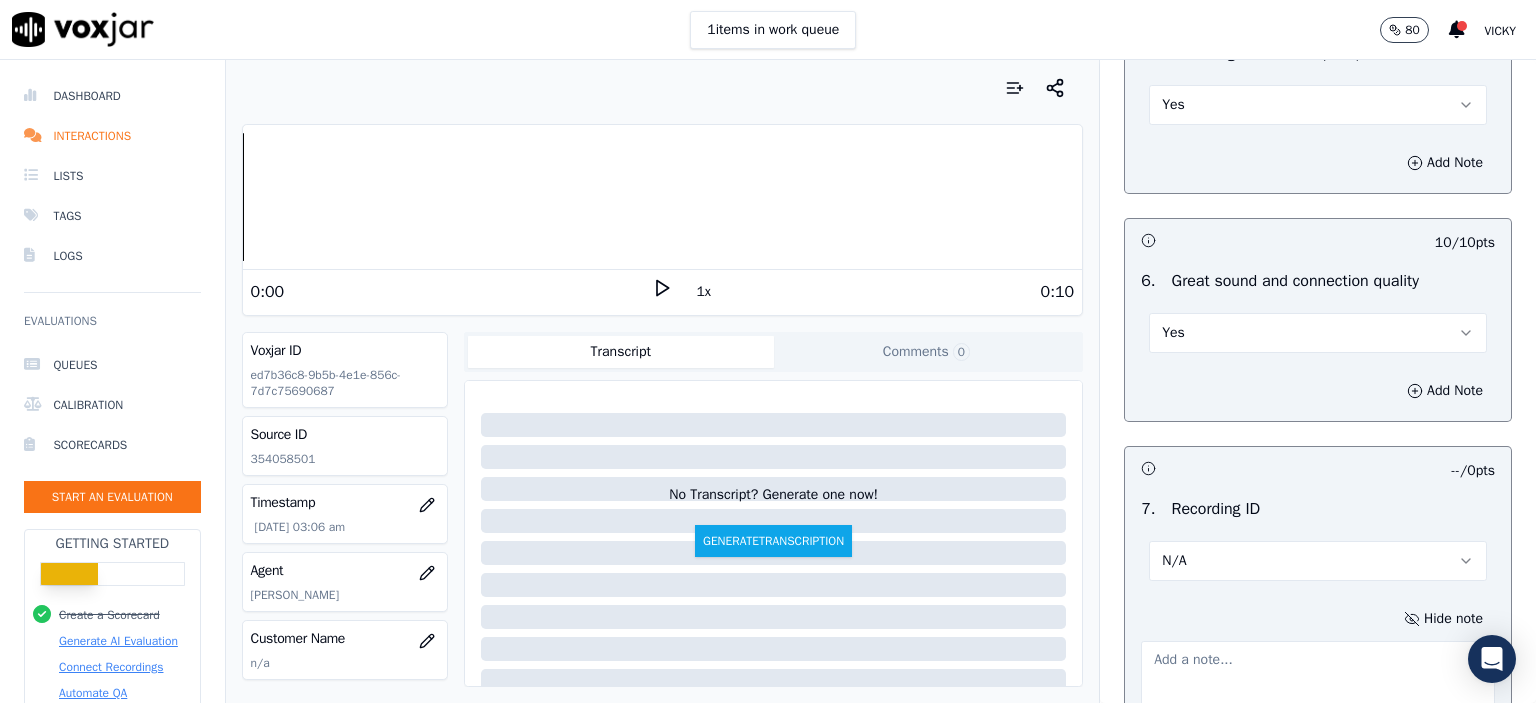 click at bounding box center [1318, 690] 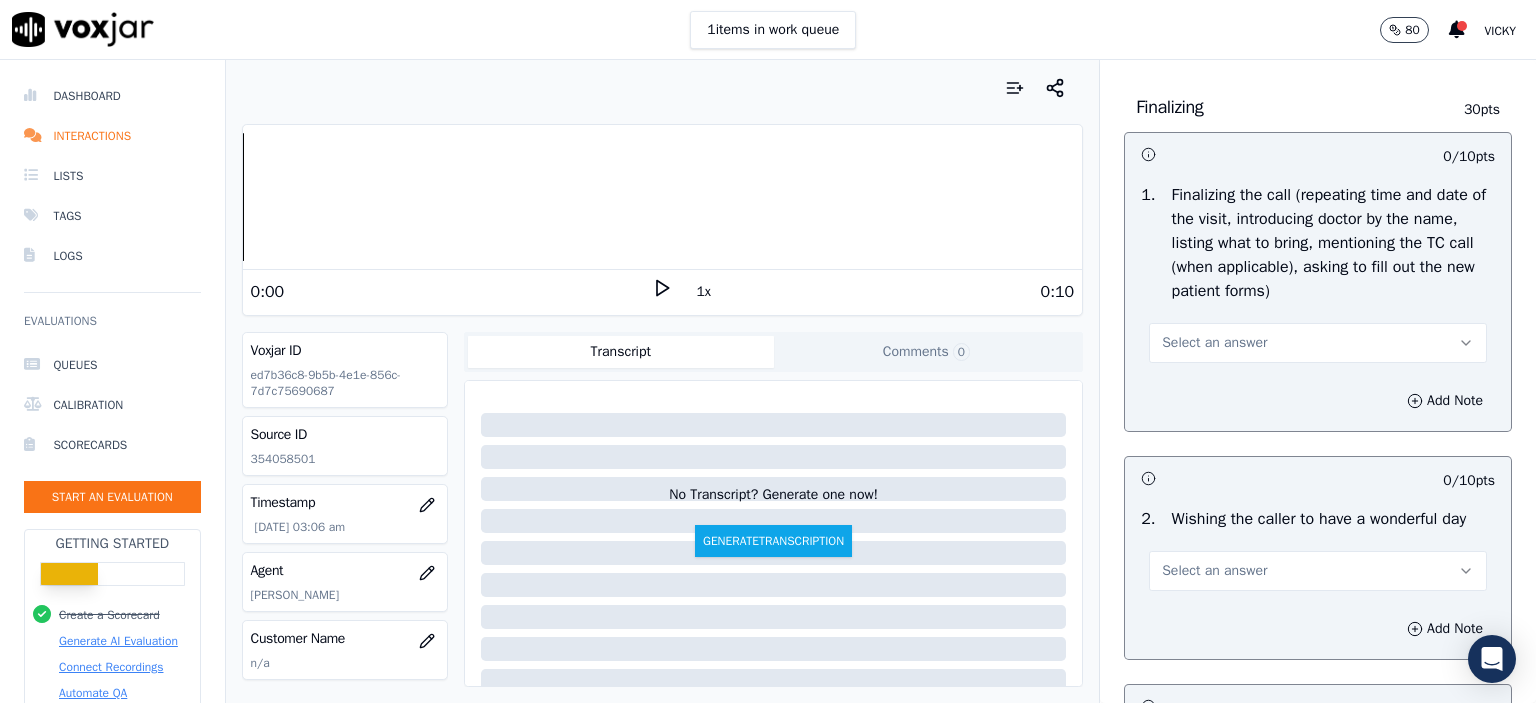 scroll, scrollTop: 2310, scrollLeft: 0, axis: vertical 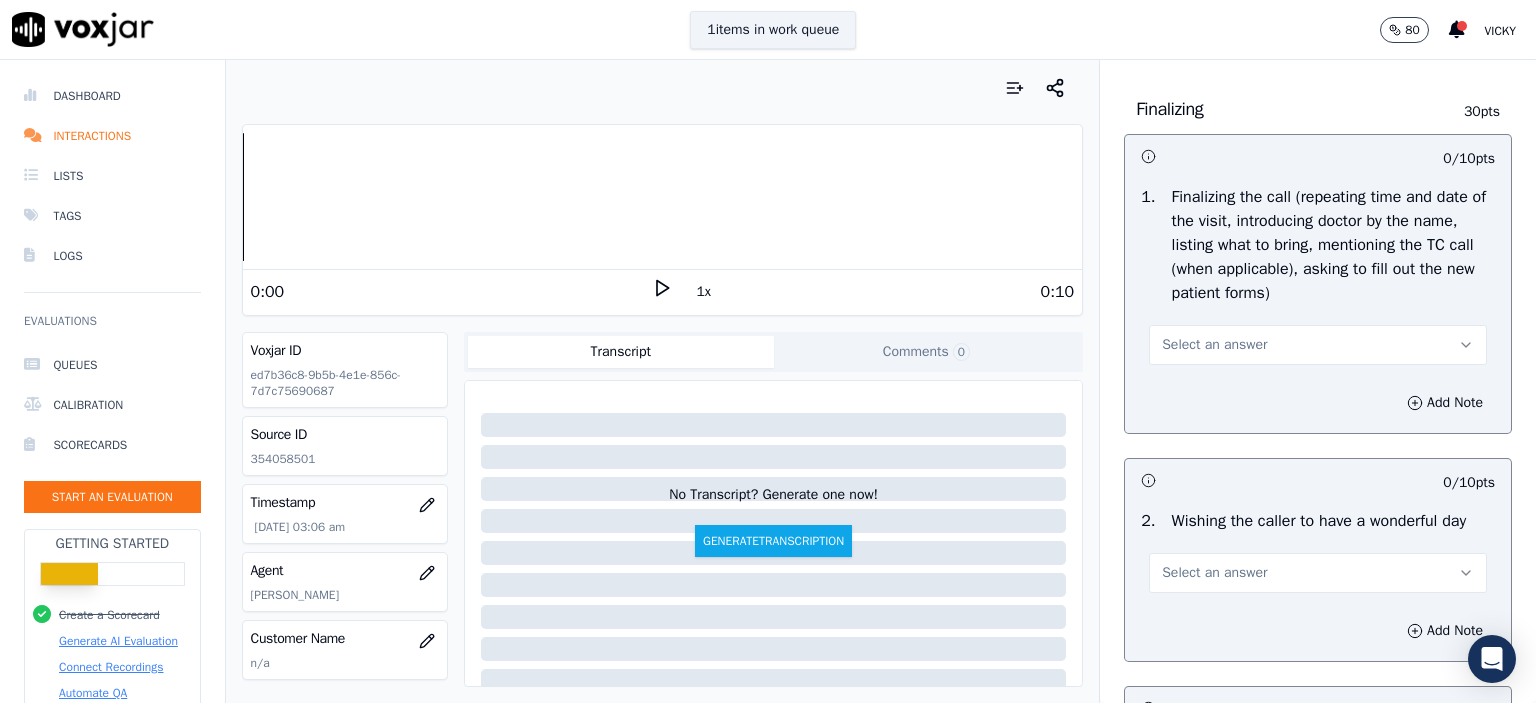 type on "354058501" 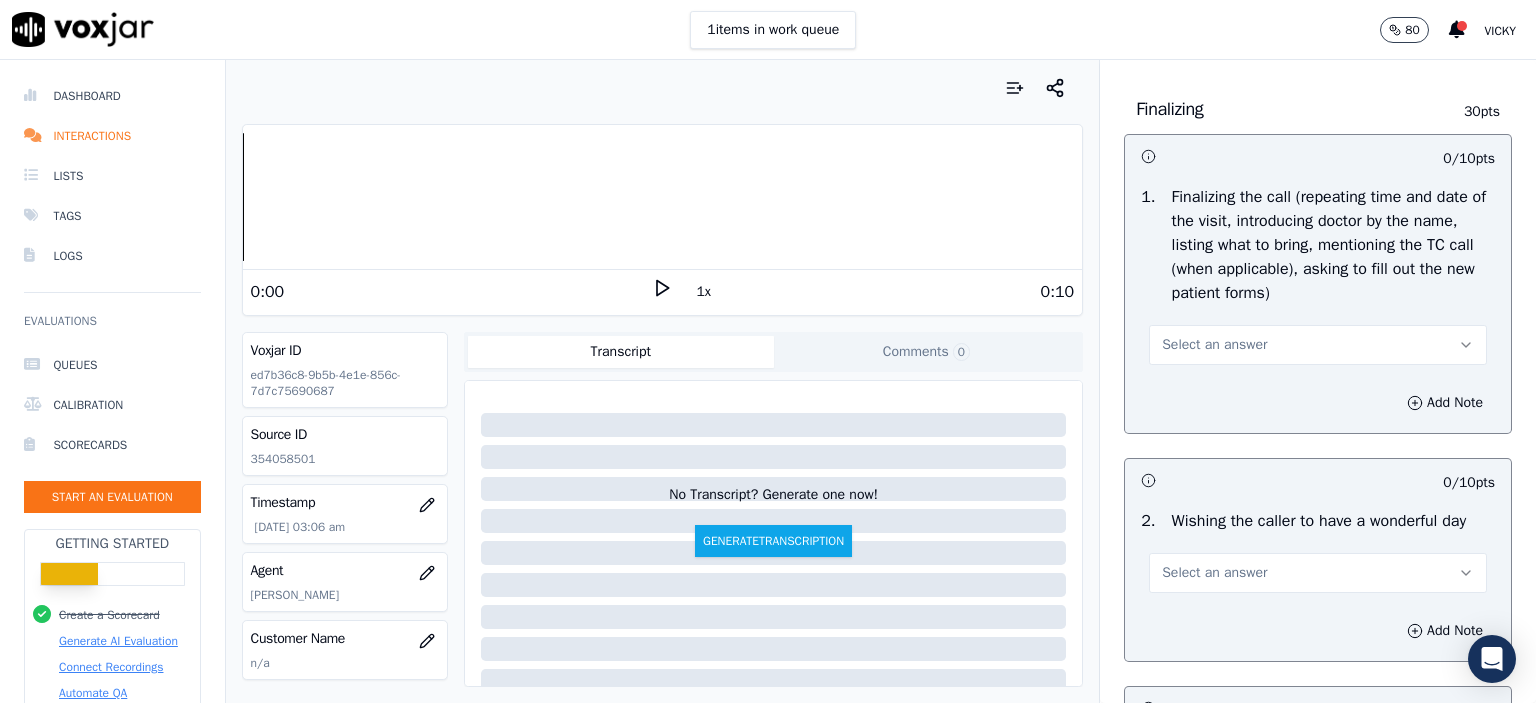click on "Select an answer" at bounding box center (1214, 345) 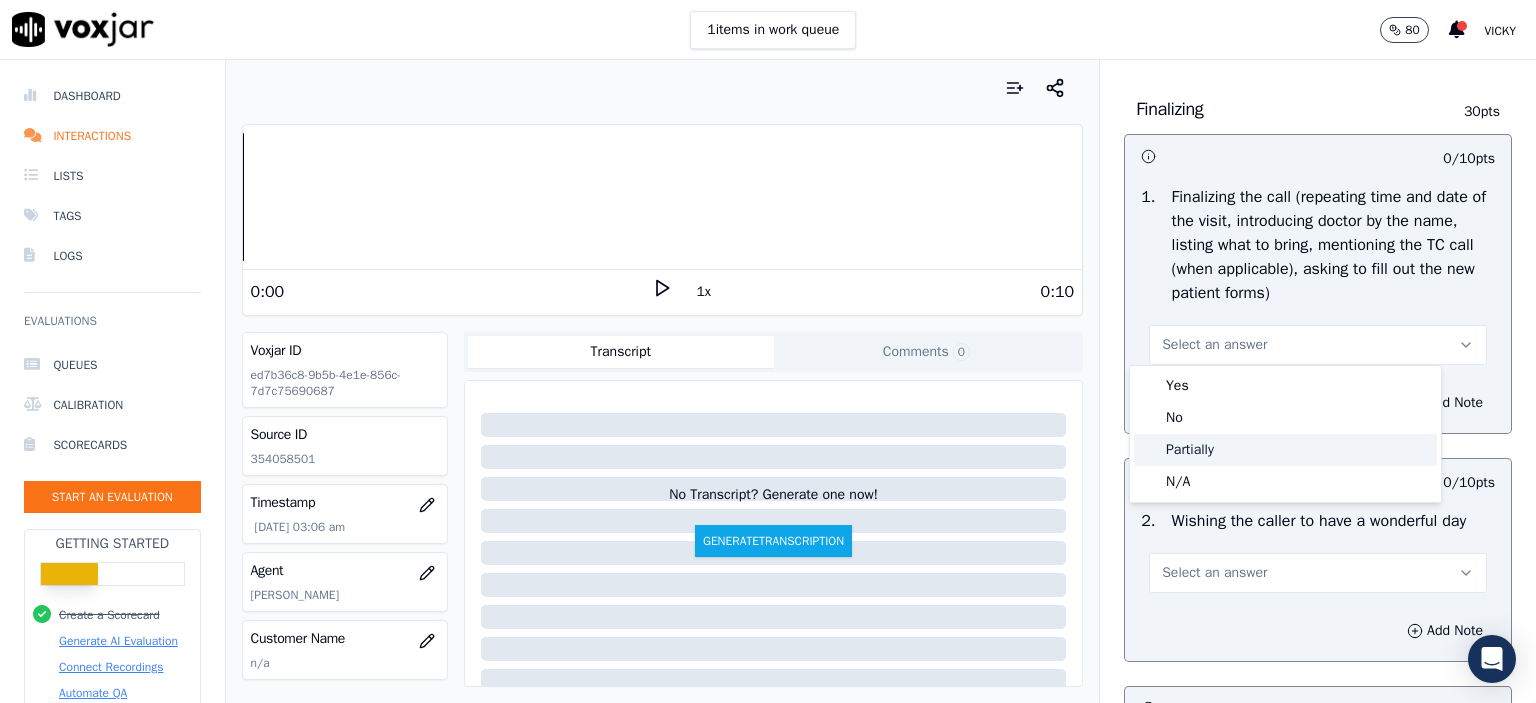 click on "Partially" 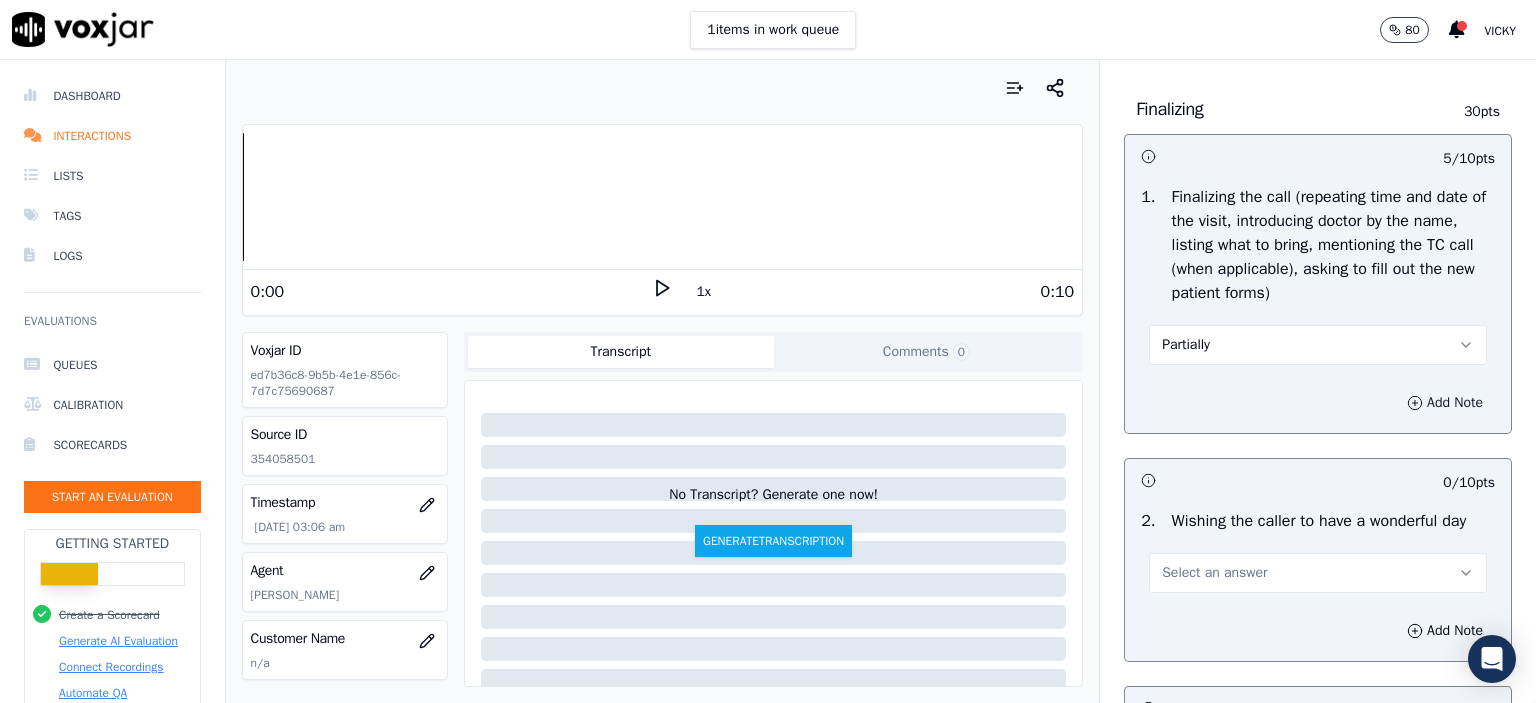 click on "Add Note" at bounding box center (1445, 403) 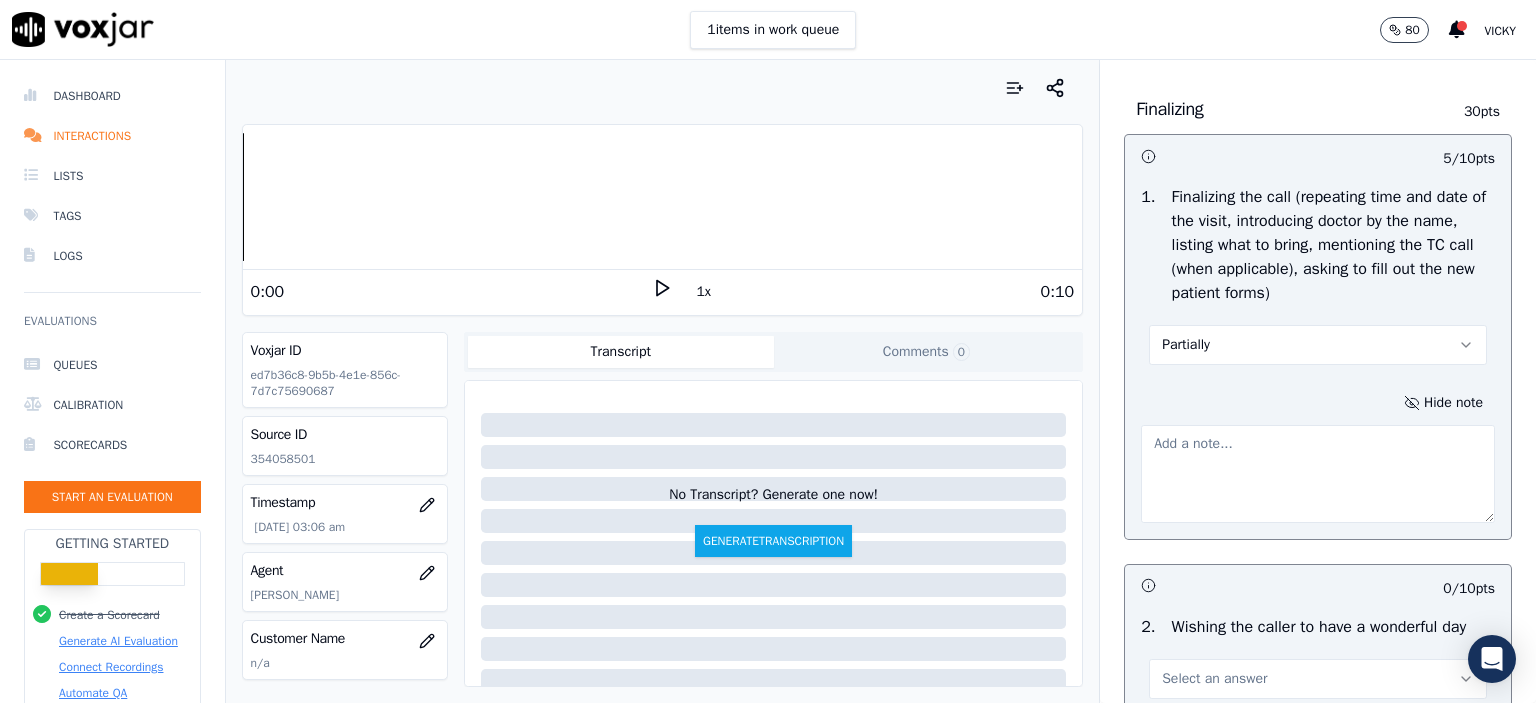 click at bounding box center (1318, 474) 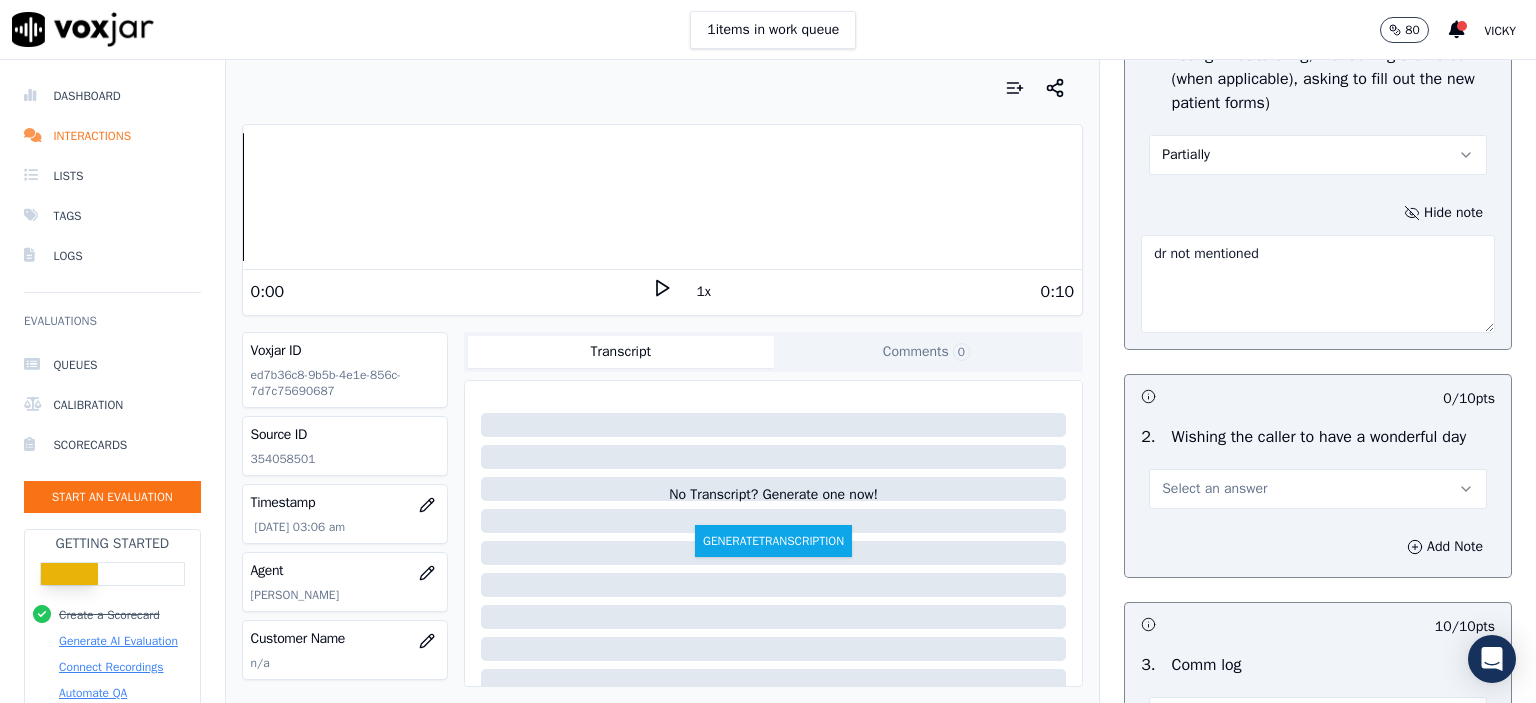 scroll, scrollTop: 2510, scrollLeft: 0, axis: vertical 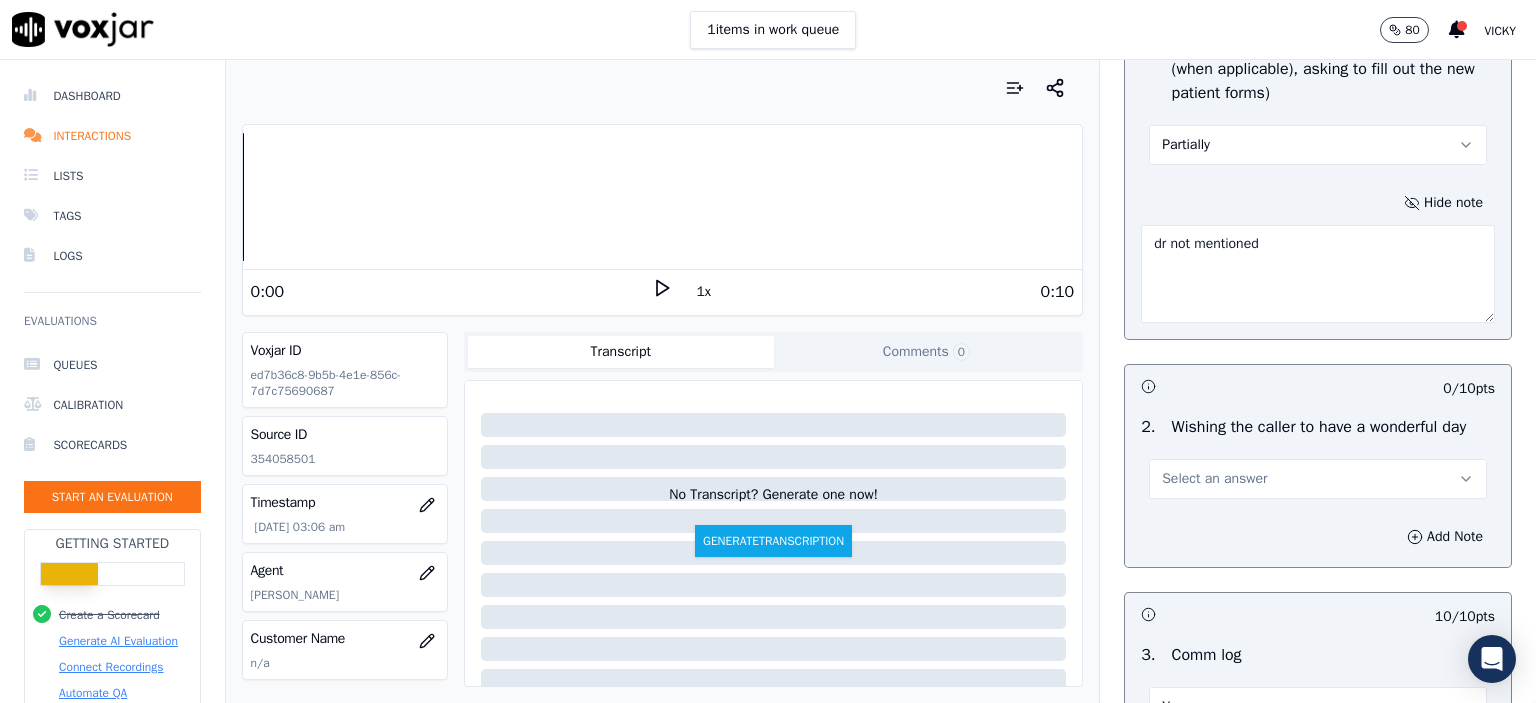 type on "dr not mentioned" 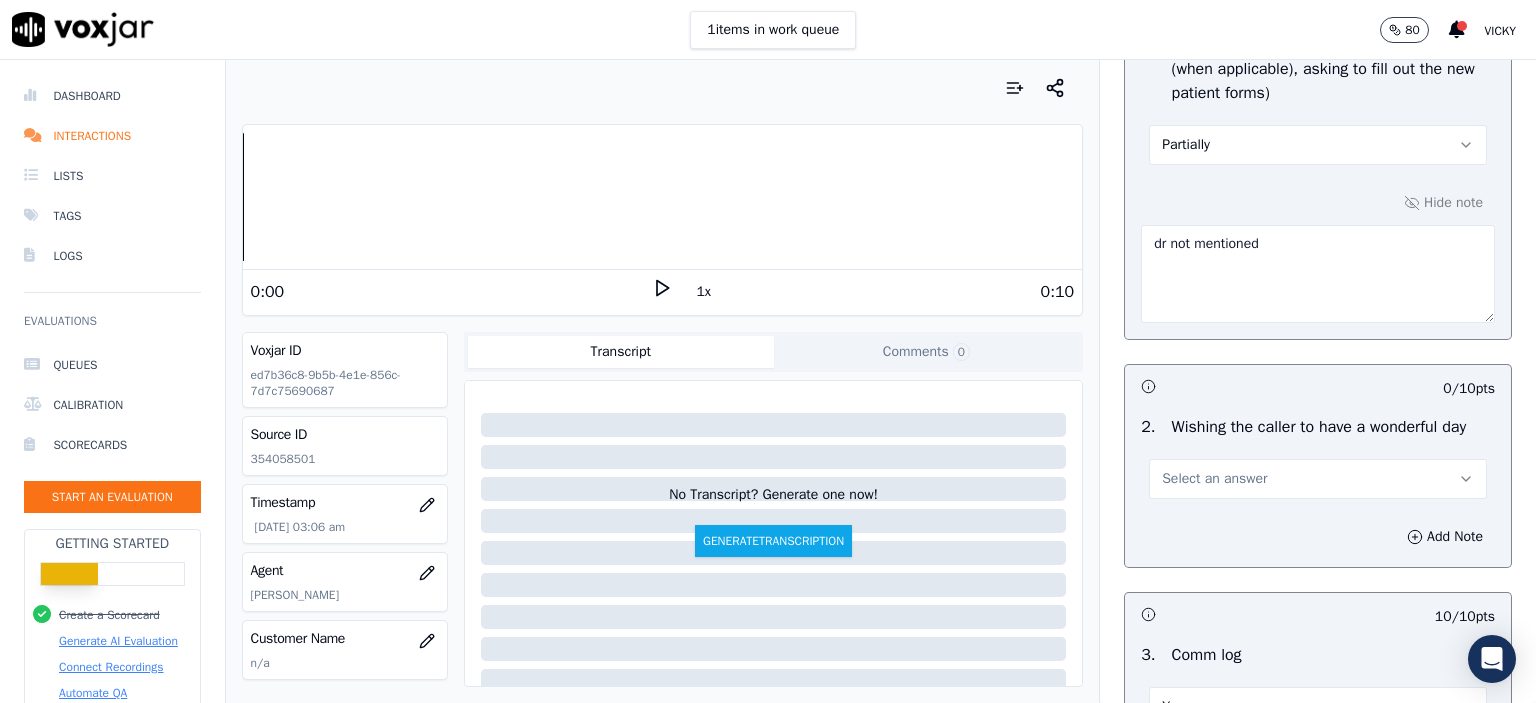 drag, startPoint x: 1298, startPoint y: 463, endPoint x: 1298, endPoint y: 492, distance: 29 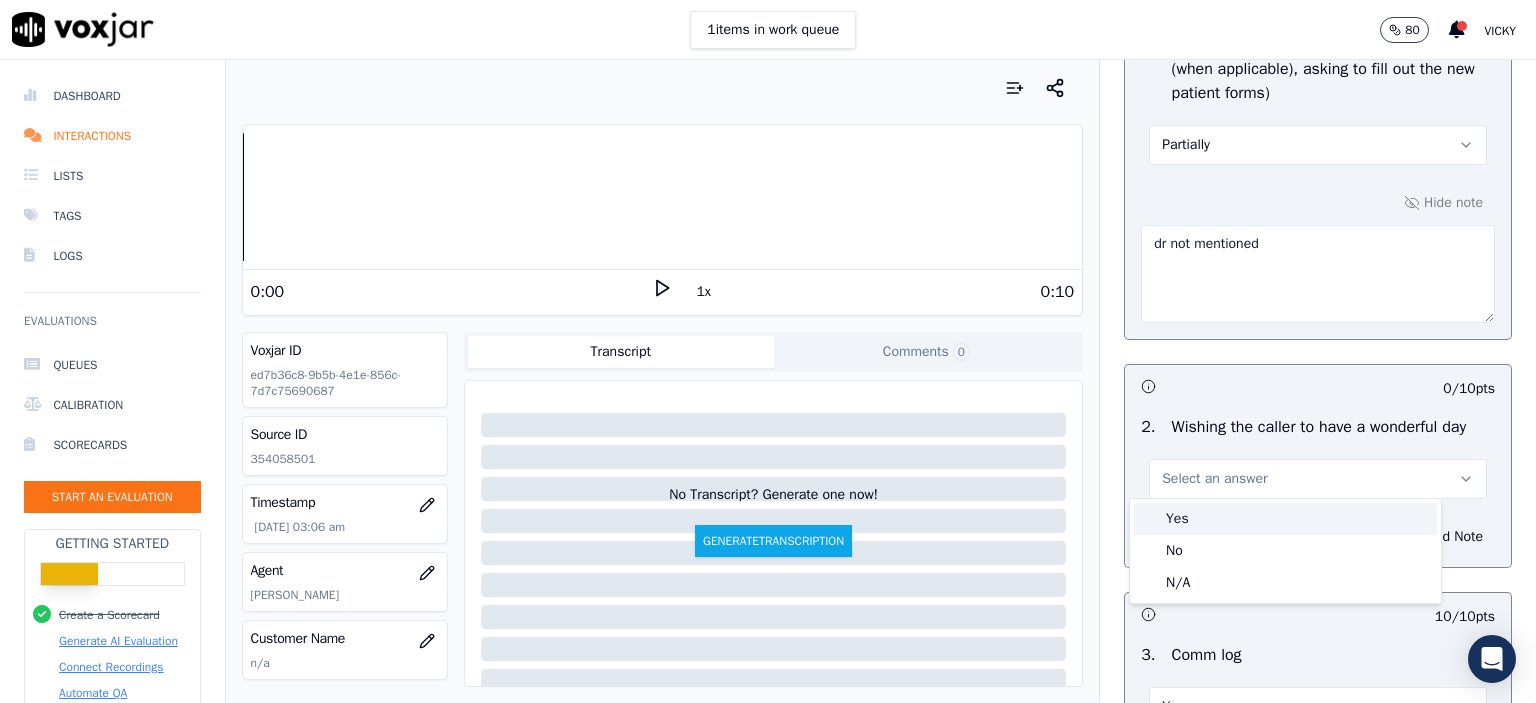 click on "Yes" at bounding box center [1285, 519] 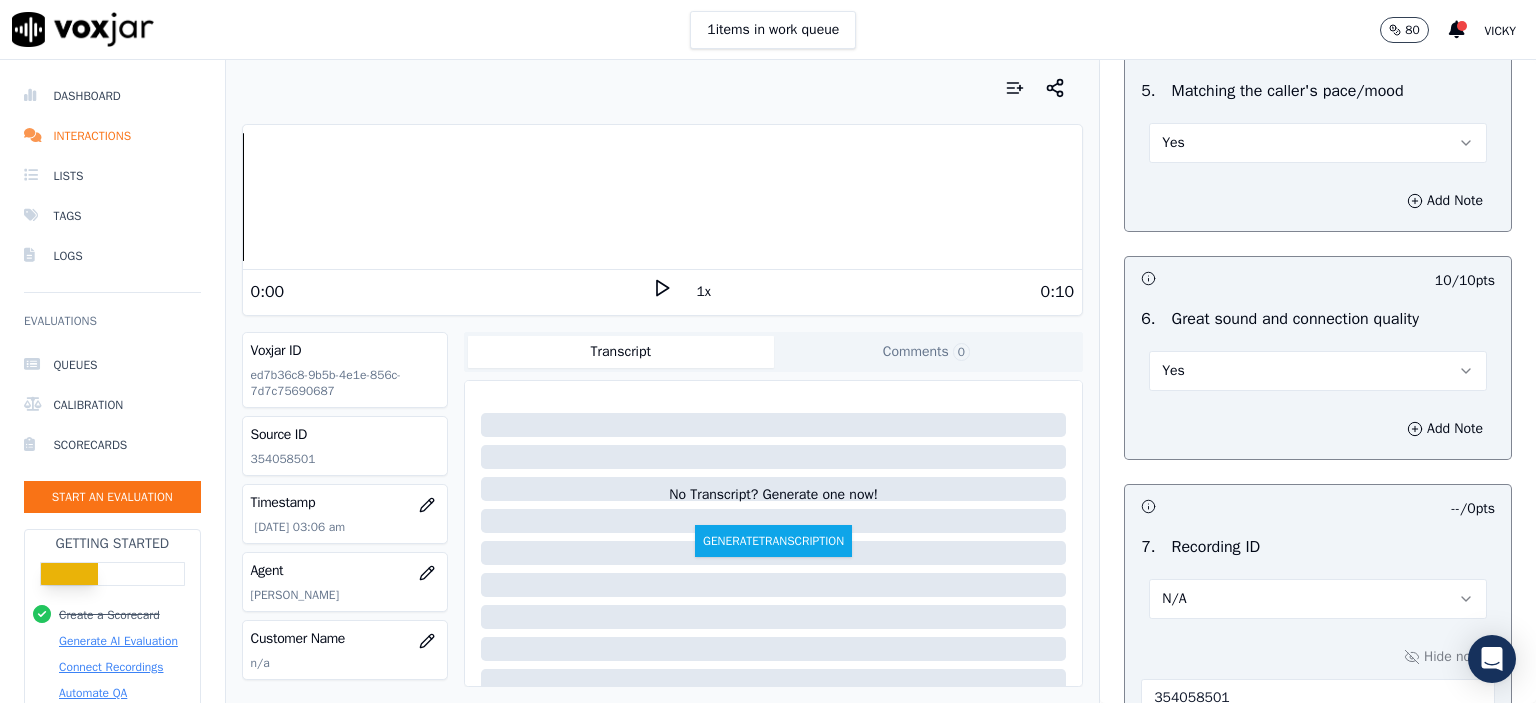 scroll, scrollTop: 4616, scrollLeft: 0, axis: vertical 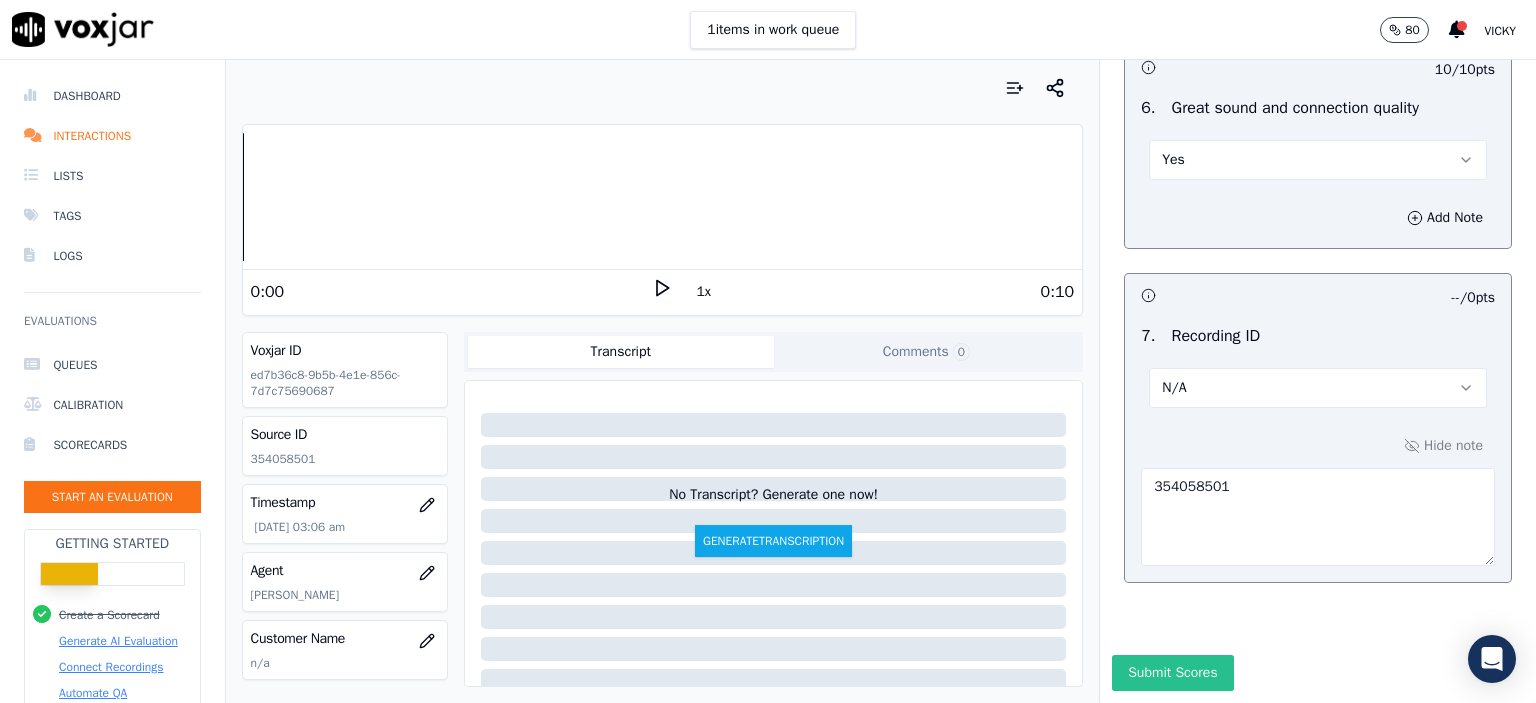click on "Submit Scores" at bounding box center [1172, 673] 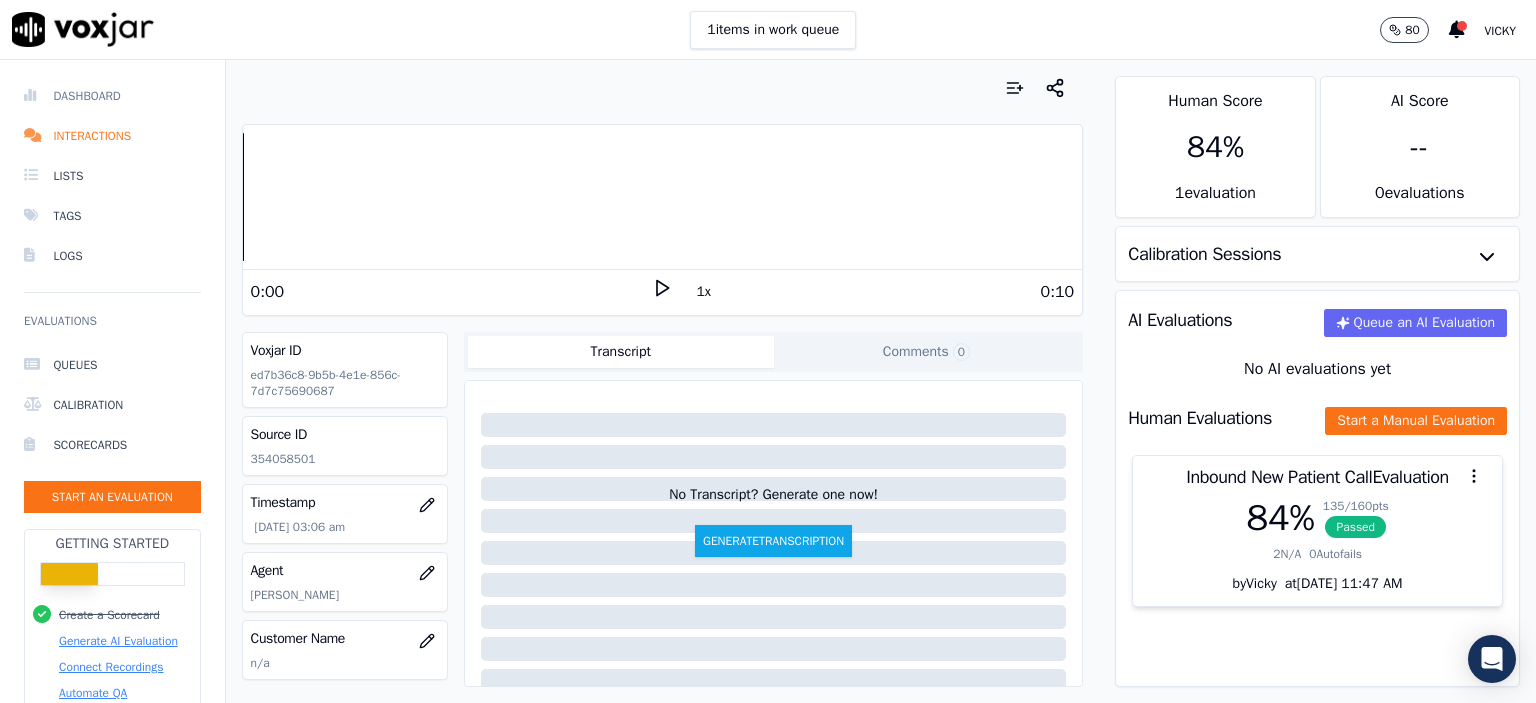 click on "Dashboard" at bounding box center [112, 96] 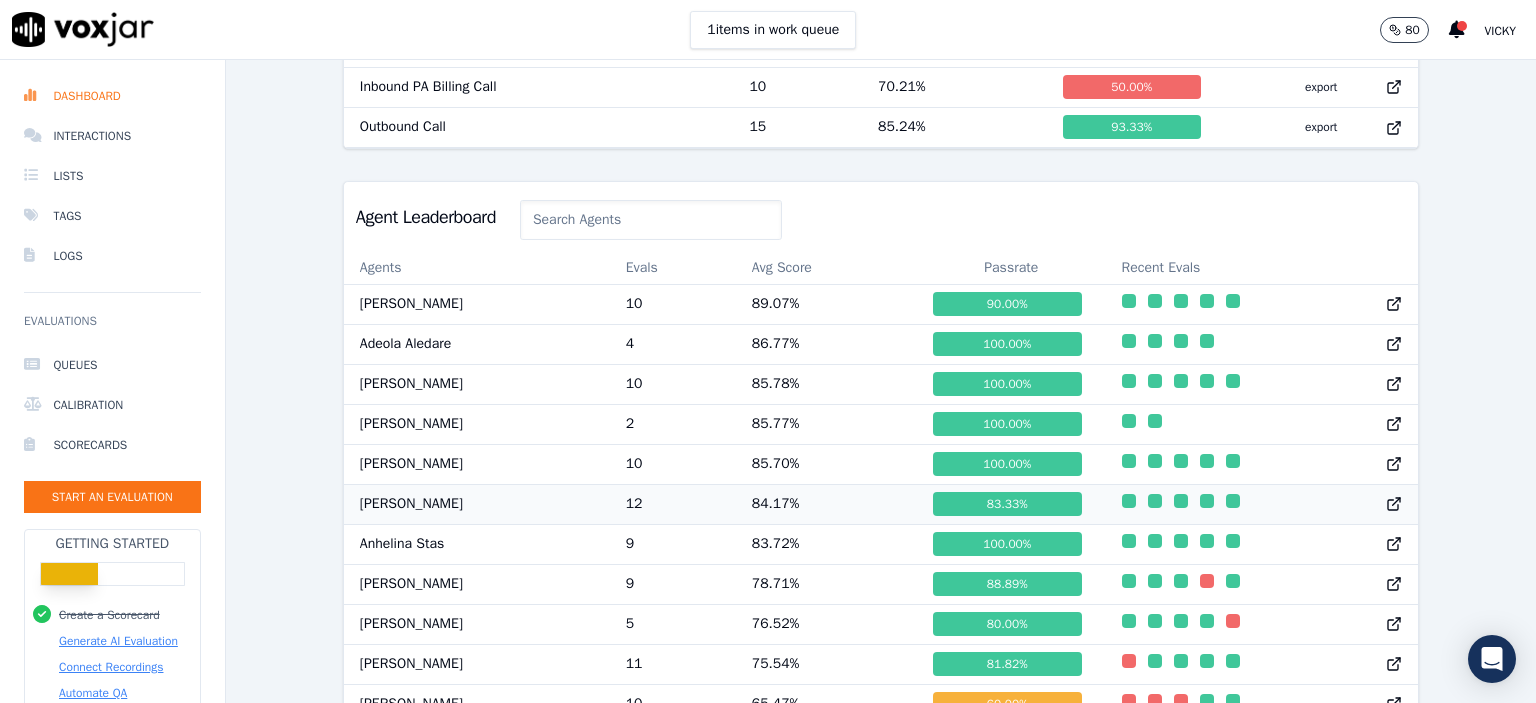 scroll, scrollTop: 1058, scrollLeft: 0, axis: vertical 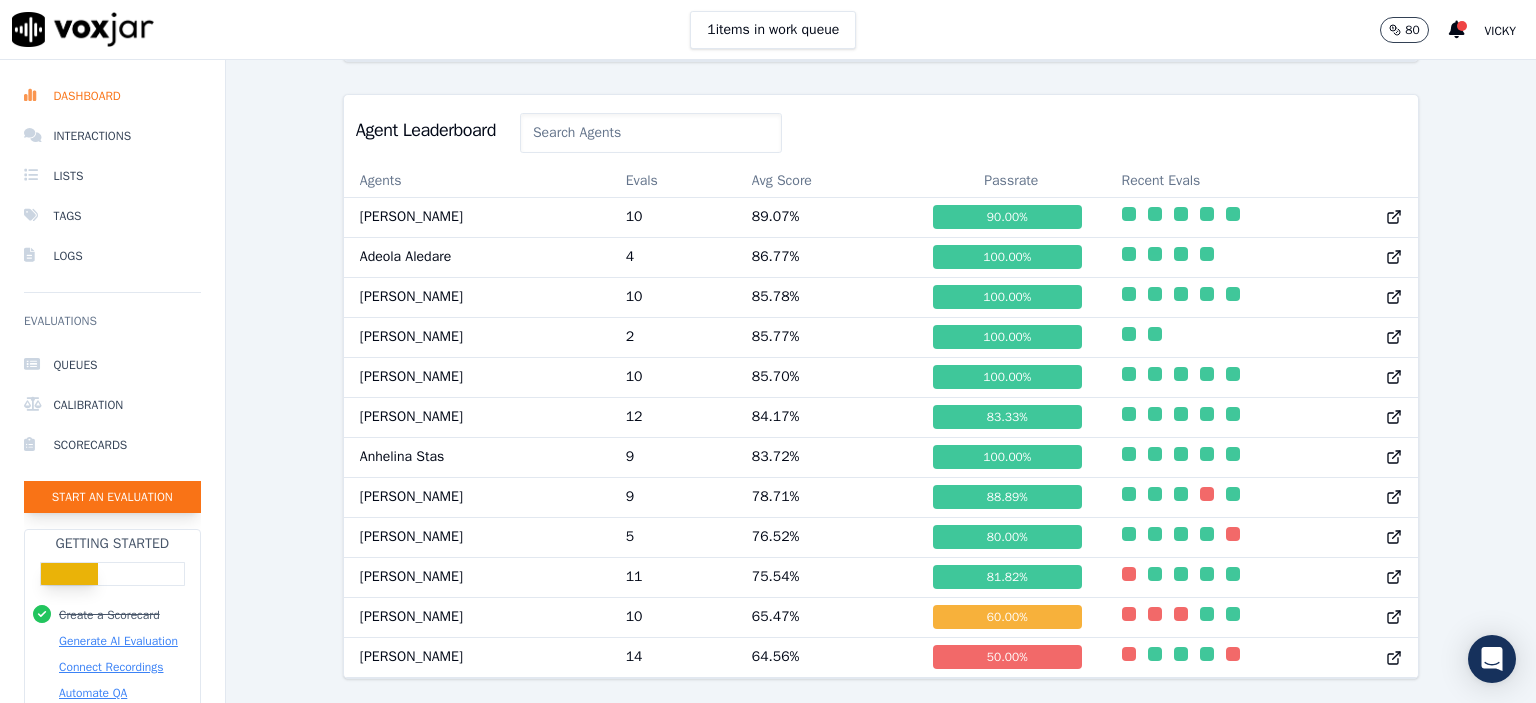 click on "Start an Evaluation" 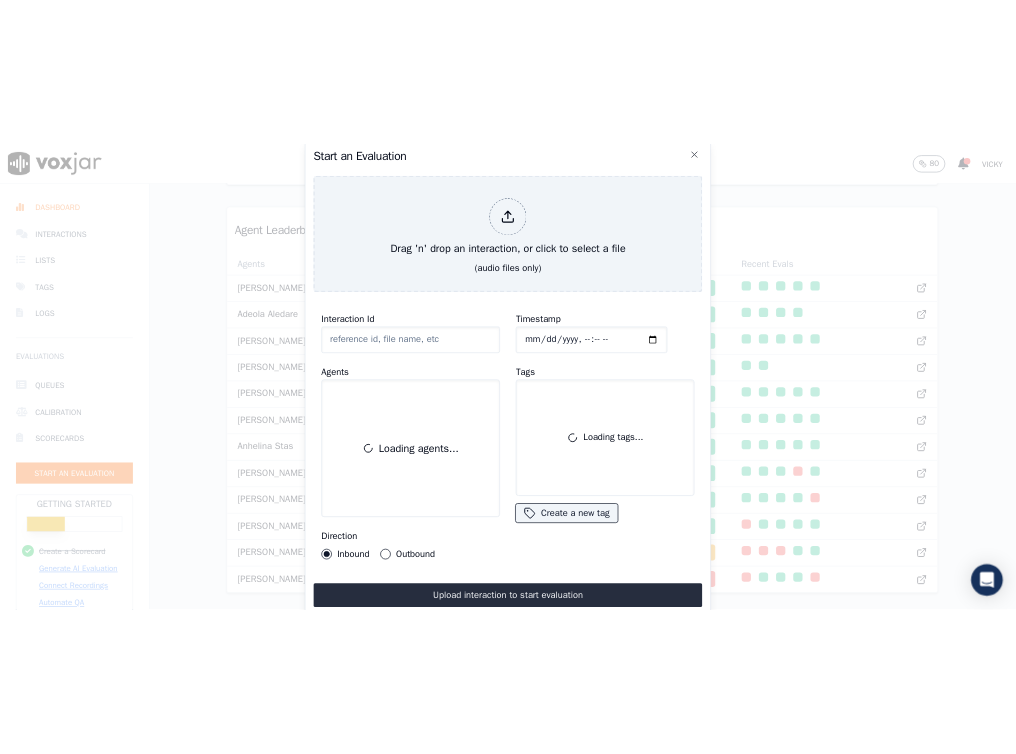 scroll, scrollTop: 122, scrollLeft: 0, axis: vertical 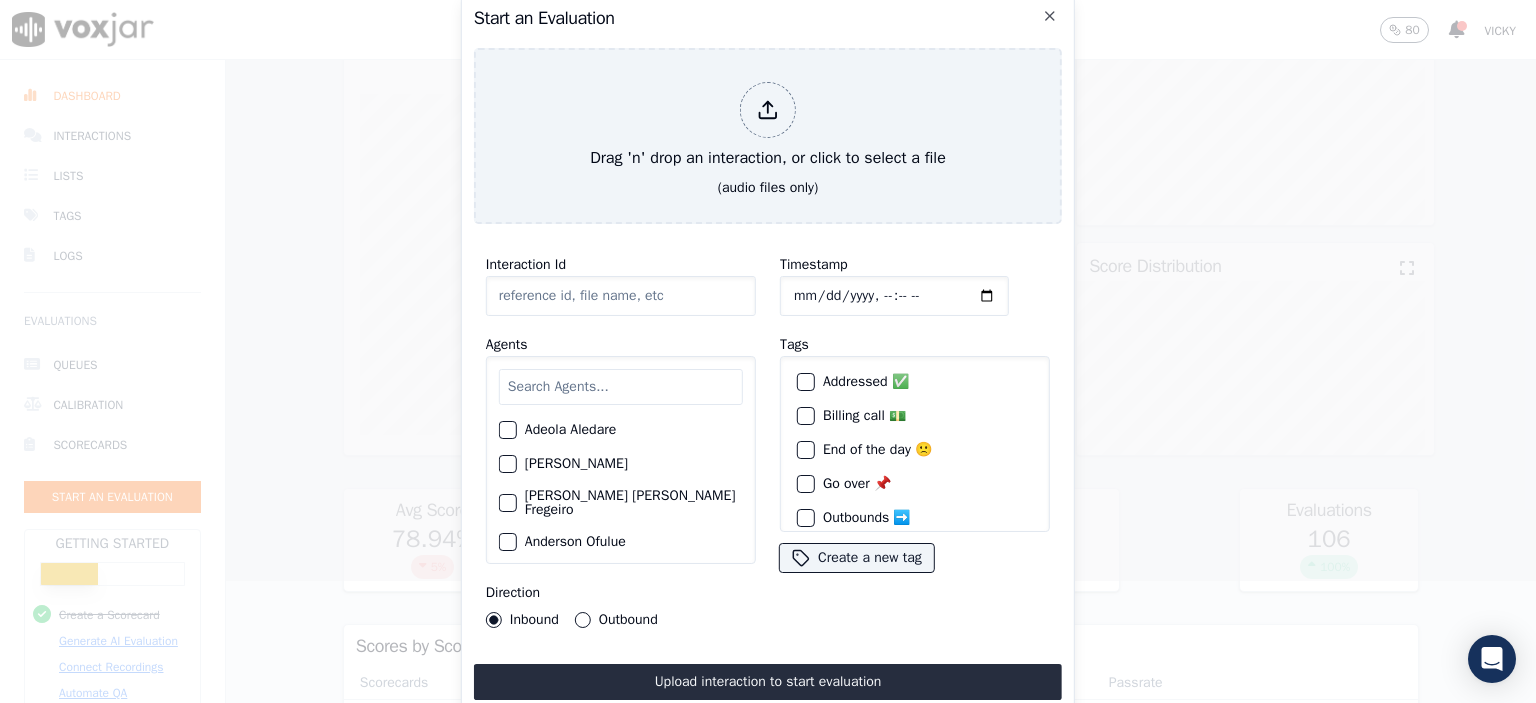 click on "Interaction Id" 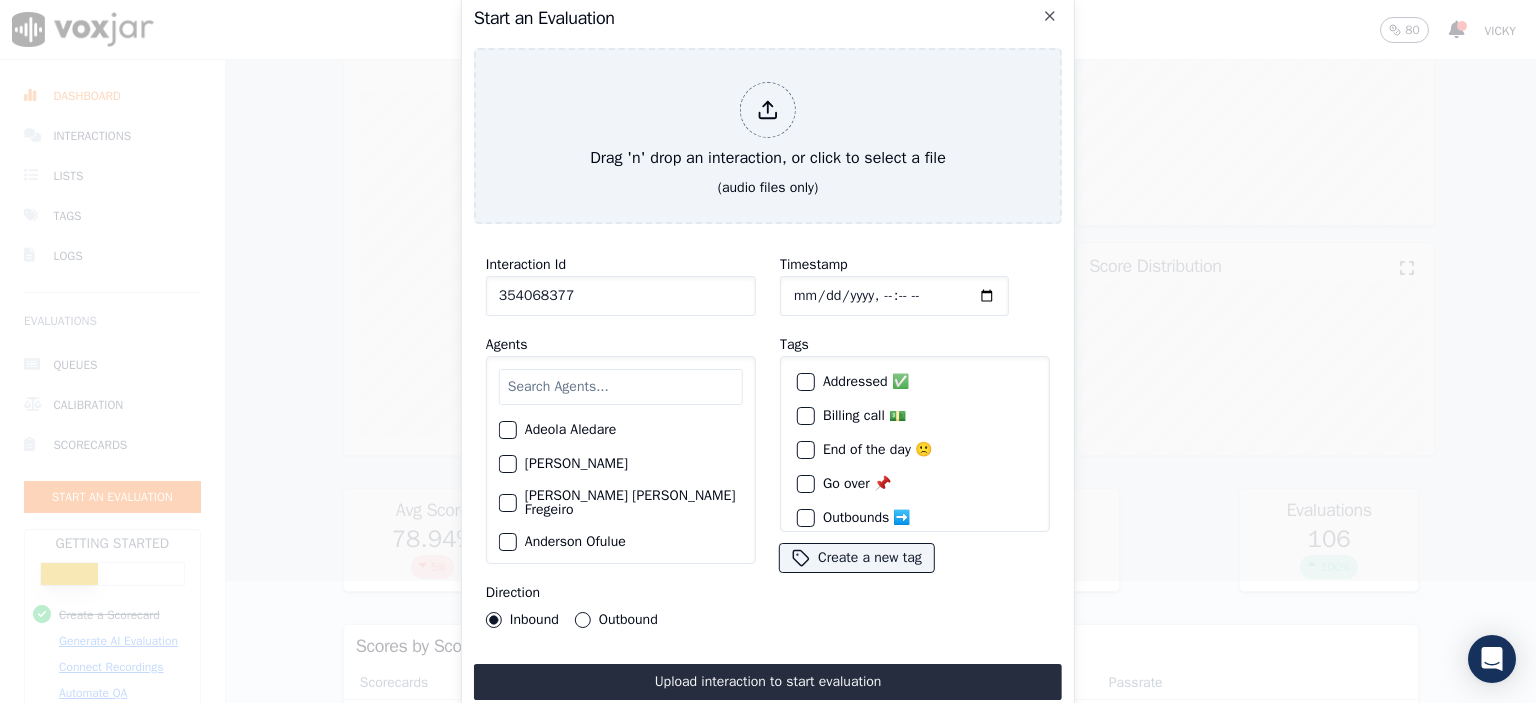 type on "354068377" 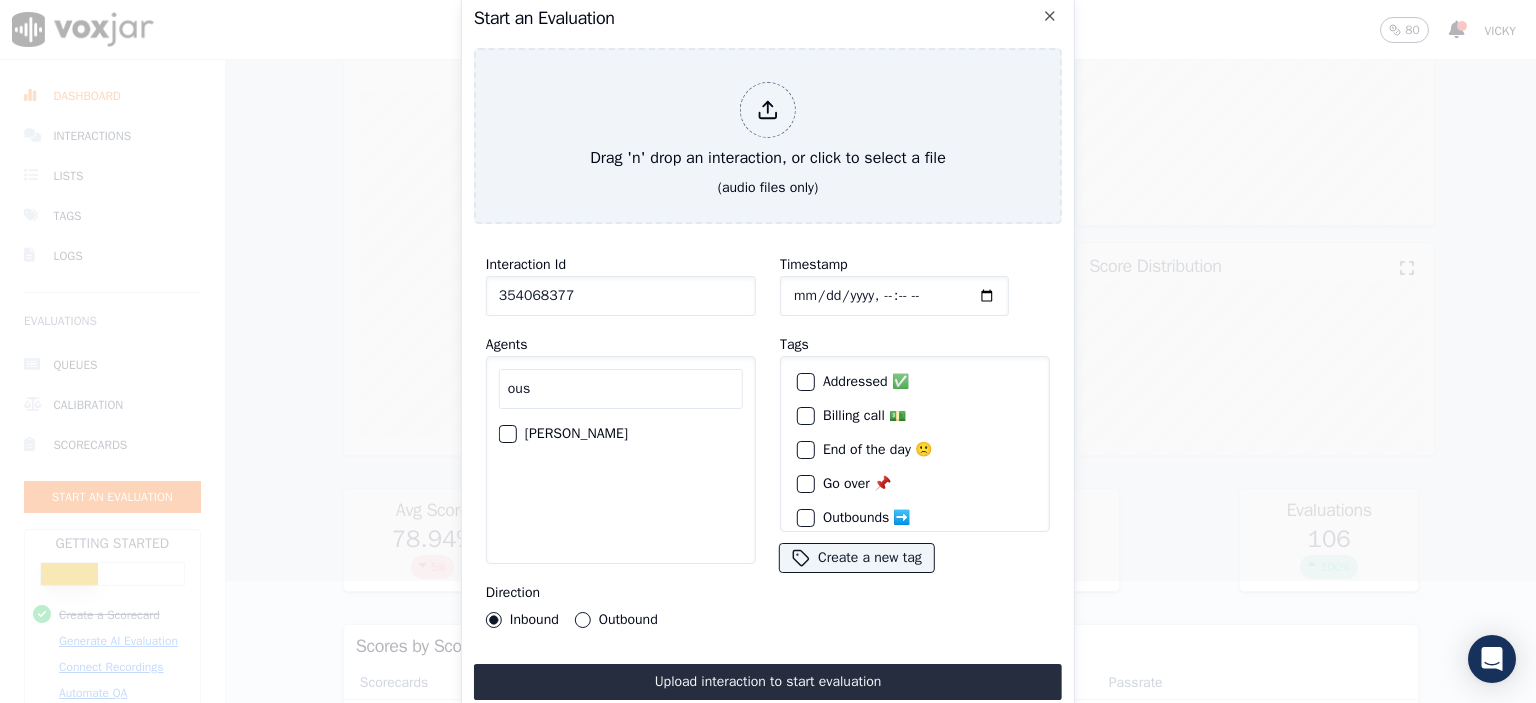 type on "ous" 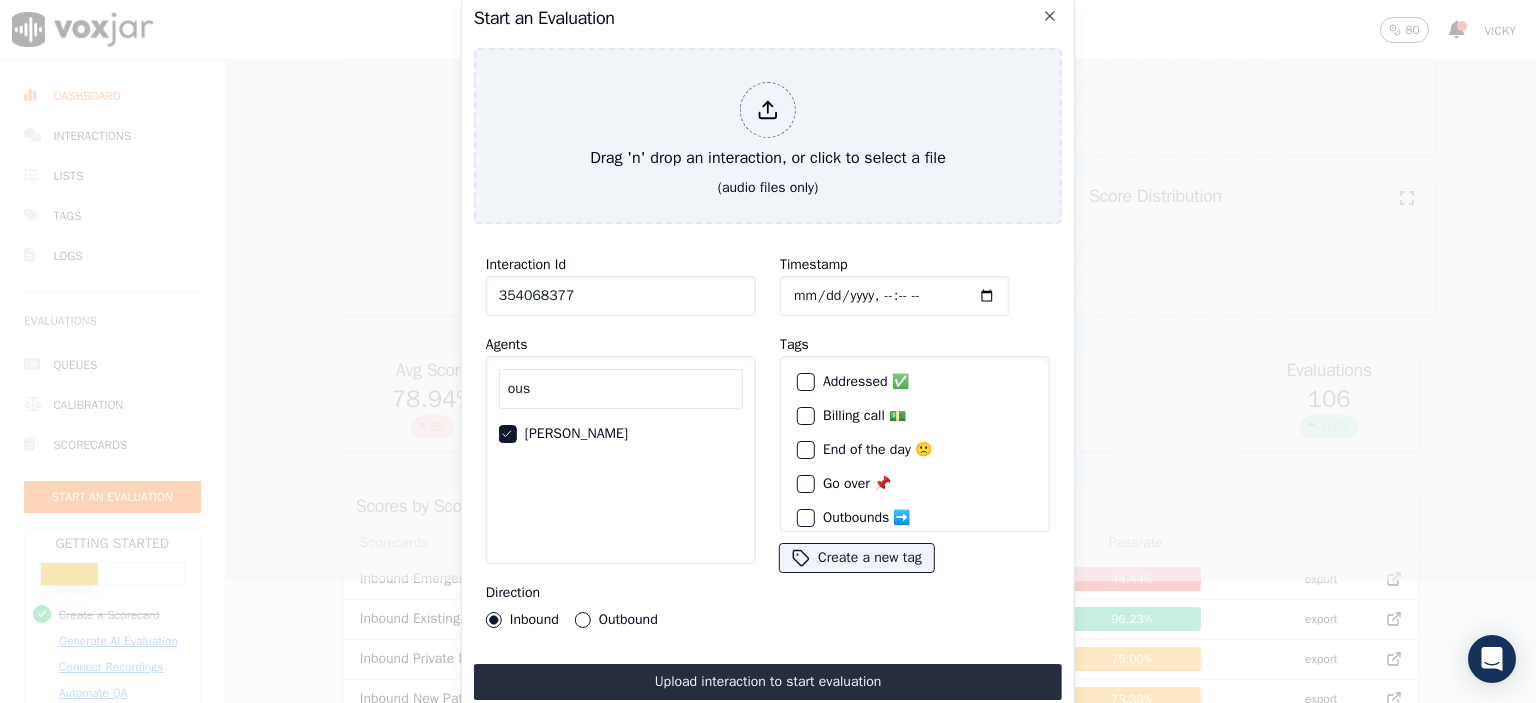 scroll, scrollTop: 52, scrollLeft: 0, axis: vertical 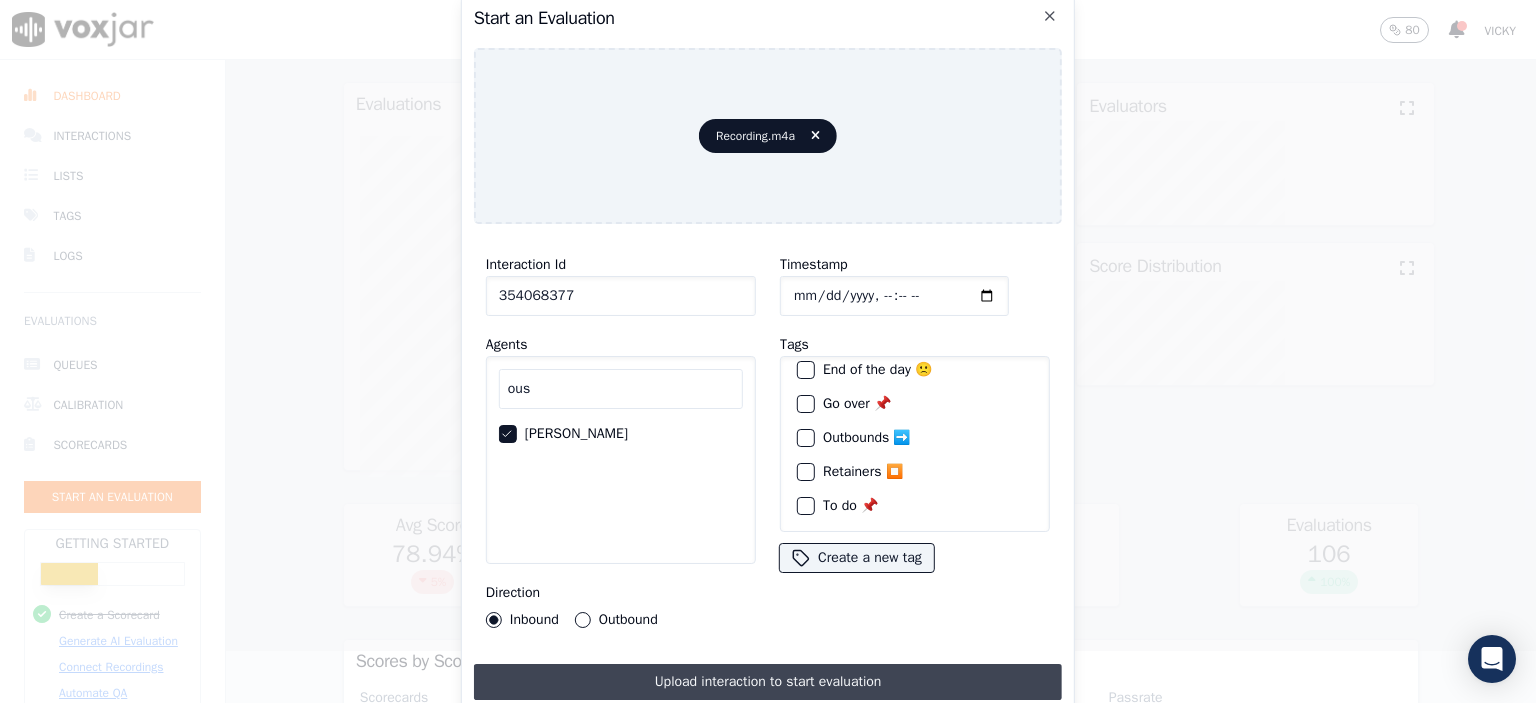 click on "Upload interaction to start evaluation" at bounding box center [768, 682] 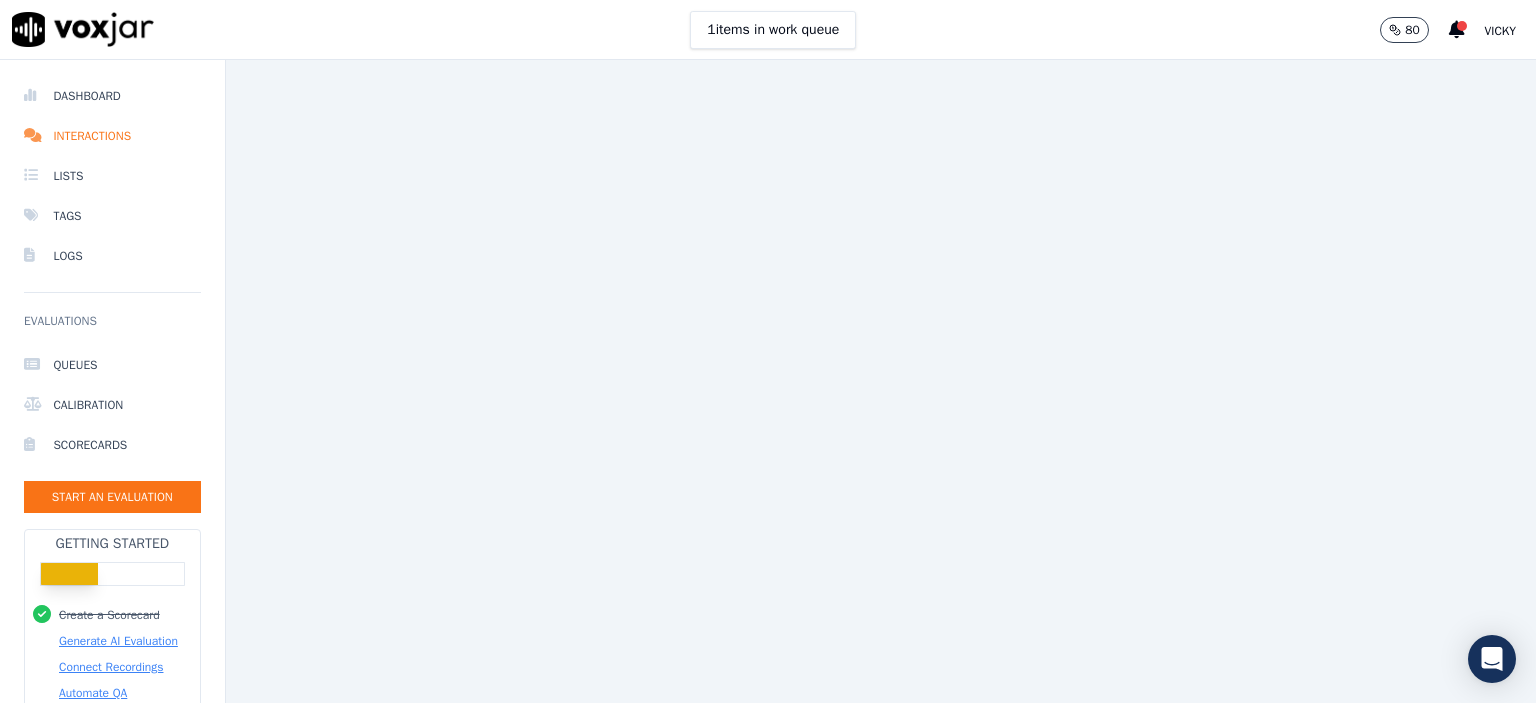 scroll, scrollTop: 0, scrollLeft: 0, axis: both 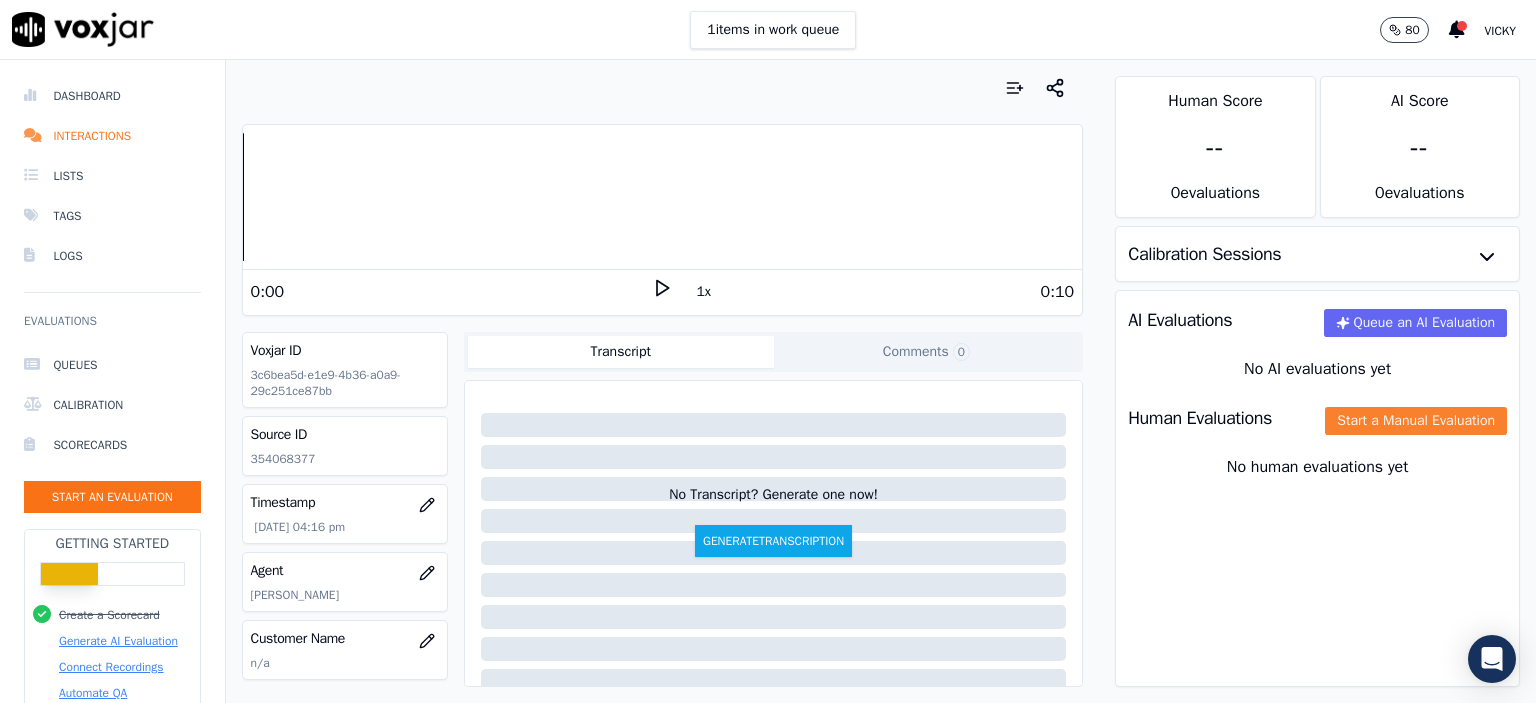 click on "Start a Manual Evaluation" 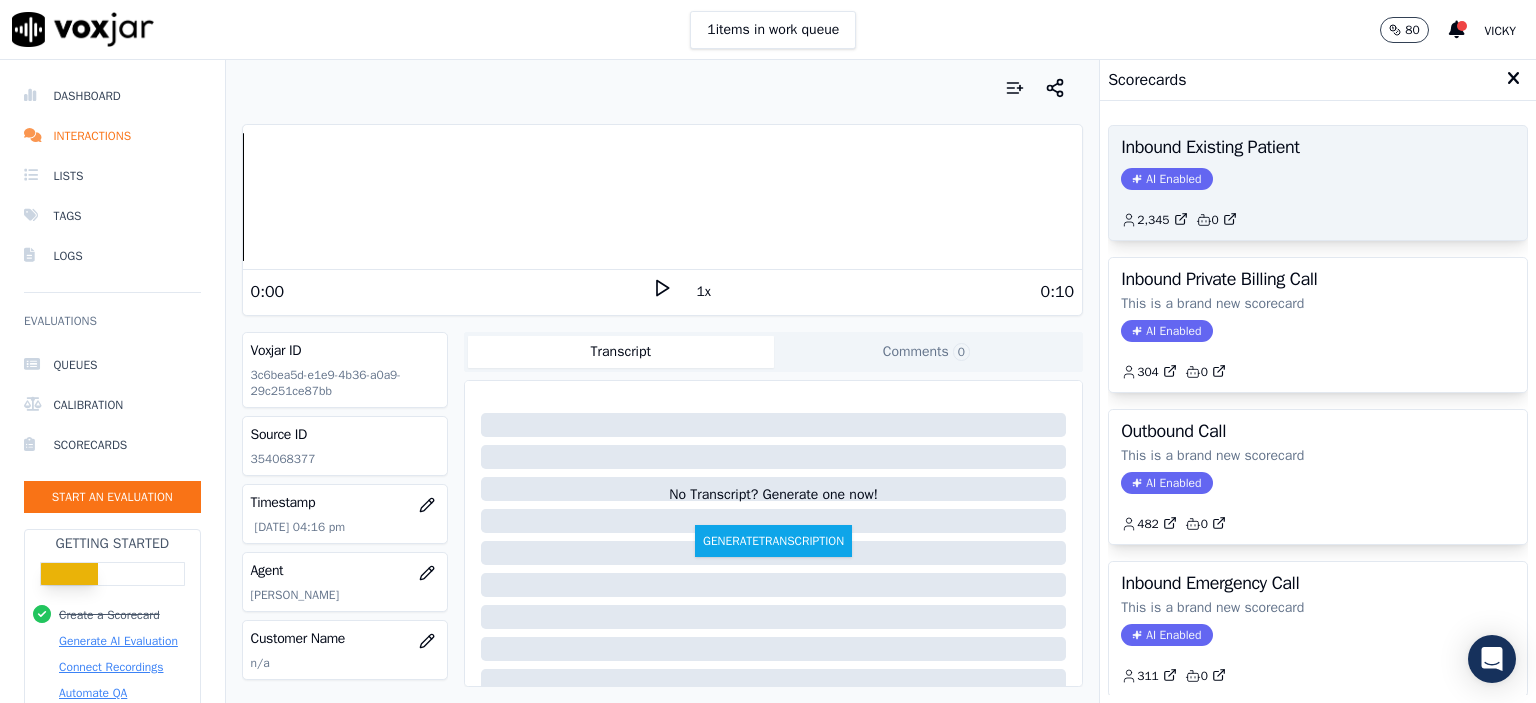 click on "Inbound Existing Patient       AI Enabled       2,345         0" at bounding box center (1318, 183) 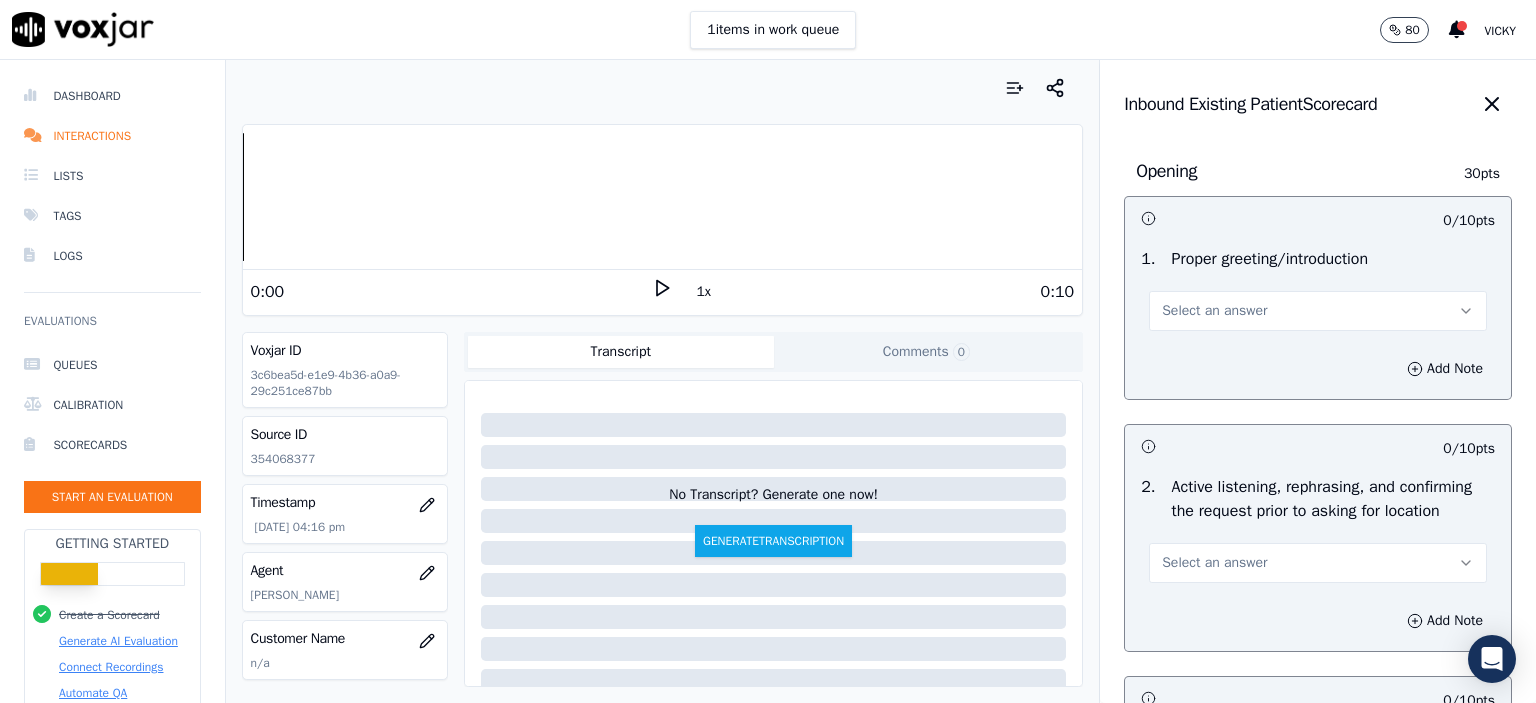 click on "Select an answer" at bounding box center (1318, 311) 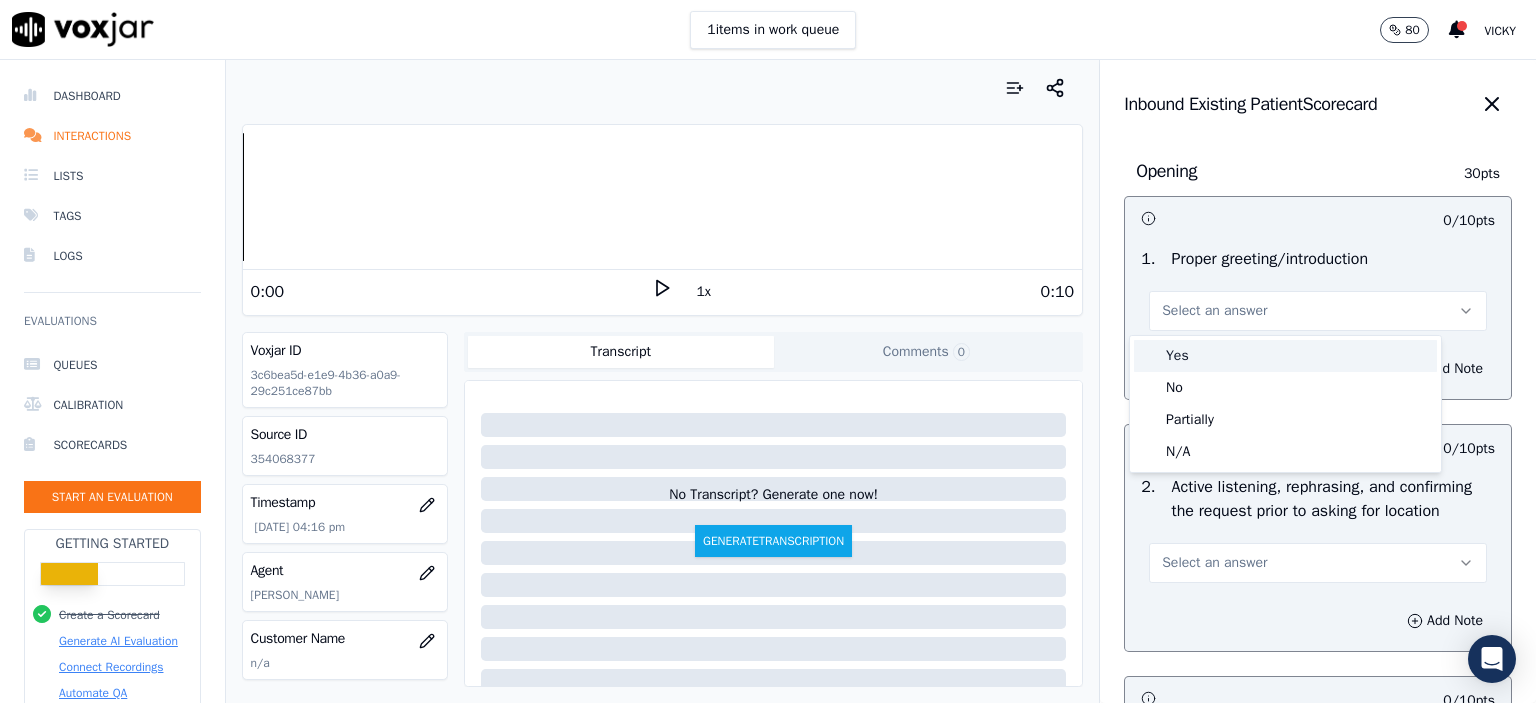 click on "Yes" at bounding box center (1285, 356) 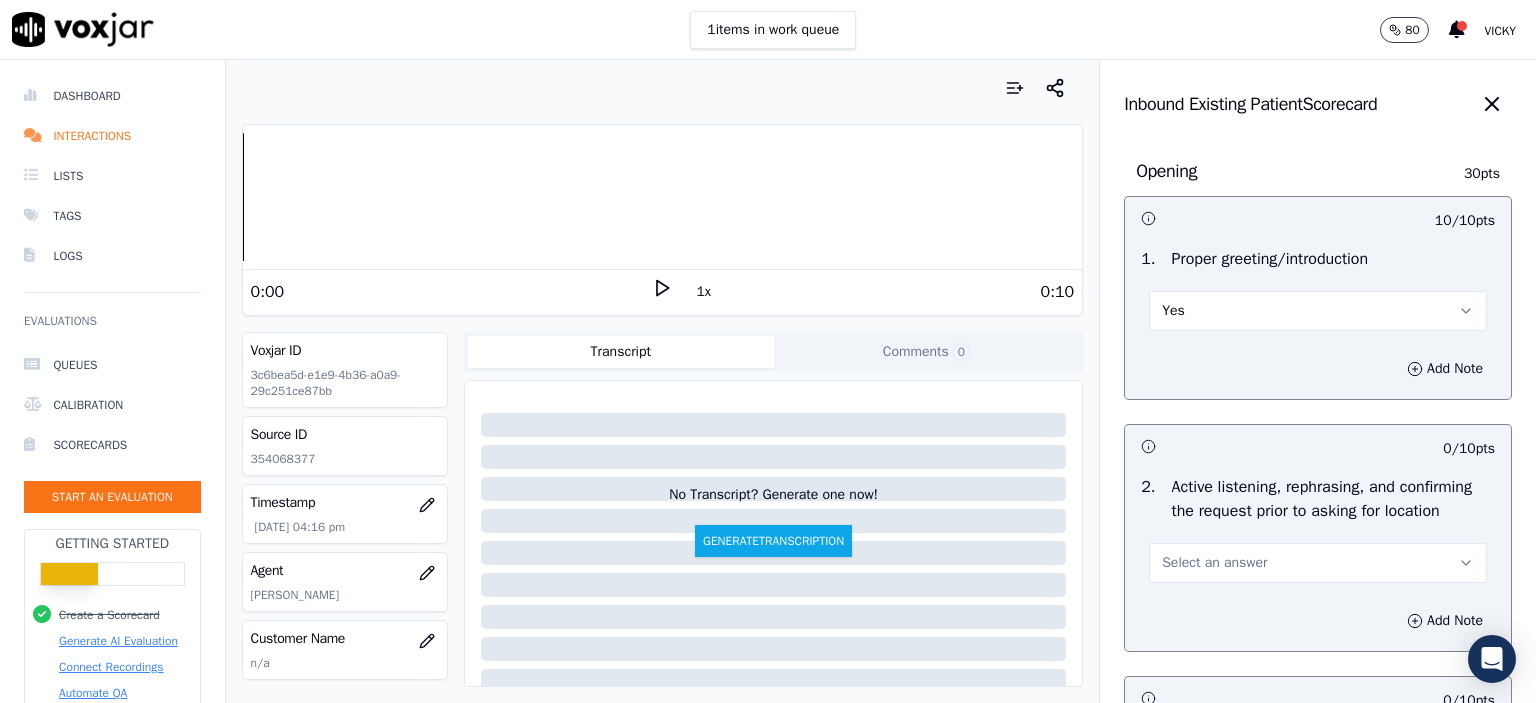 click on "Select an answer" at bounding box center [1214, 563] 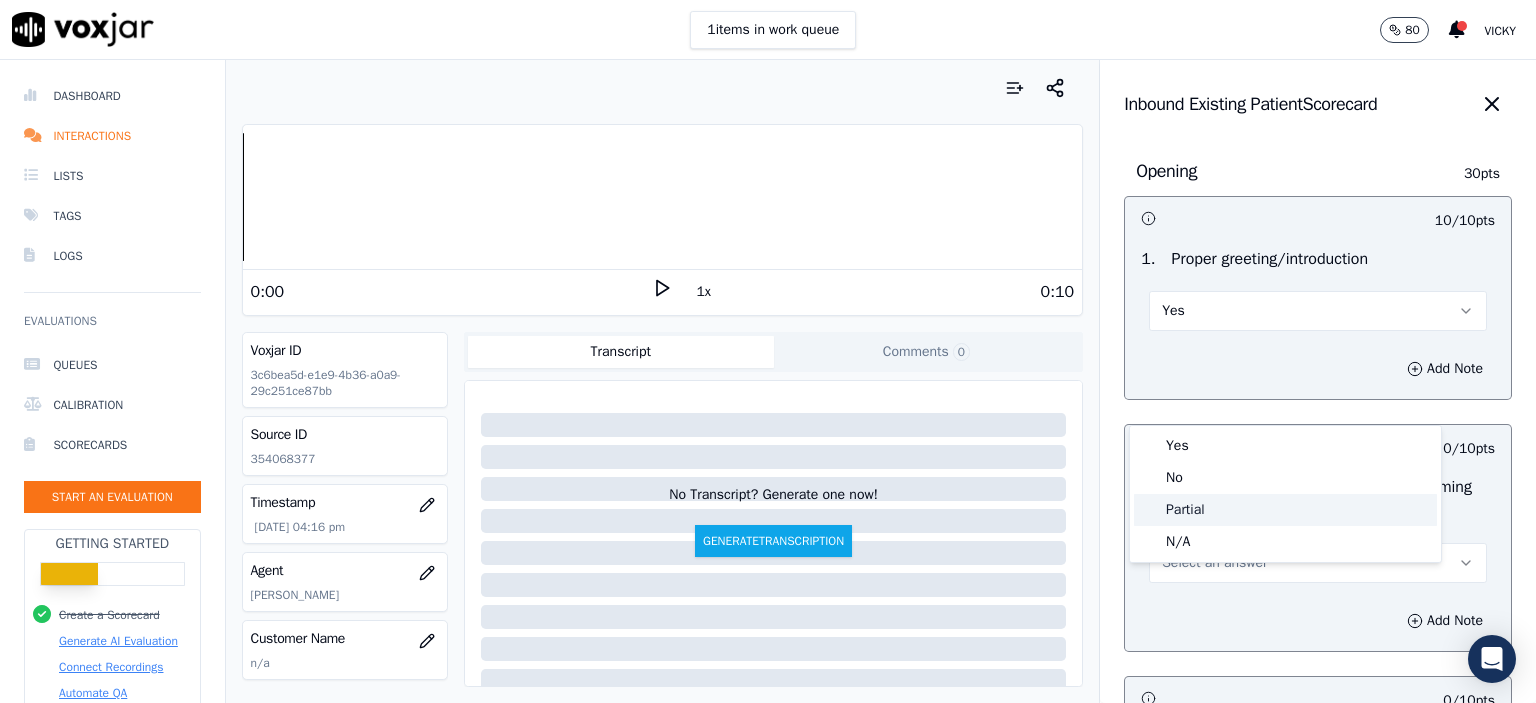 drag, startPoint x: 1221, startPoint y: 503, endPoint x: 1224, endPoint y: 518, distance: 15.297058 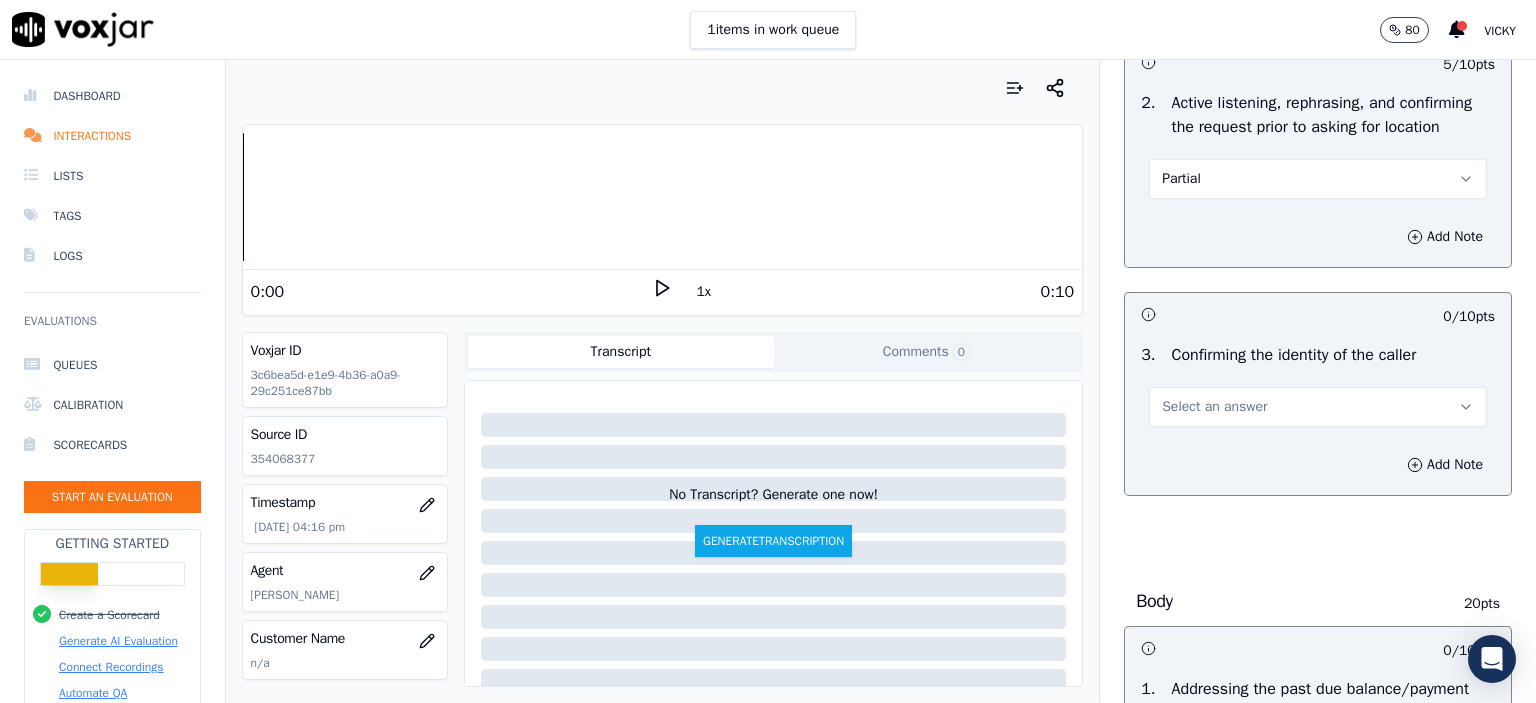 scroll, scrollTop: 400, scrollLeft: 0, axis: vertical 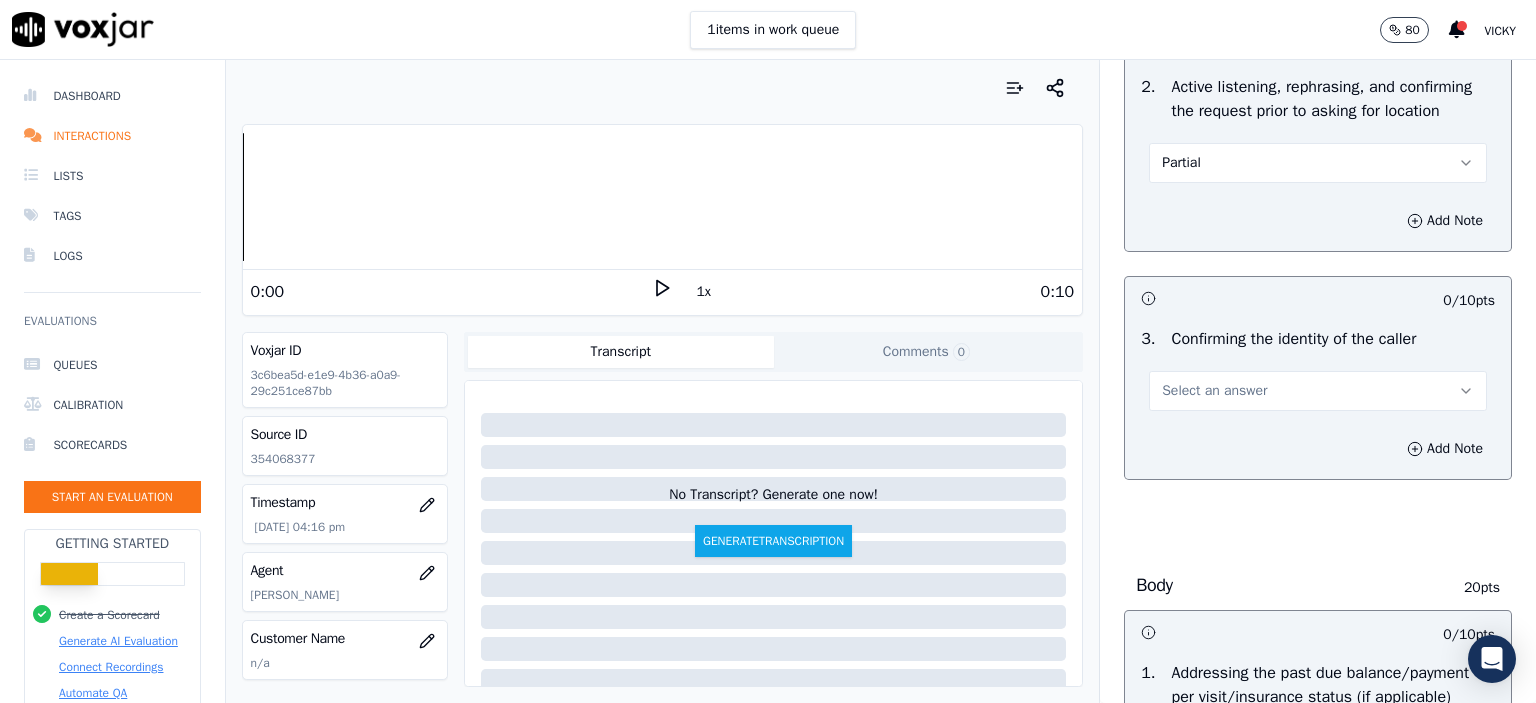 click on "Select an answer" at bounding box center (1318, 391) 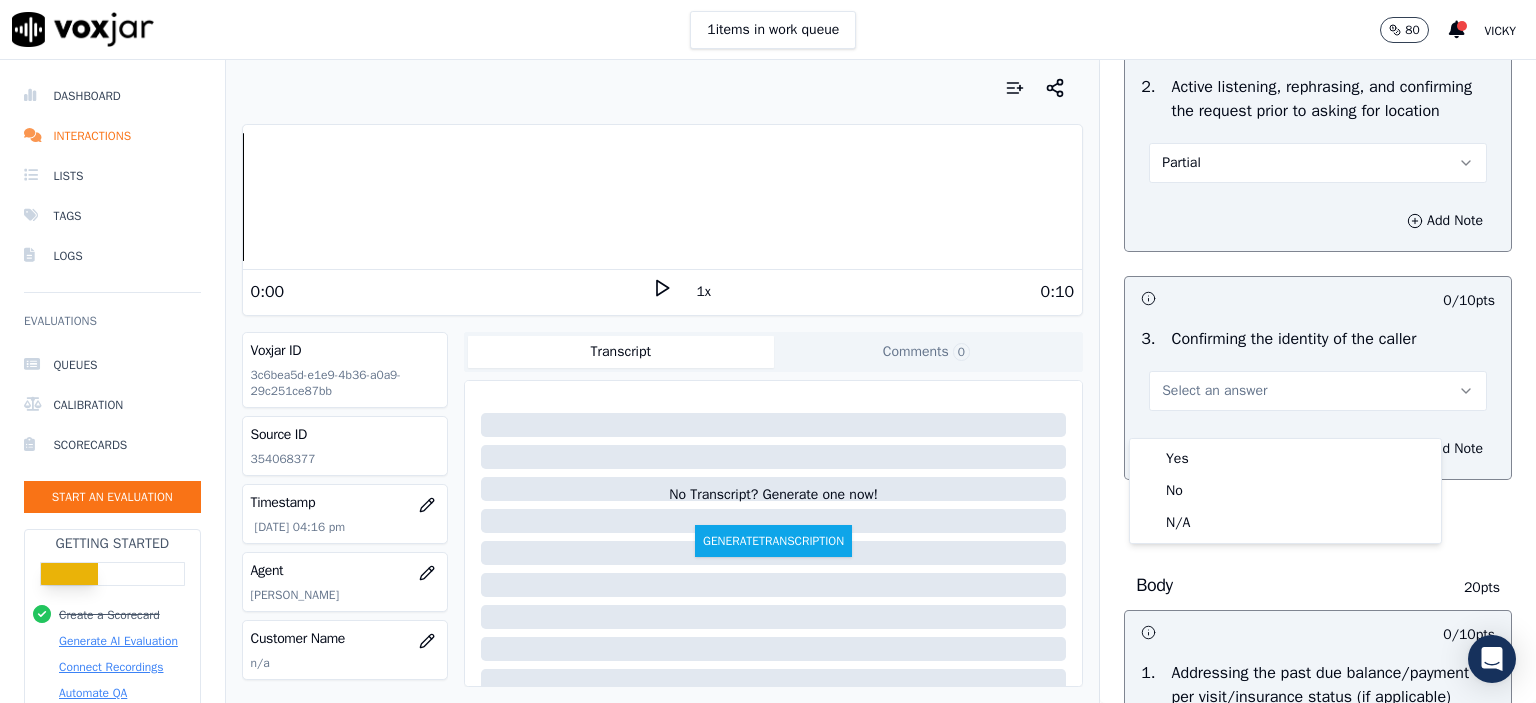 click on "Yes   No     N/A" at bounding box center (1285, 491) 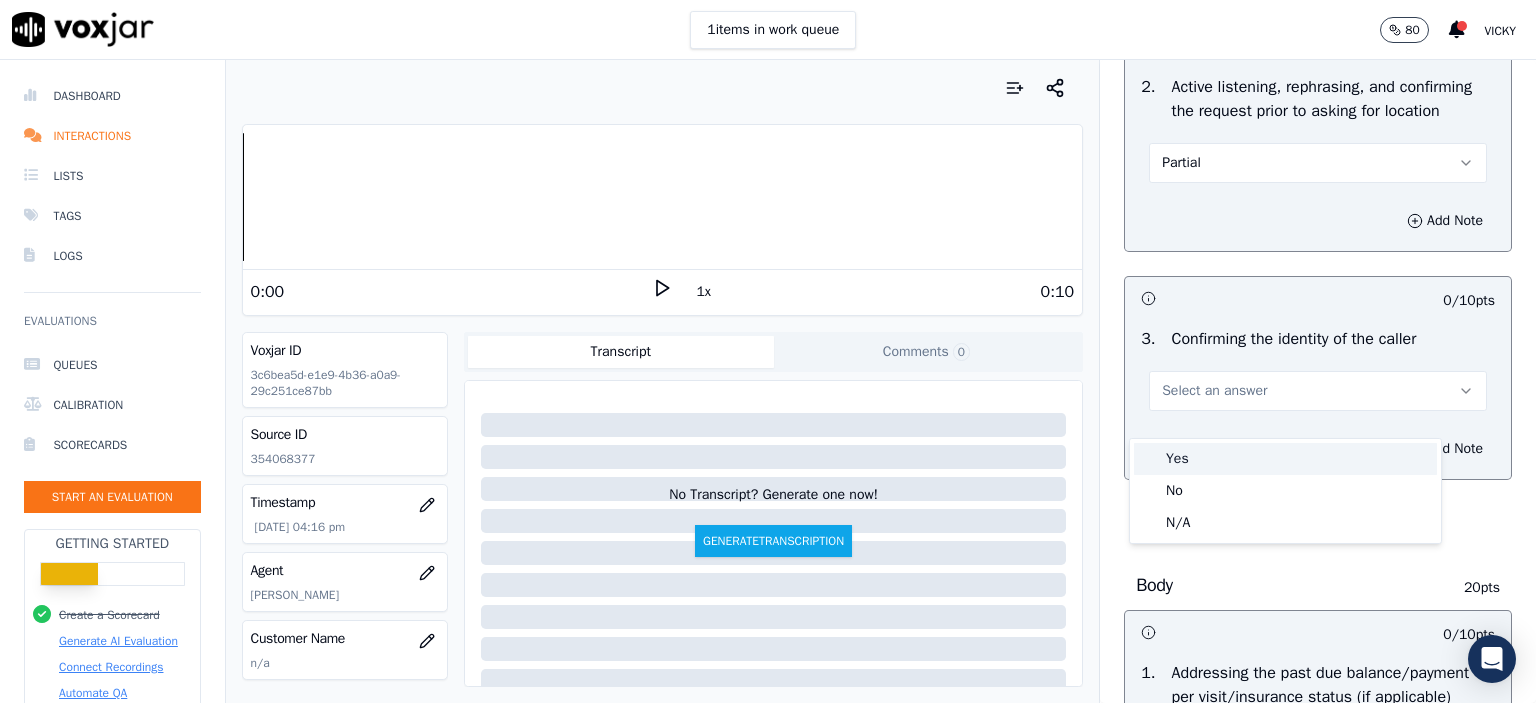 click on "Yes" at bounding box center (1285, 459) 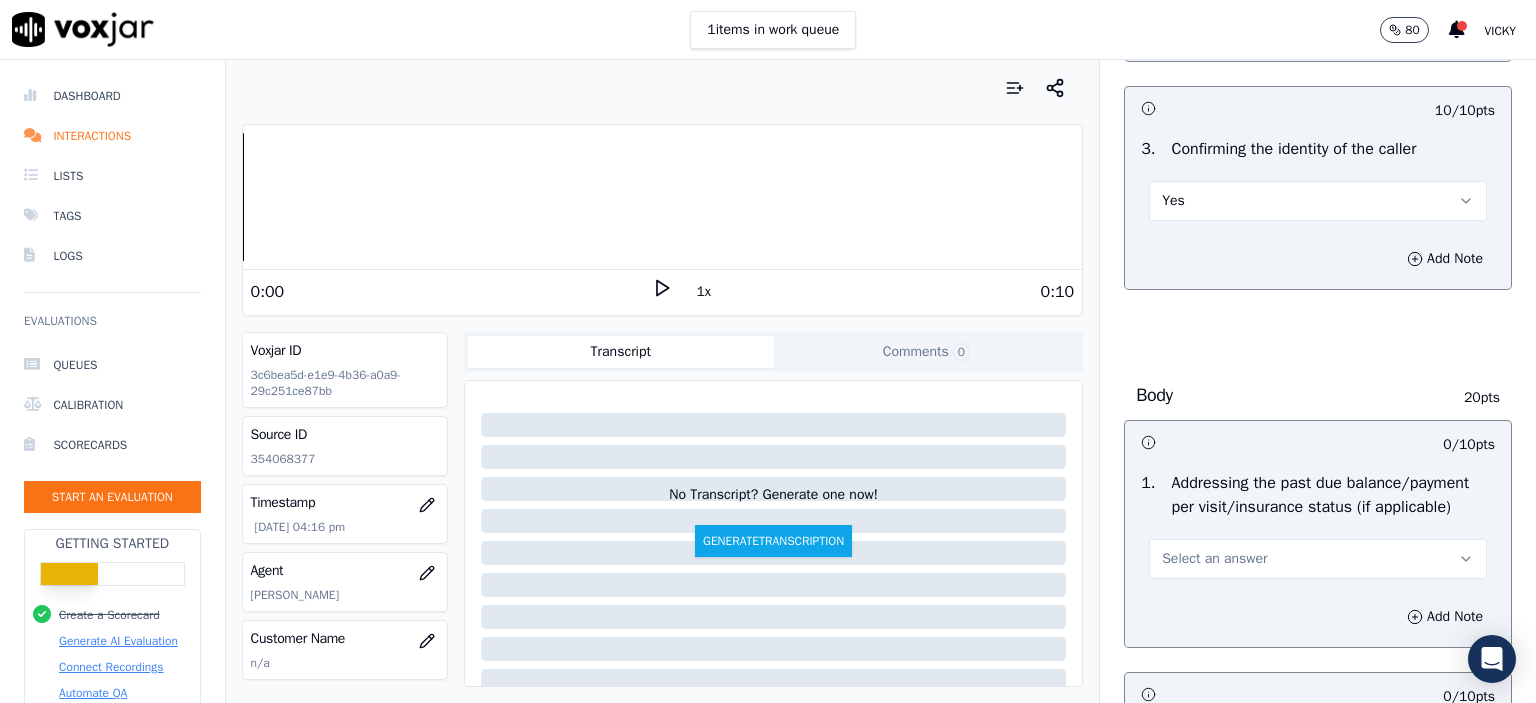 scroll, scrollTop: 600, scrollLeft: 0, axis: vertical 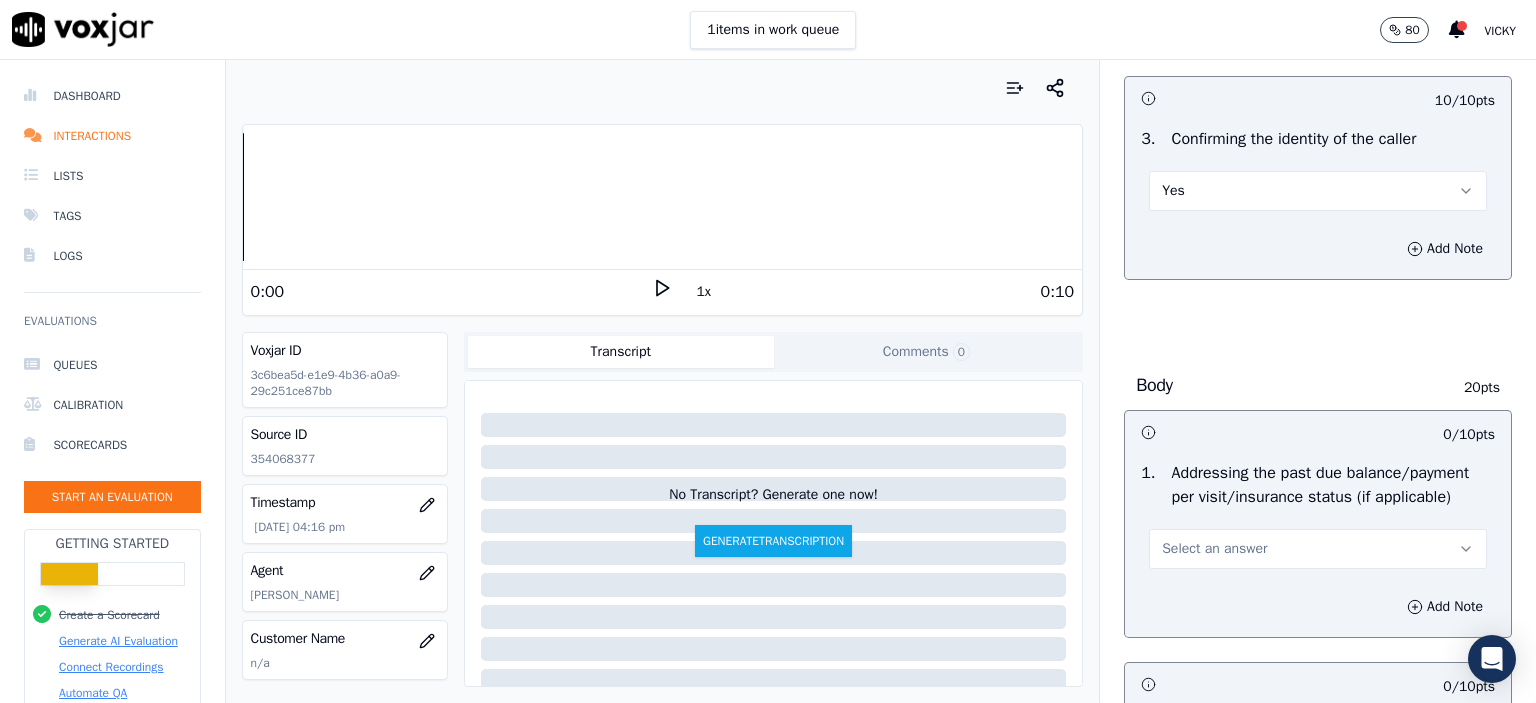 click on "Select an answer" at bounding box center (1214, 549) 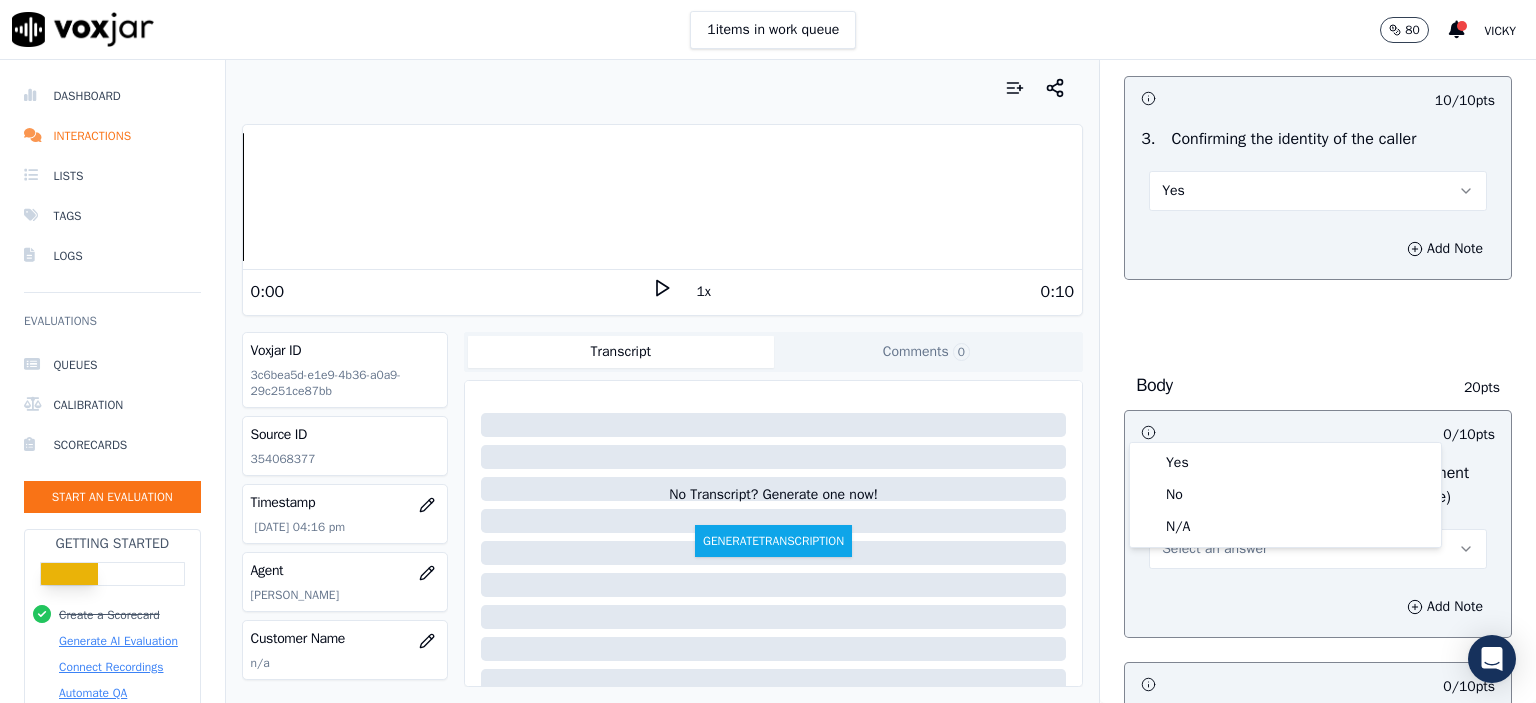 click on "Select an answer" at bounding box center [1318, 549] 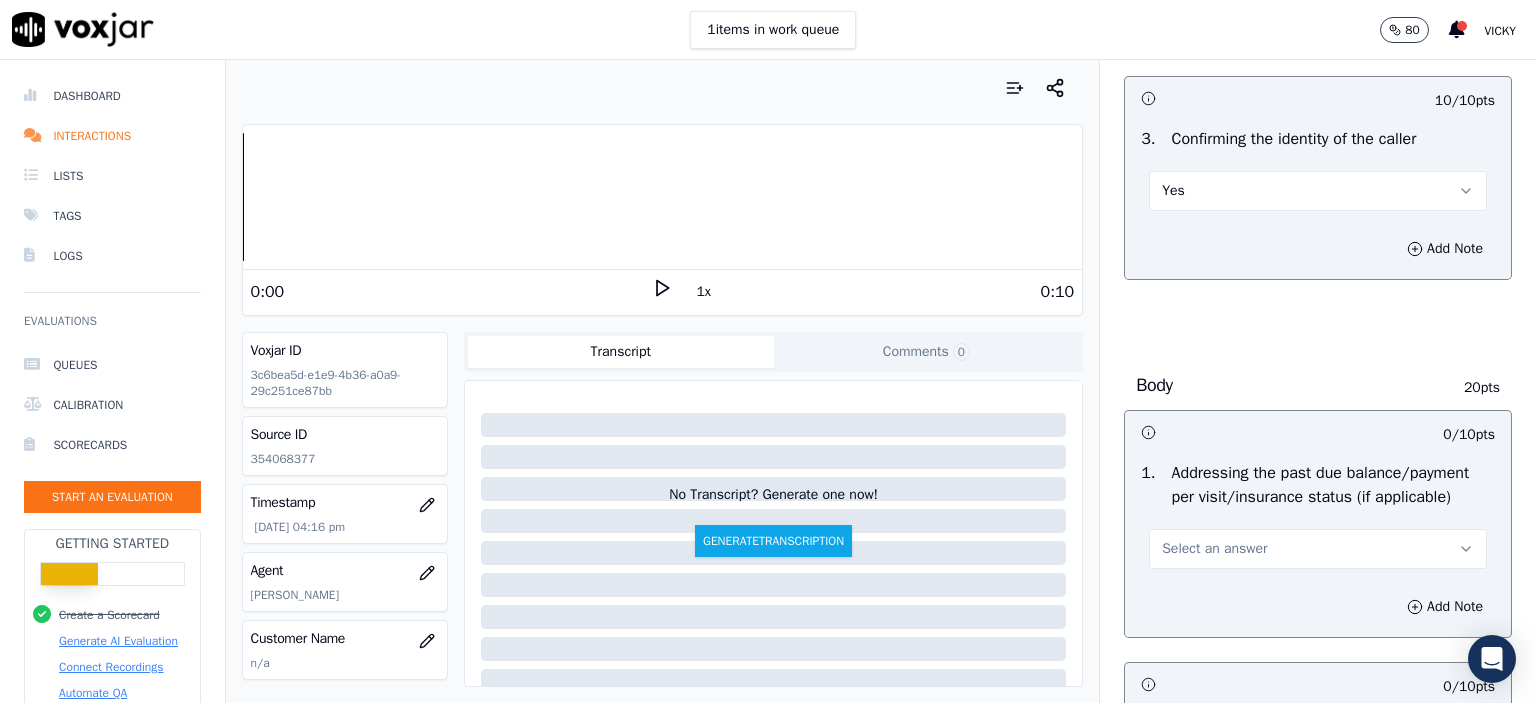click on "Select an answer" at bounding box center [1318, 549] 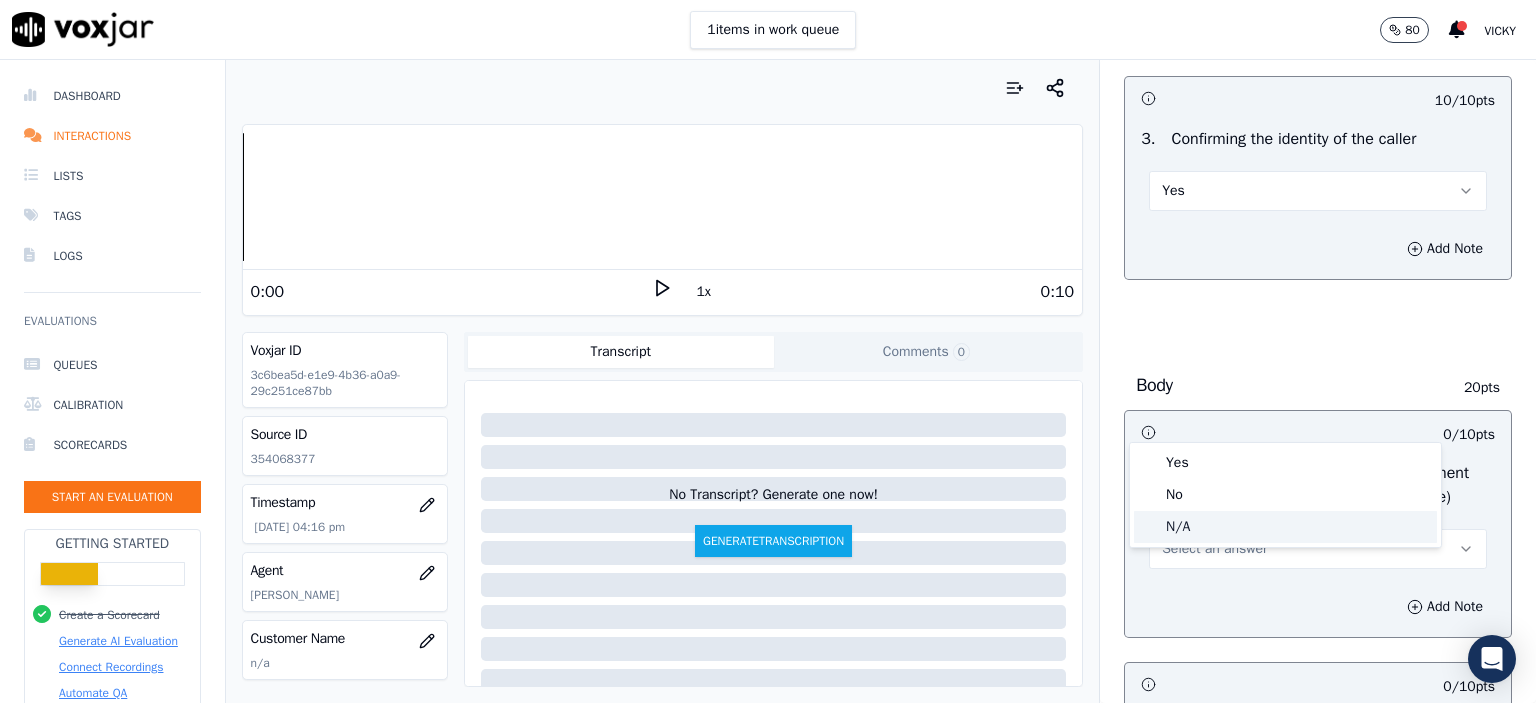 drag, startPoint x: 1247, startPoint y: 538, endPoint x: 1244, endPoint y: 515, distance: 23.194826 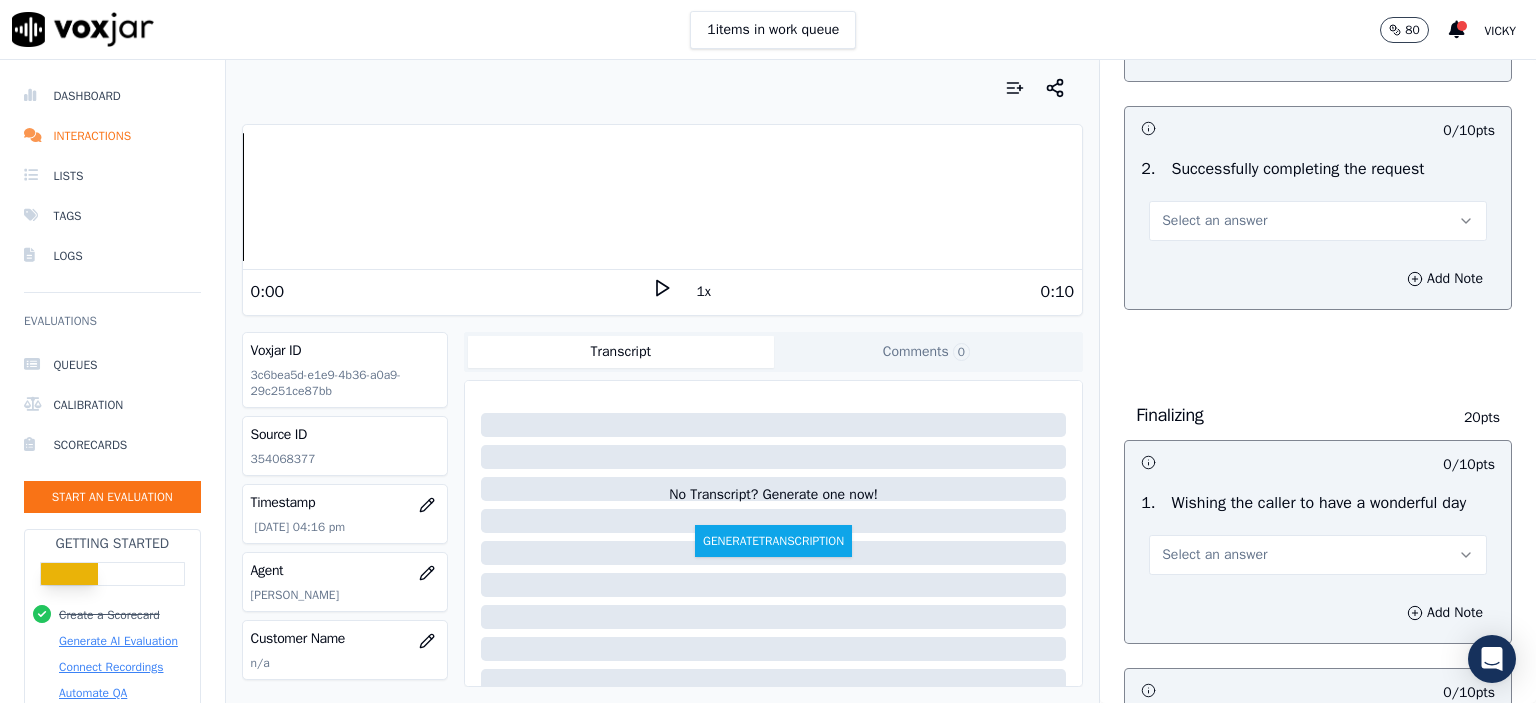 scroll, scrollTop: 1000, scrollLeft: 0, axis: vertical 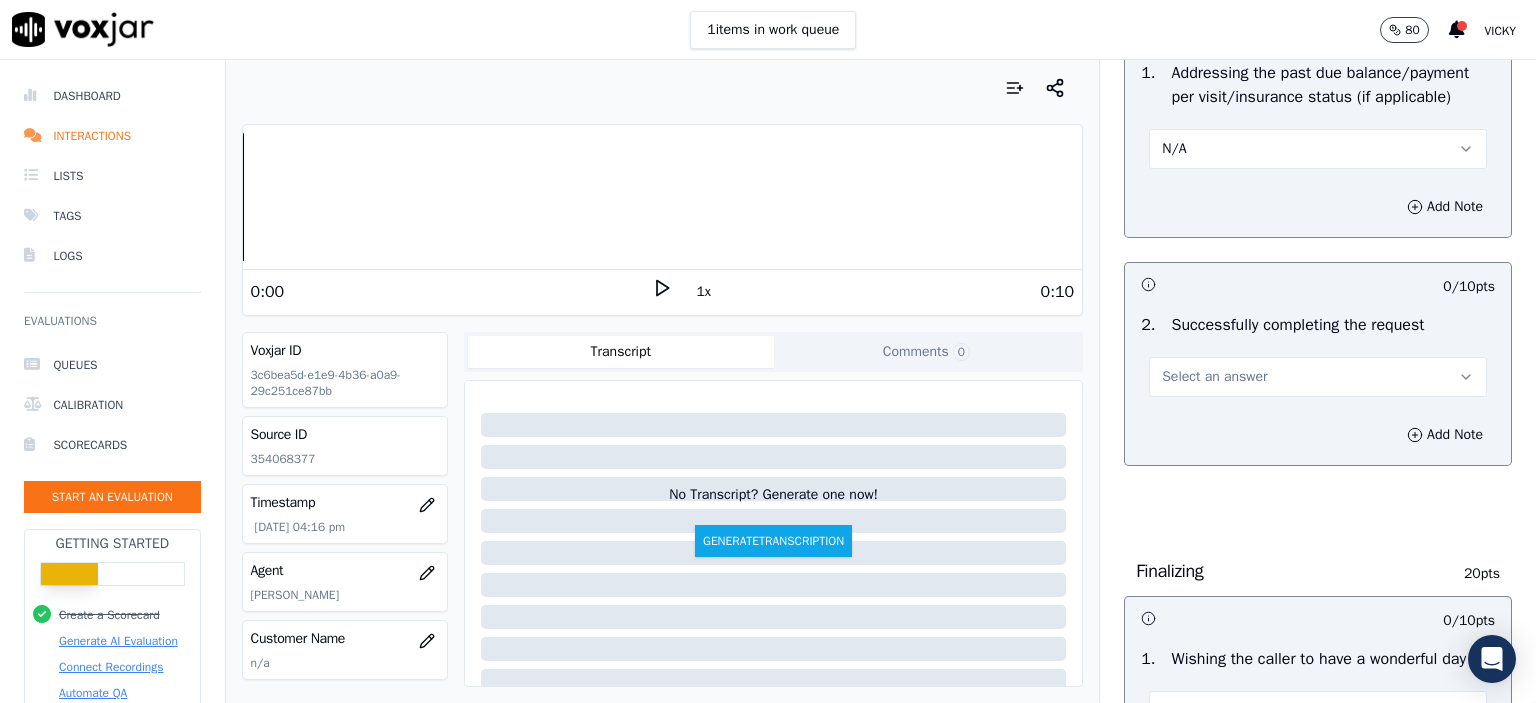 click on "Select an answer" at bounding box center [1318, 377] 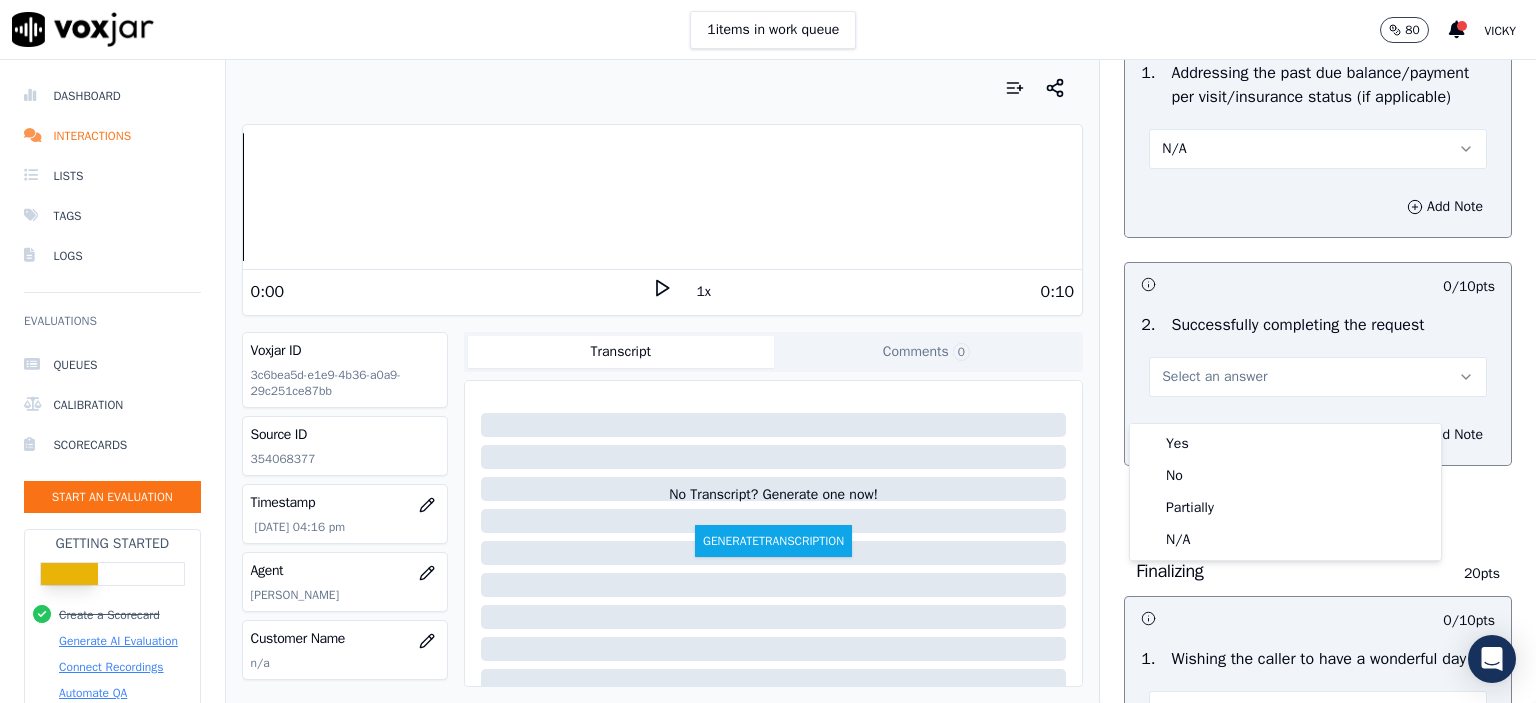 click on "Yes   No   Partially     N/A" at bounding box center [1285, 492] 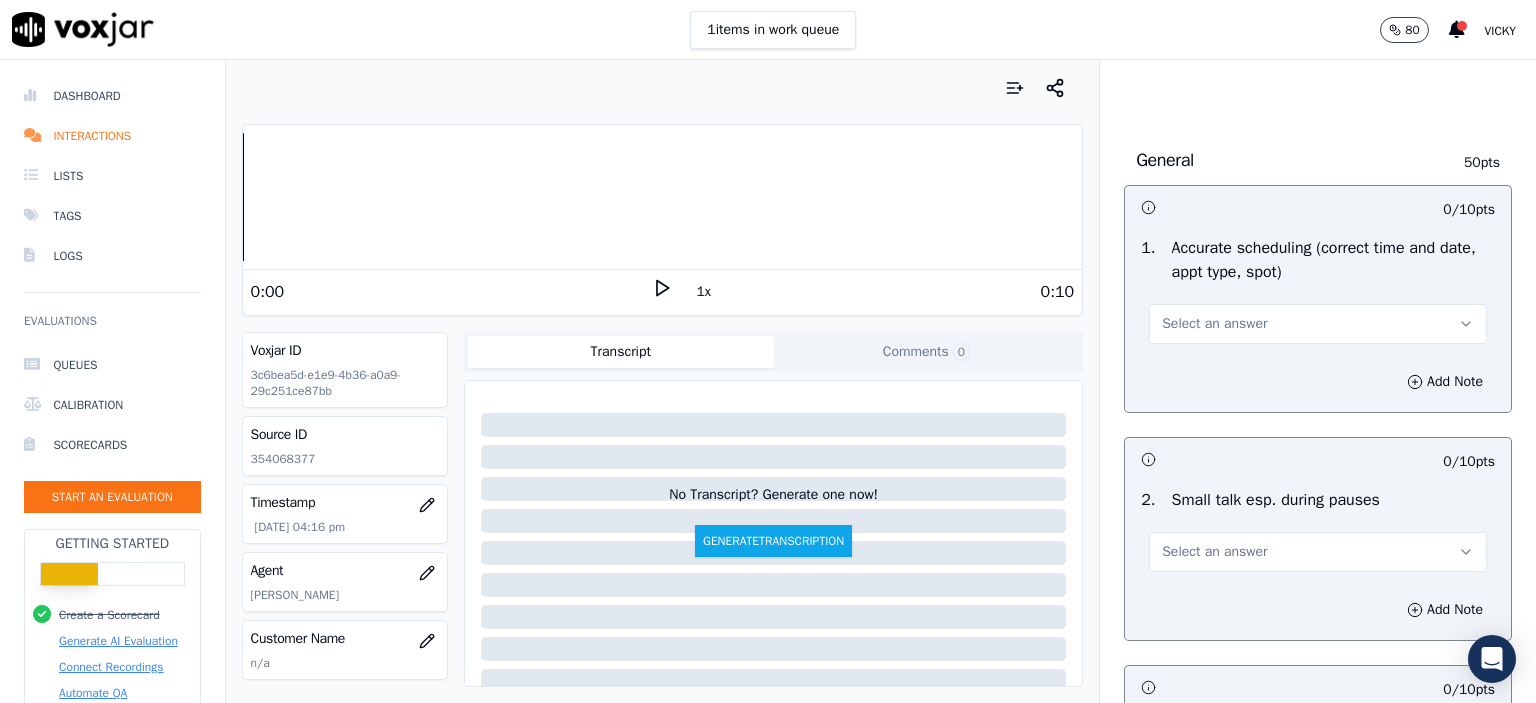 scroll, scrollTop: 2000, scrollLeft: 0, axis: vertical 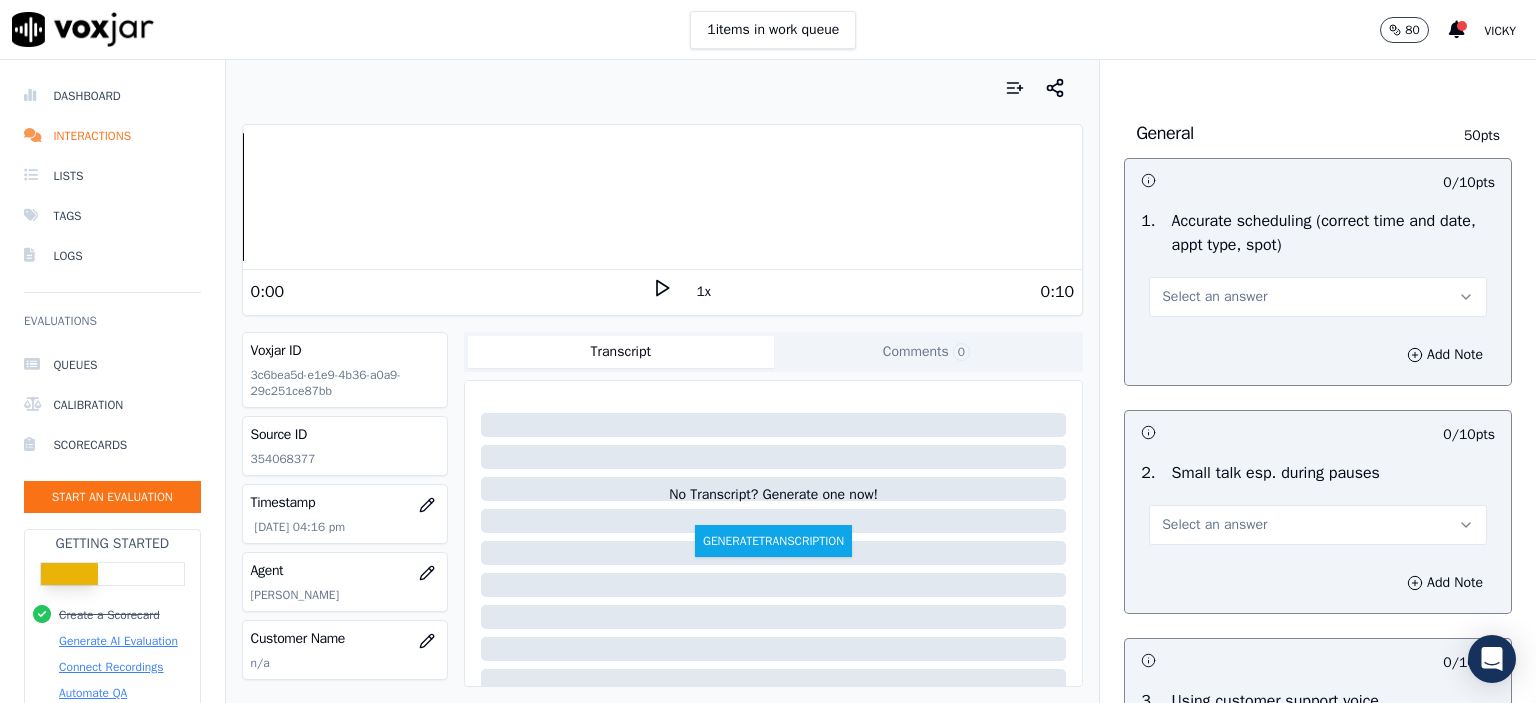 click on "Select an answer" at bounding box center [1214, 297] 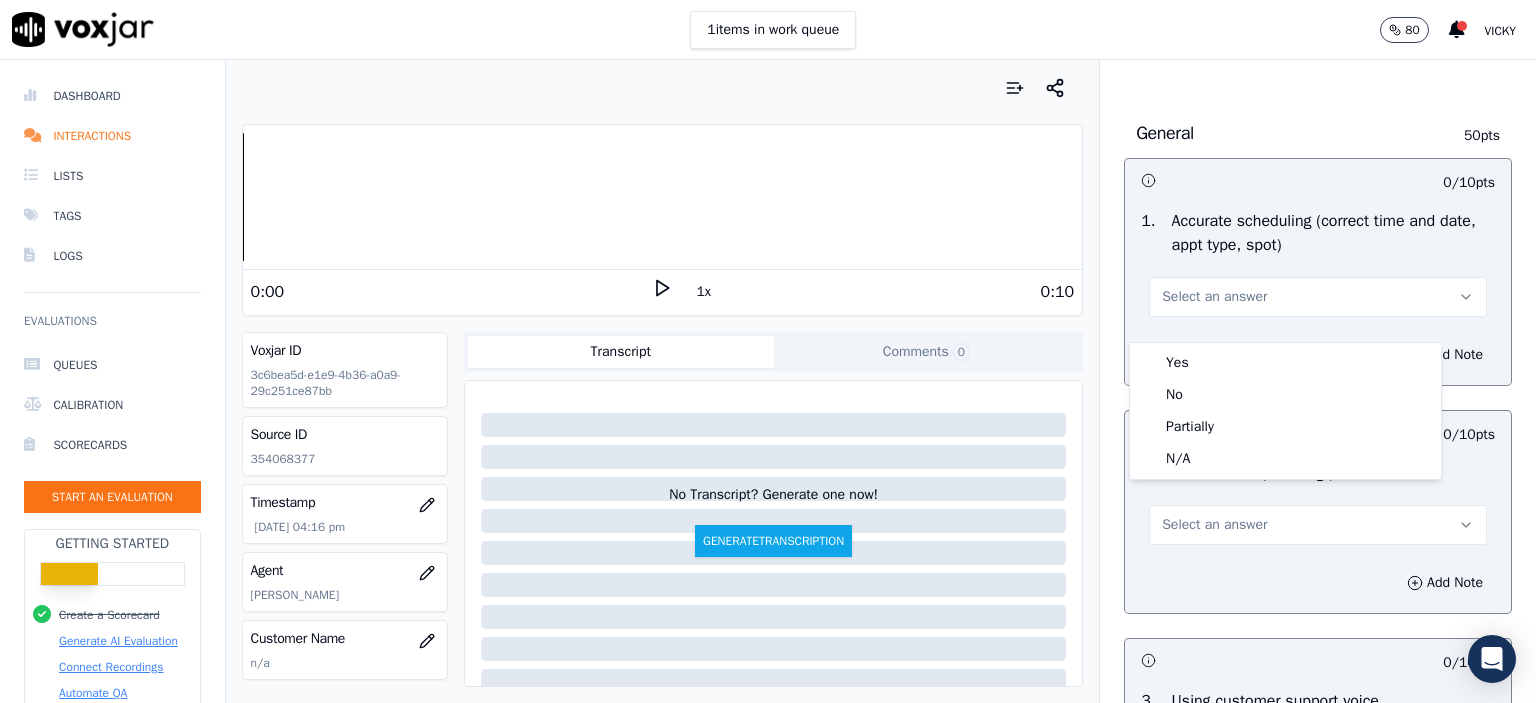 click on "Add Note" at bounding box center (1318, 583) 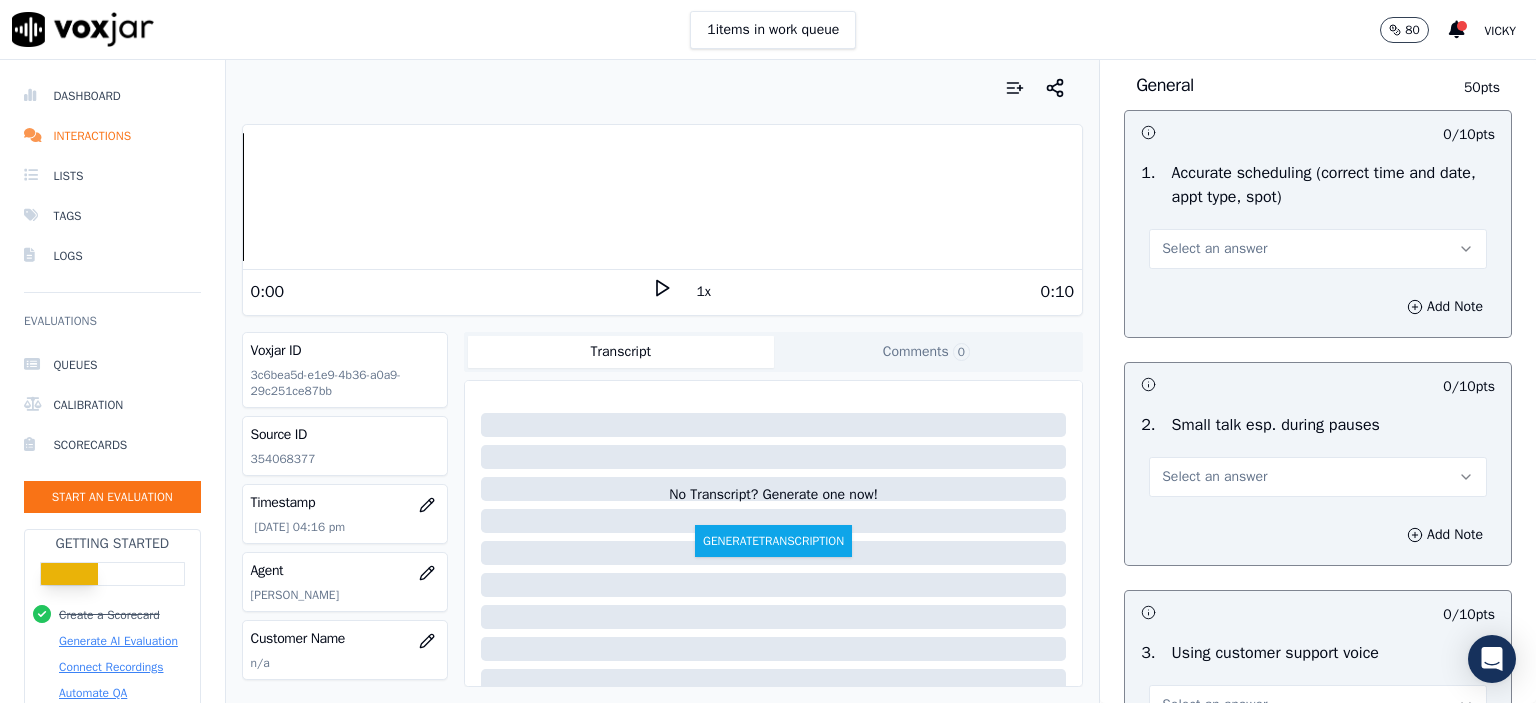 scroll, scrollTop: 2000, scrollLeft: 0, axis: vertical 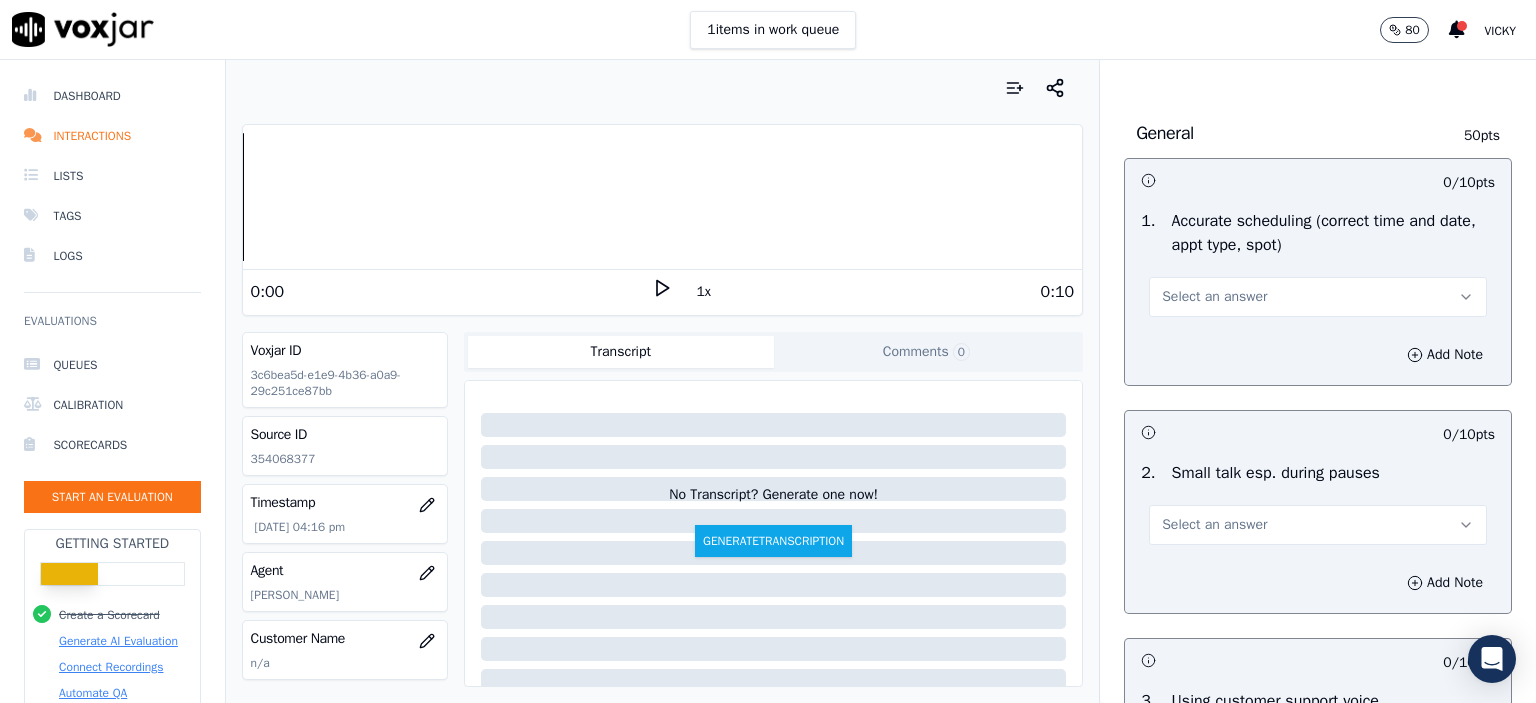 click on "Select an answer" at bounding box center (1318, 297) 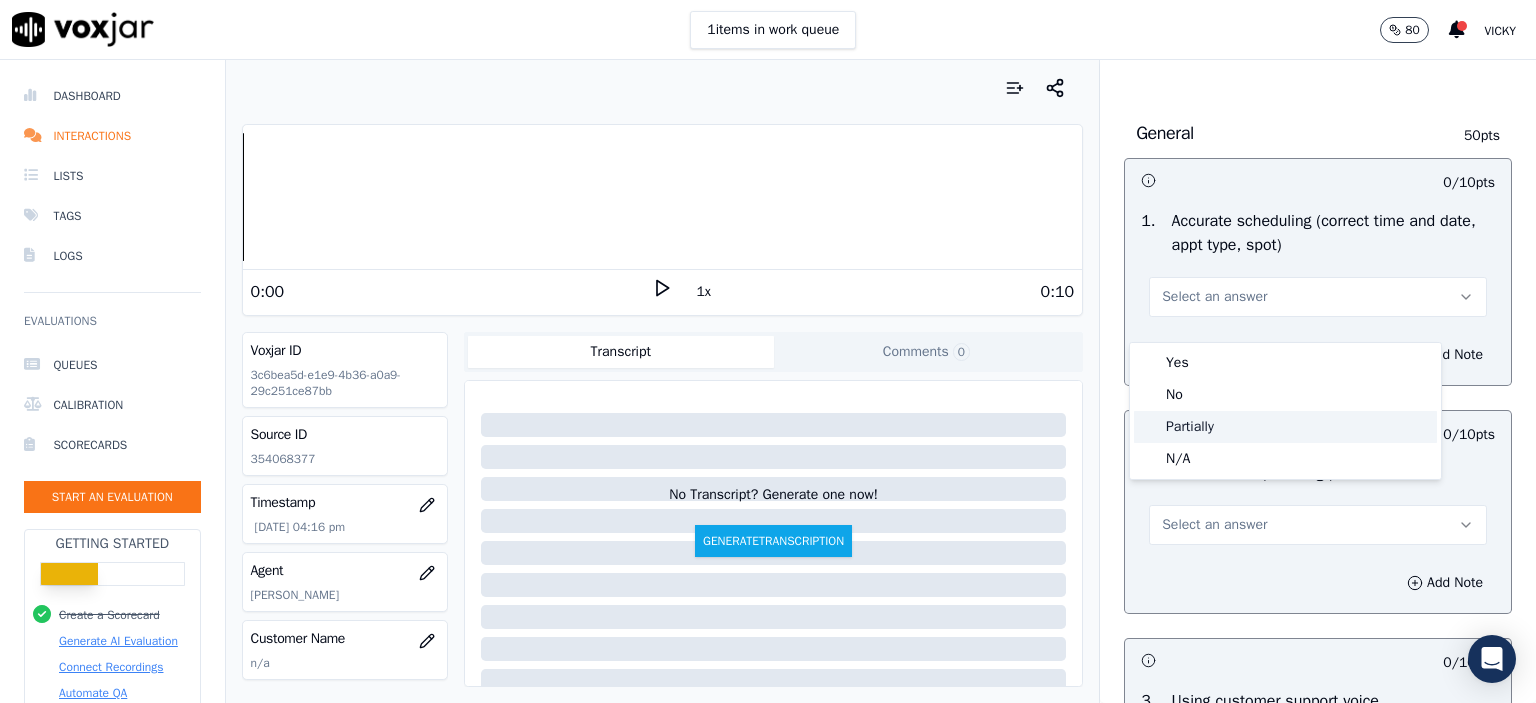 click on "Partially" 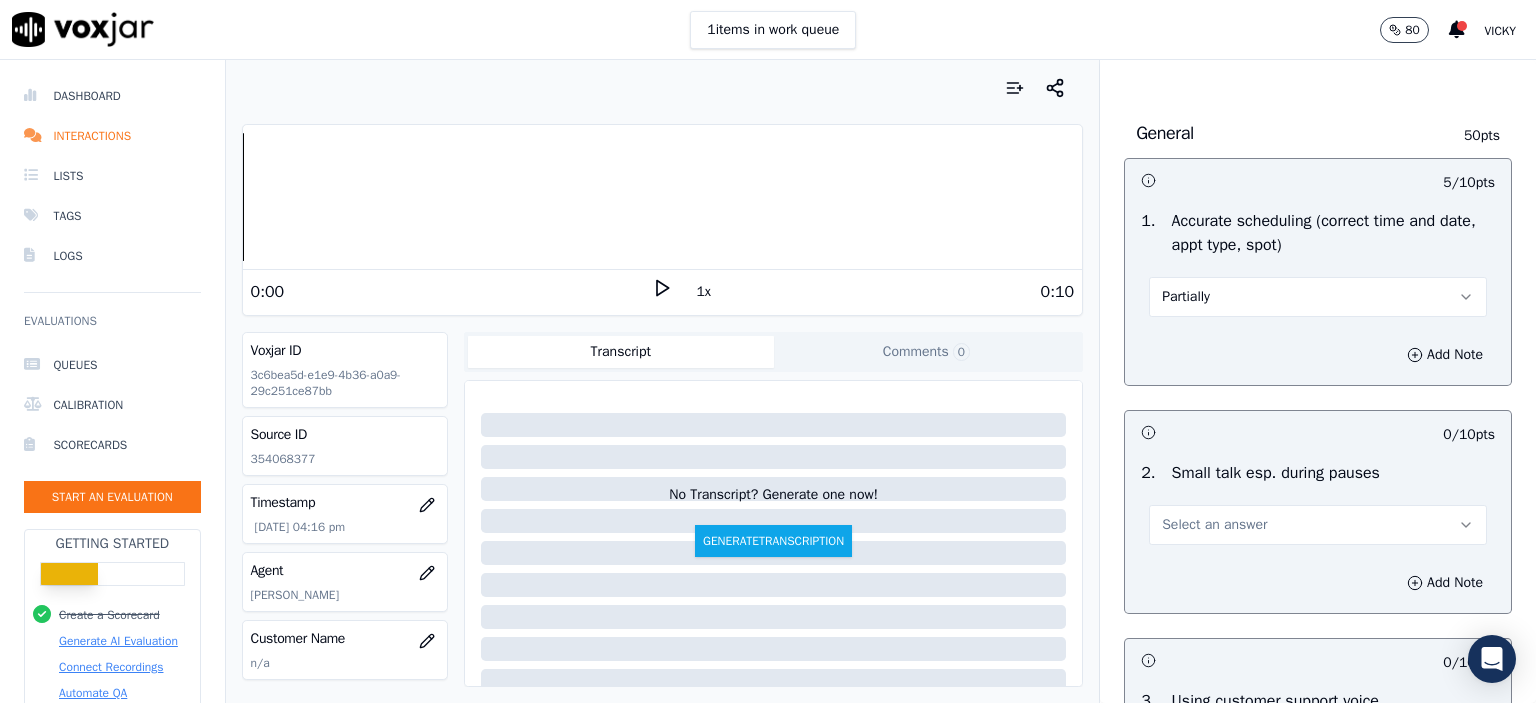 click on "Opening     30  pts                 10 / 10  pts     1 .   Proper greeting/introduction    Yes          Add Note                           5 / 10  pts     2 .   Active listening, rephrasing, and confirming the request prior to asking for location    Partial          Add Note                           10 / 10  pts     3 .   Confirming the identity of the caller    Yes          Add Note             Body     20  pts                 -- / 10  pts     1 .   Addressing the past due balance/payment per visit/insurance status (if applicable)     N/A          Add Note                           10 / 10  pts     2 .   Successfully completing the request    Yes          Add Note             Finalizing     20  pts                 0 / 10  pts     1 .   Wishing the caller to have a wonderful day    Select an answer          Add Note                           0 / 10  pts     2 .   Commlog    Select an answer          Add Note             General     50  pts                 5 / 10  pts     1 .     Partially          Add Note" at bounding box center [1318, -136] 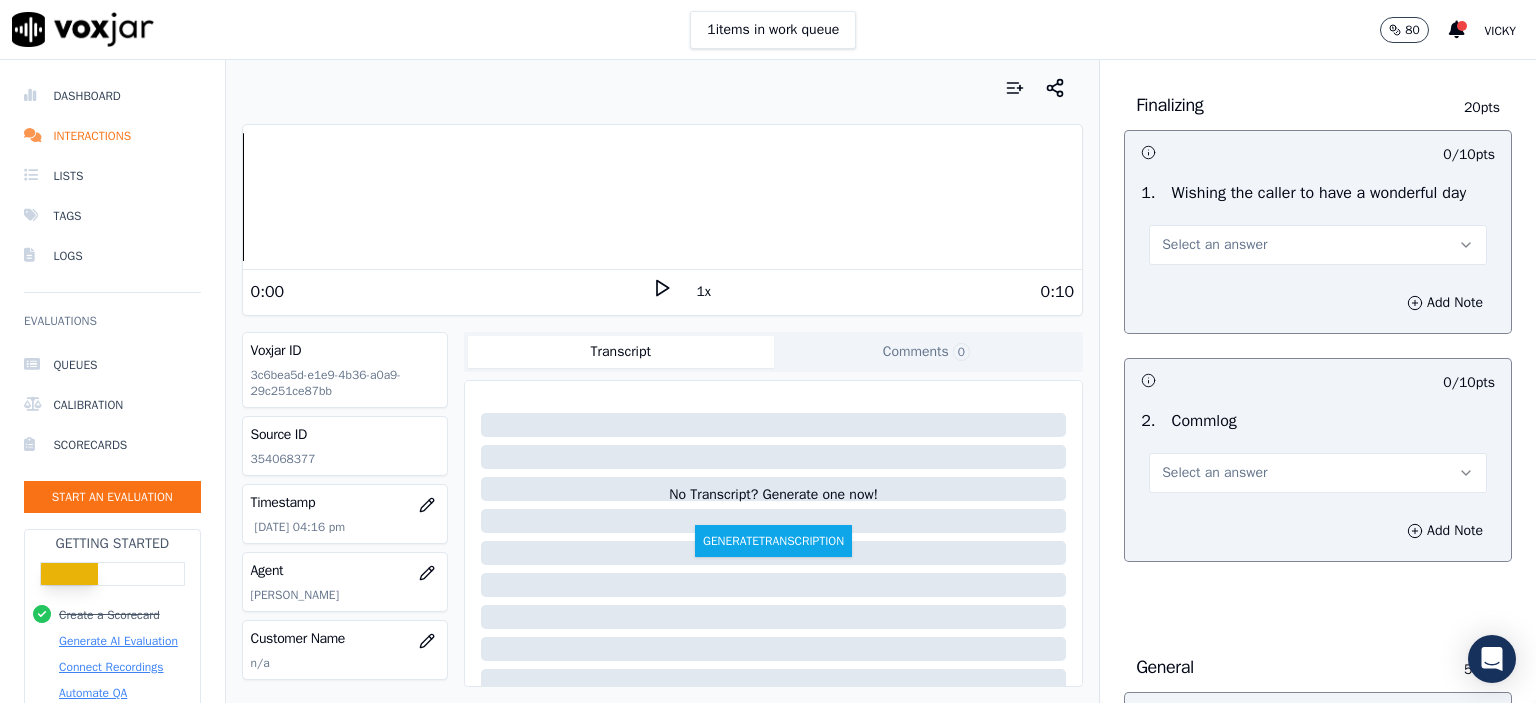 scroll, scrollTop: 1482, scrollLeft: 0, axis: vertical 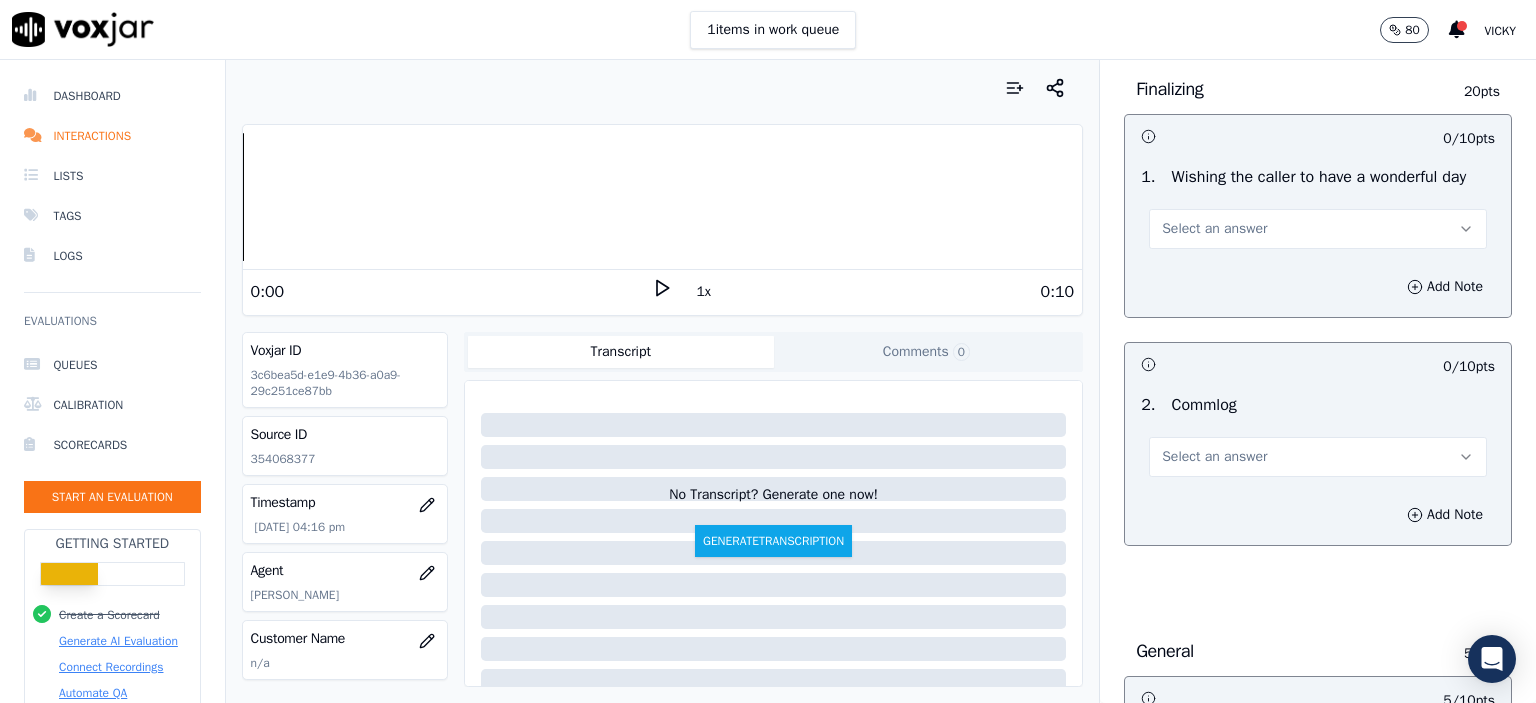 click on "Select an answer" at bounding box center (1318, 229) 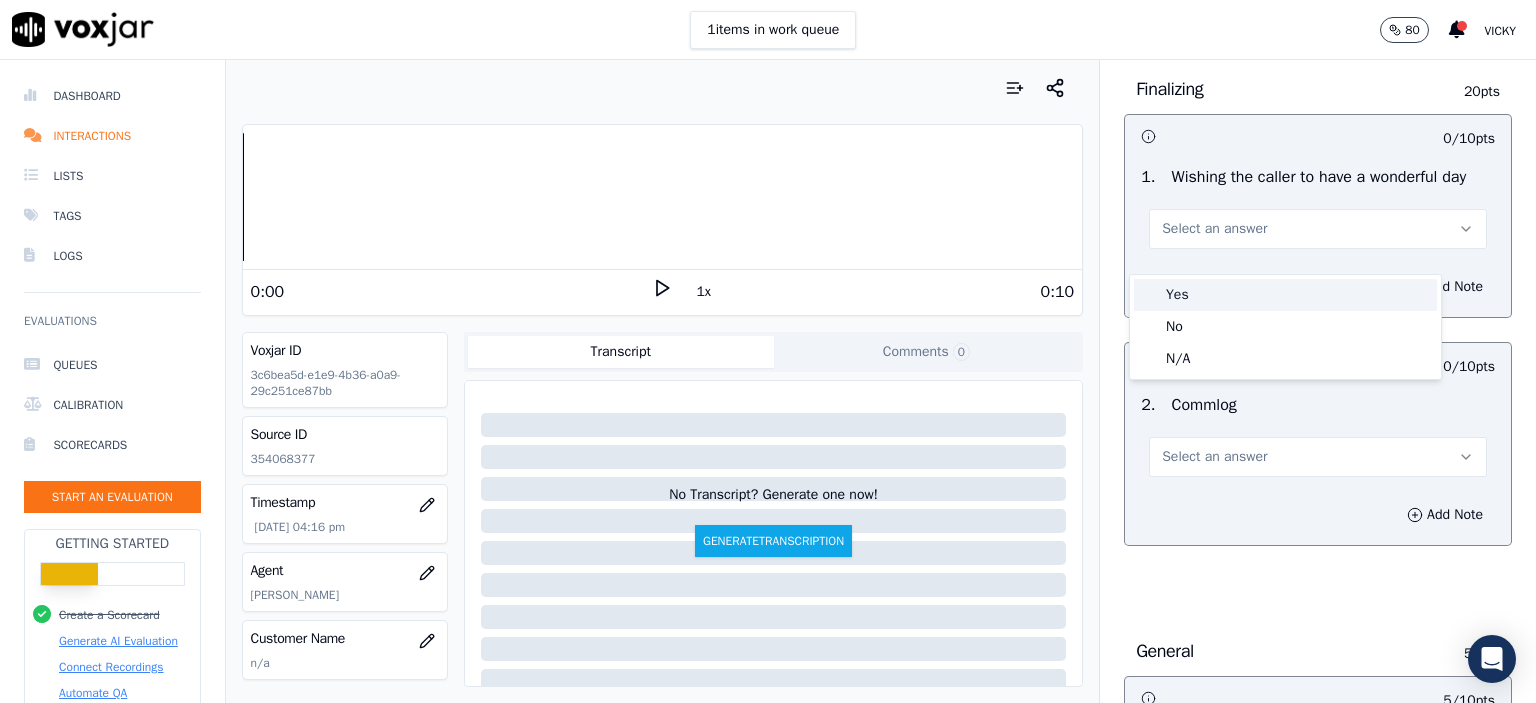 click on "Yes" at bounding box center [1285, 295] 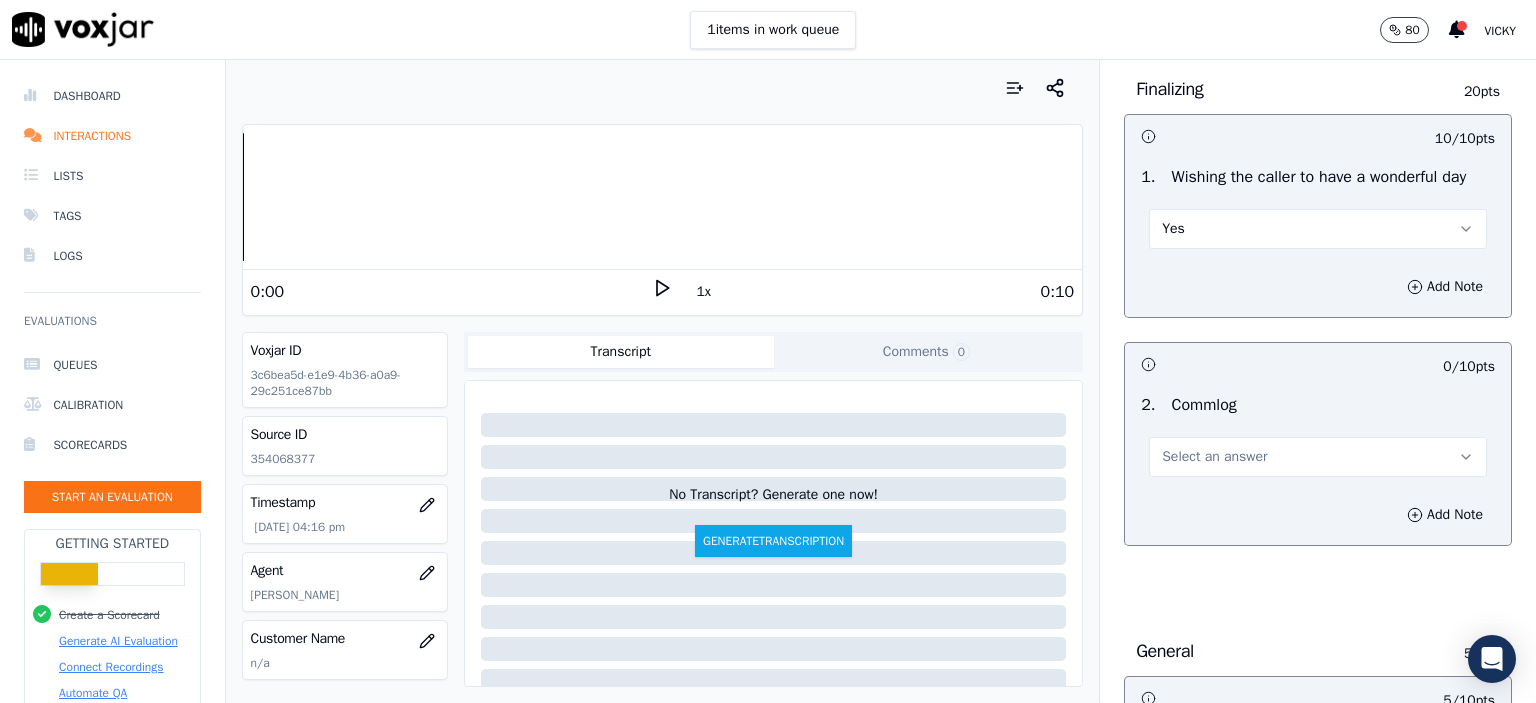 click on "Select an answer" at bounding box center [1214, 457] 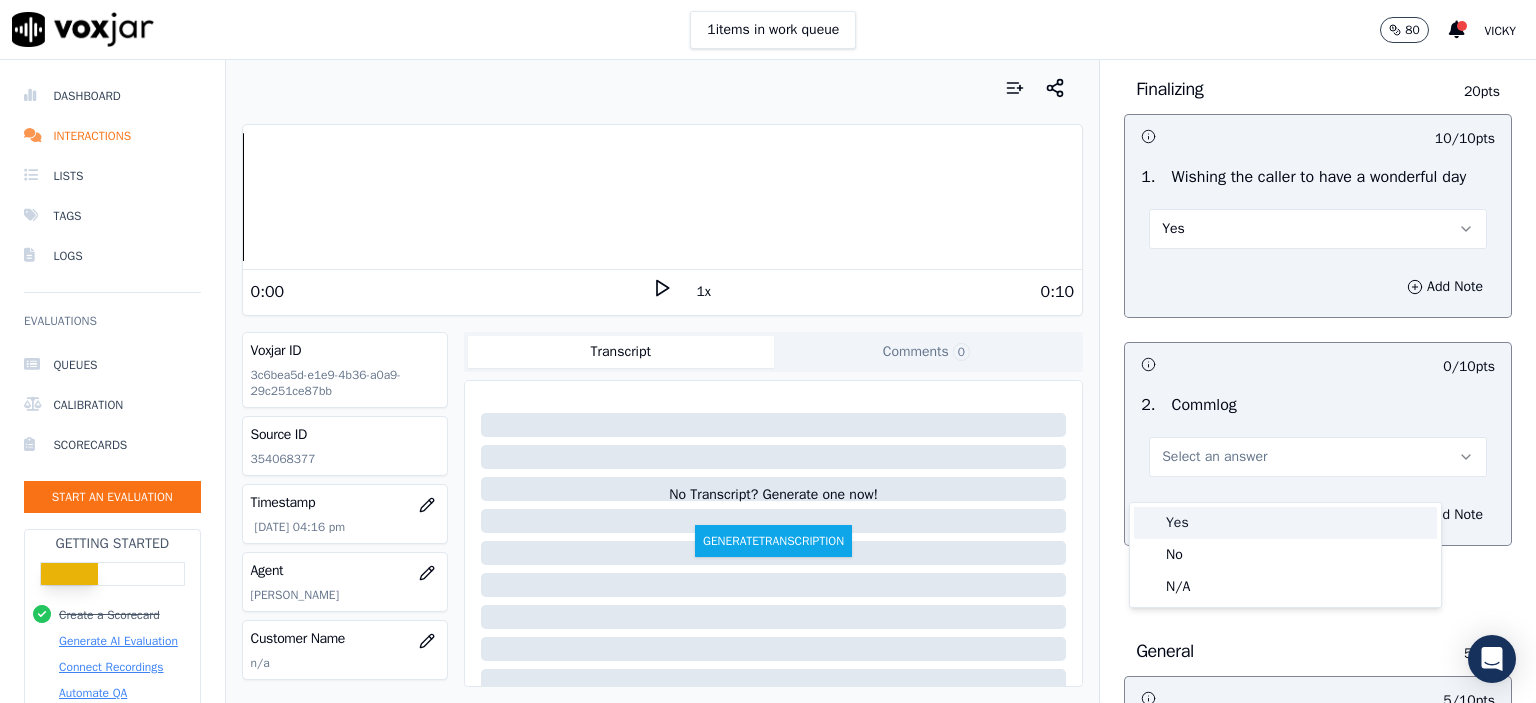 click on "Yes" at bounding box center [1285, 523] 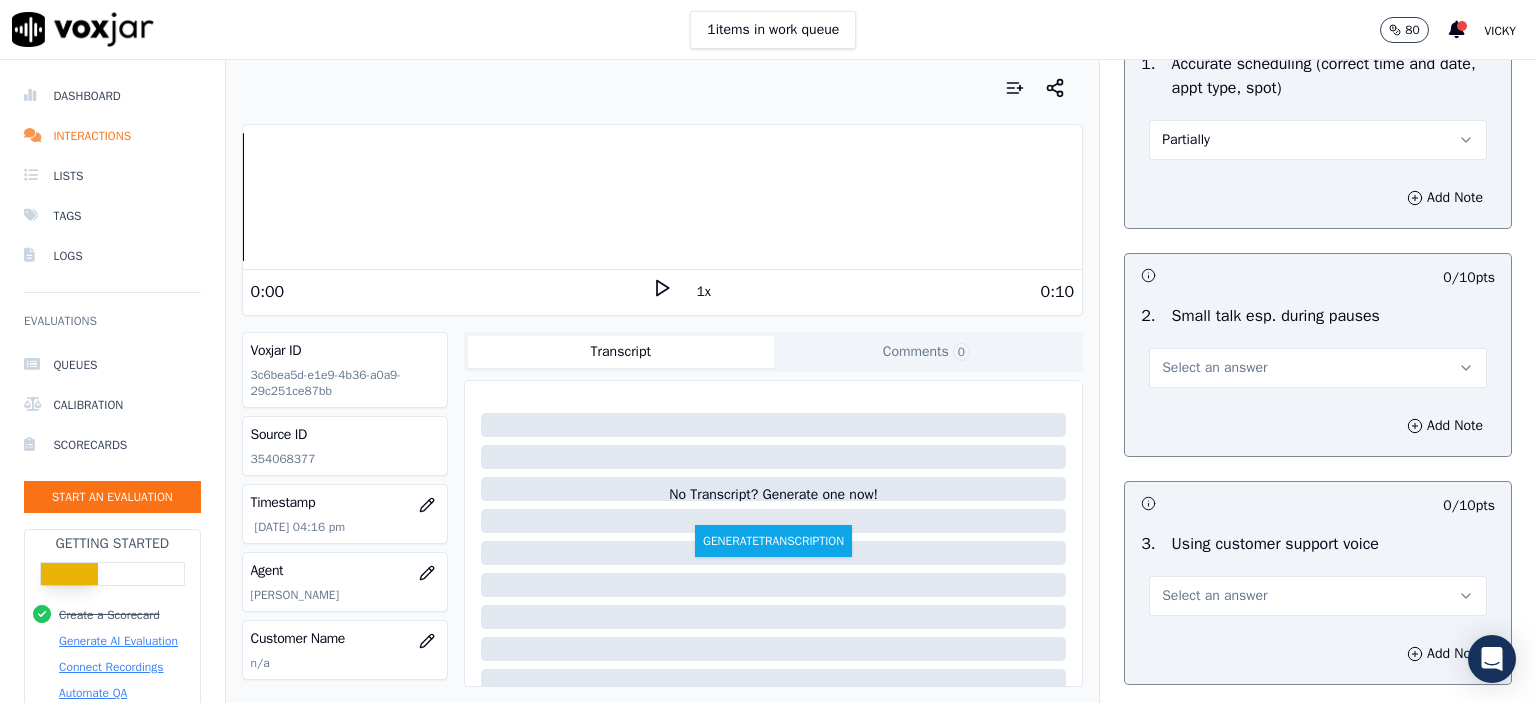 scroll, scrollTop: 2182, scrollLeft: 0, axis: vertical 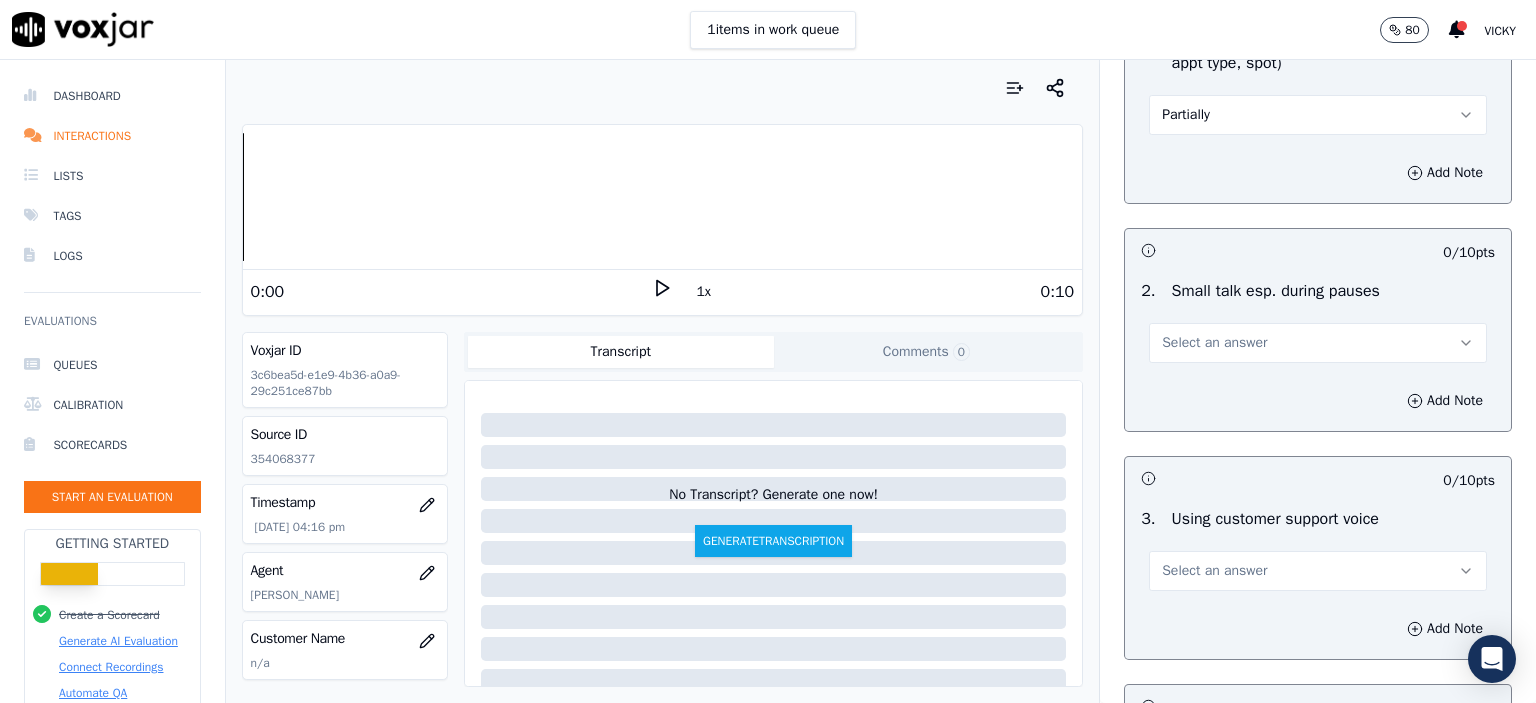 click on "Select an answer" at bounding box center (1318, 343) 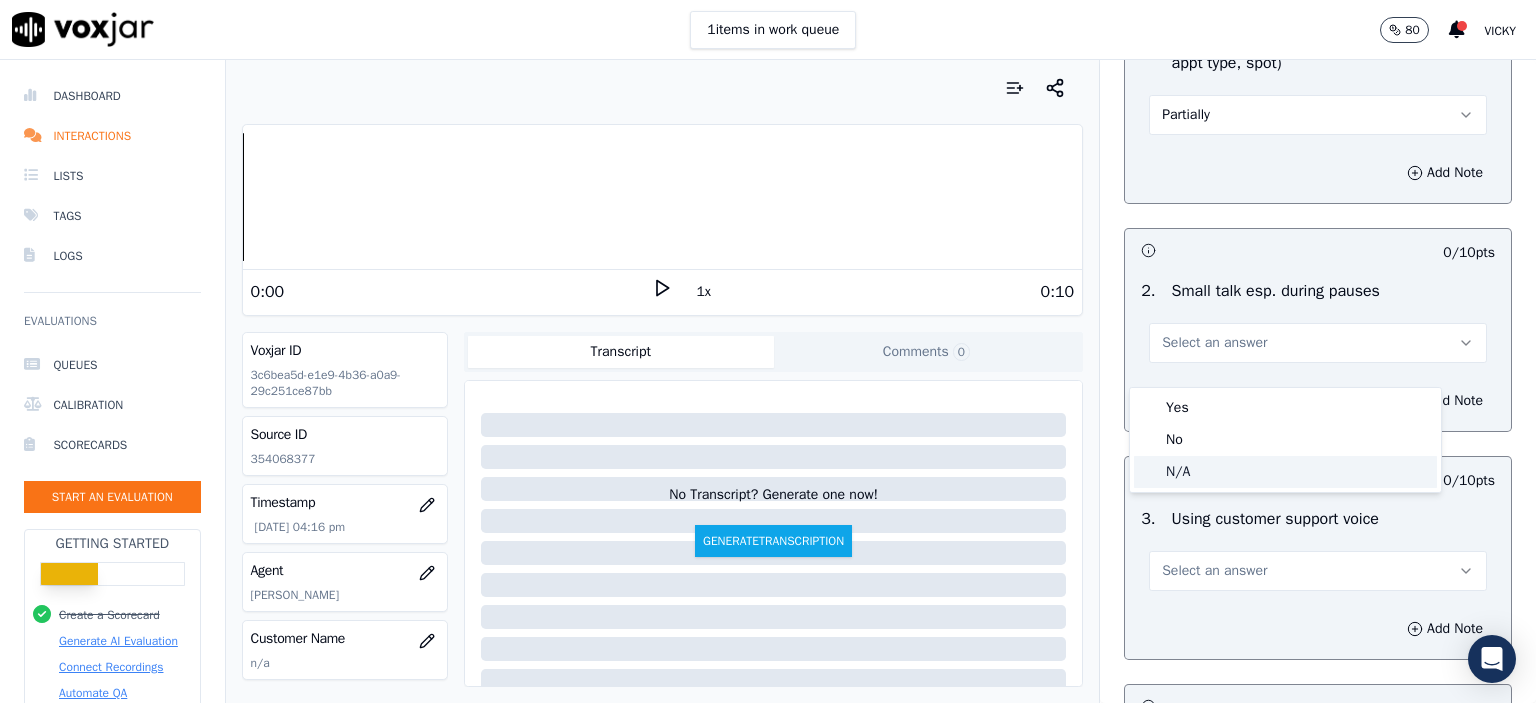 click on "No" 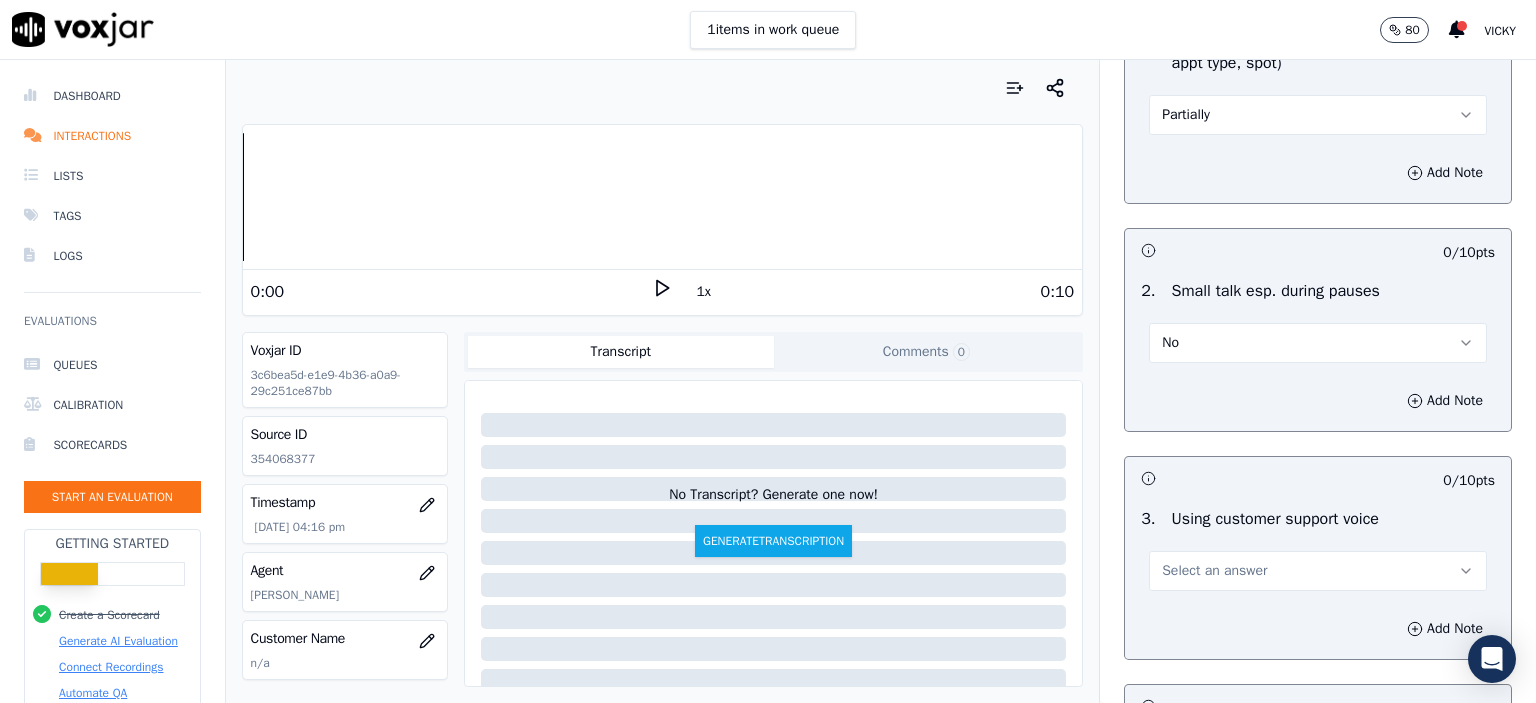 click on "Select an answer" at bounding box center (1214, 571) 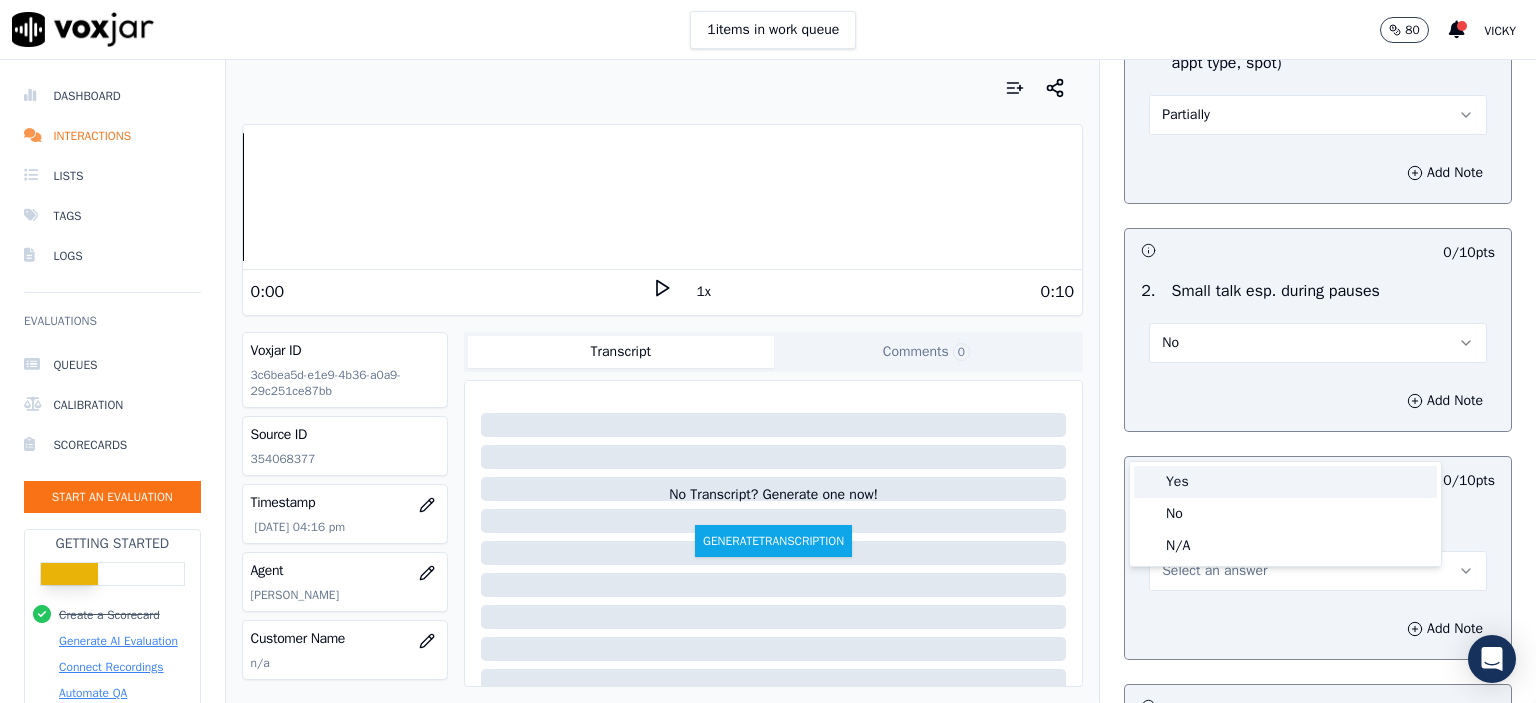 click on "Yes" at bounding box center [1285, 482] 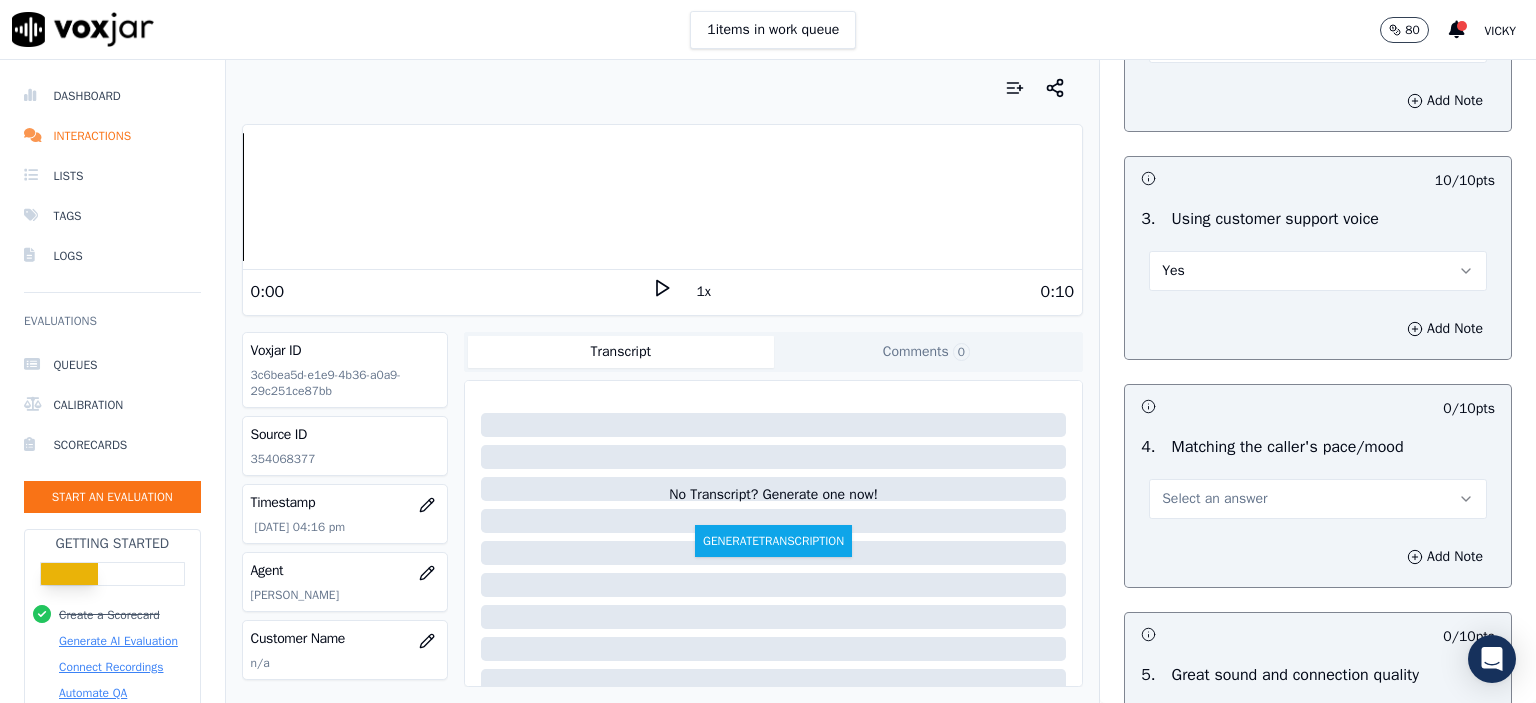 scroll, scrollTop: 2682, scrollLeft: 0, axis: vertical 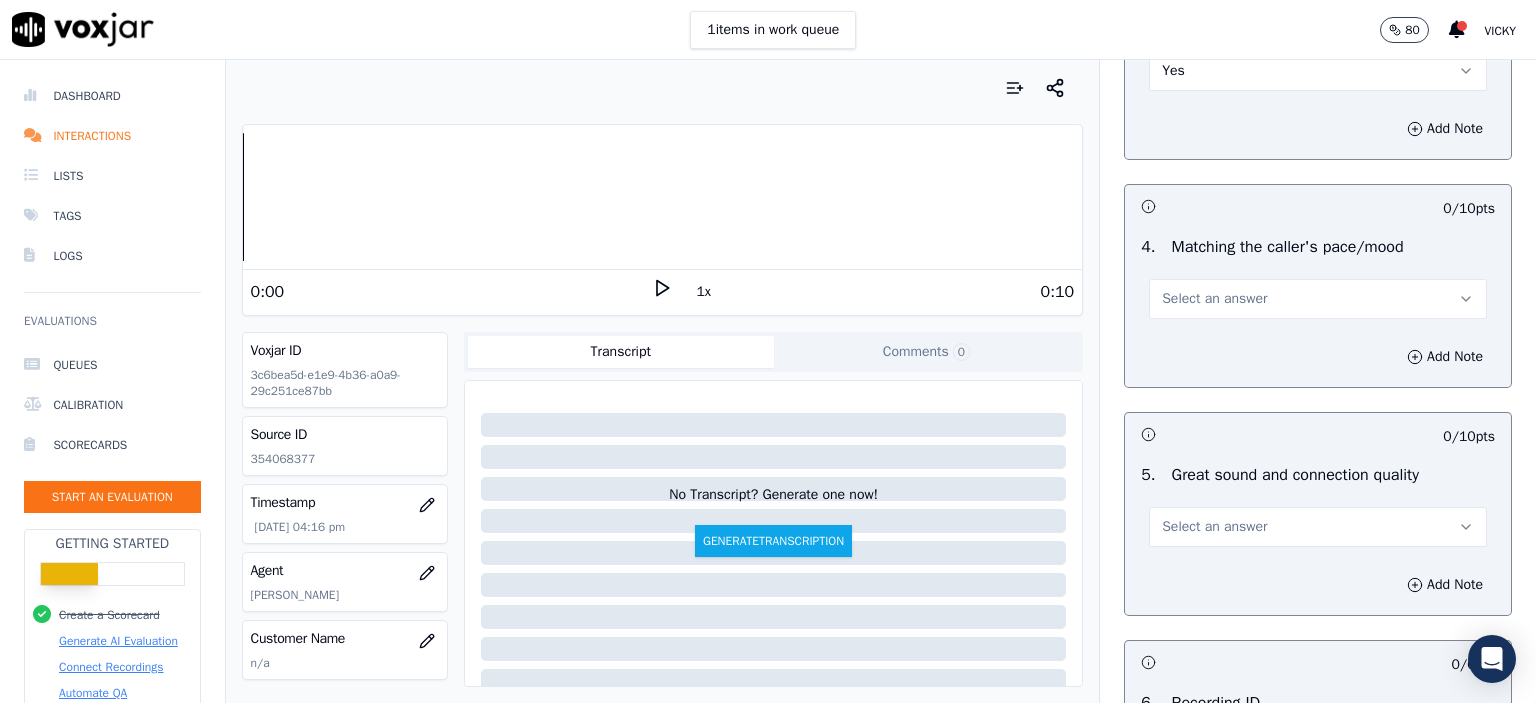 click on "Select an answer" at bounding box center [1214, 299] 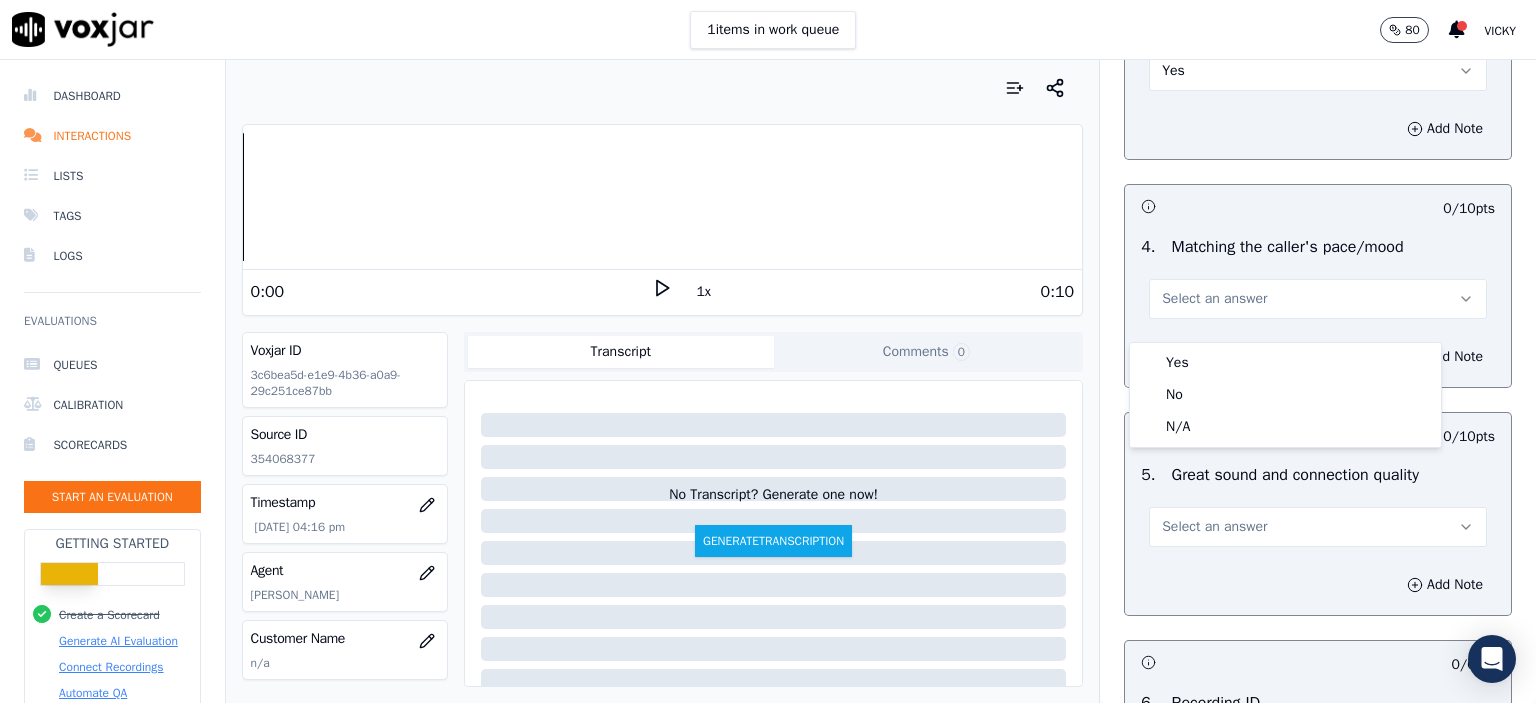 click on "Yes" at bounding box center (1285, 363) 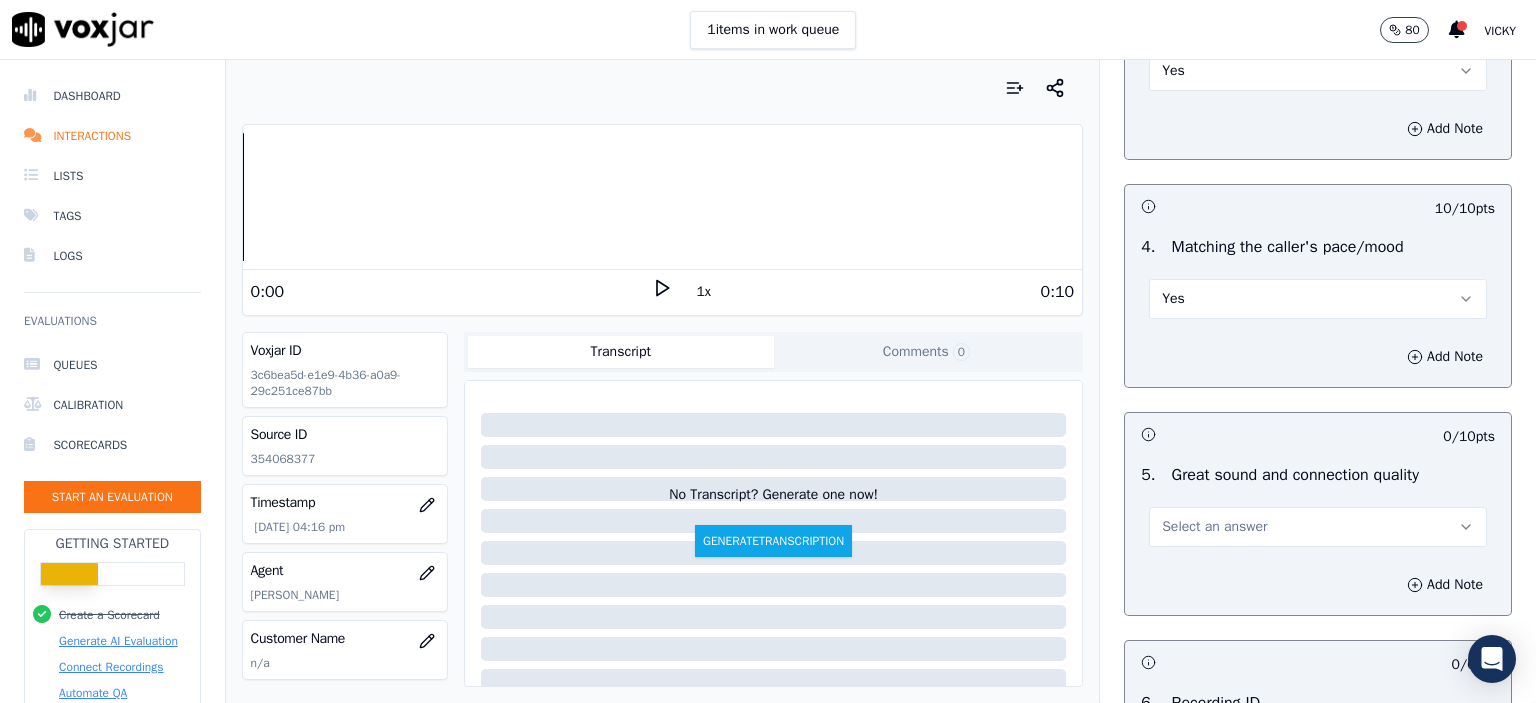click on "Select an answer" at bounding box center (1214, 527) 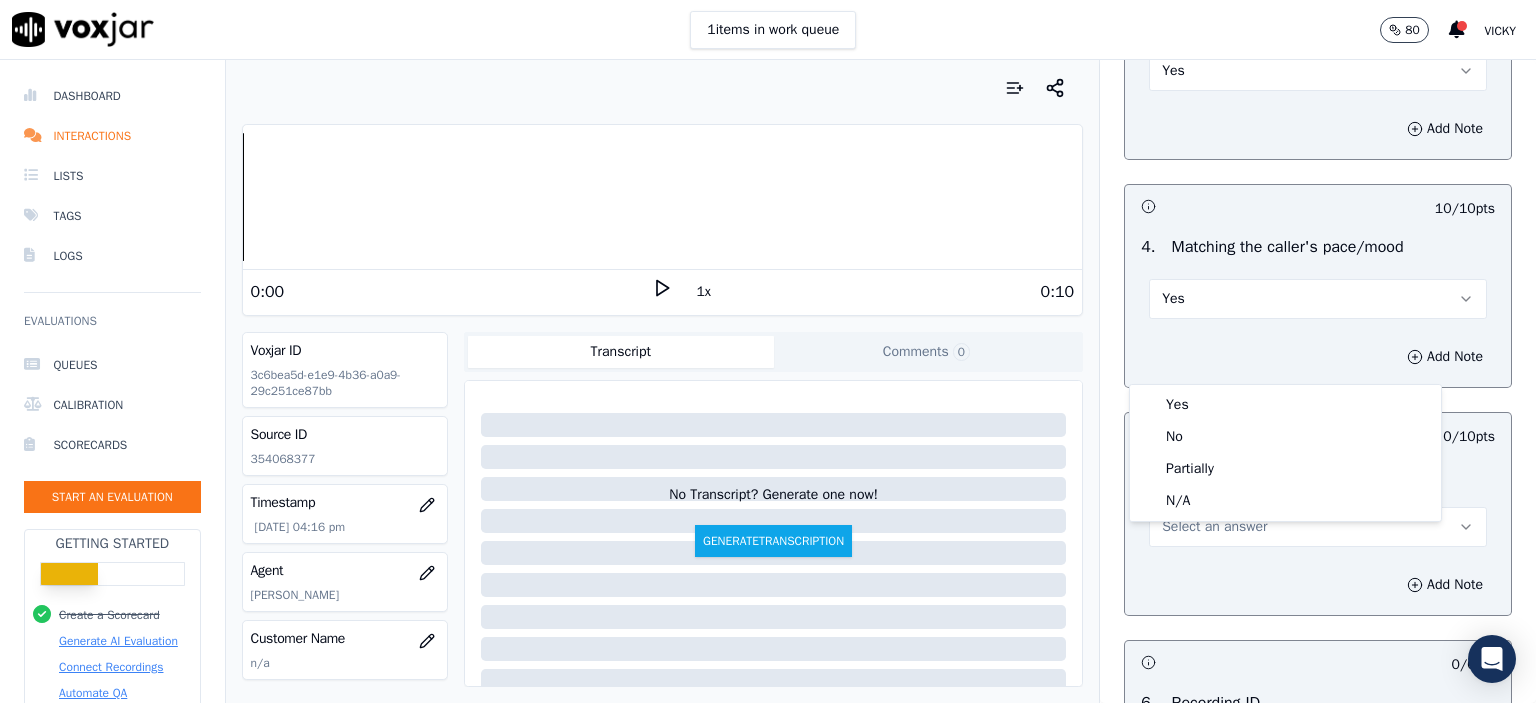 click on "Add Note" at bounding box center (1318, 585) 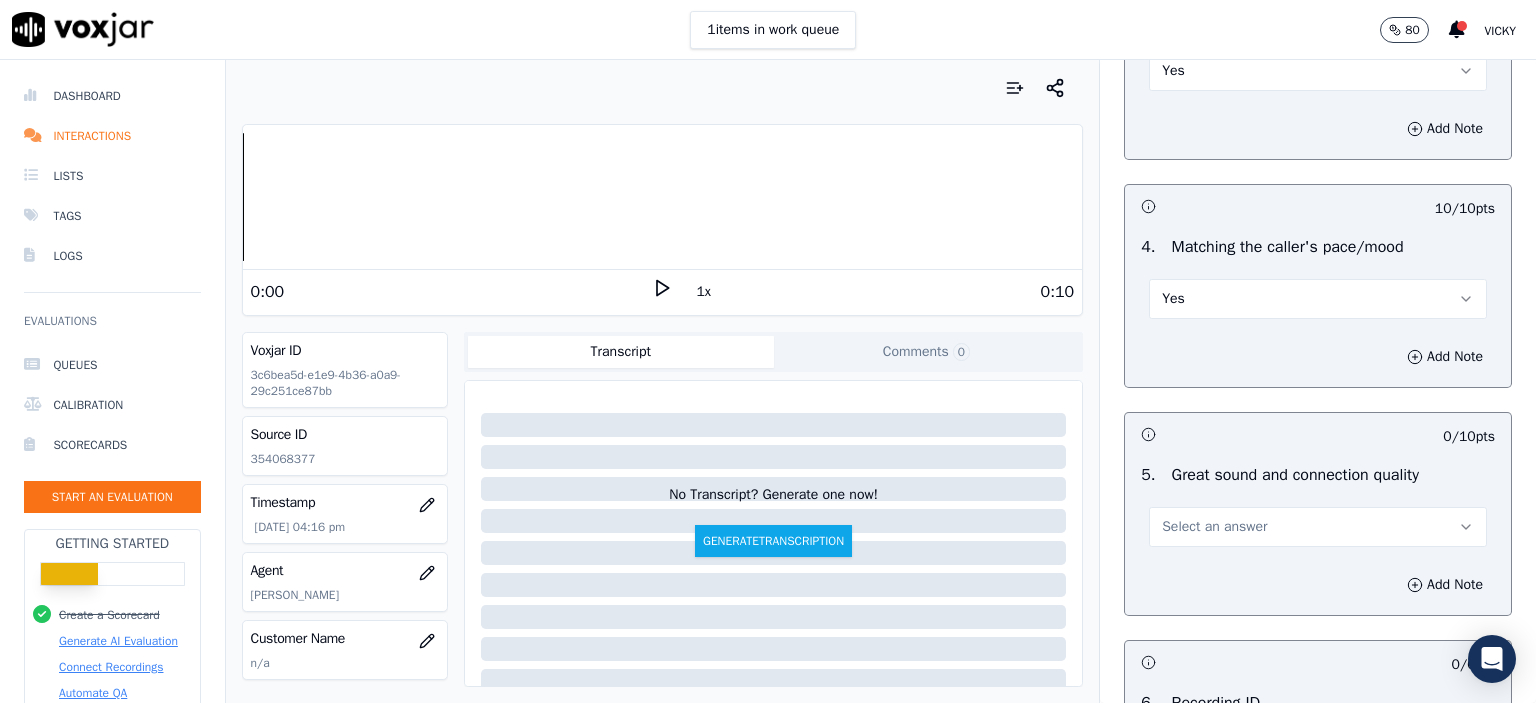 click on "5 .   Great sound and connection quality   Select an answer" at bounding box center (1318, 505) 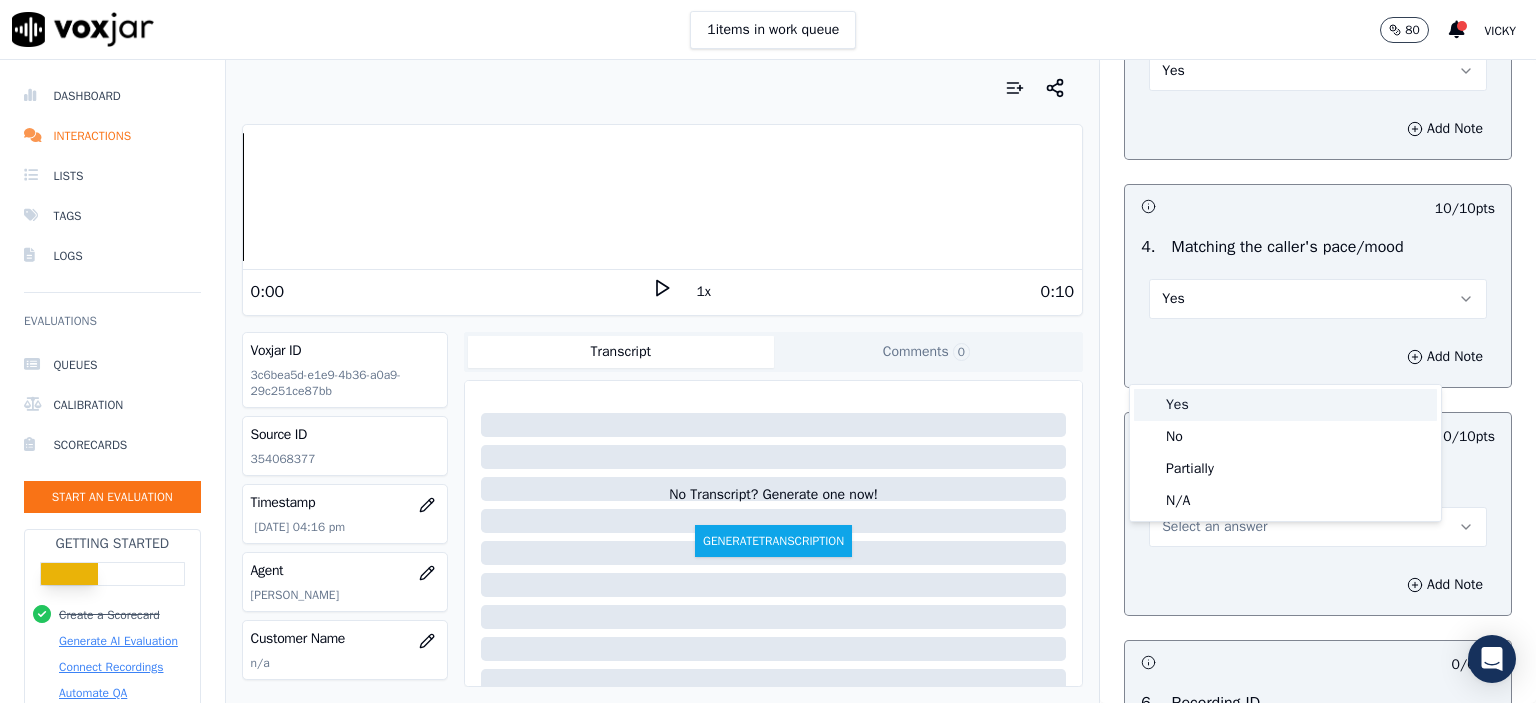 click on "Yes" at bounding box center [1285, 405] 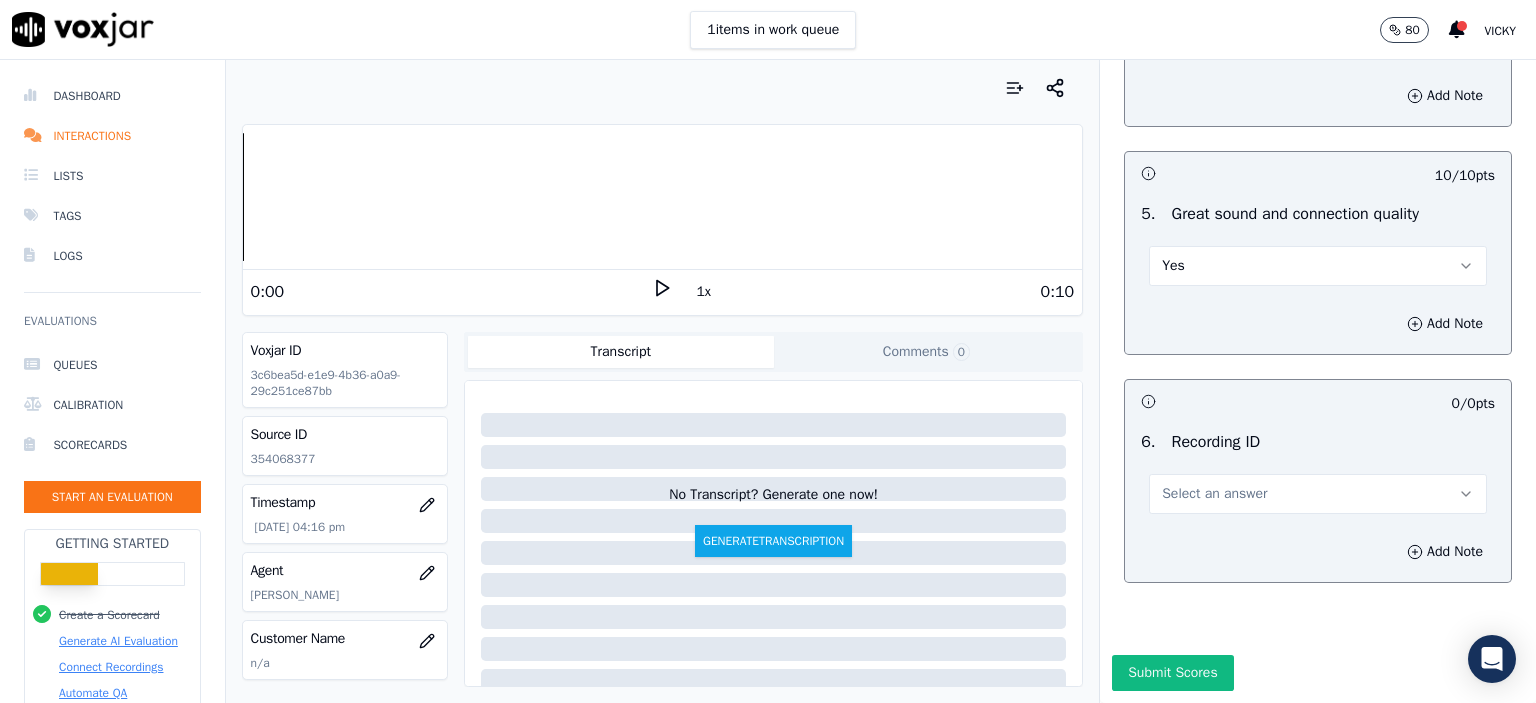 scroll, scrollTop: 2982, scrollLeft: 0, axis: vertical 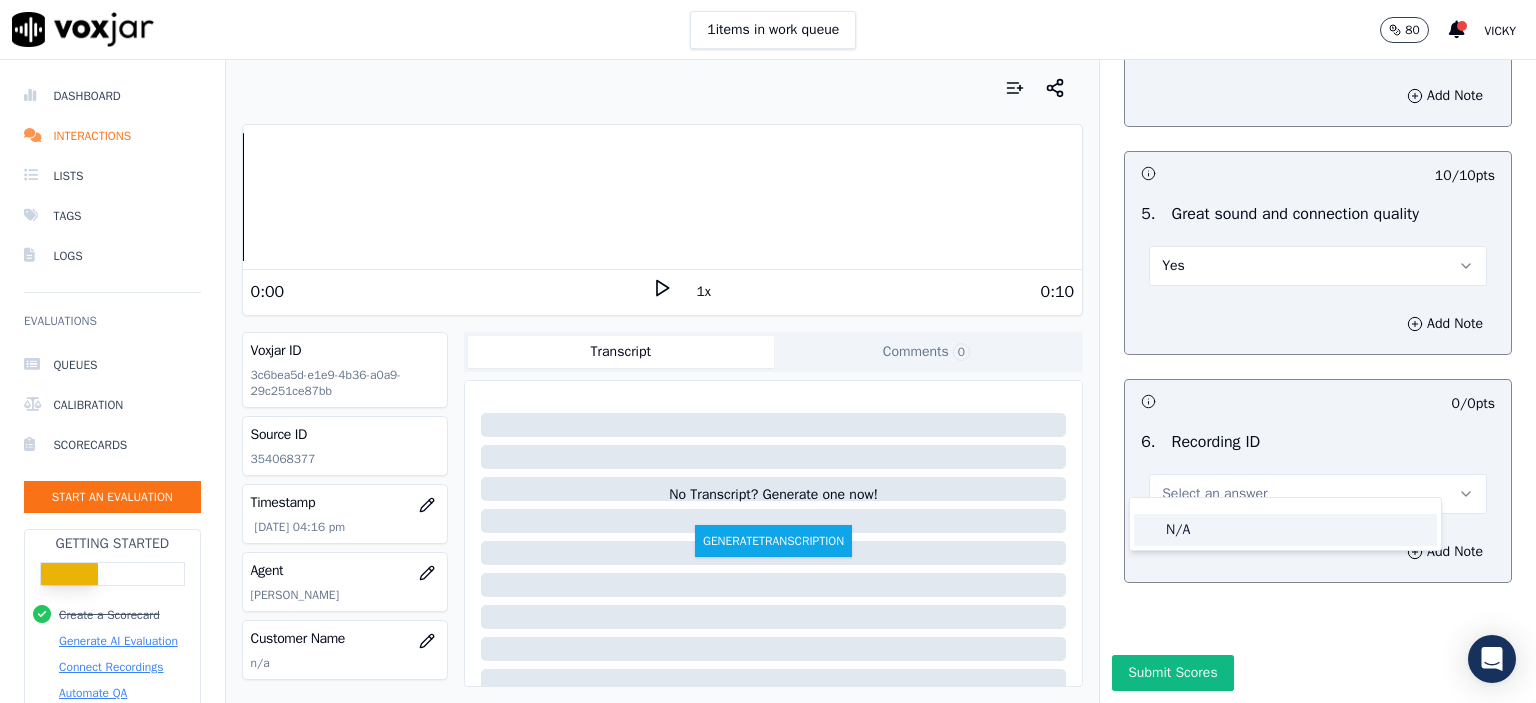 click on "N/A" 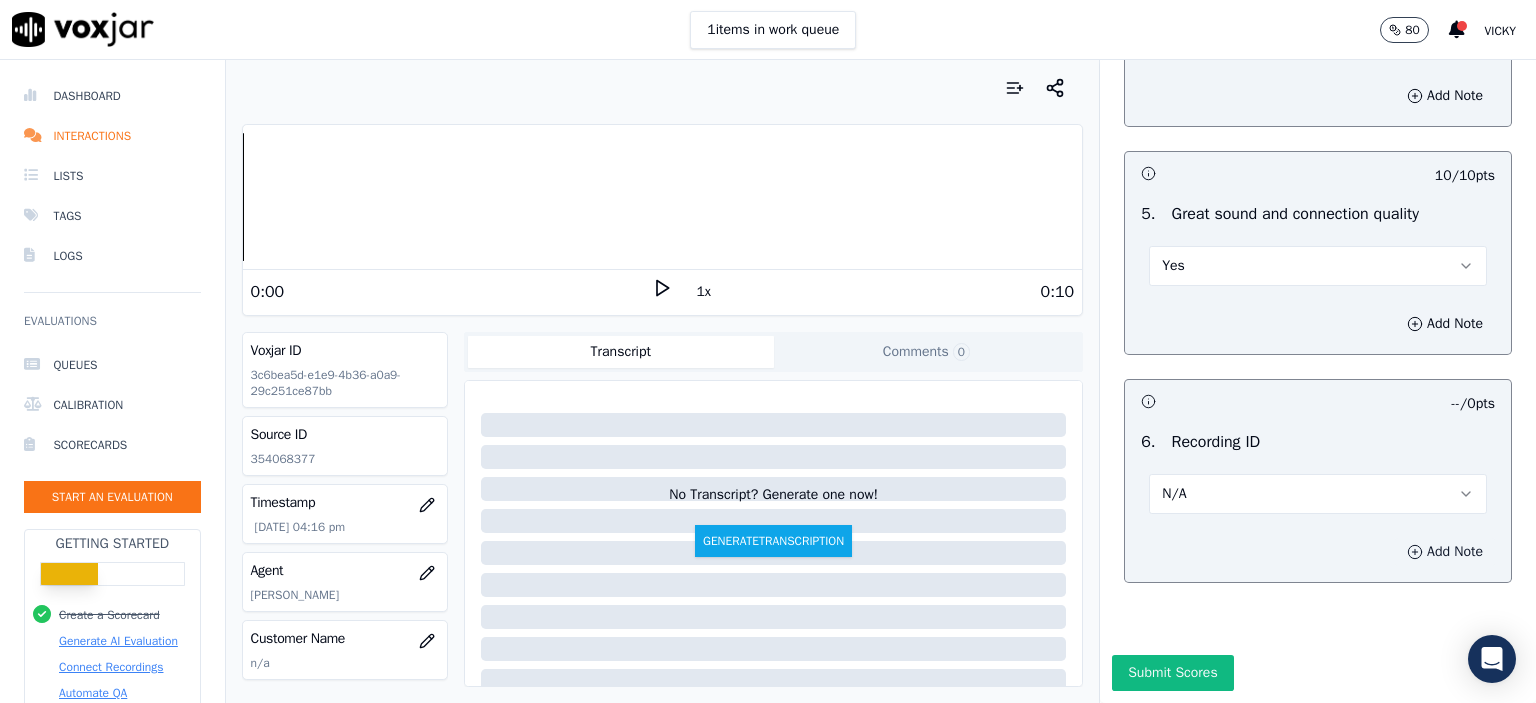 click on "Add Note" at bounding box center (1445, 552) 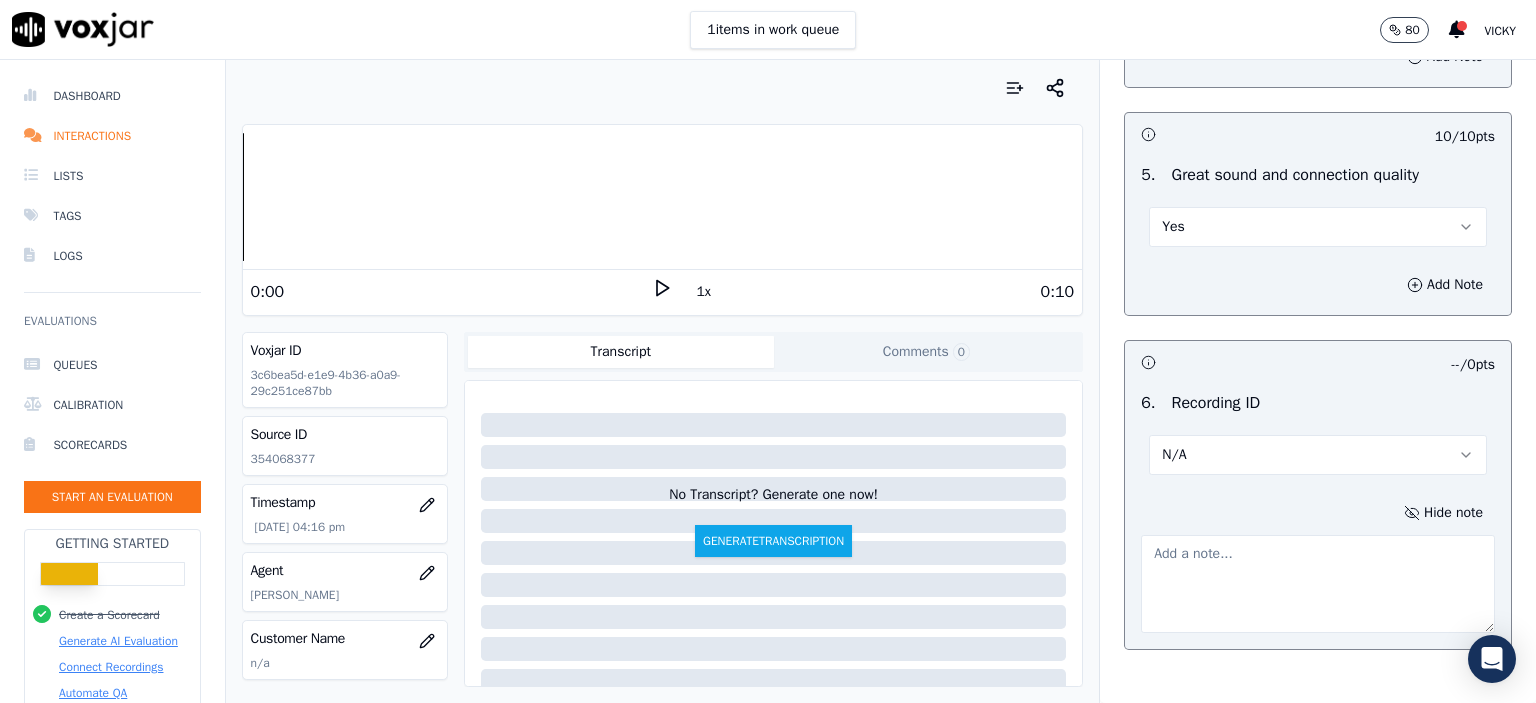 click on "354068377" 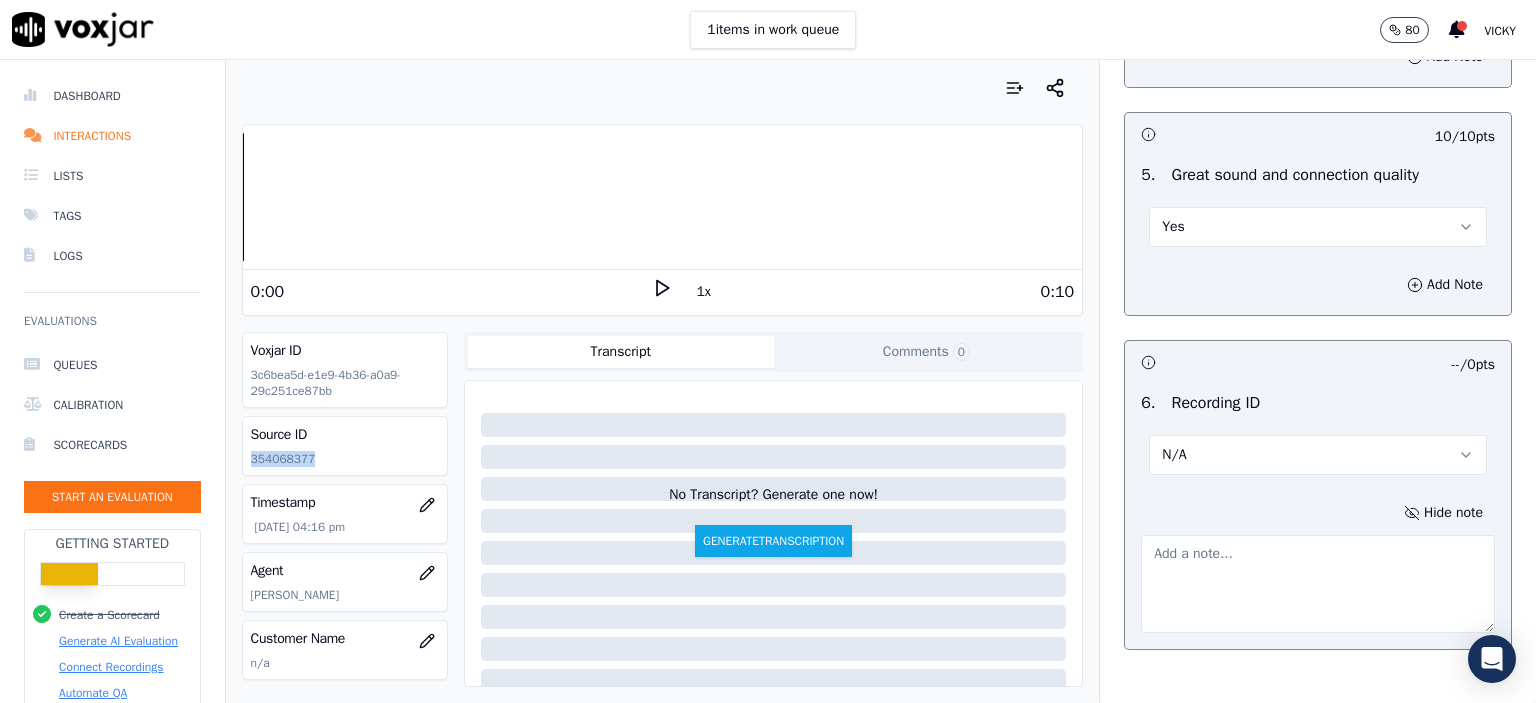 click on "354068377" 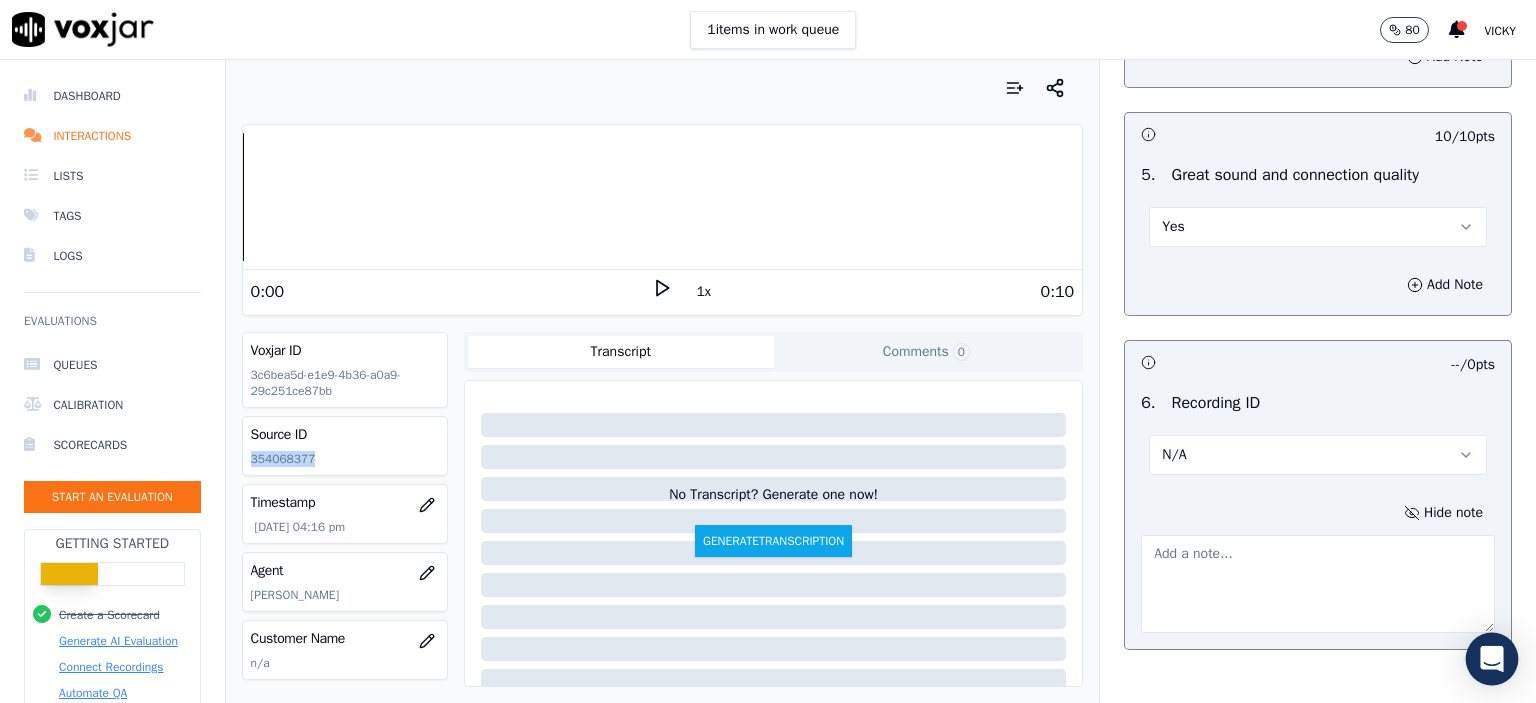 copy on "354068377" 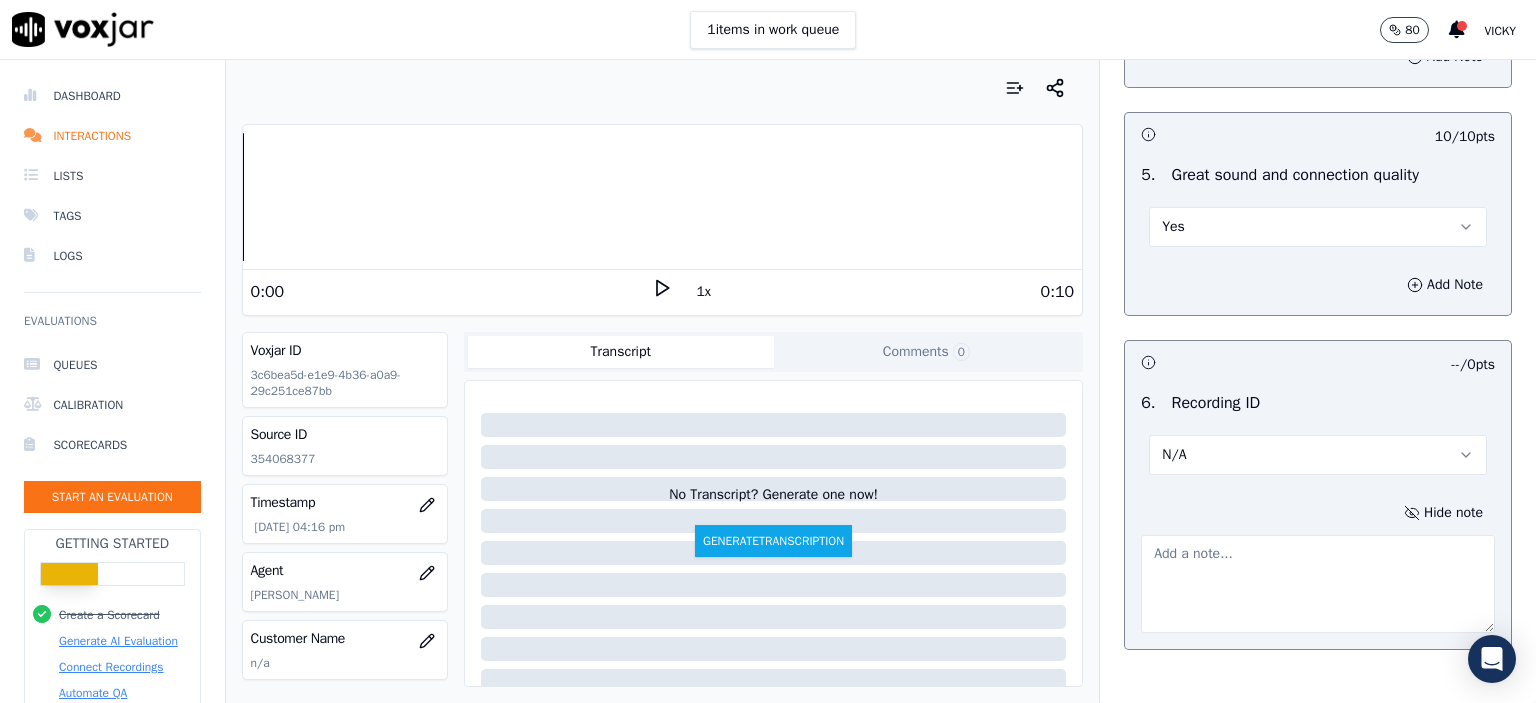 click at bounding box center [1318, 584] 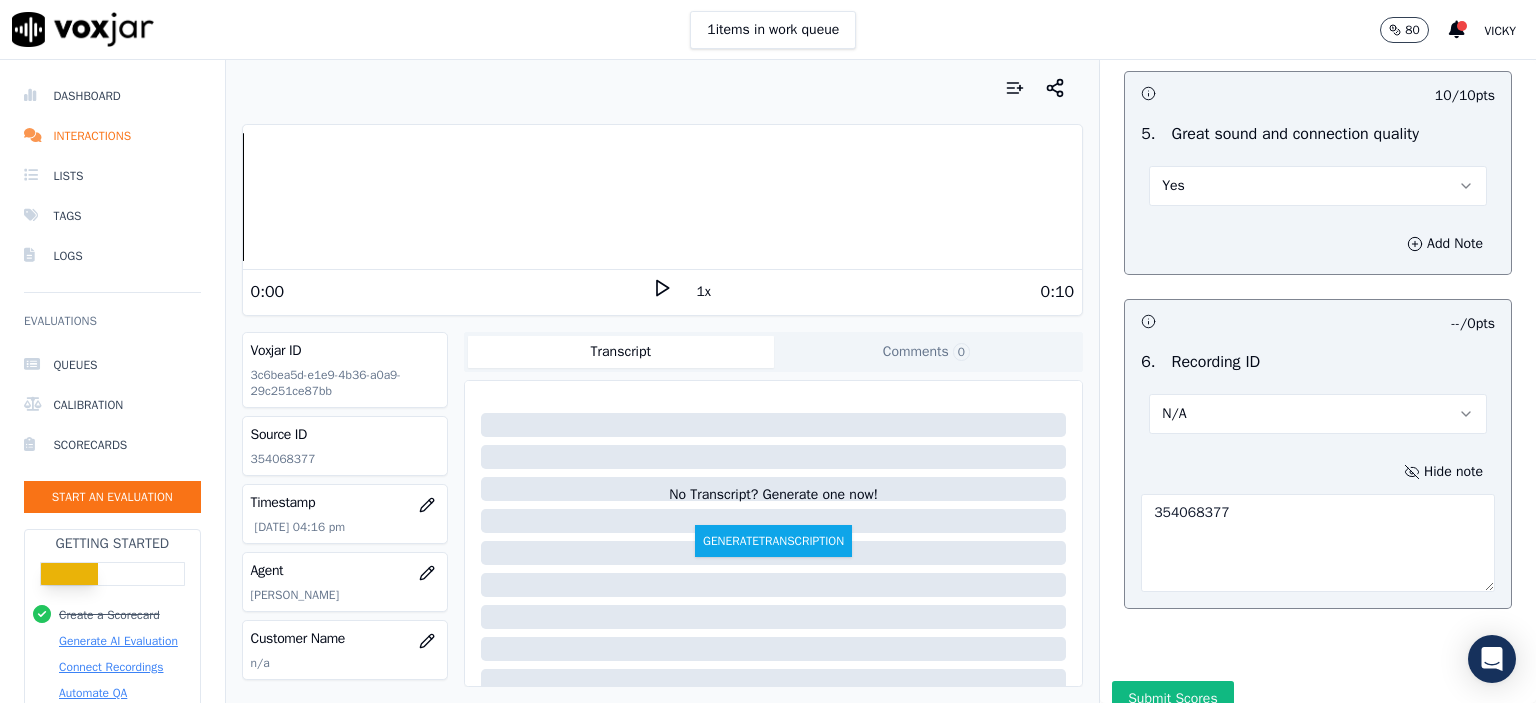 scroll, scrollTop: 3112, scrollLeft: 0, axis: vertical 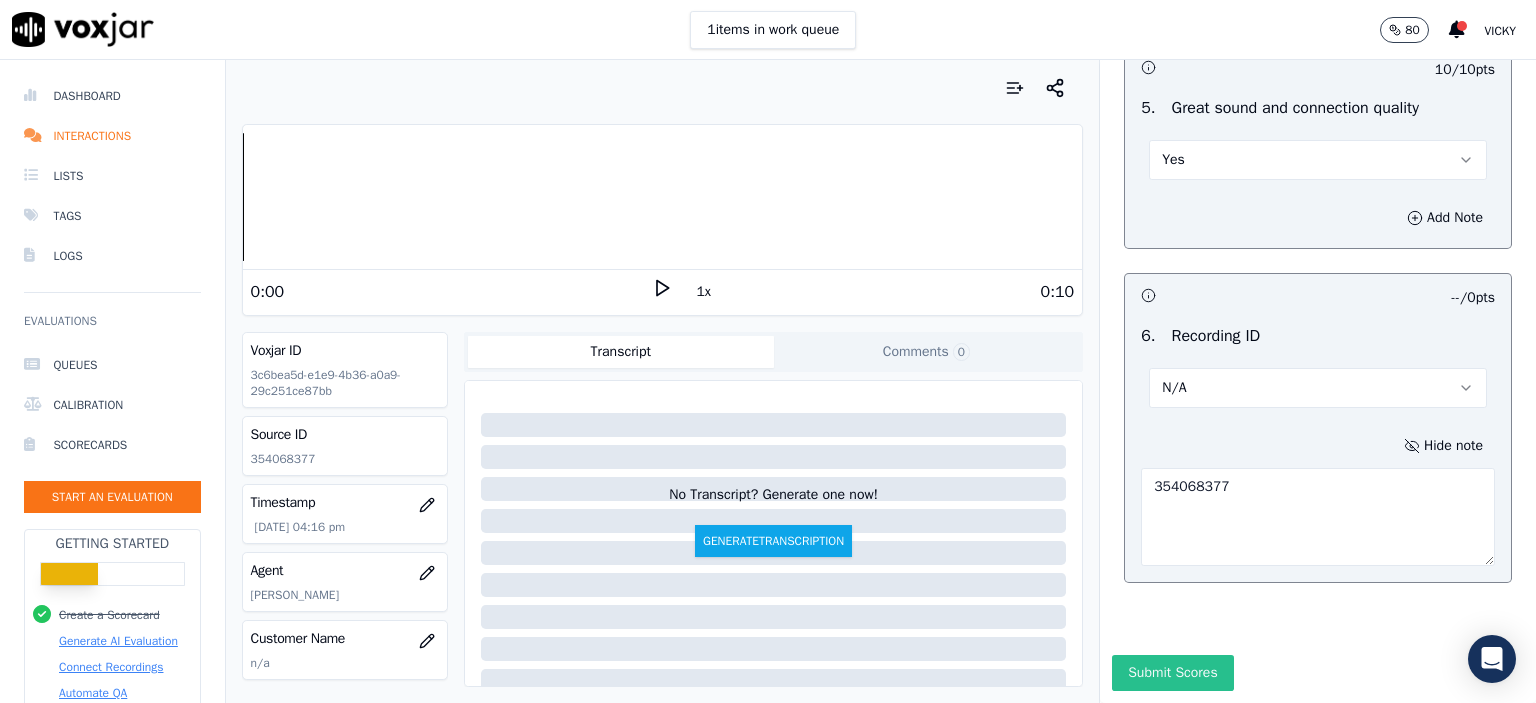 type on "354068377" 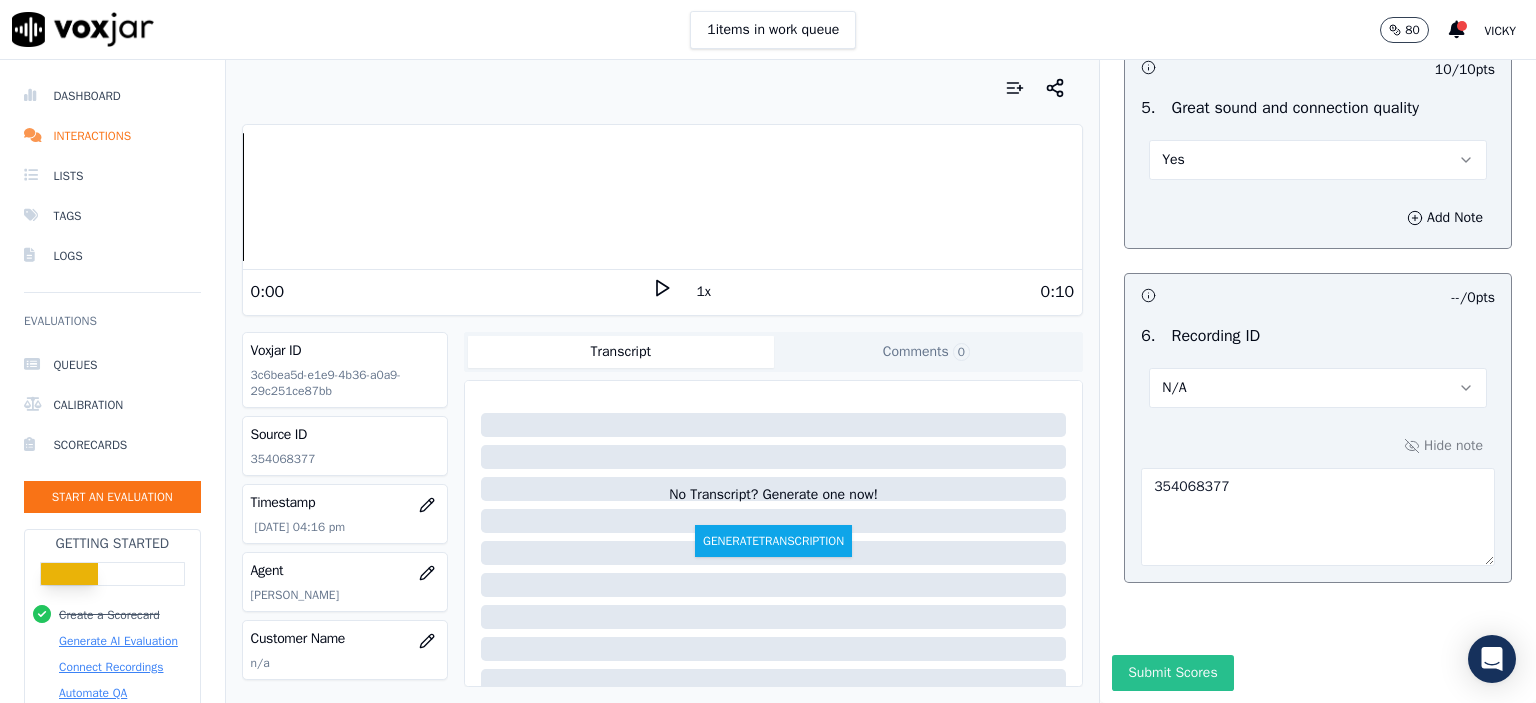 click on "Submit Scores" at bounding box center (1172, 673) 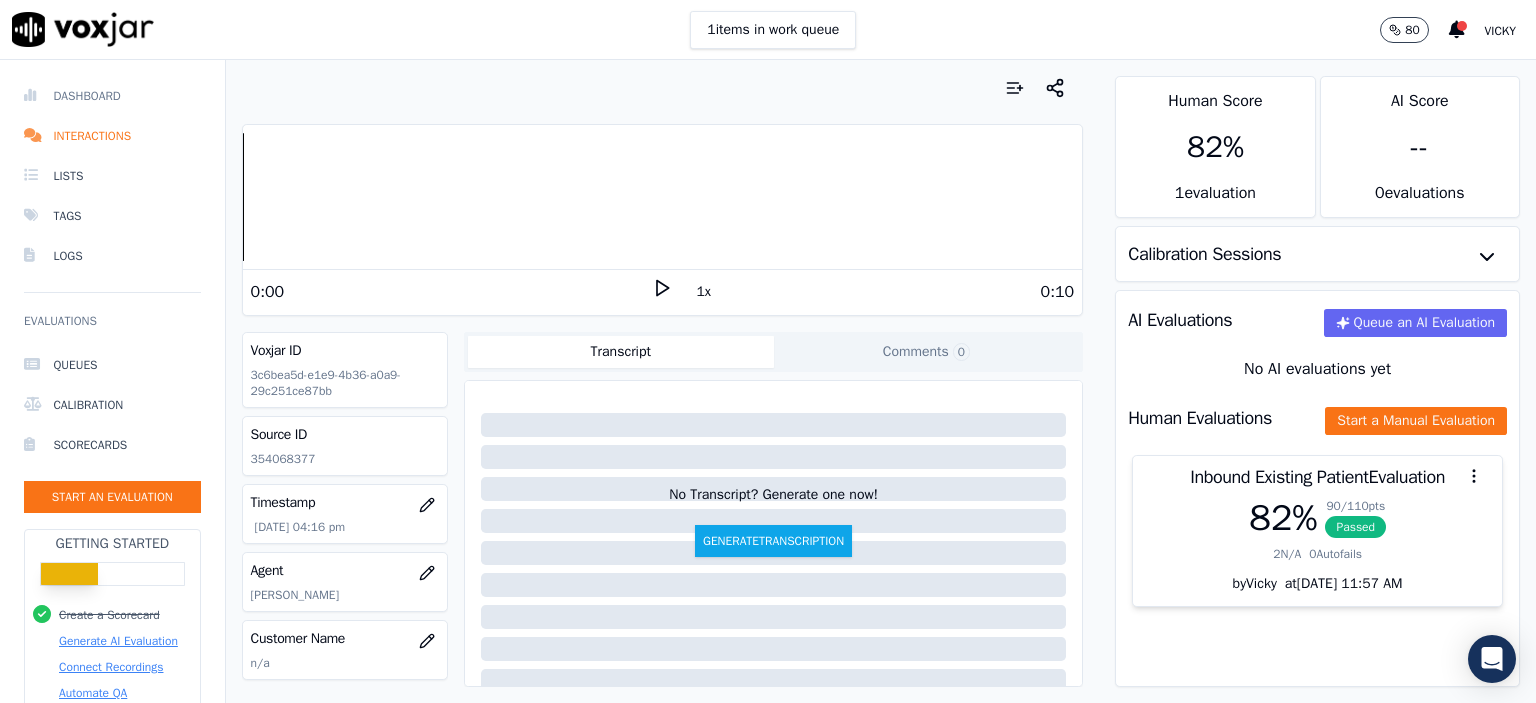 click on "Dashboard" at bounding box center (112, 96) 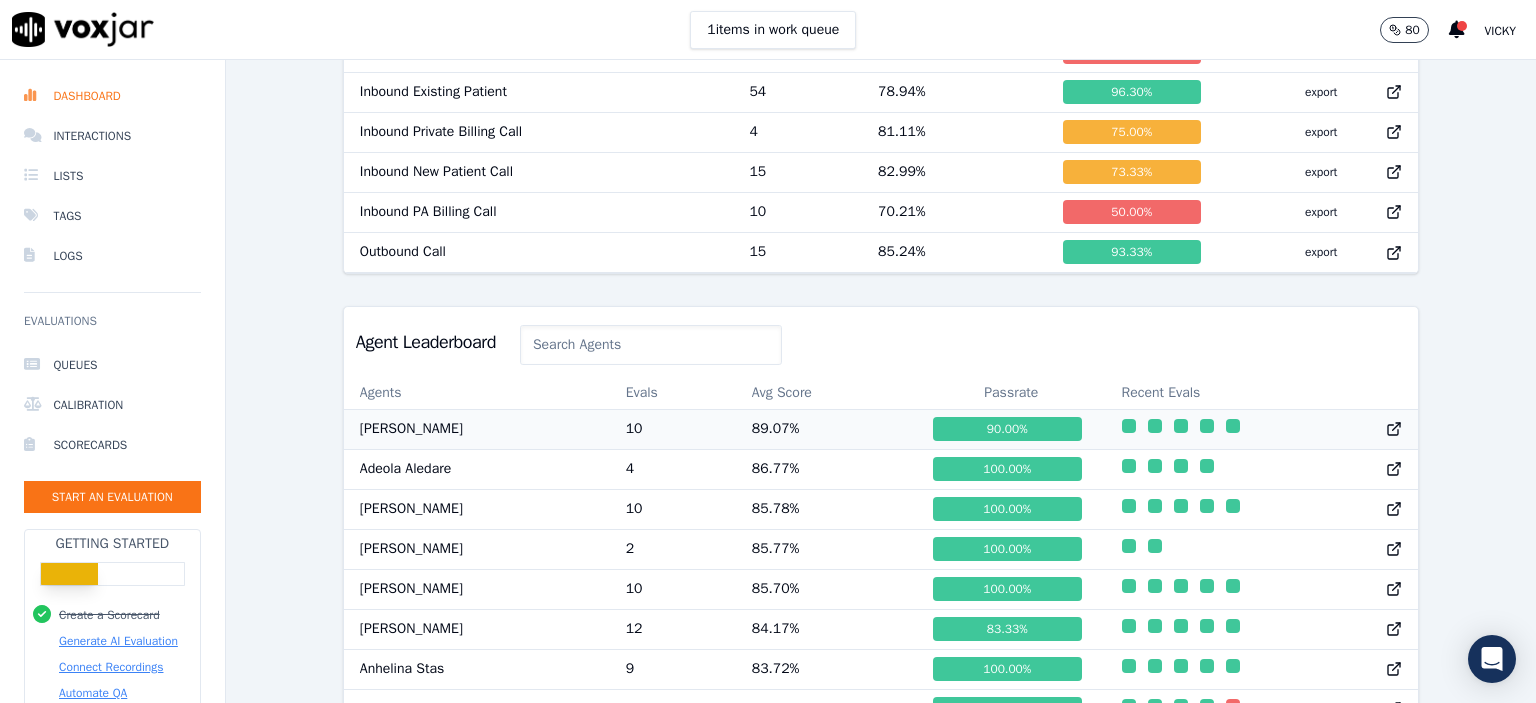 scroll, scrollTop: 800, scrollLeft: 0, axis: vertical 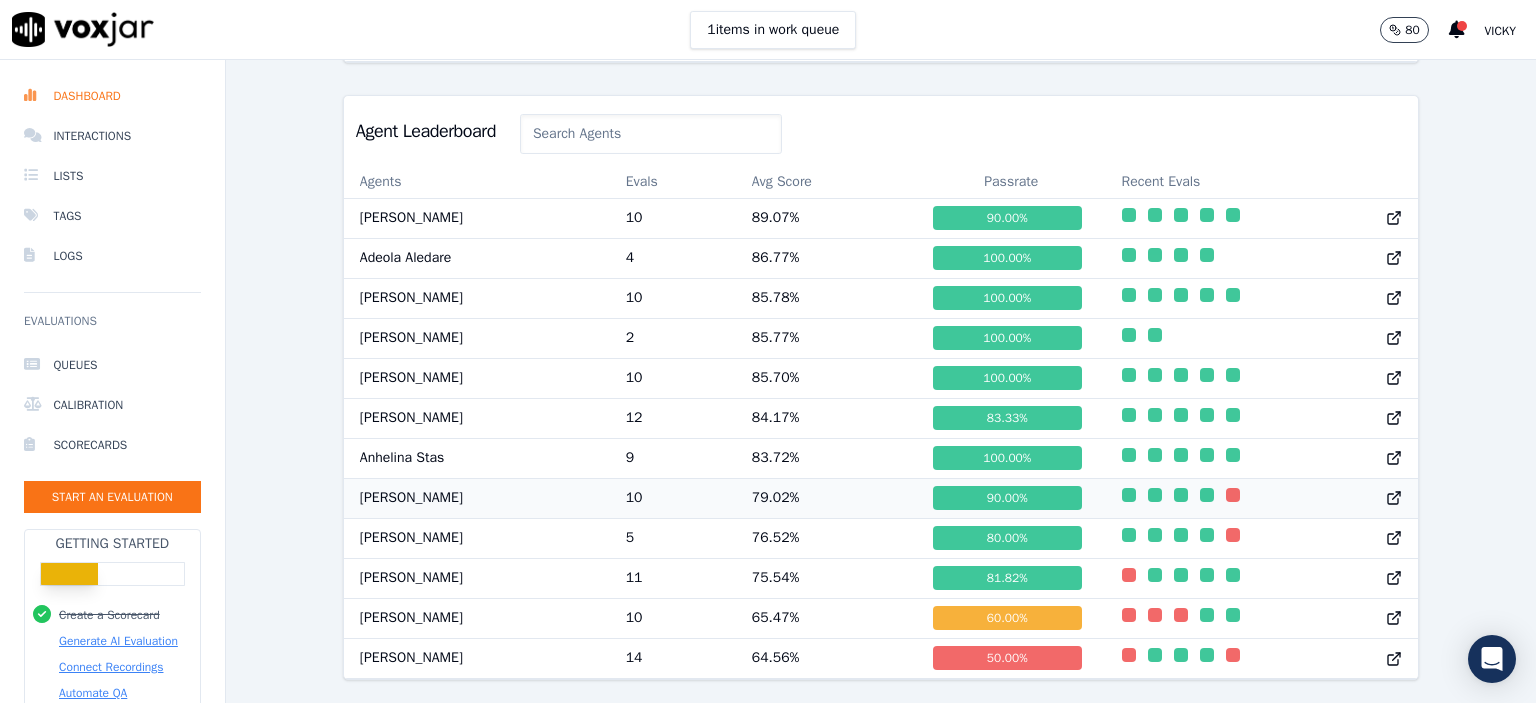 click on "10" at bounding box center [673, 498] 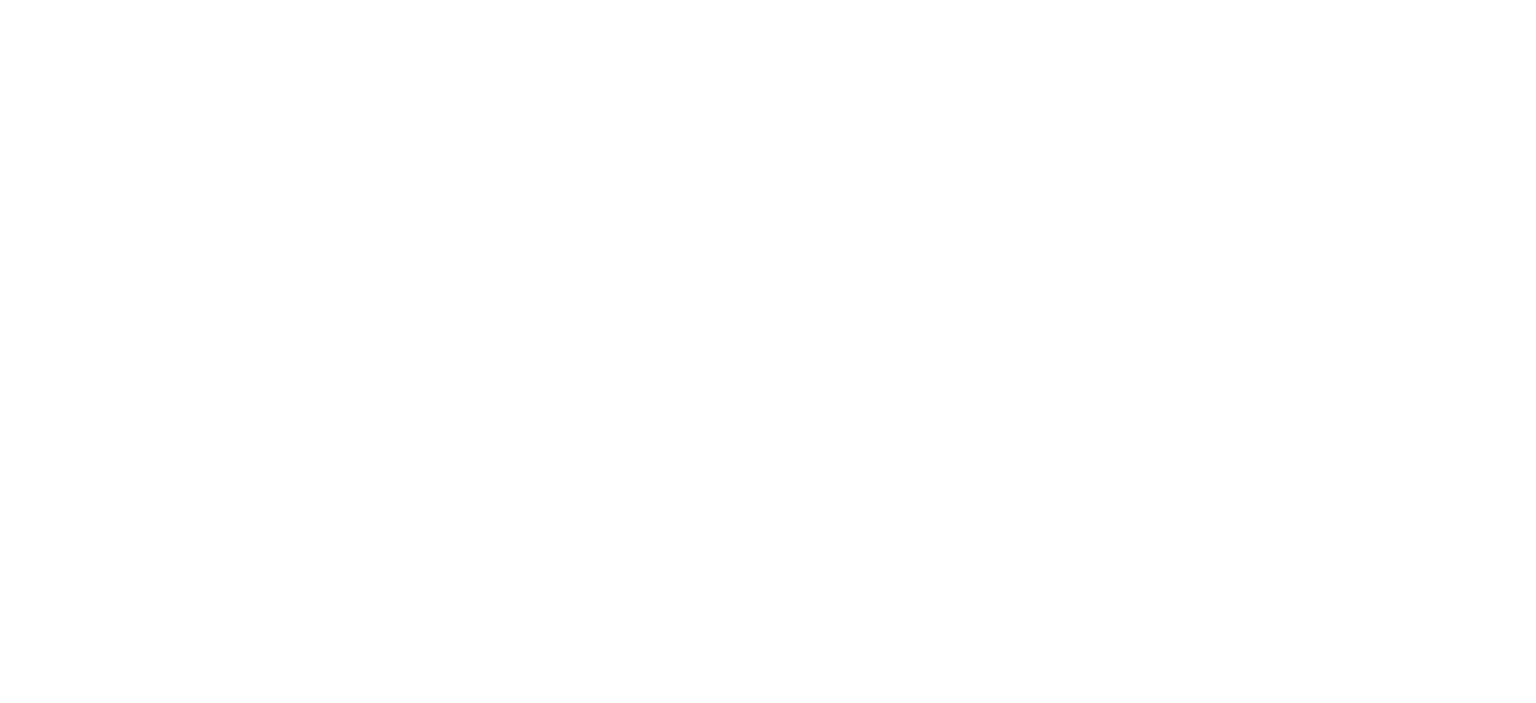 scroll, scrollTop: 0, scrollLeft: 0, axis: both 